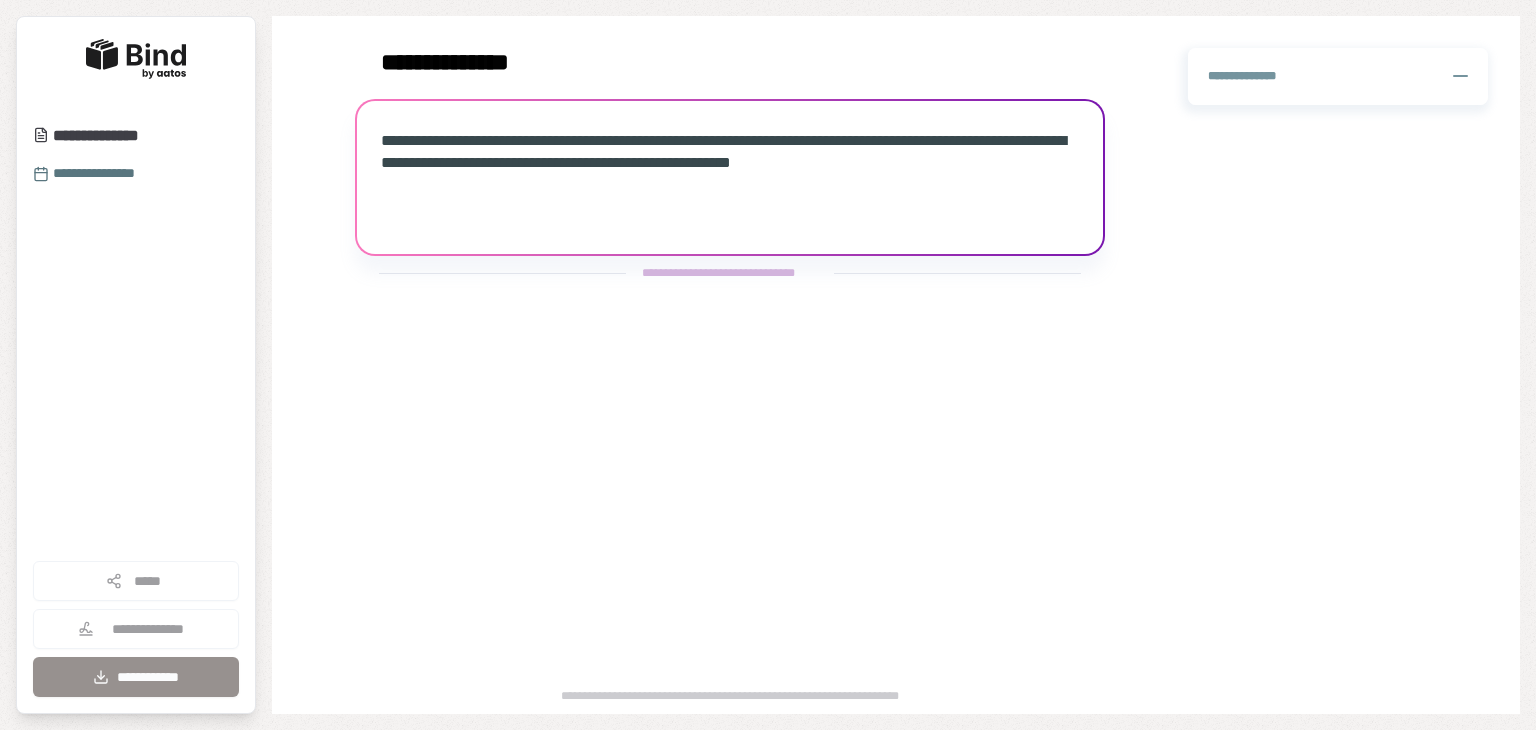 scroll, scrollTop: 0, scrollLeft: 0, axis: both 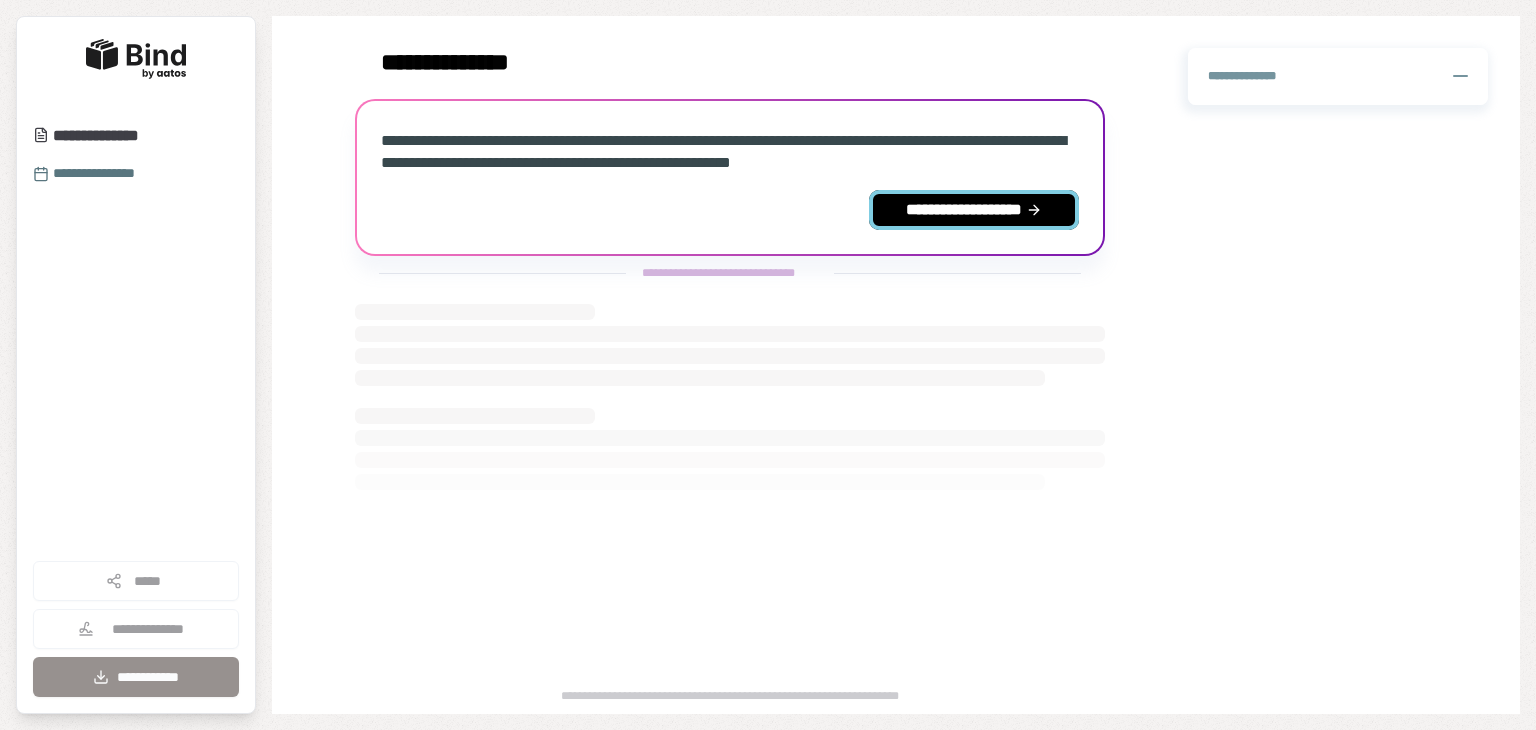 click on "**********" at bounding box center (974, 210) 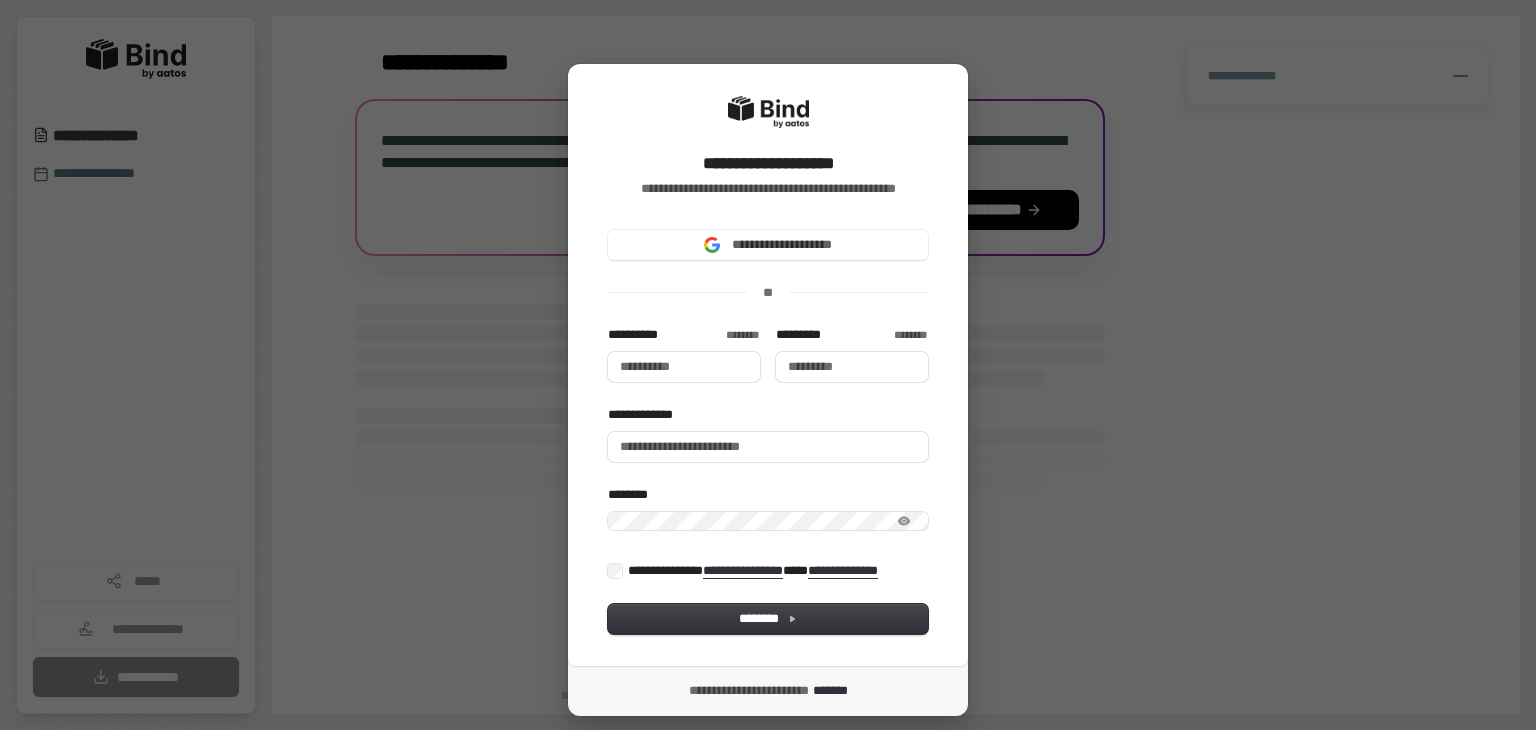 type 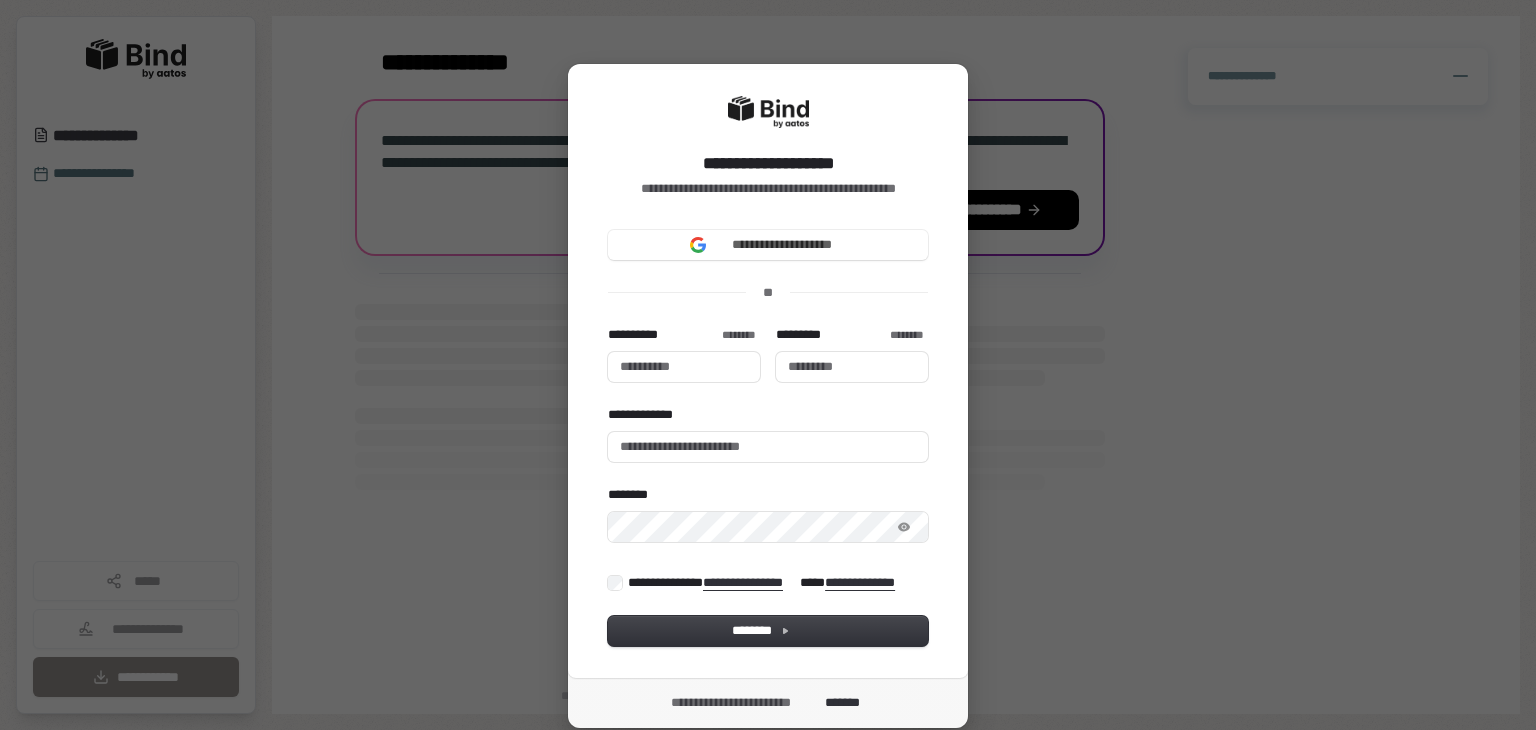 click on "**********" at bounding box center [768, 365] 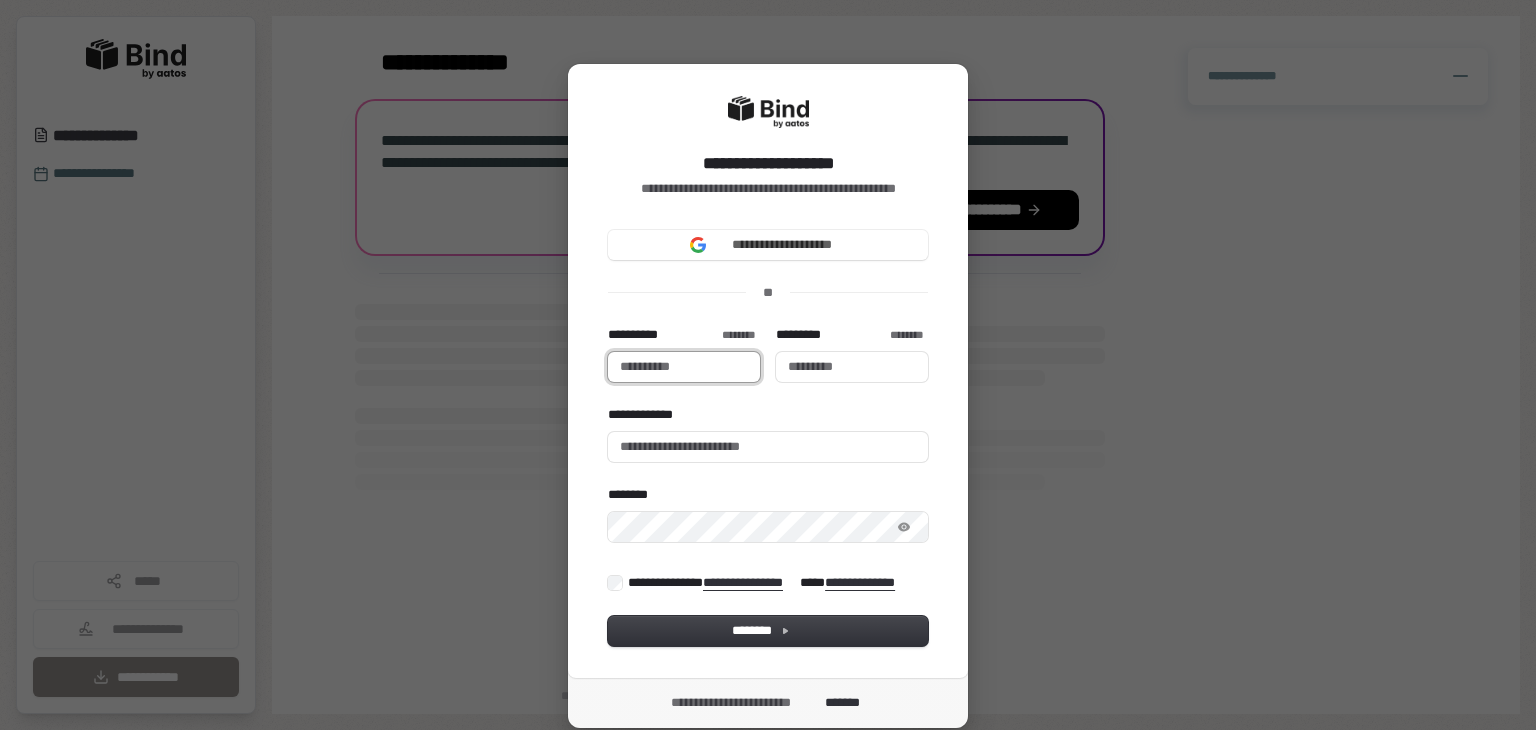 type 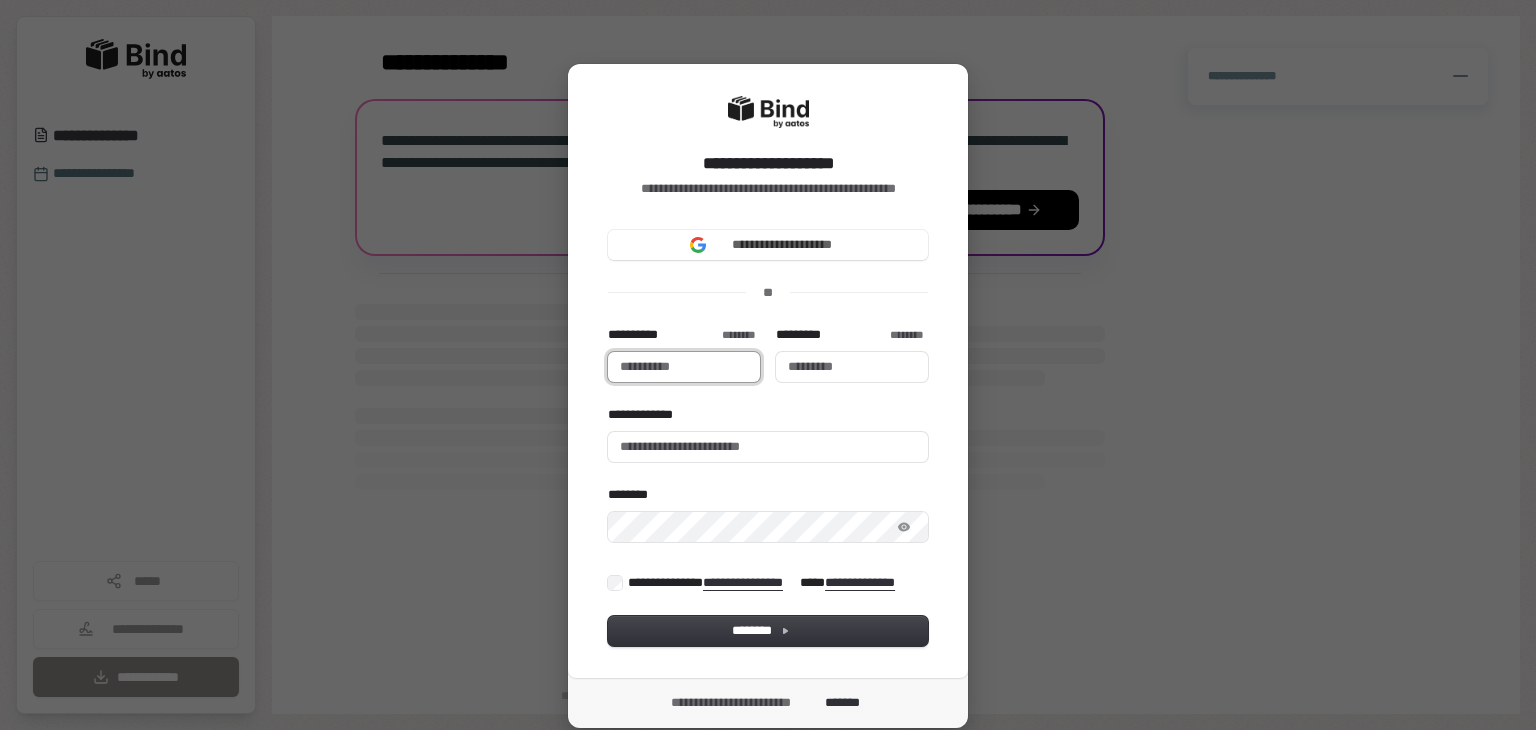 type on "*" 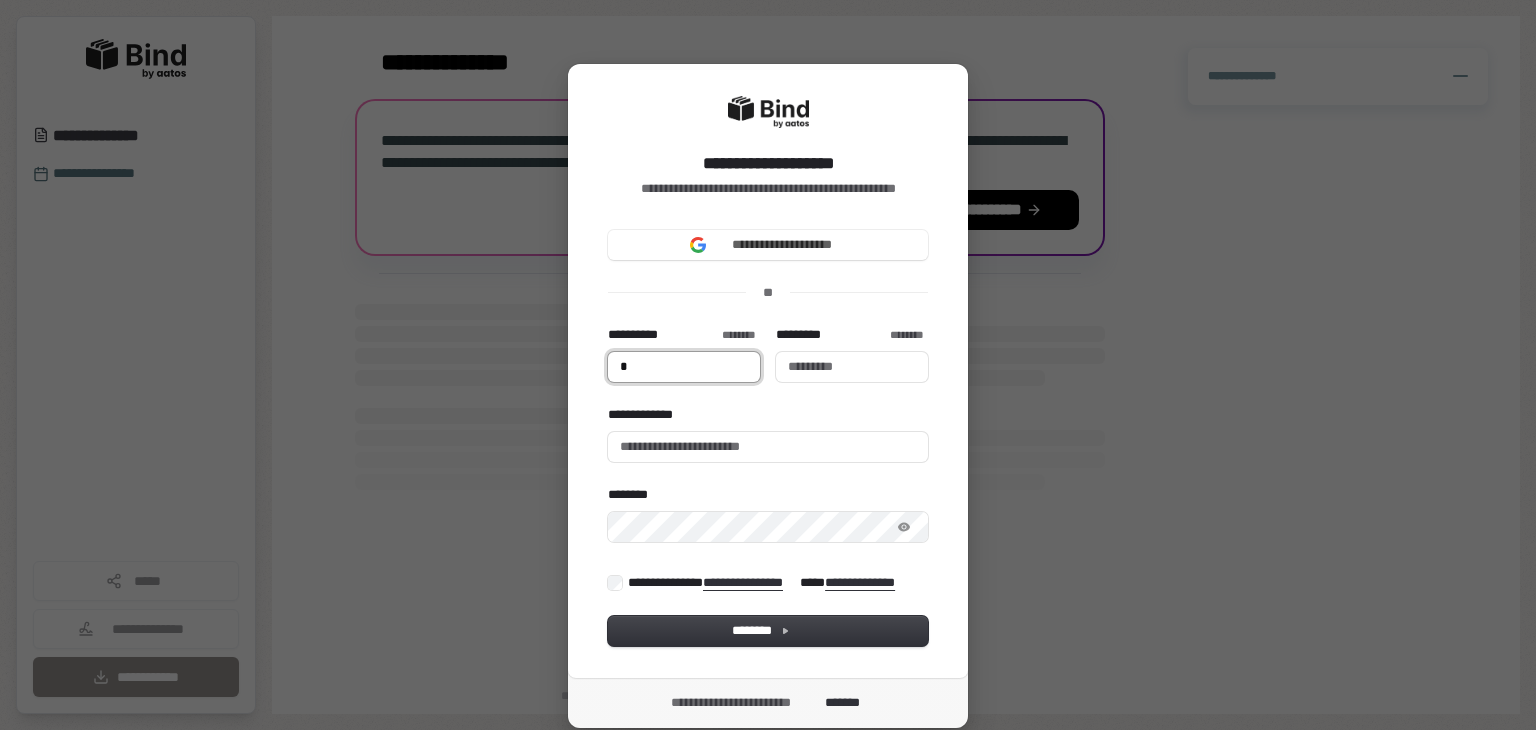 type on "**" 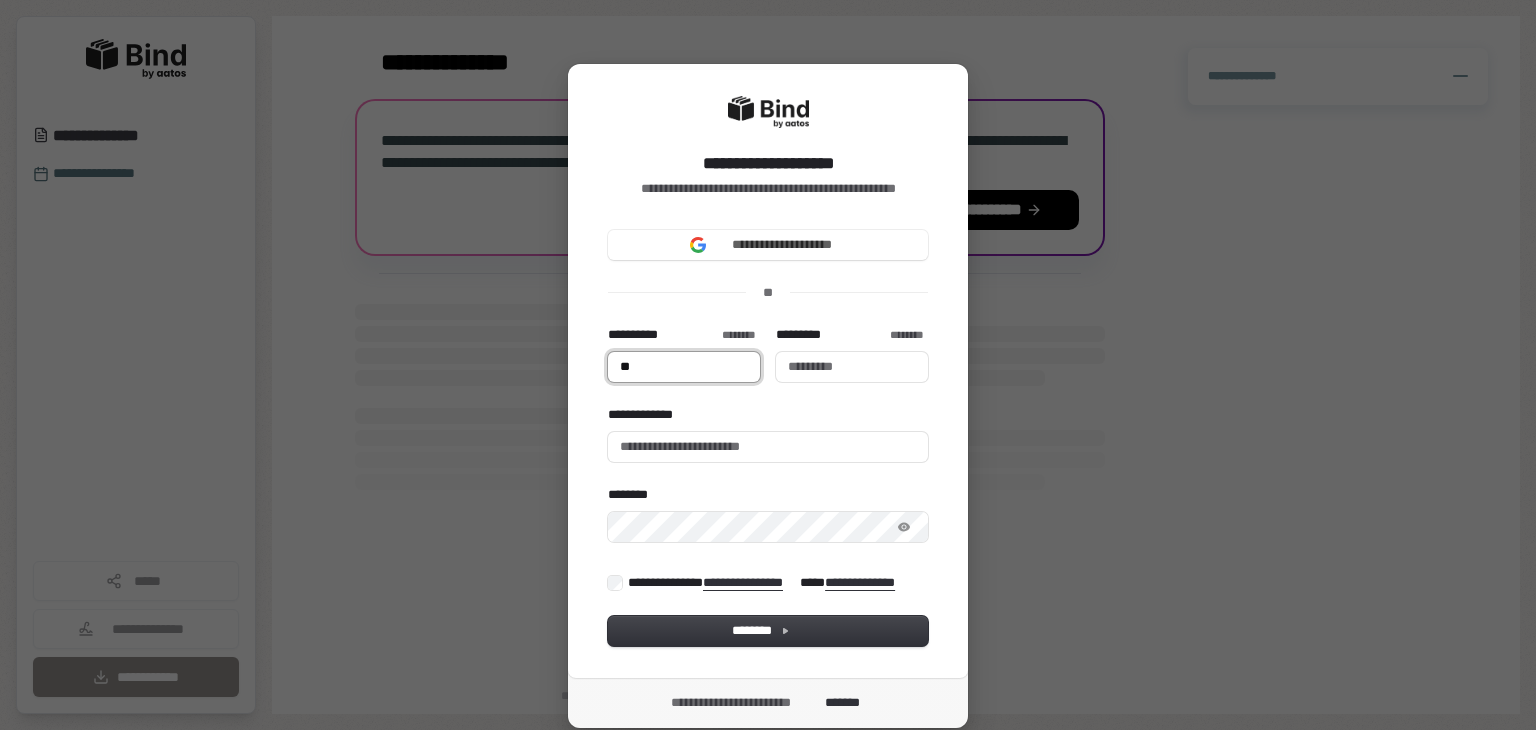 type on "***" 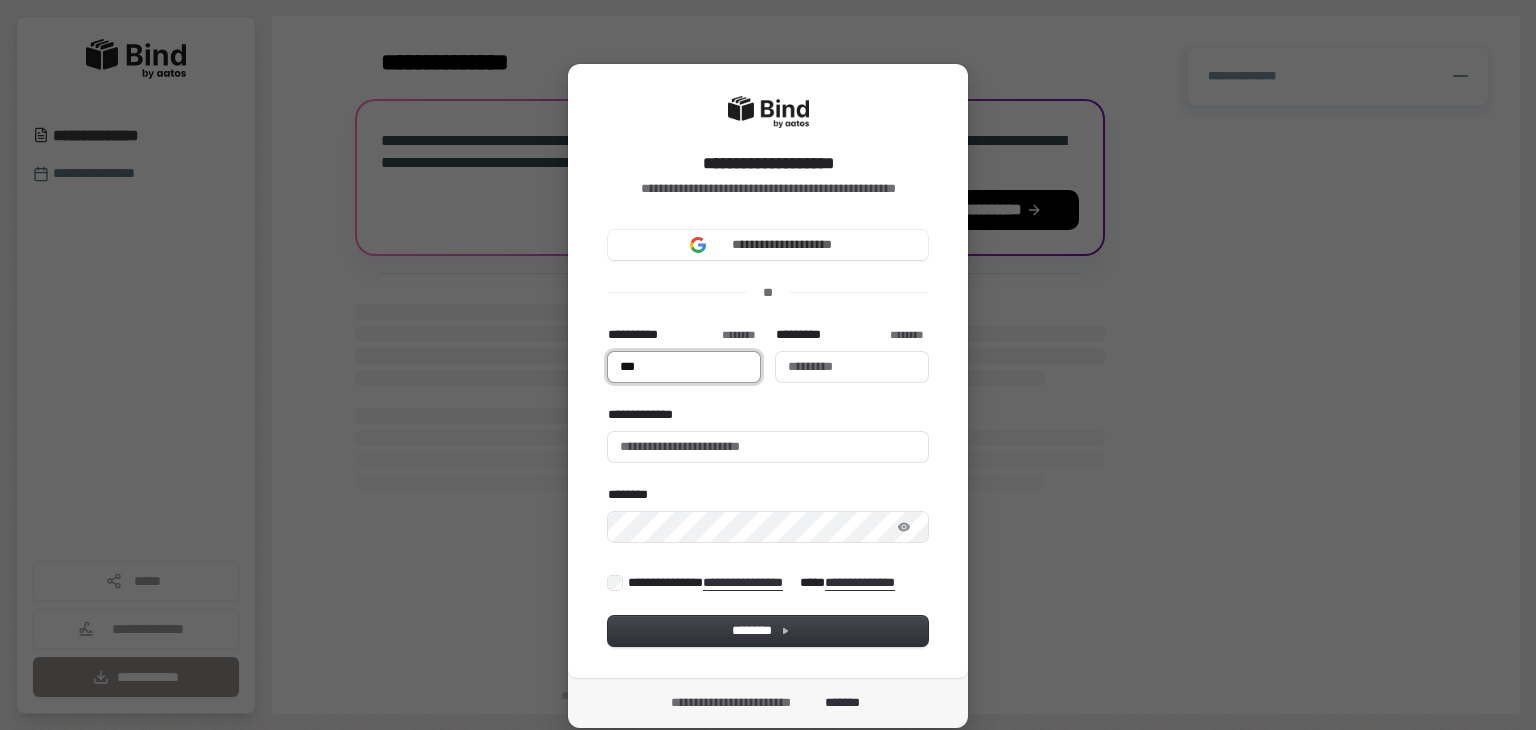 type 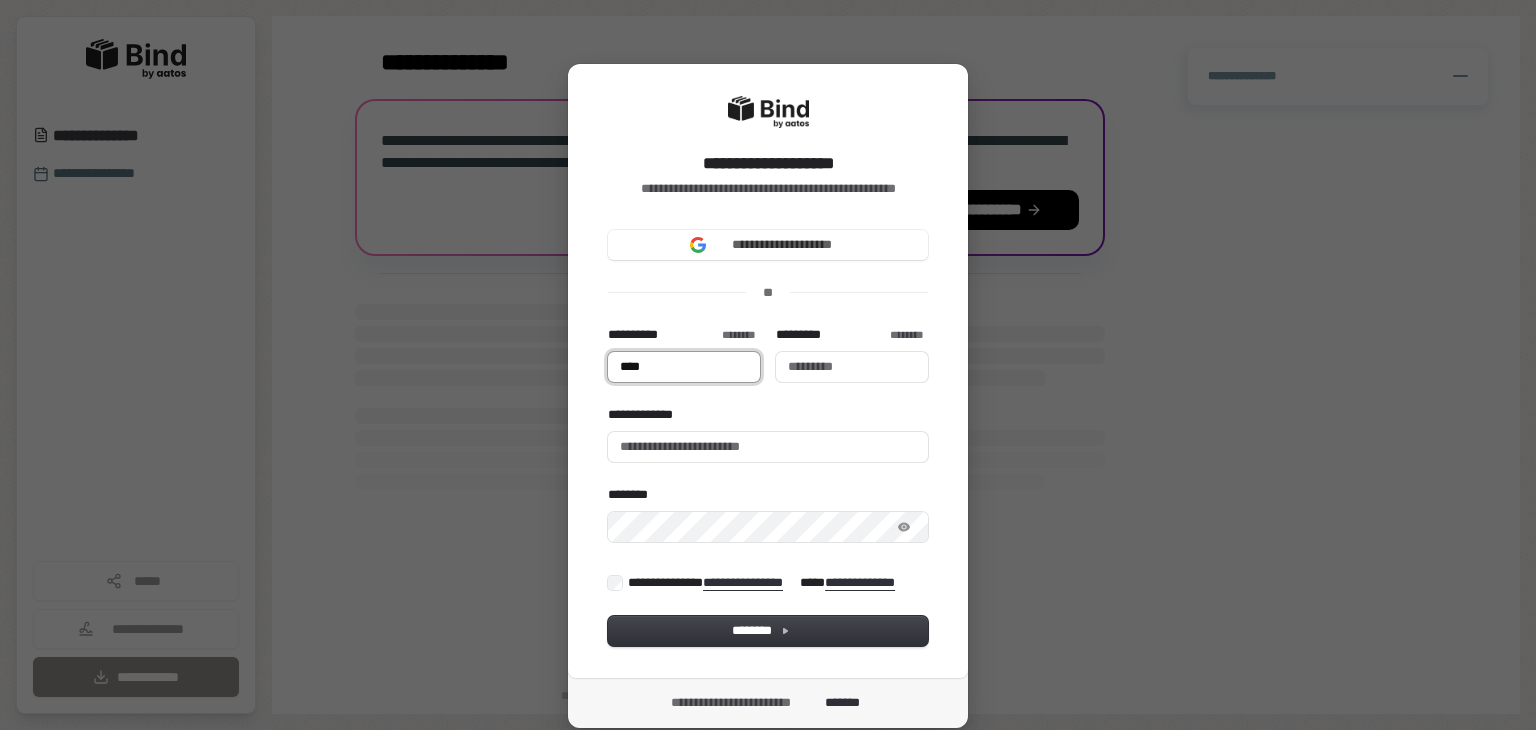type on "****" 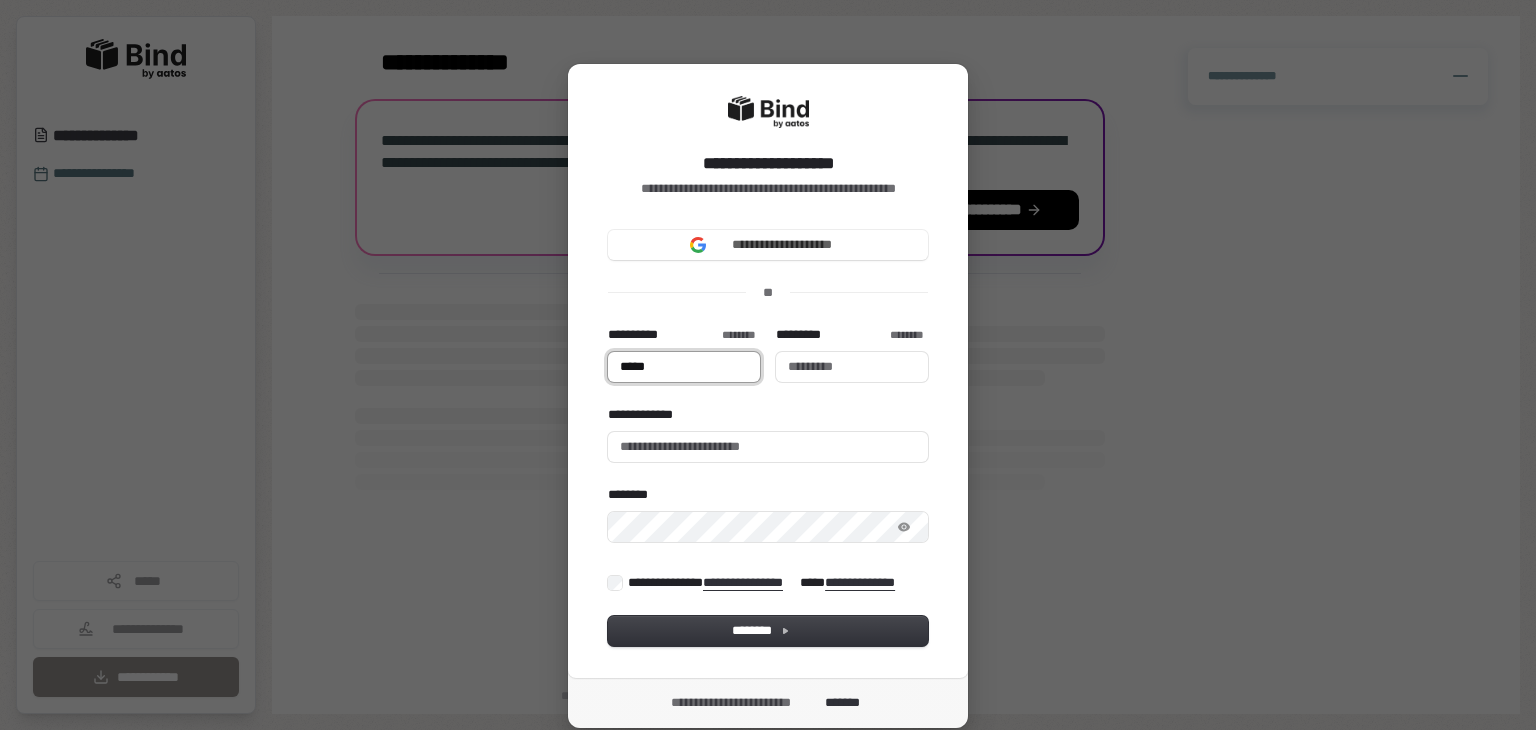 type 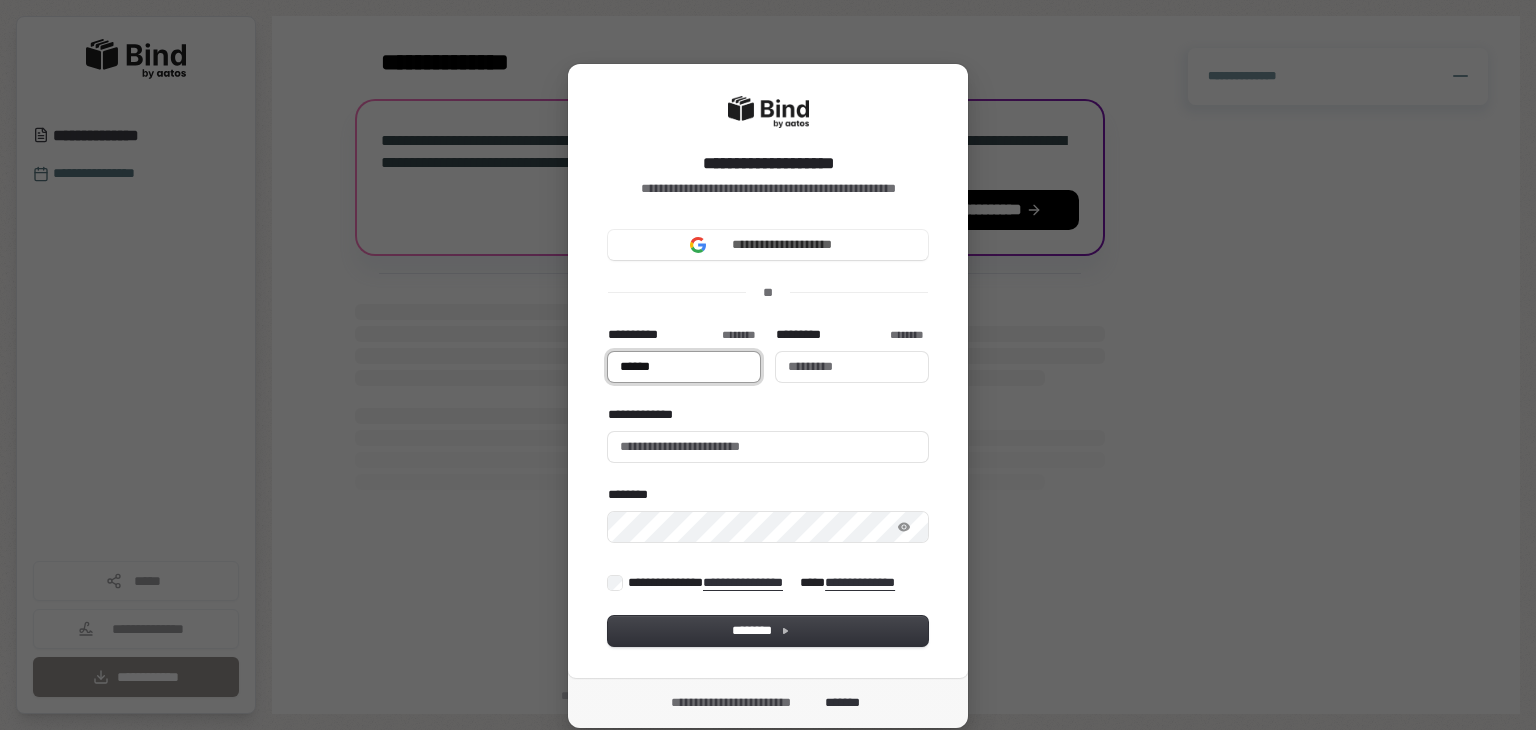 type on "*******" 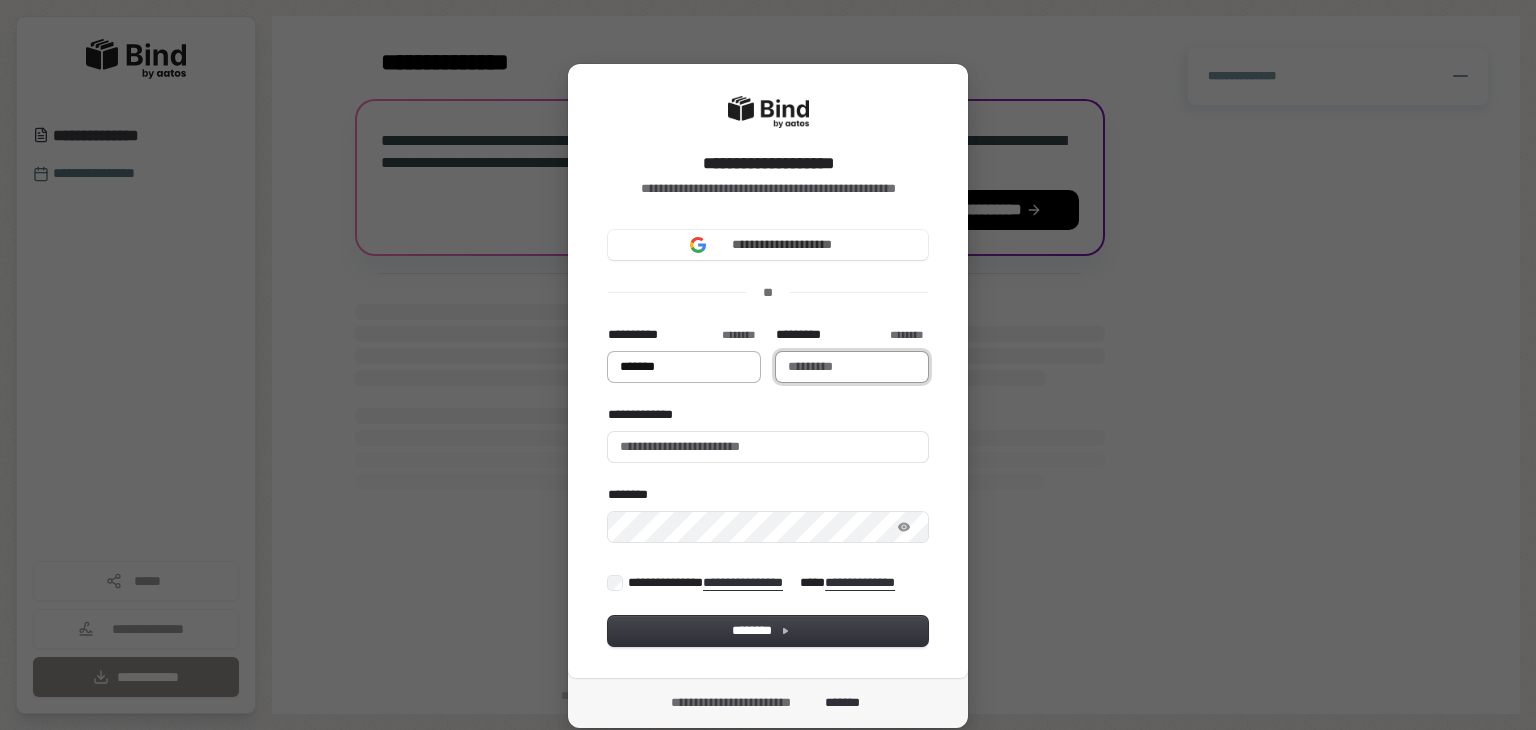 type on "*******" 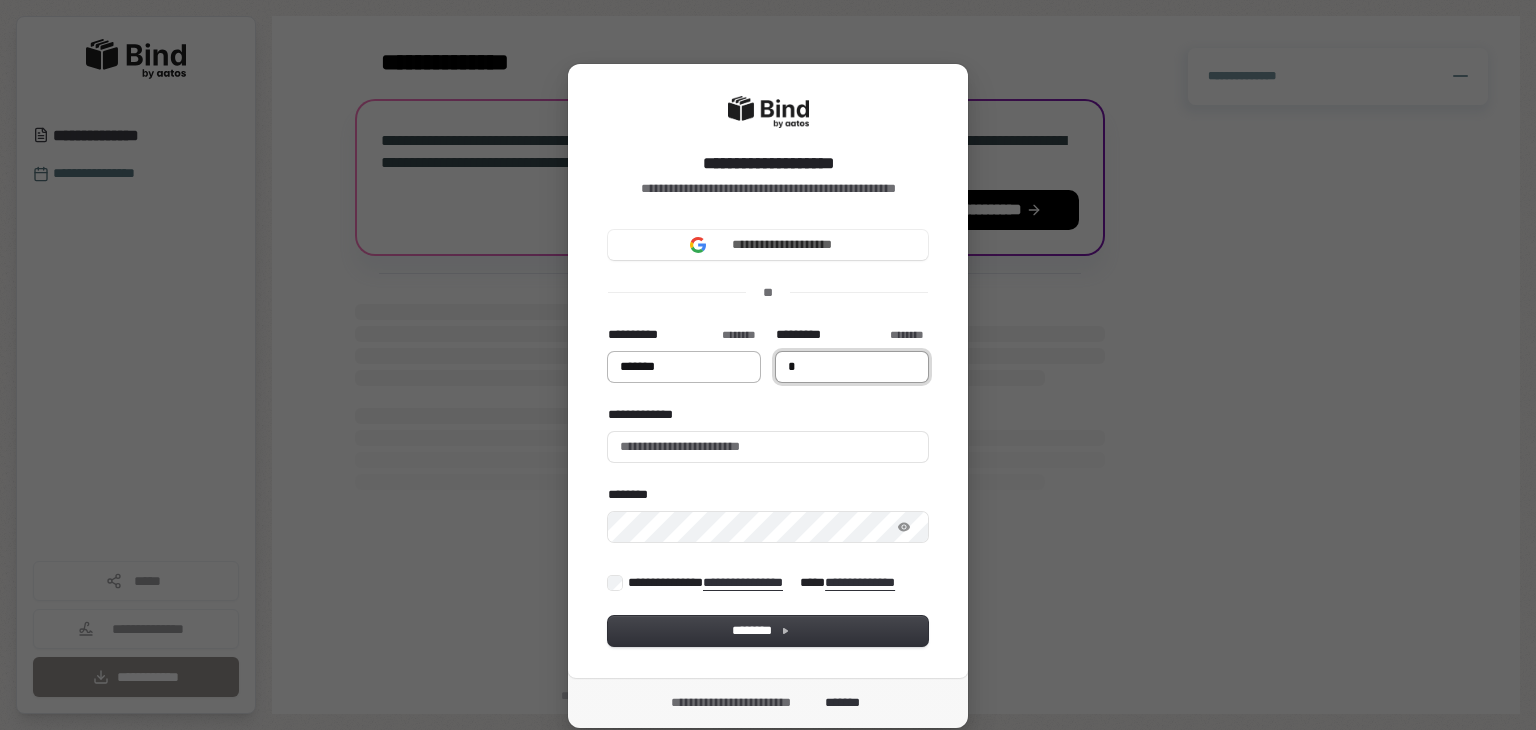 type on "*******" 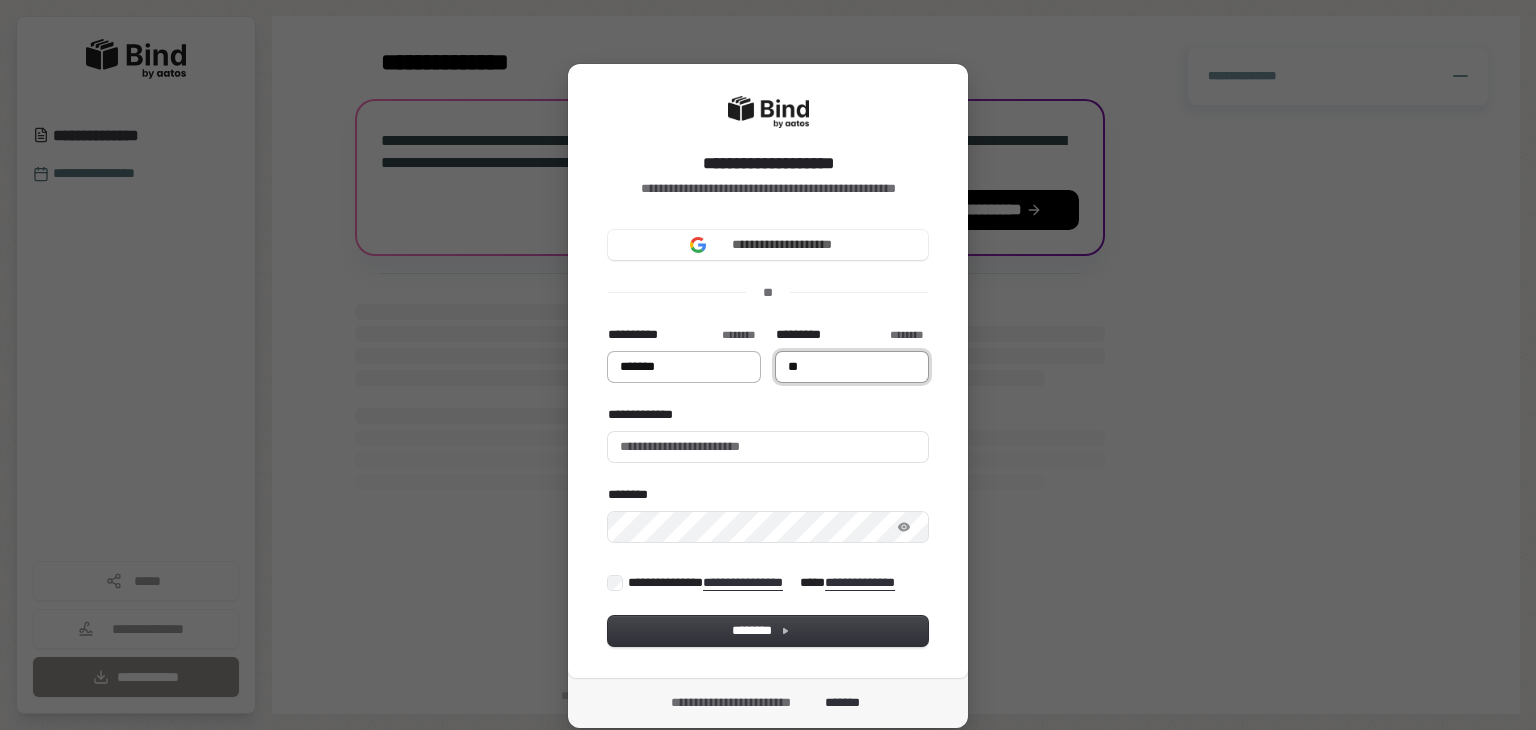 type on "*******" 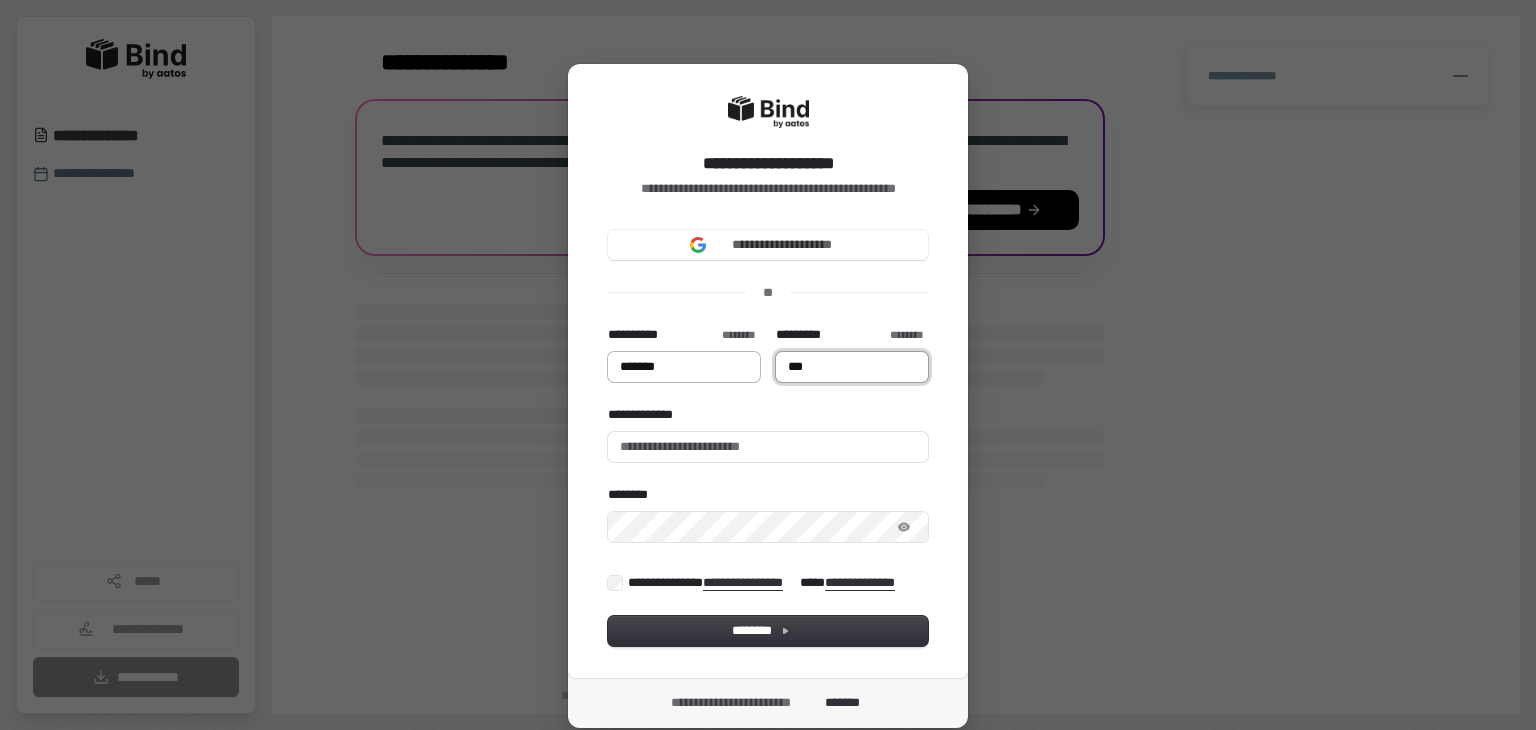 type on "*******" 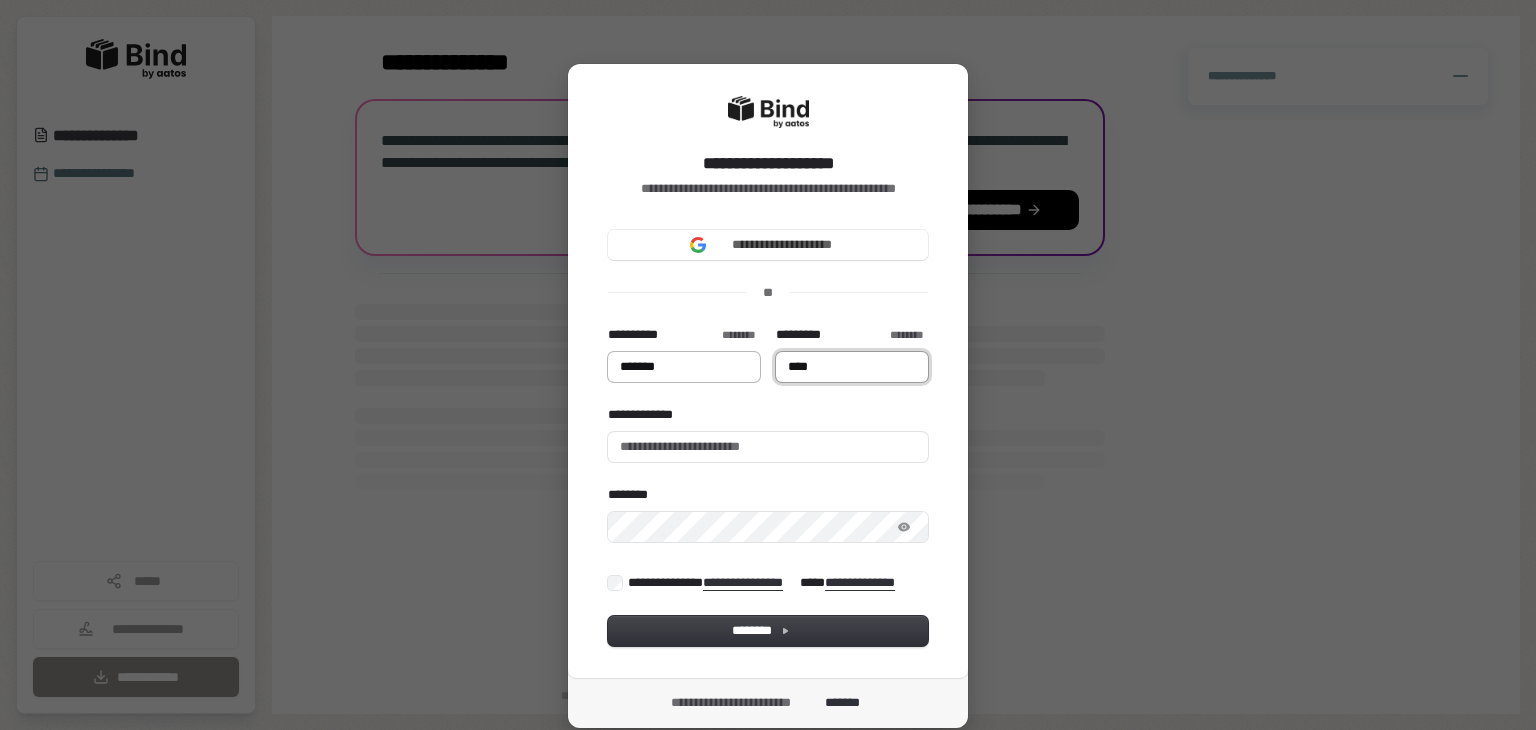 type on "*****" 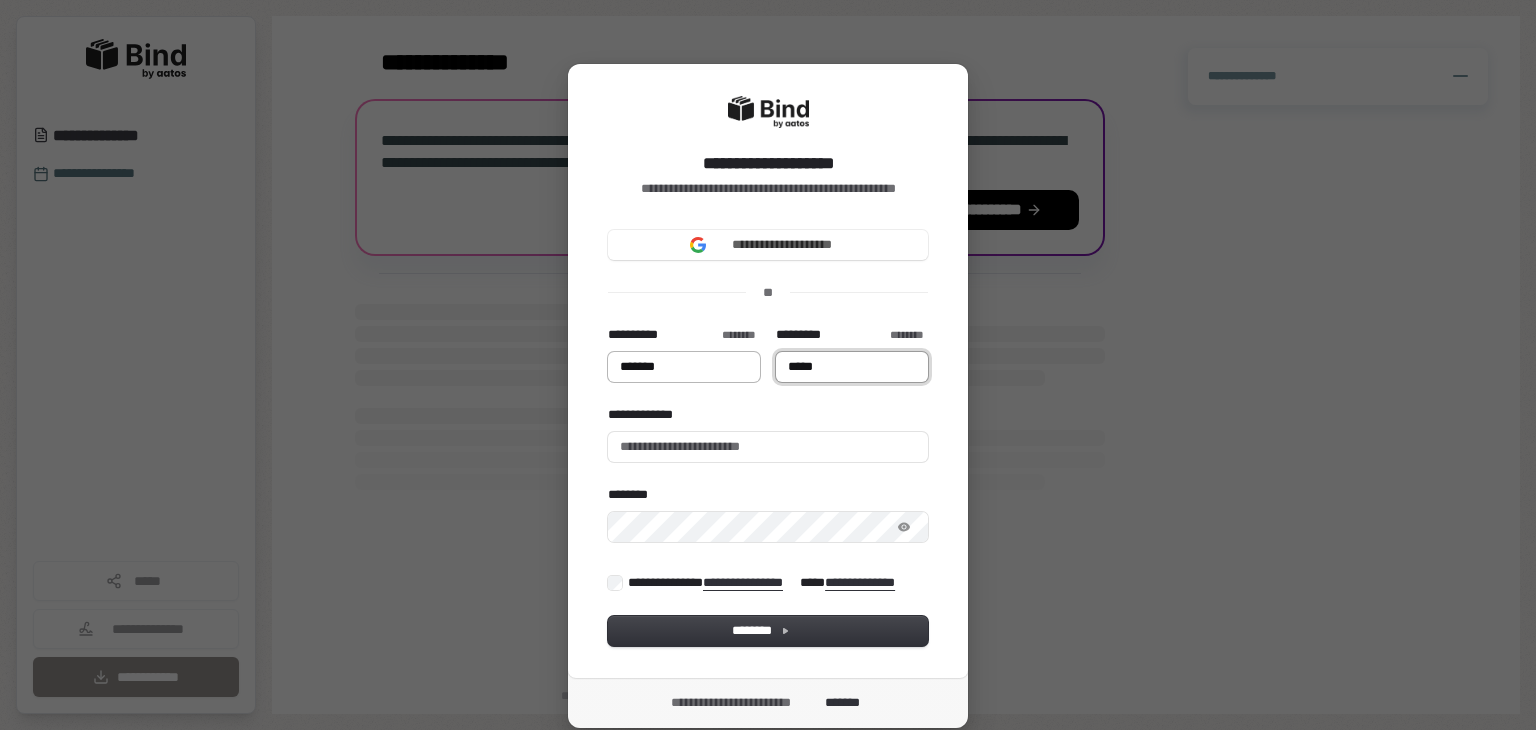 type on "*******" 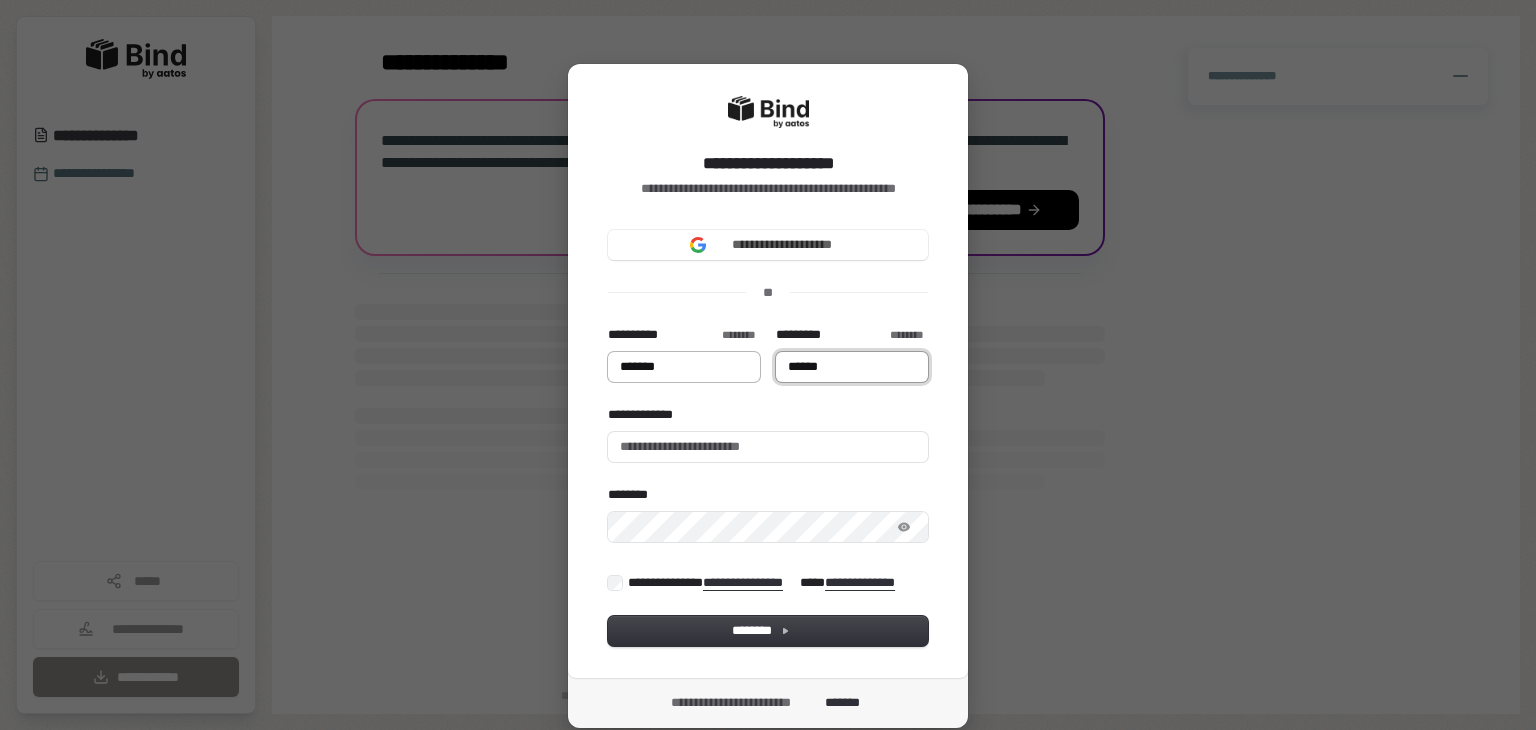 type on "******" 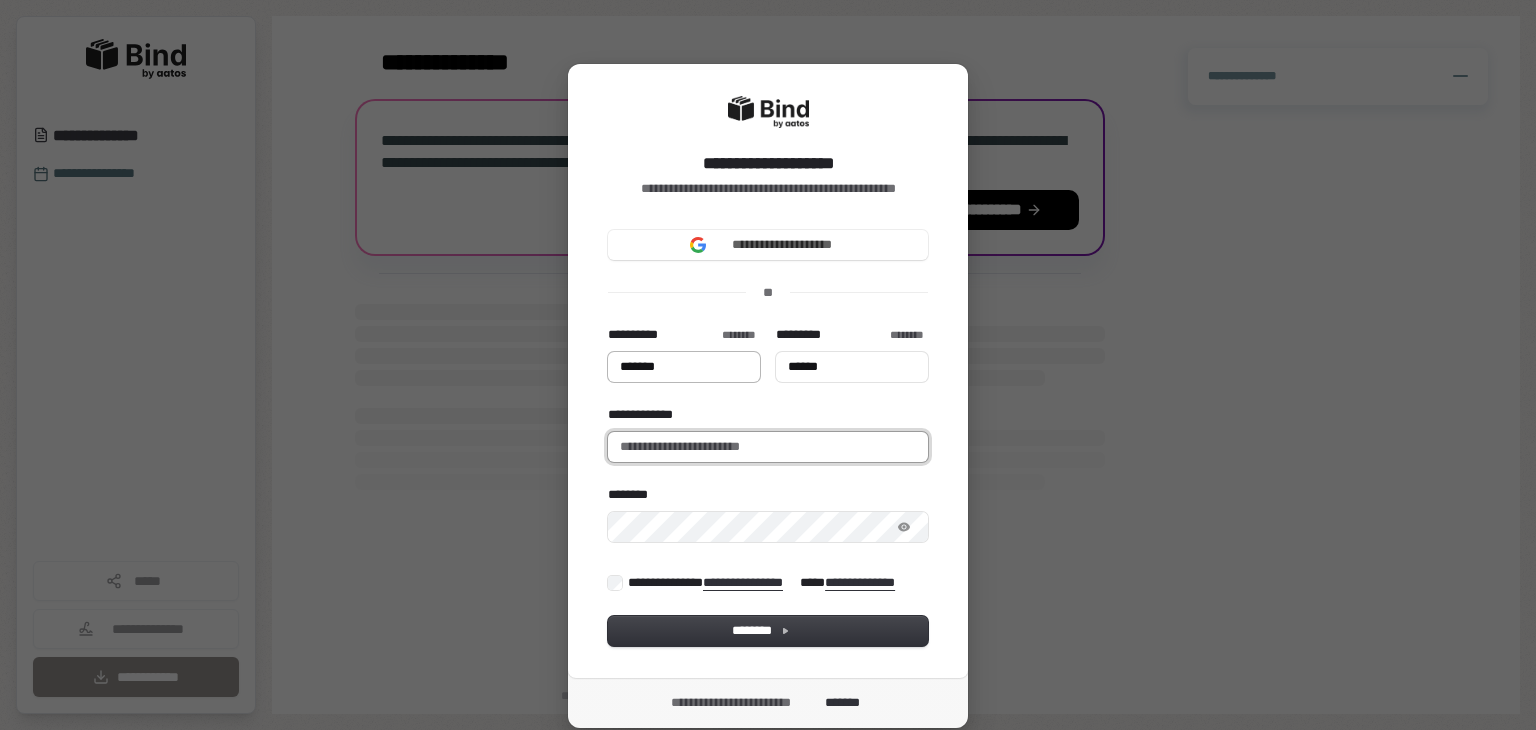 type on "*******" 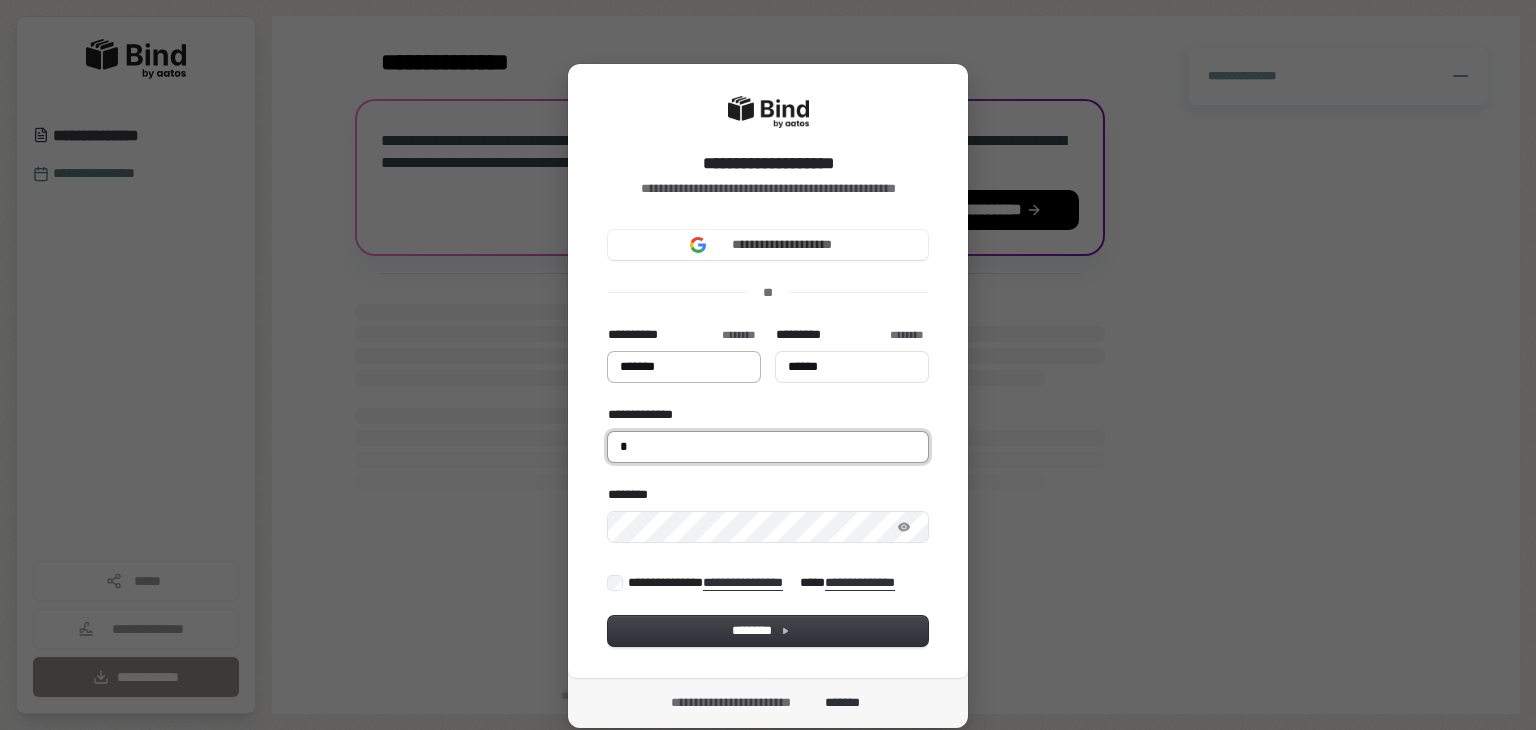 type on "*******" 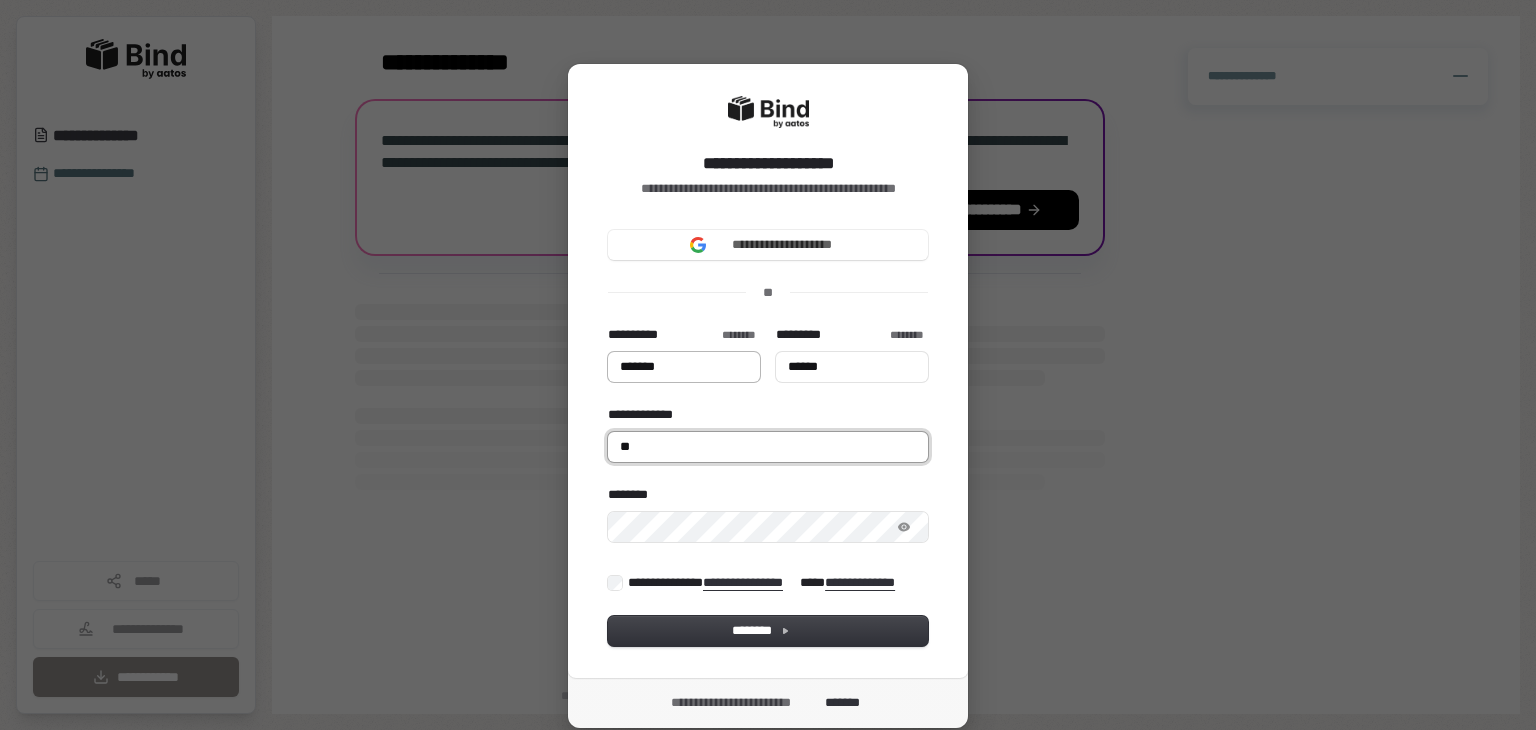 type on "*******" 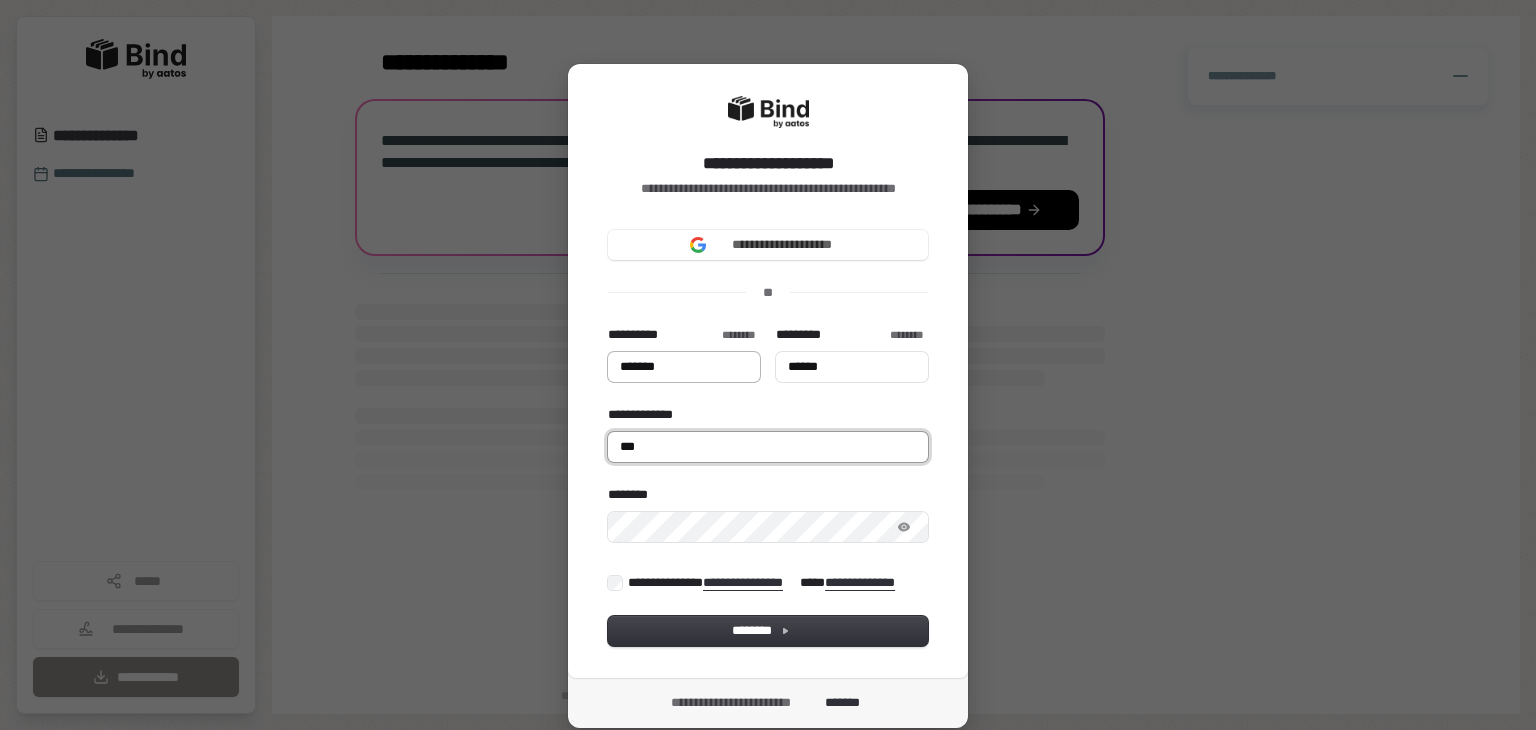 type on "*******" 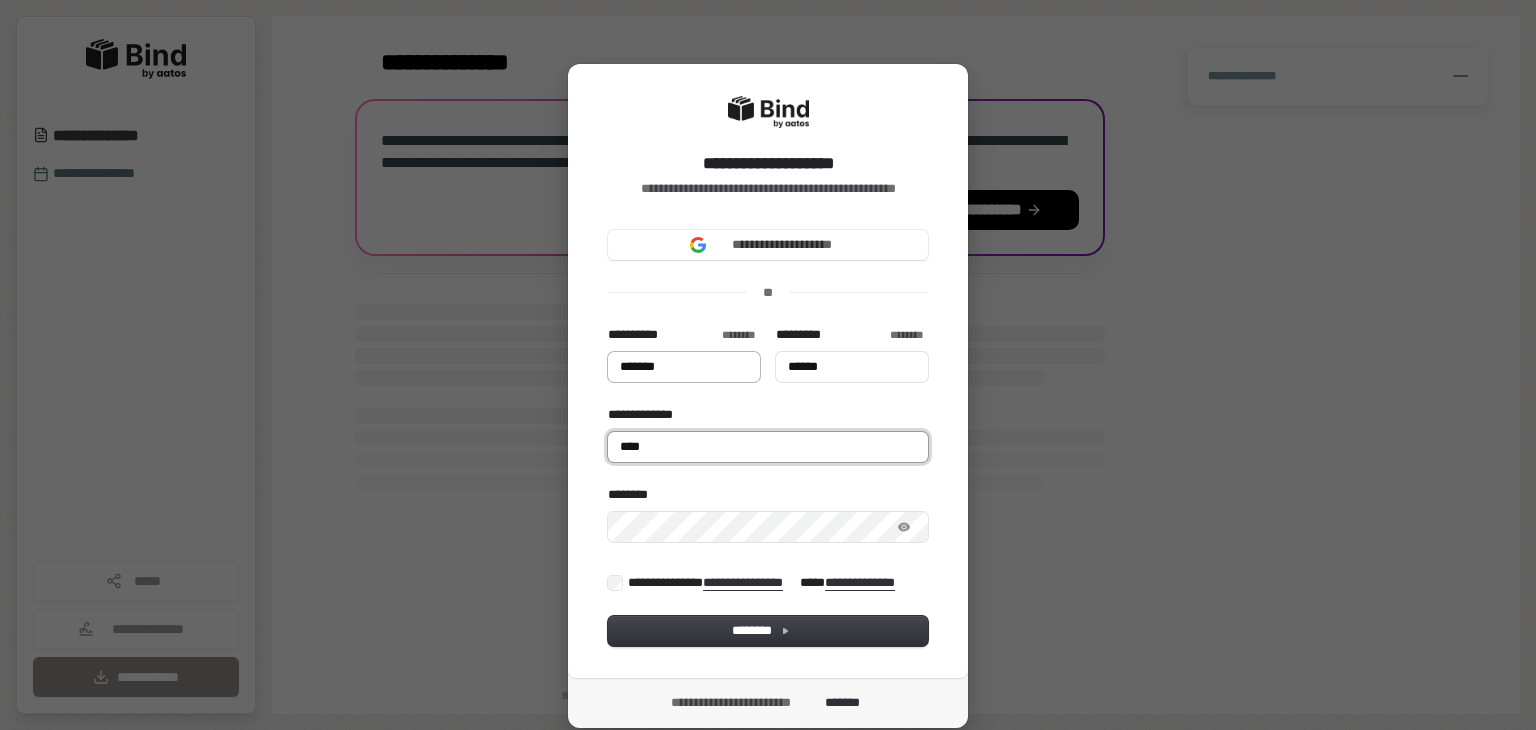 type on "*******" 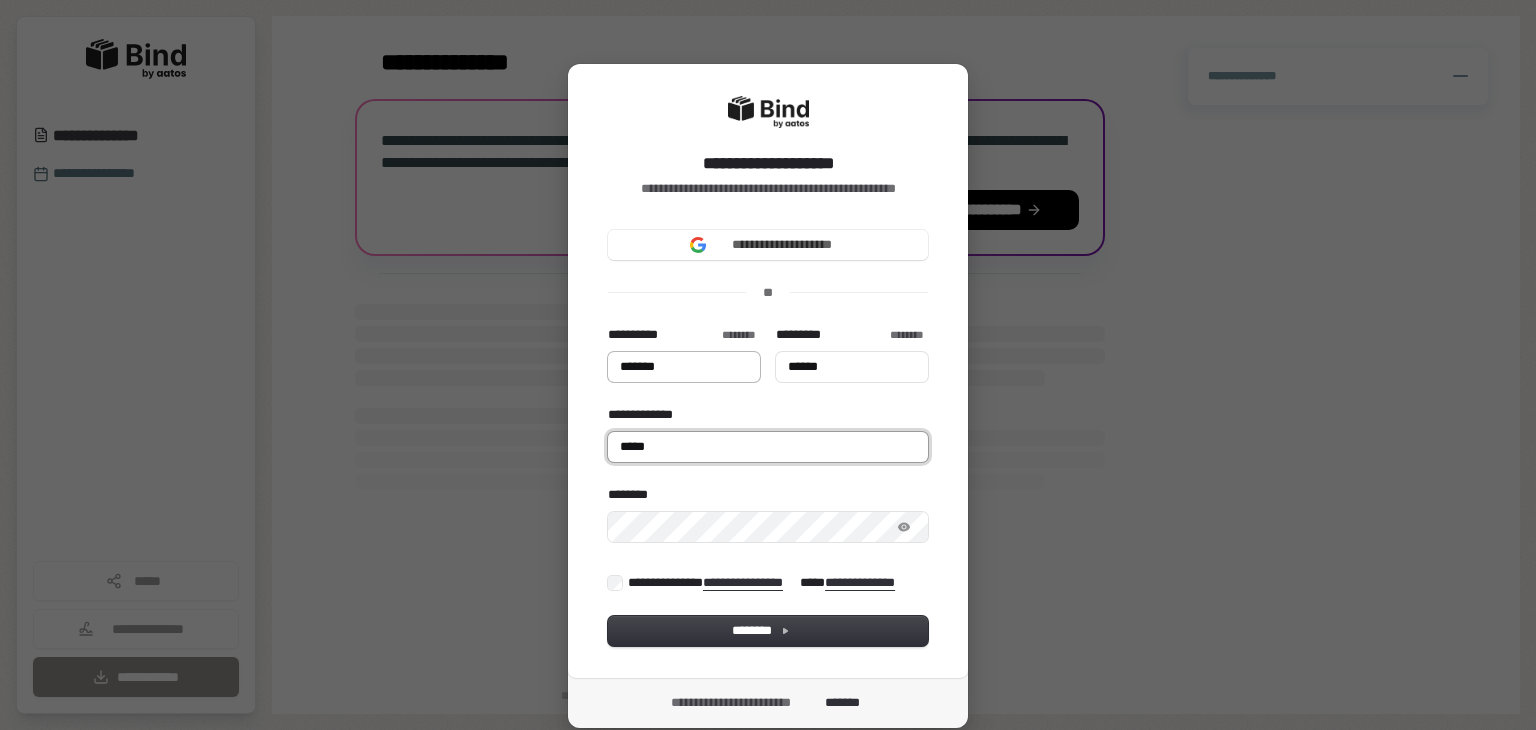 type on "*******" 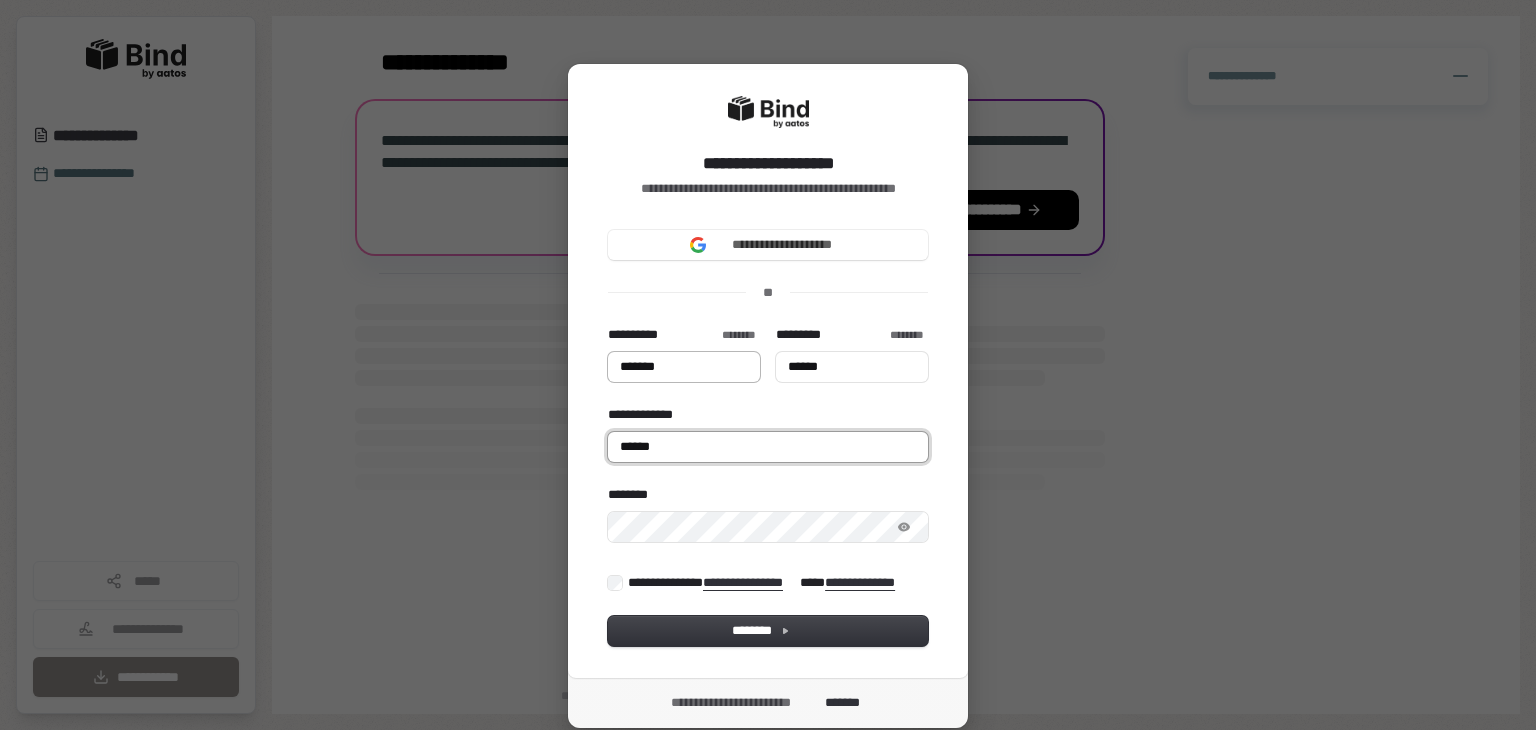 type on "*******" 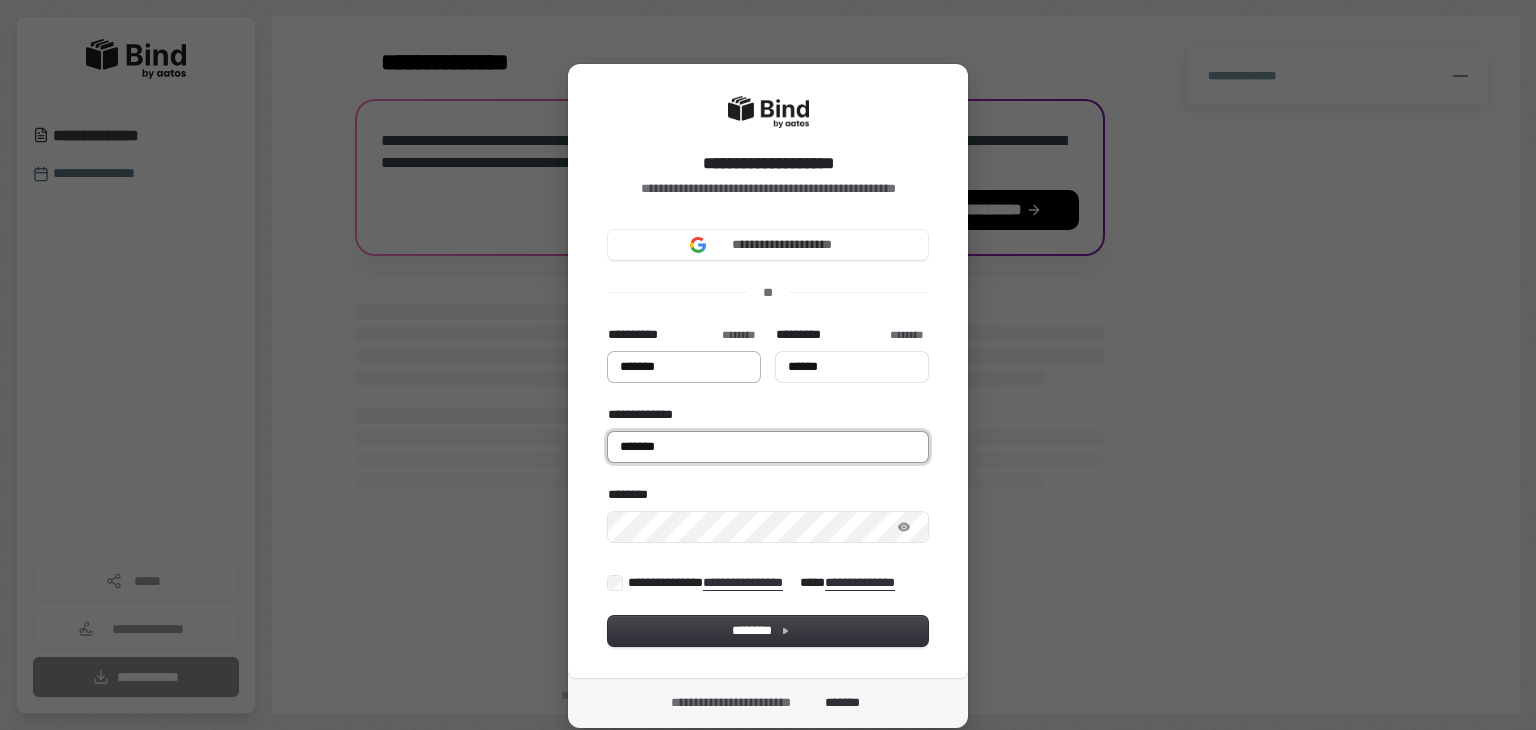 type on "*******" 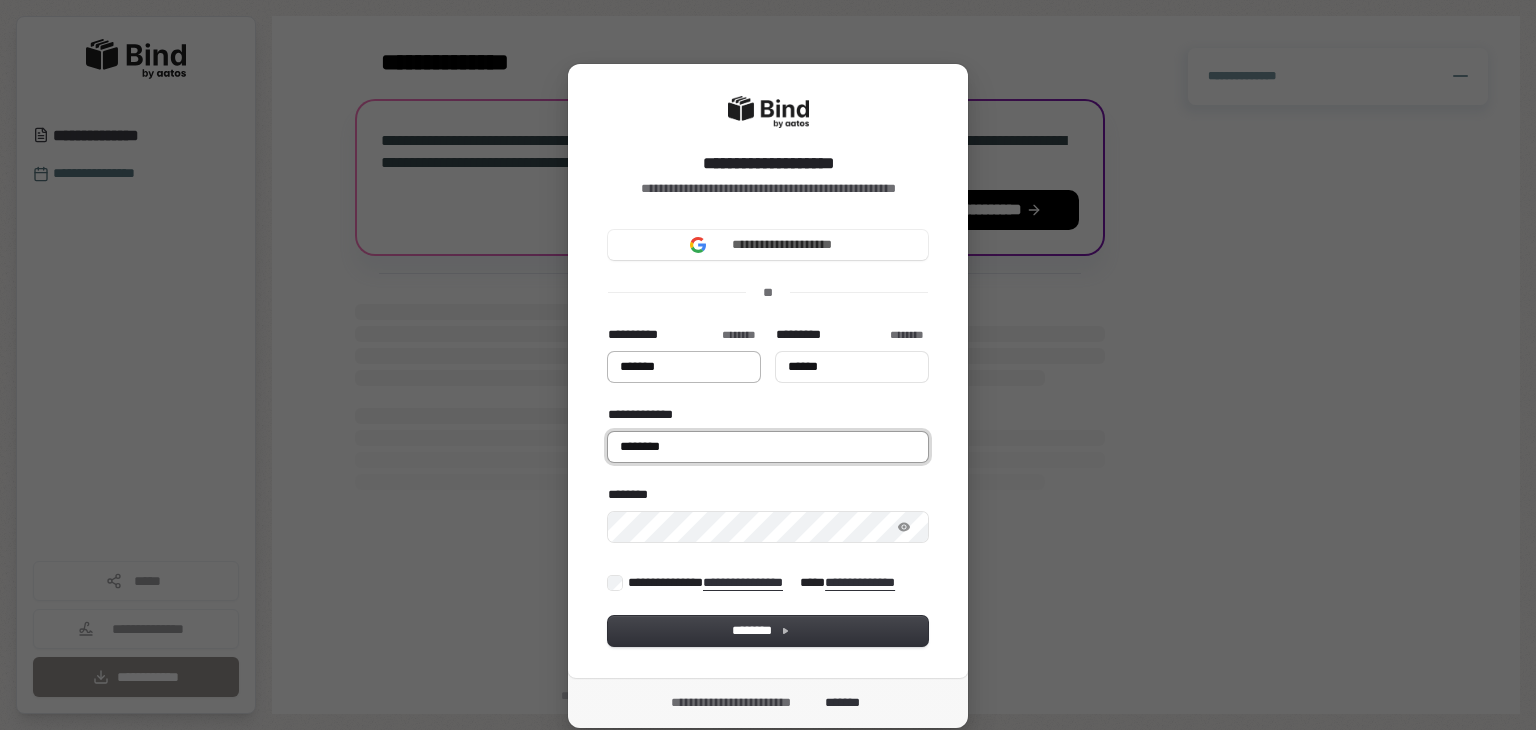 type on "*******" 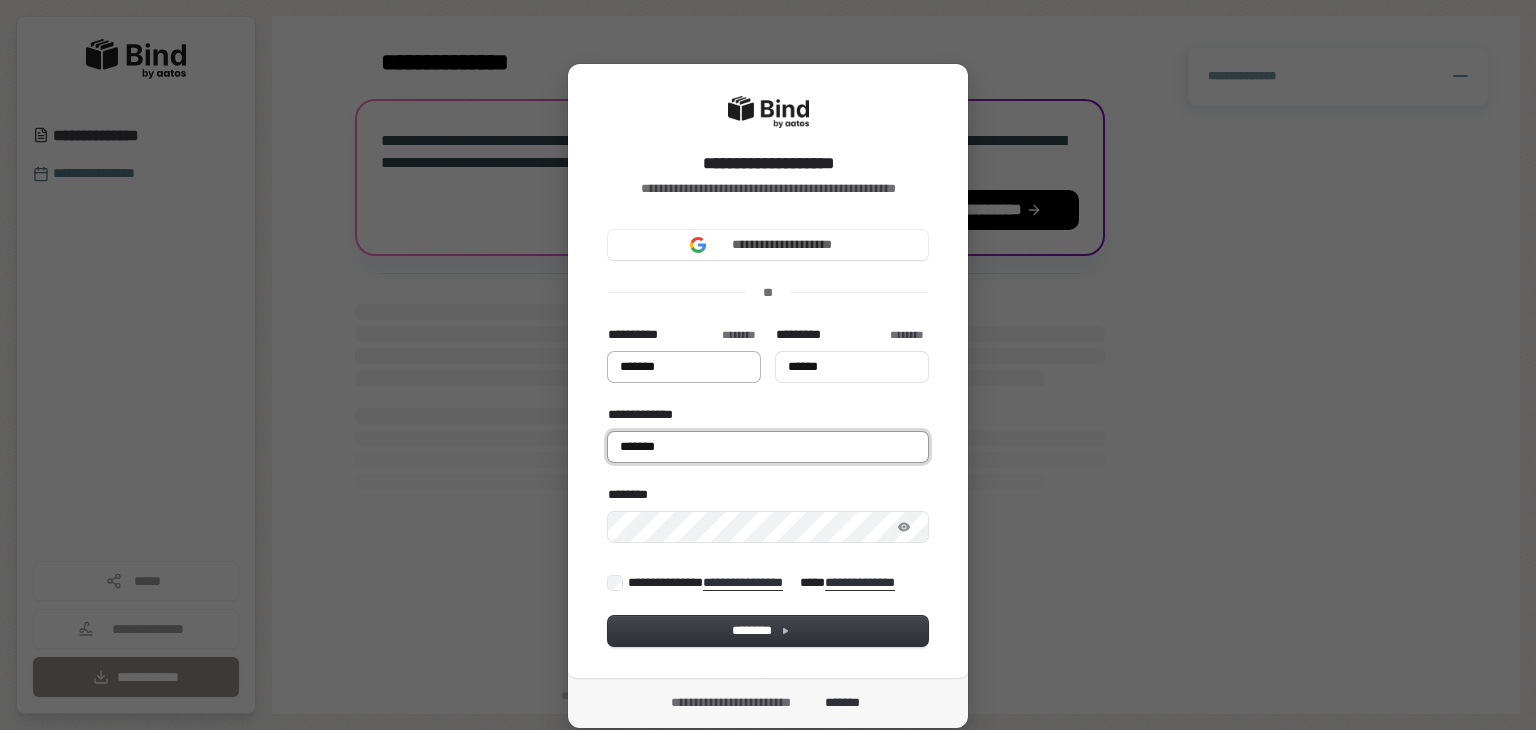 type on "*******" 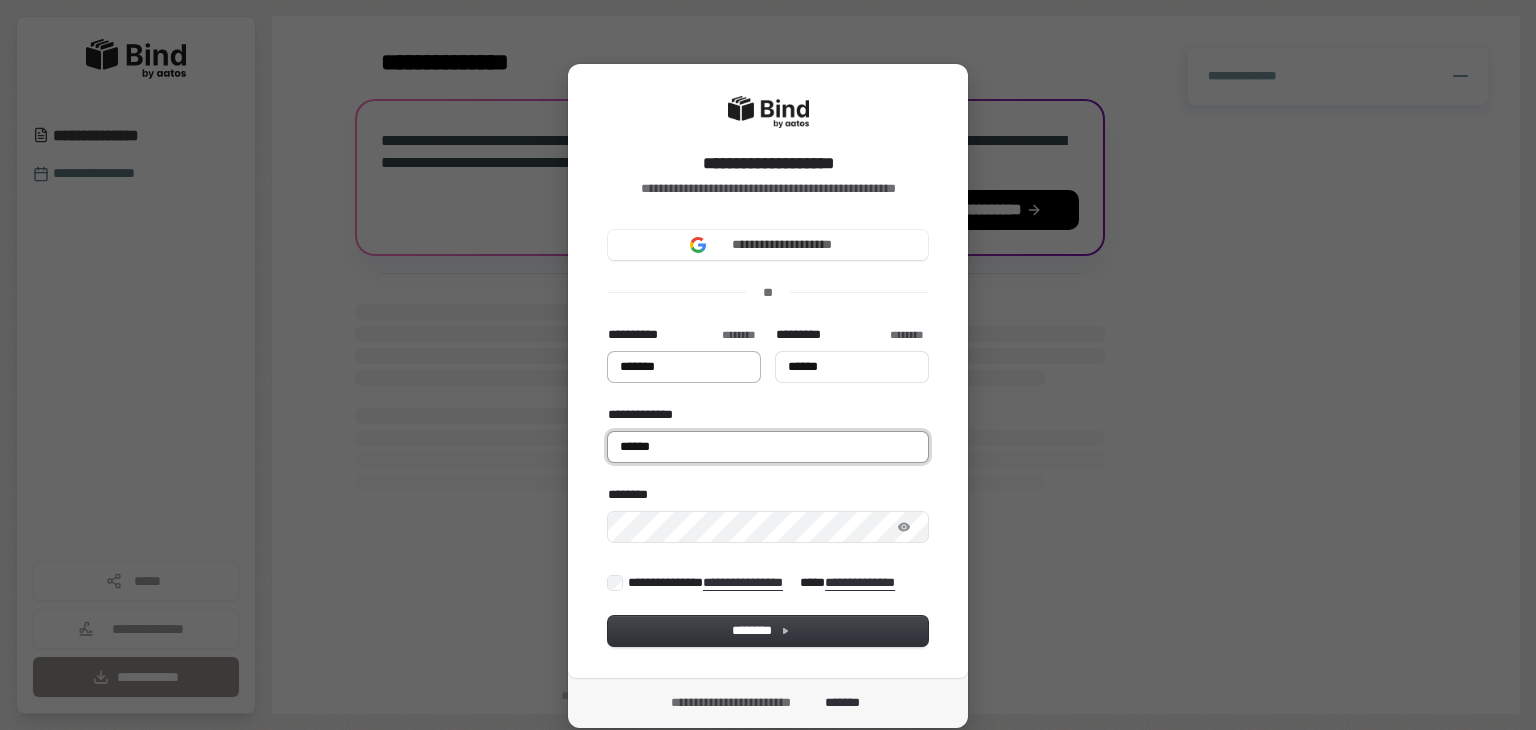 type on "*******" 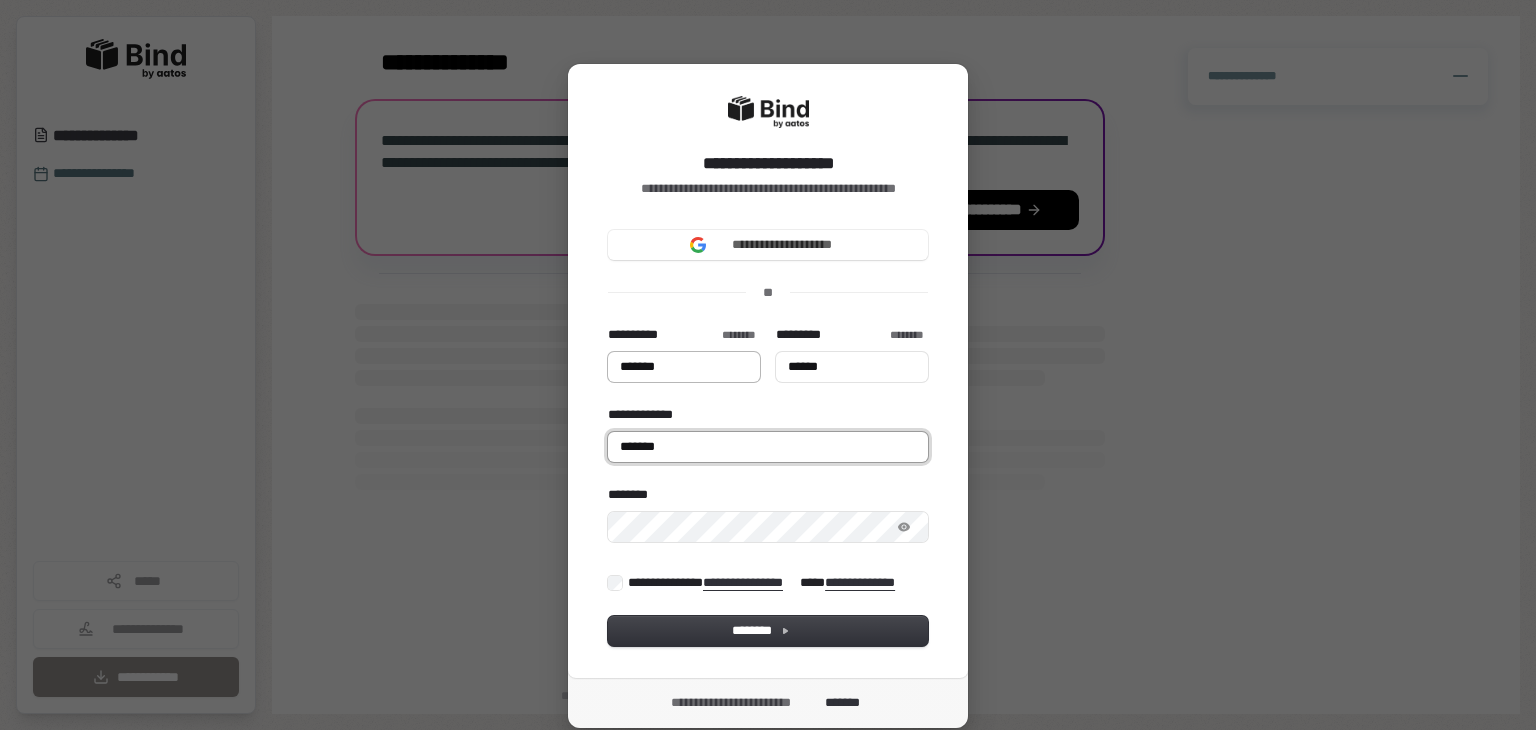 type on "*******" 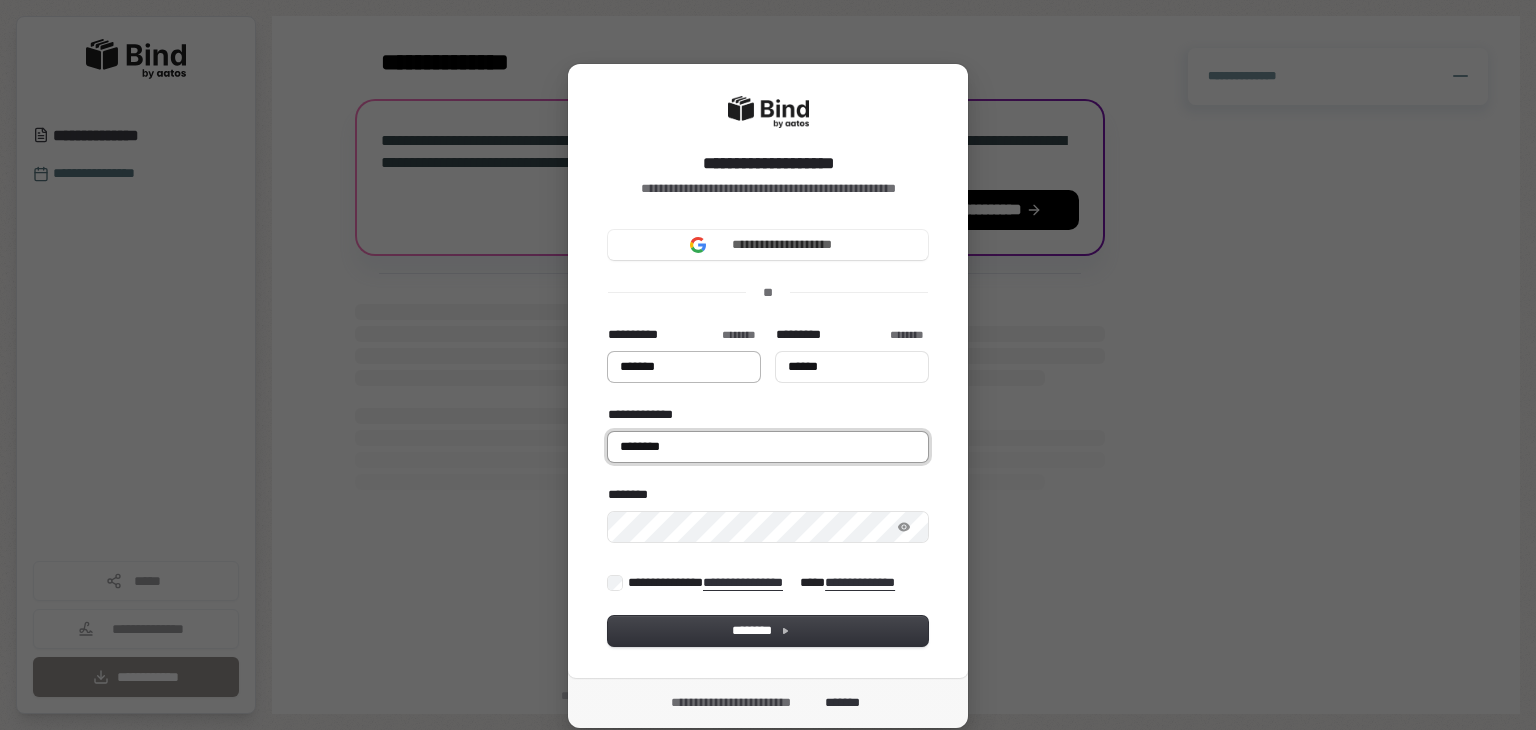 type on "*******" 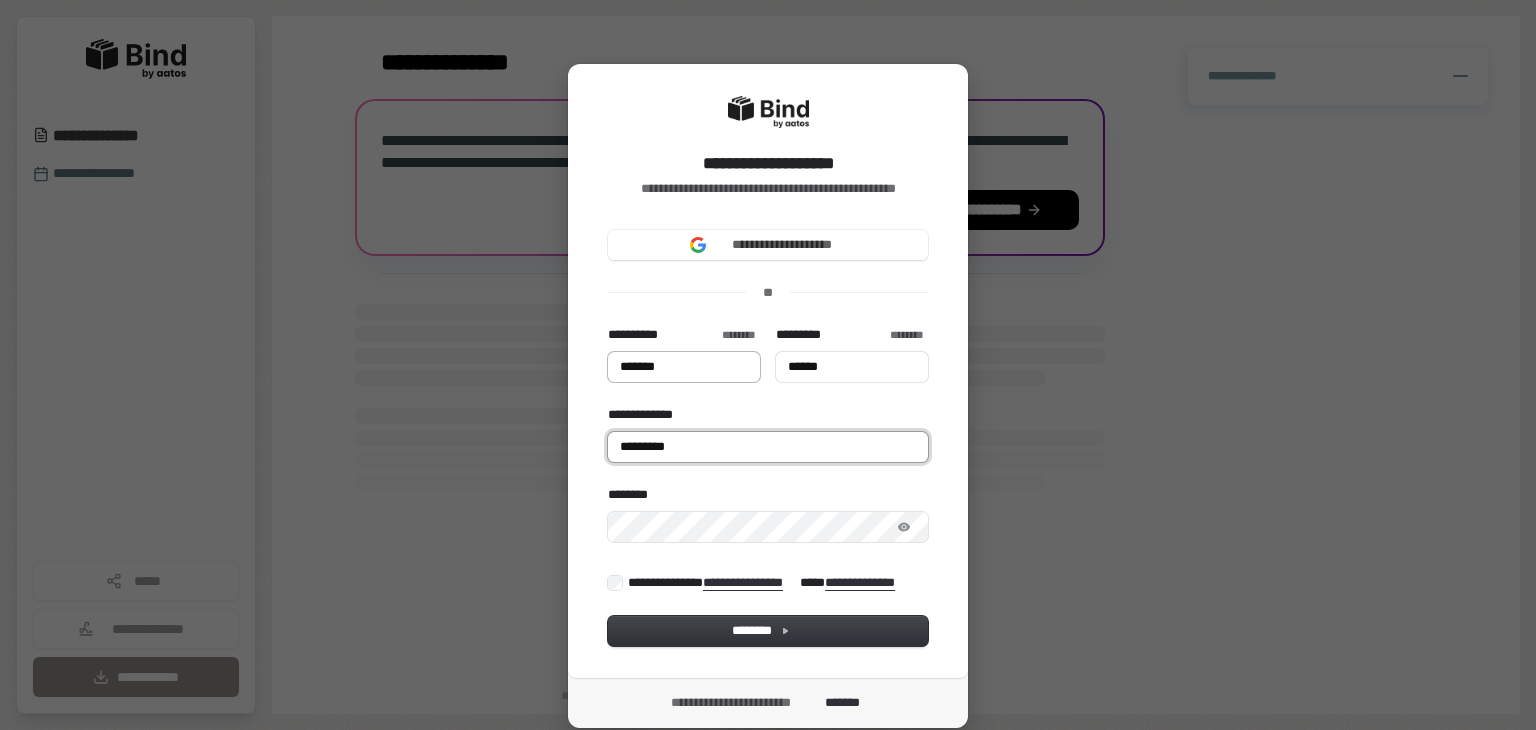 type on "*******" 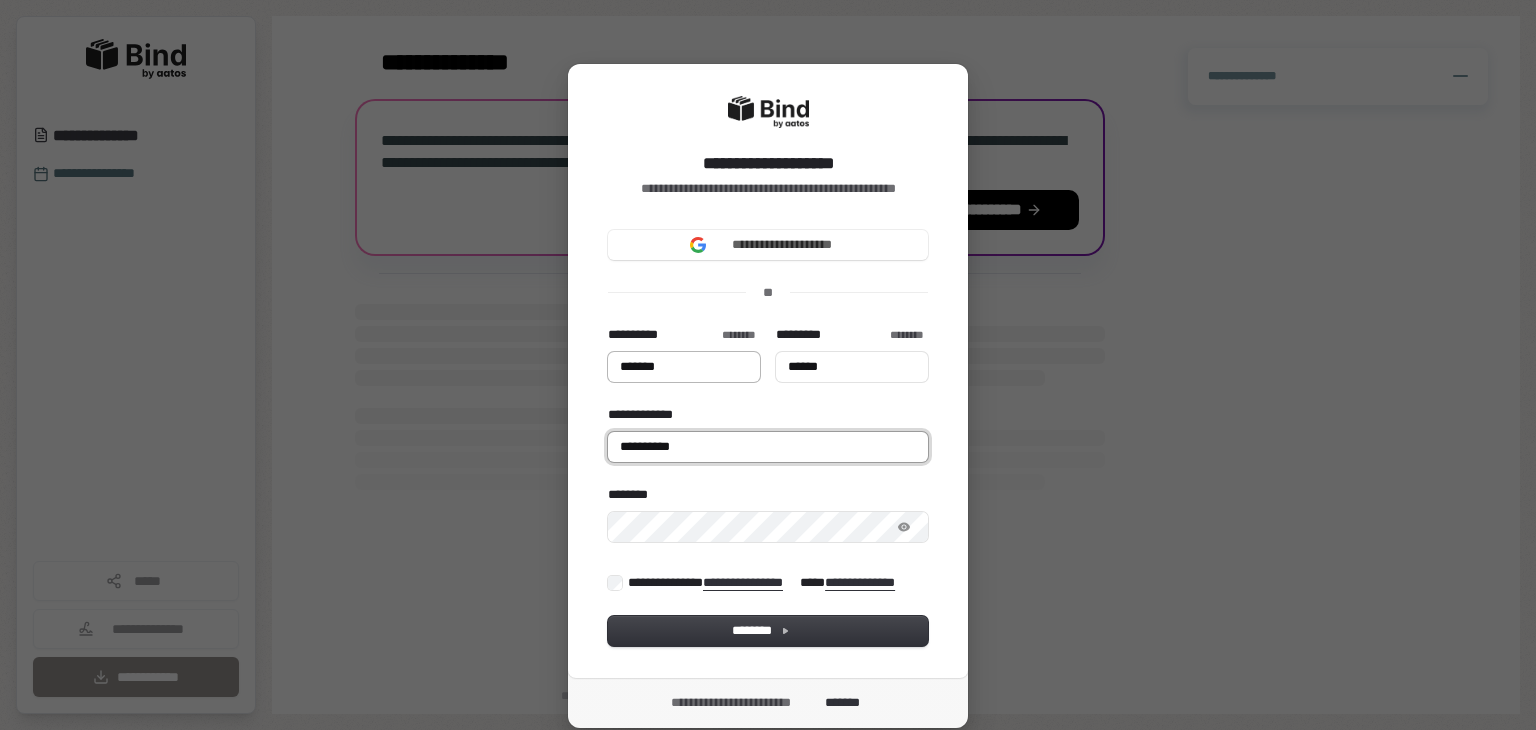 type on "*******" 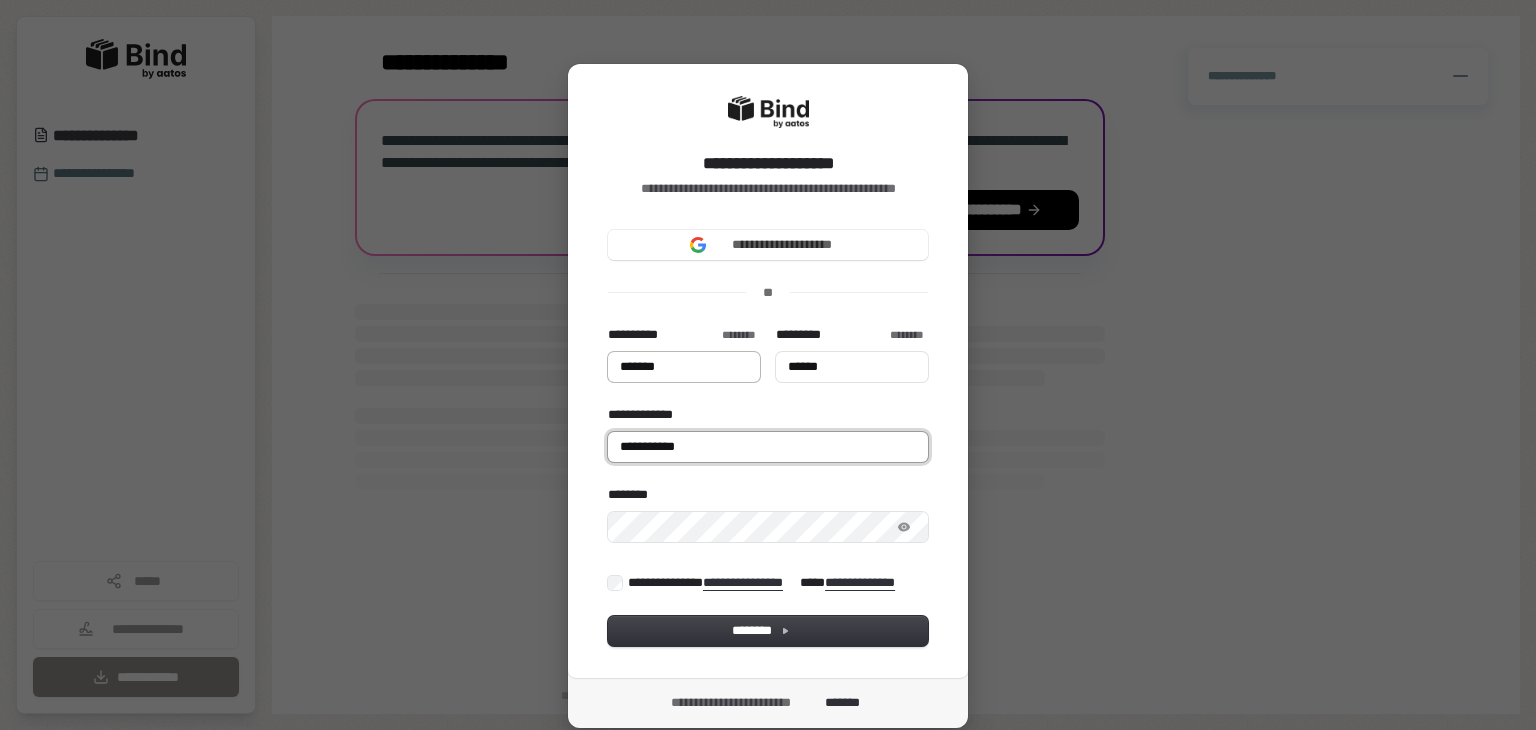type on "*******" 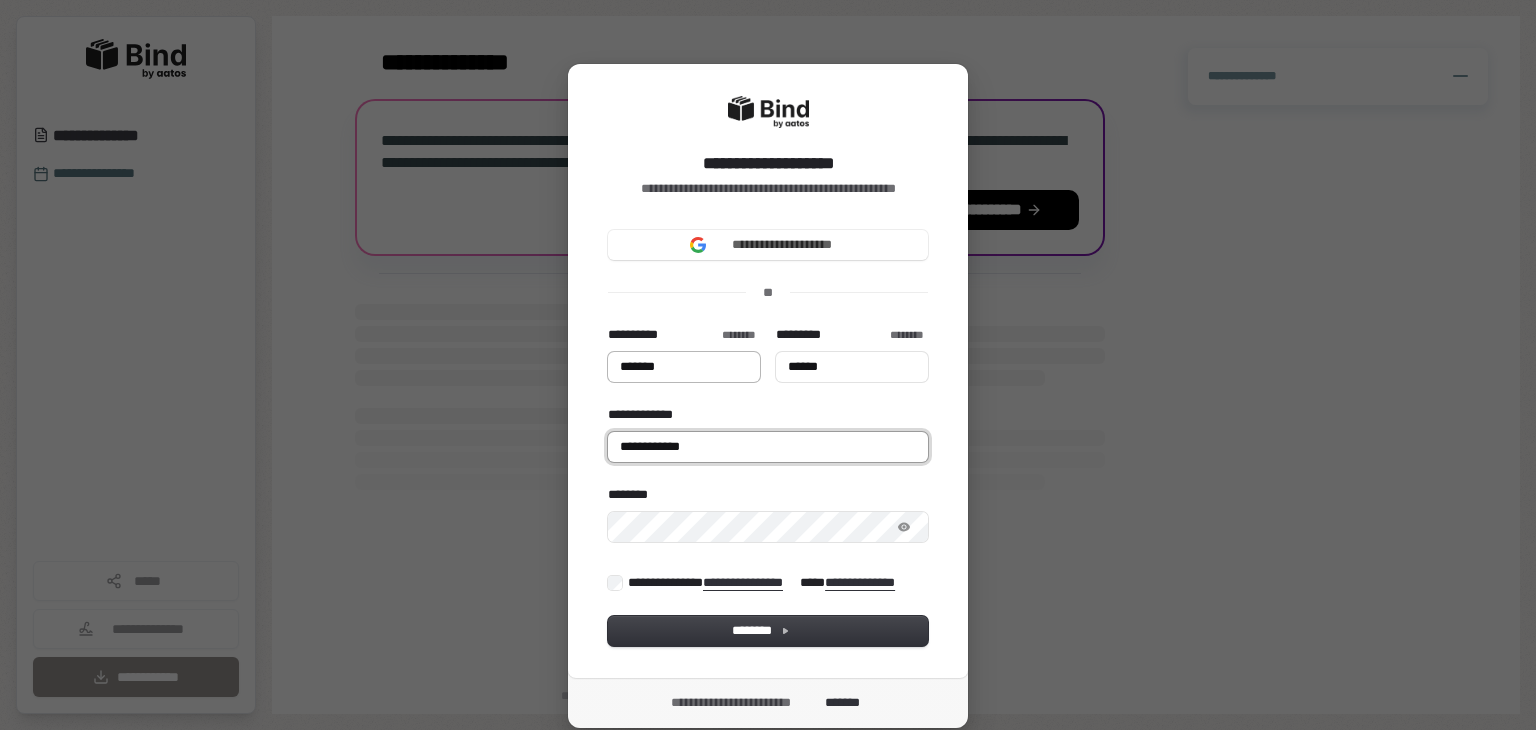 type on "*******" 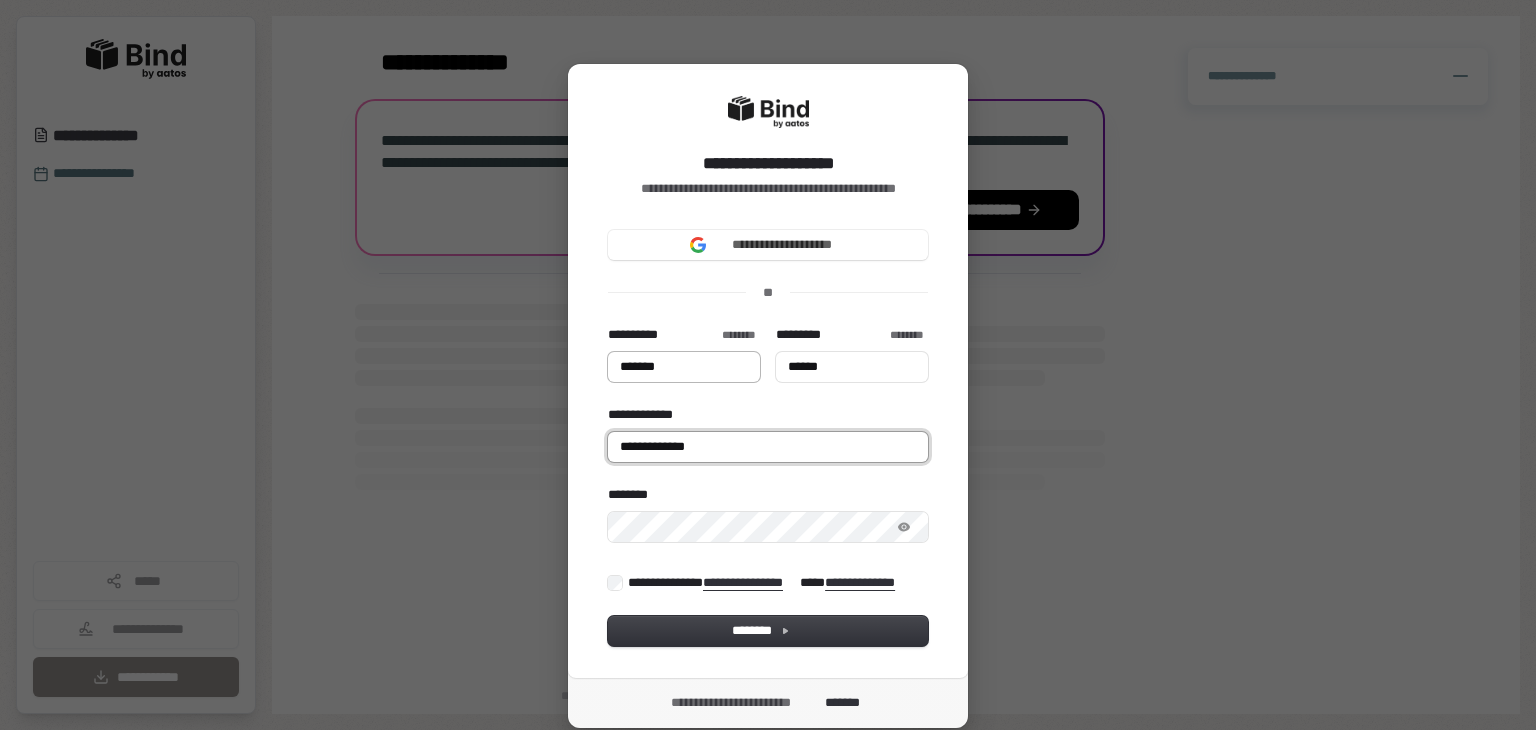 type on "*******" 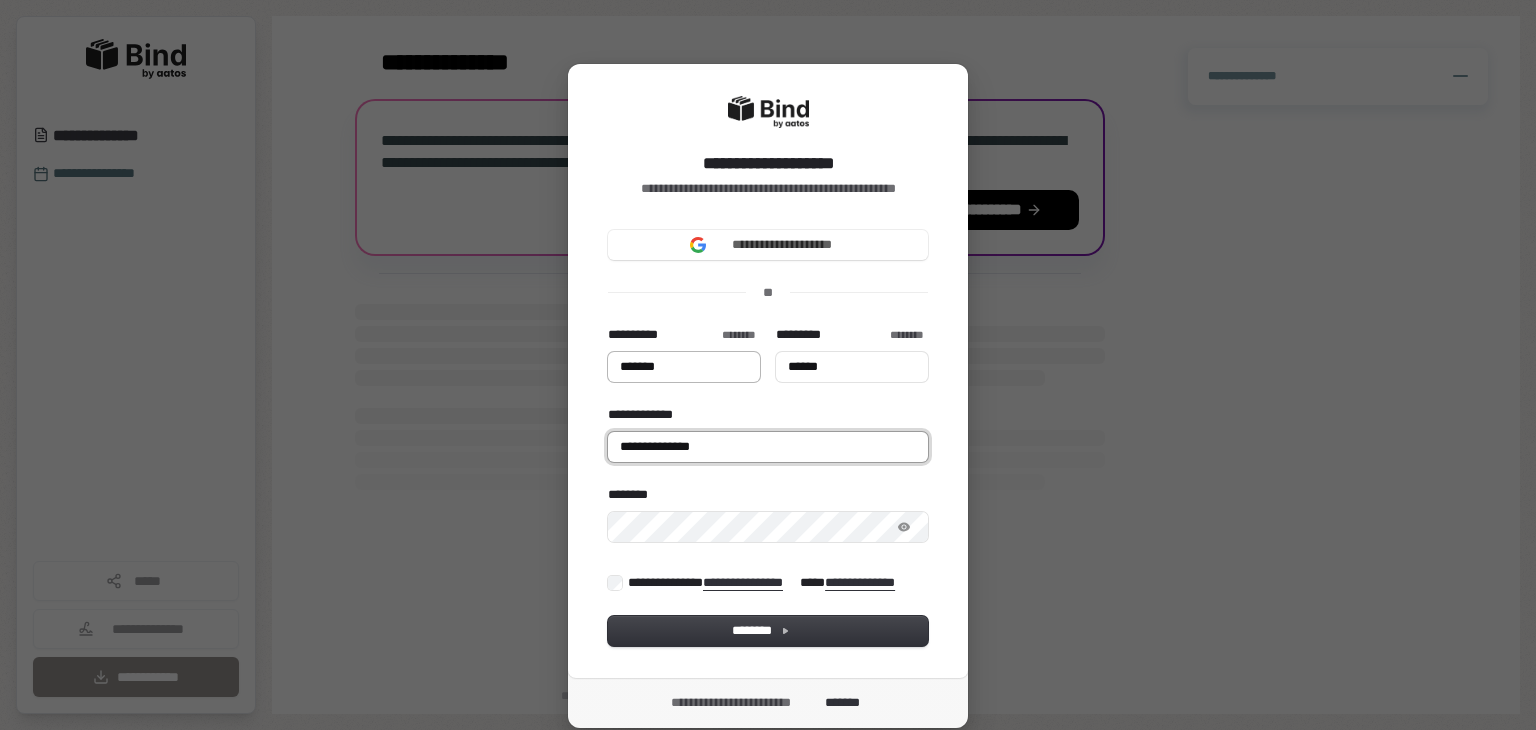 type on "*******" 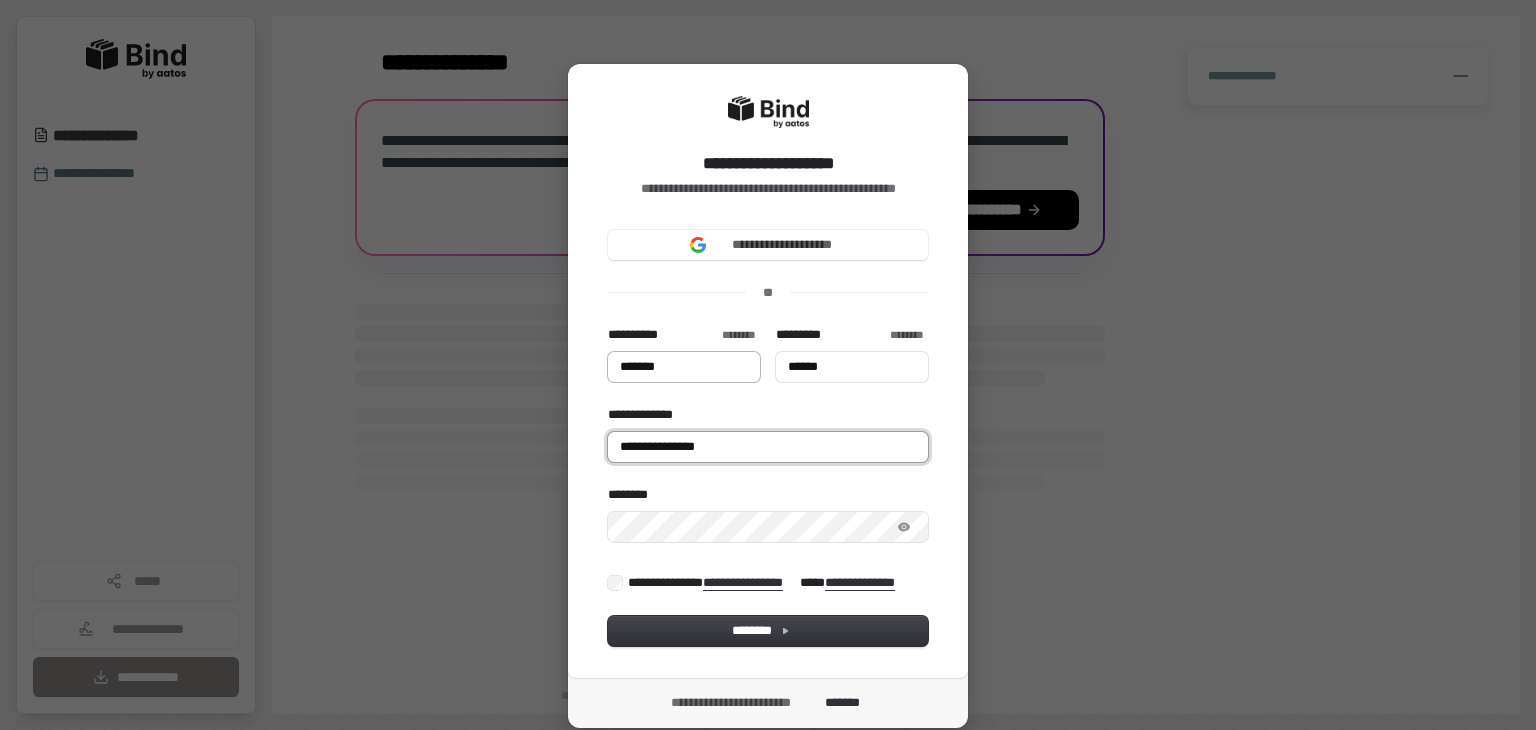 type on "*******" 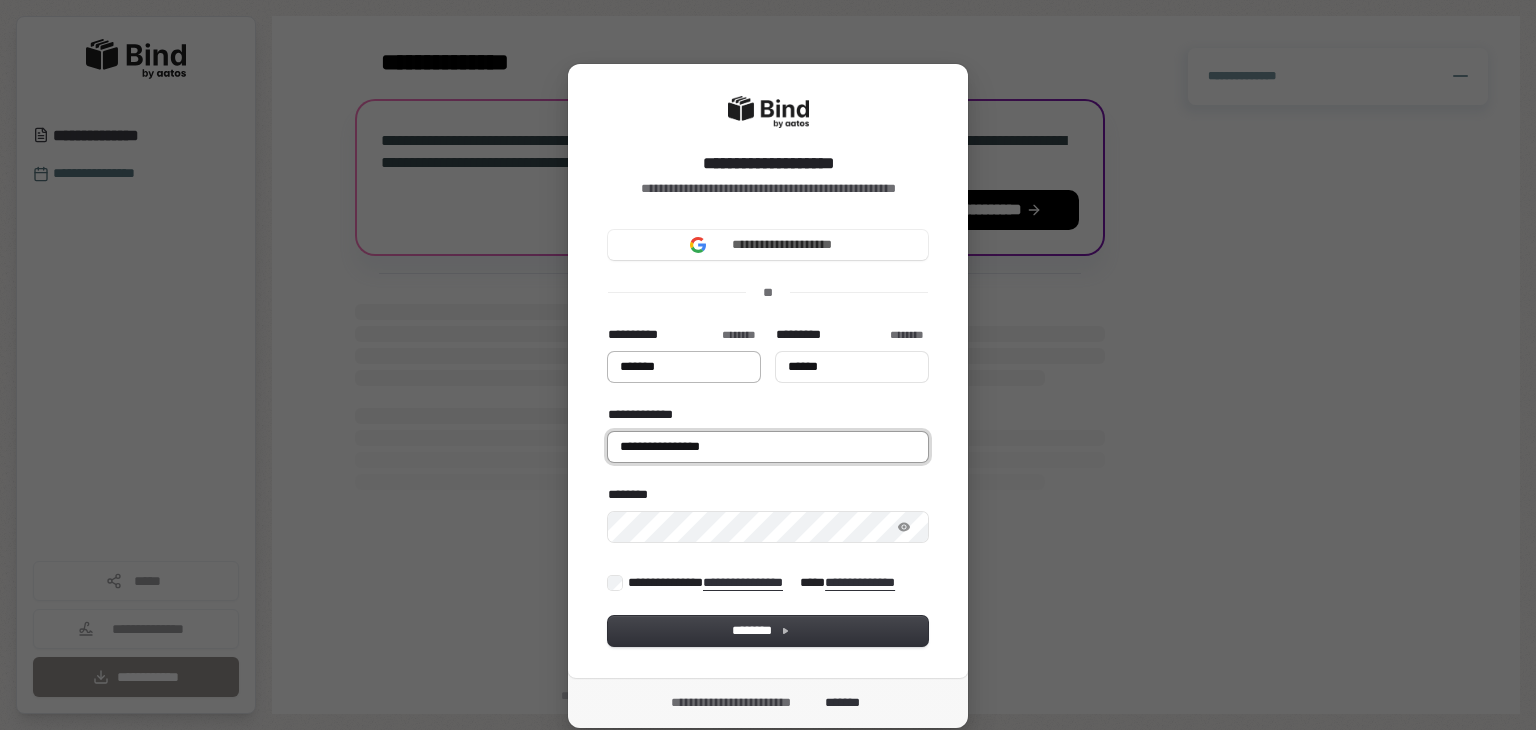 type on "*******" 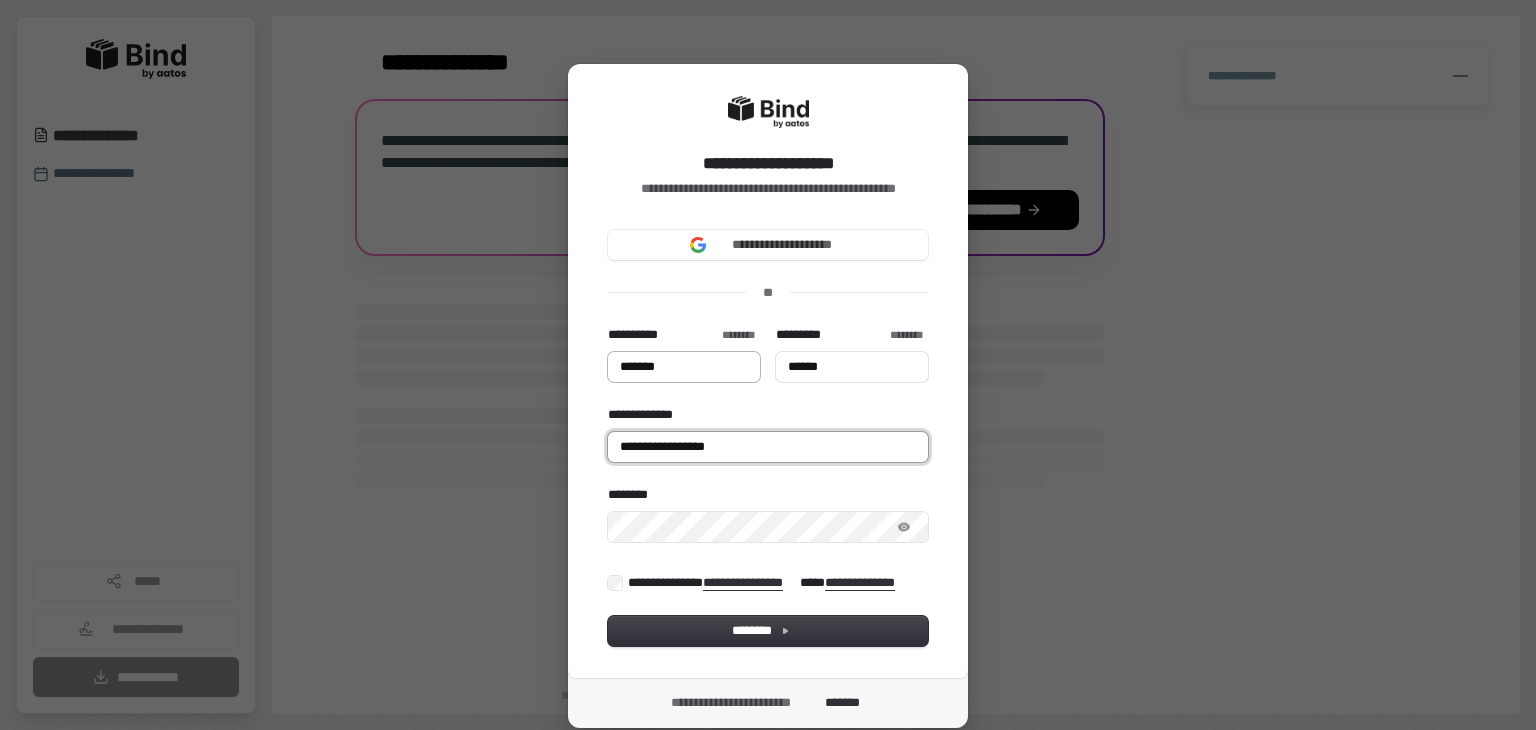 type on "**********" 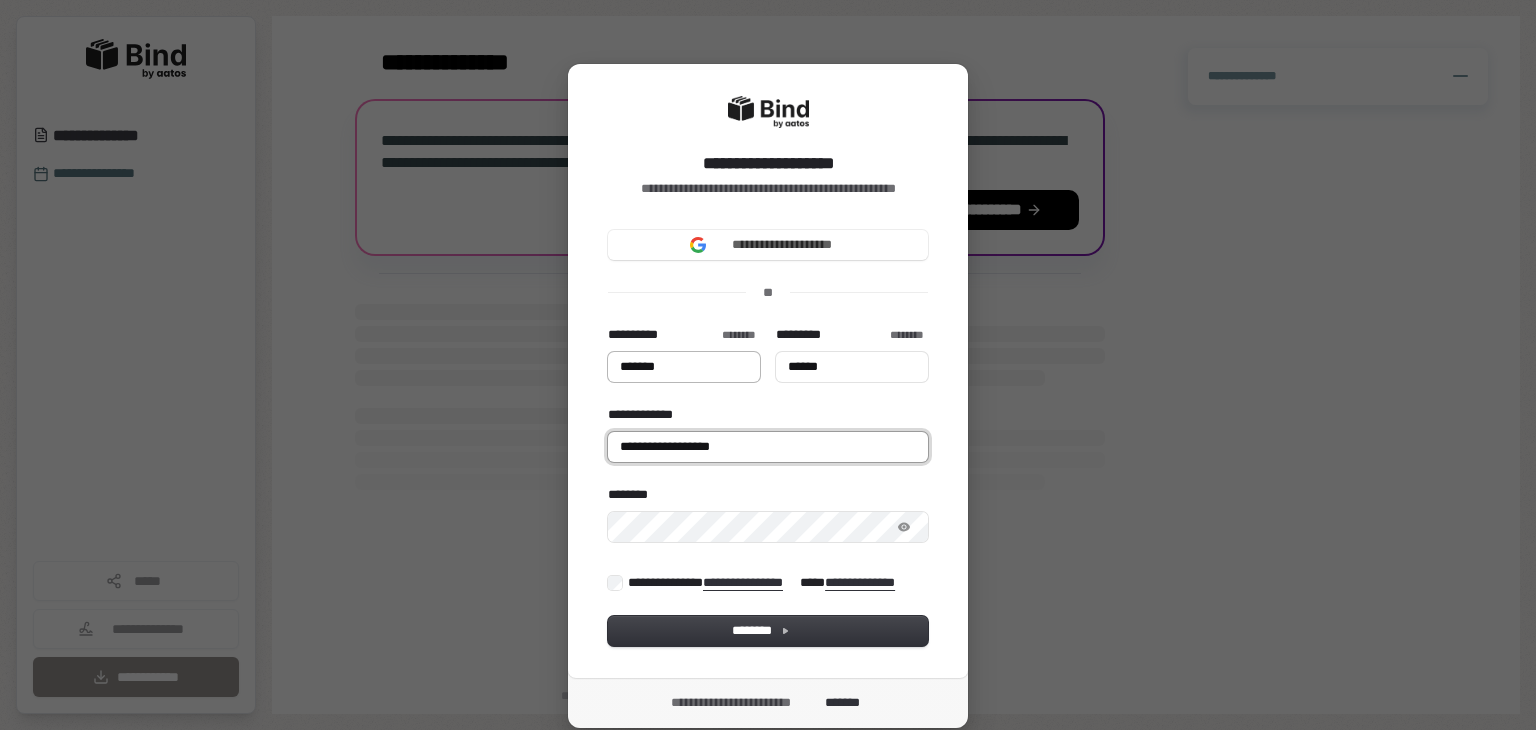 type on "*******" 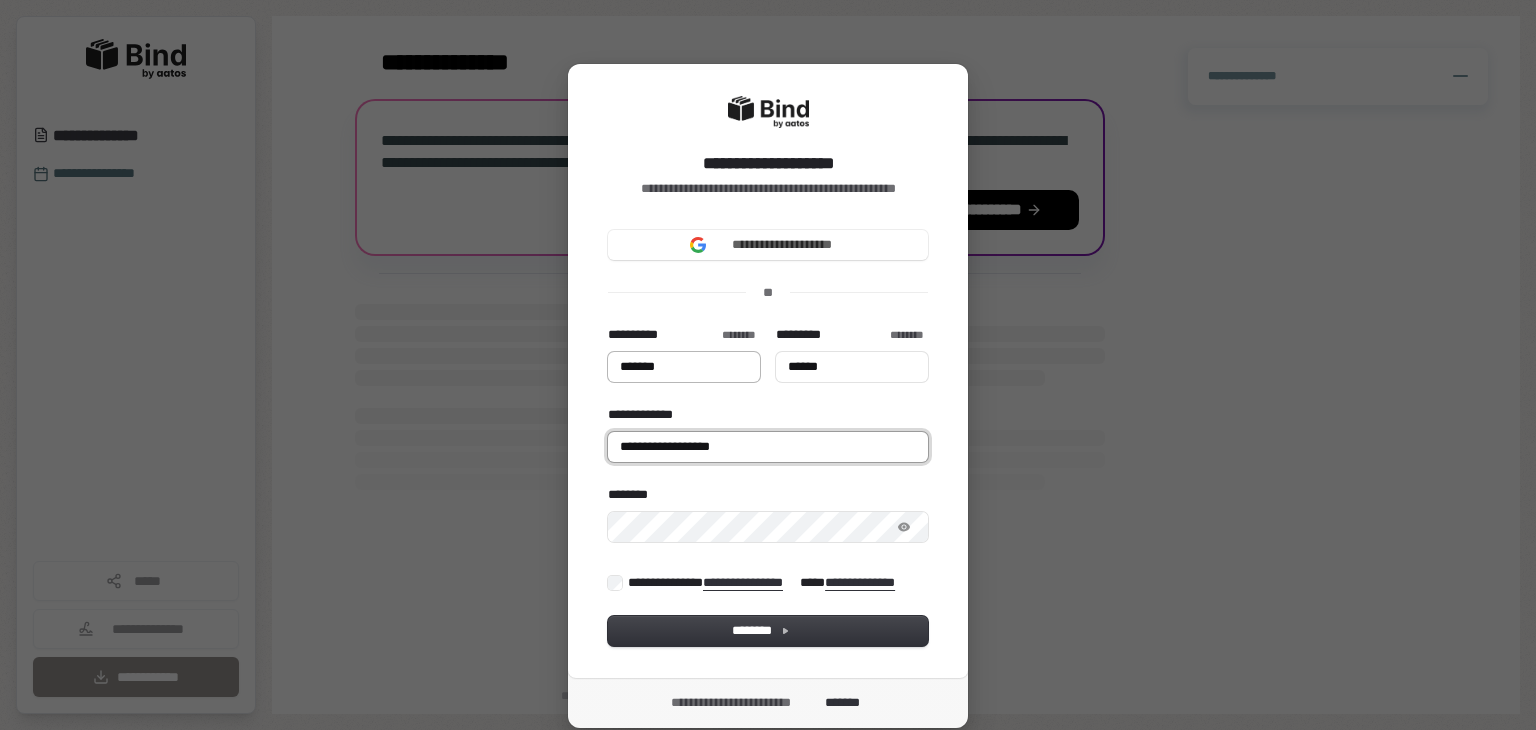 type on "*******" 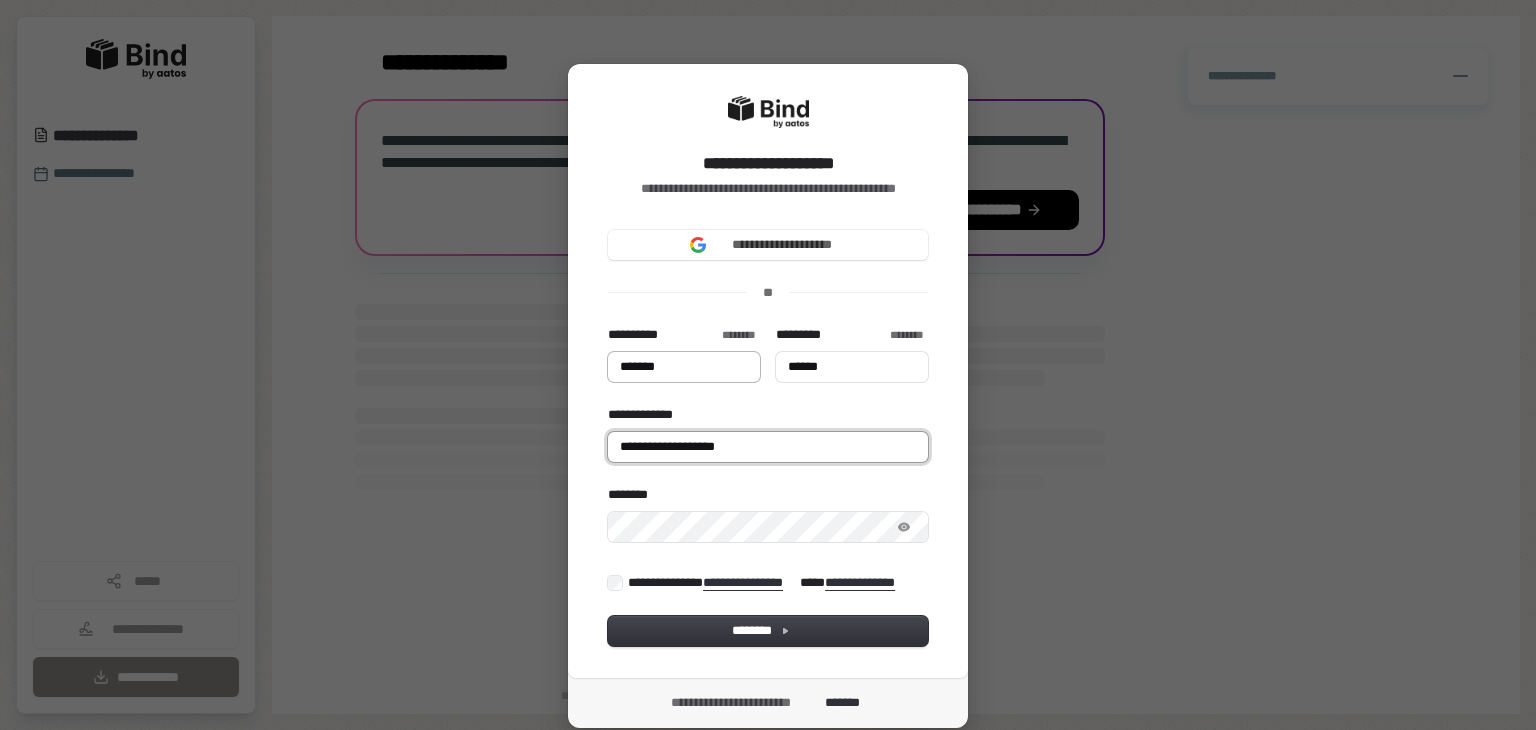 type on "*******" 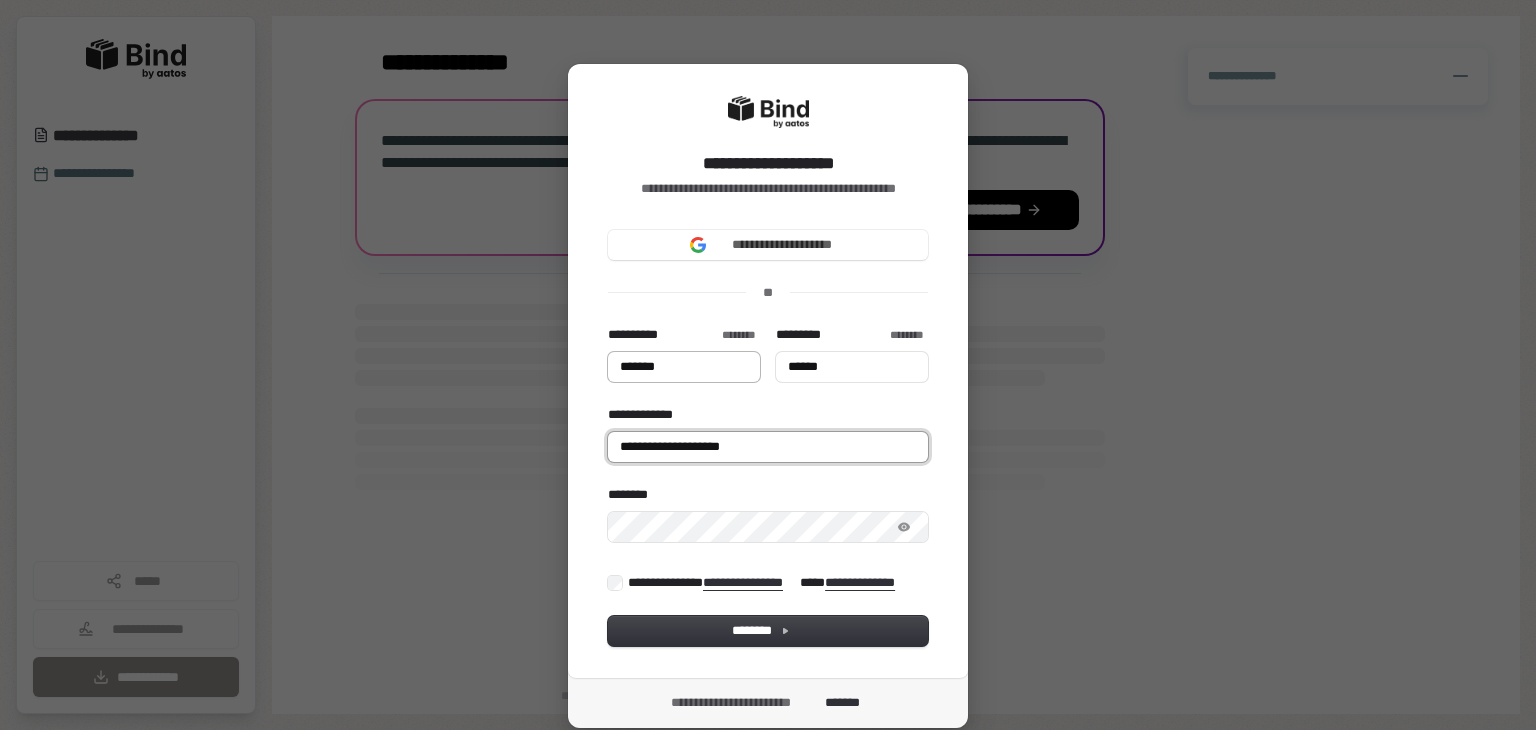 type on "*******" 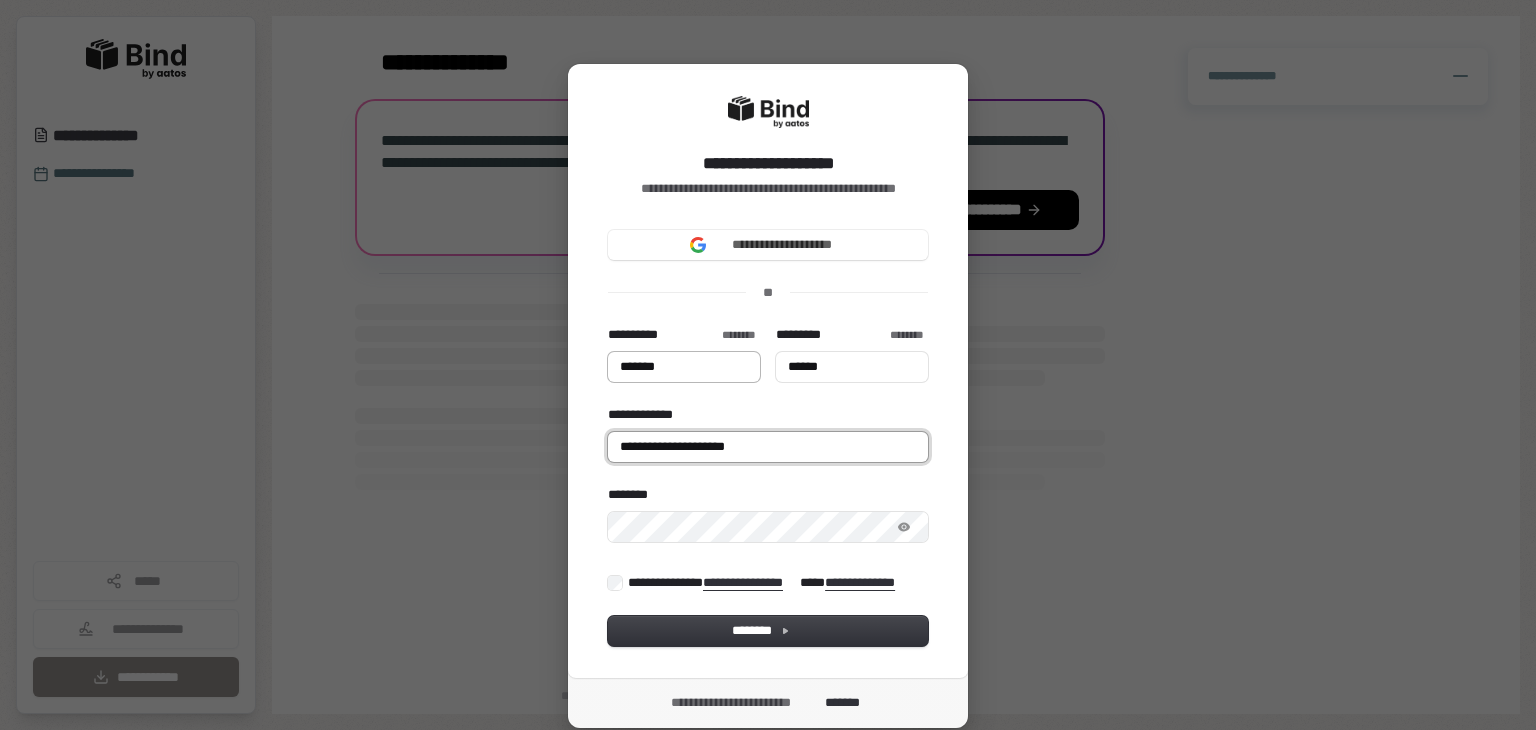 type on "**********" 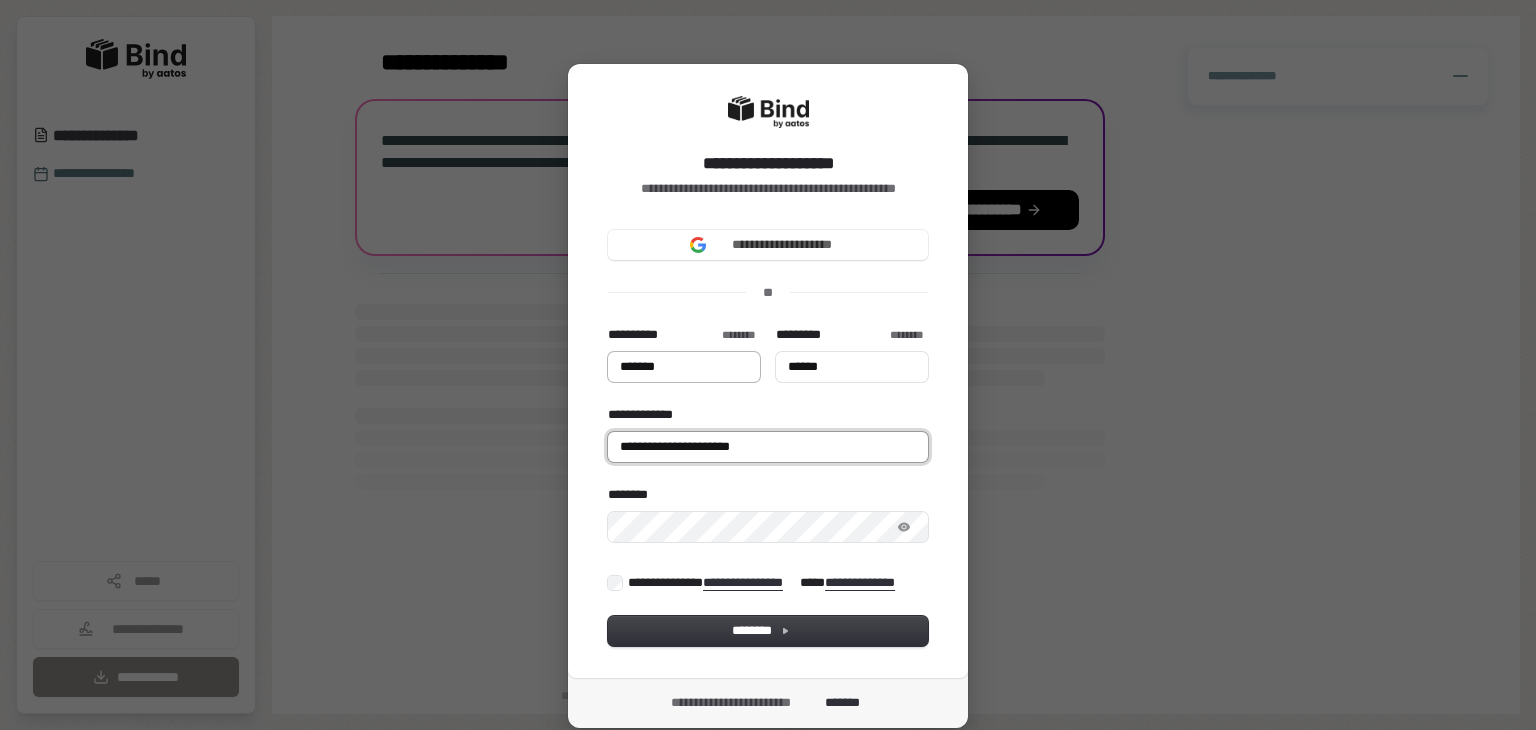 type on "*******" 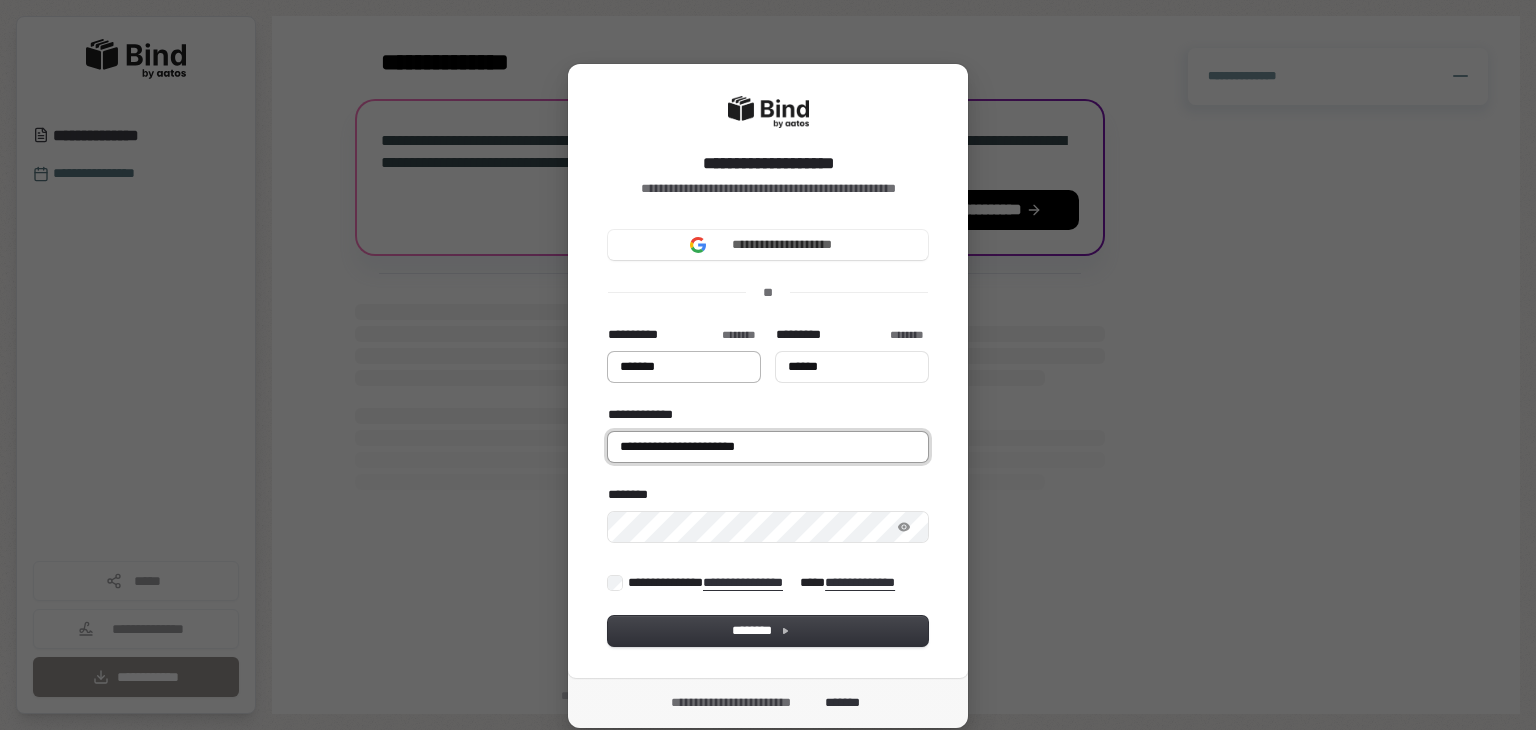 type on "*******" 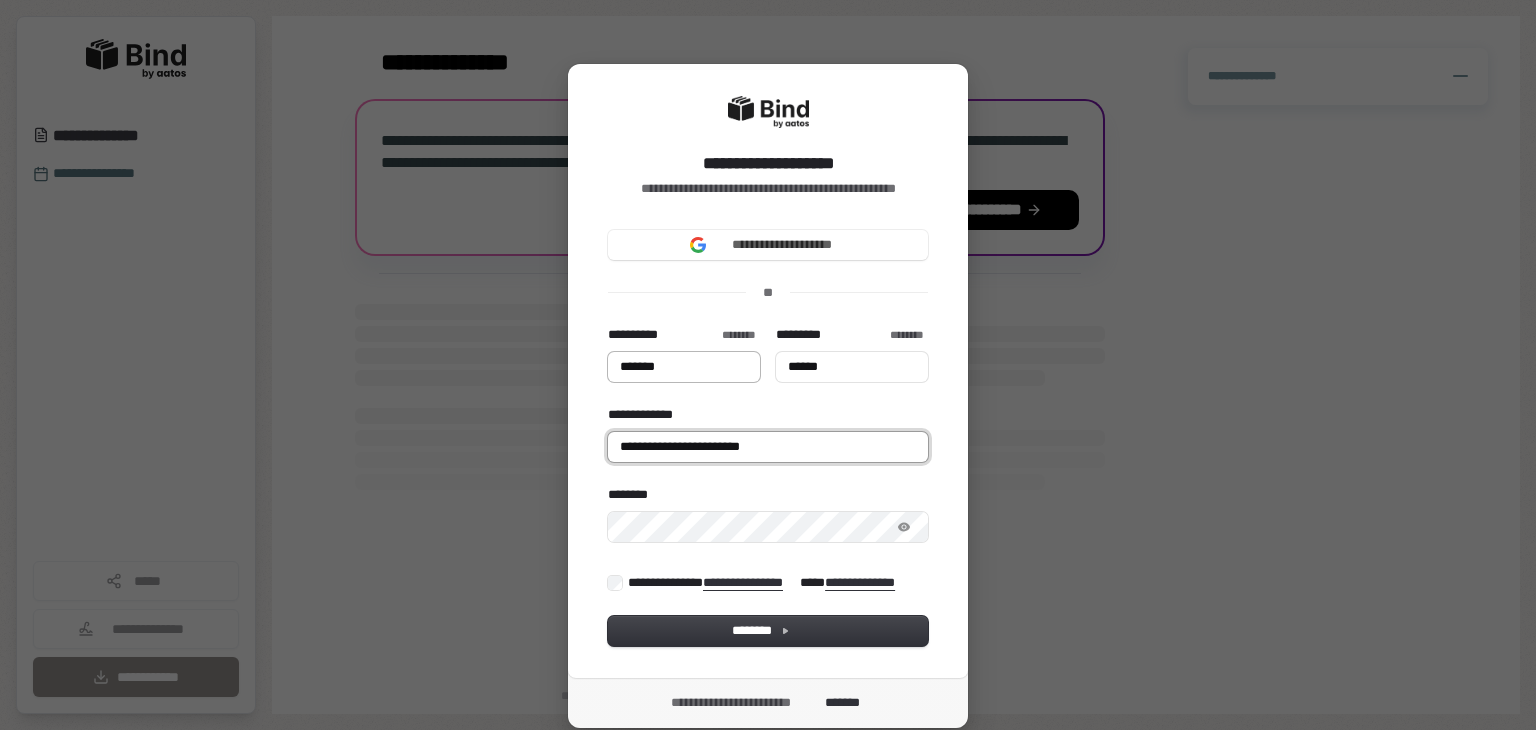 type on "*******" 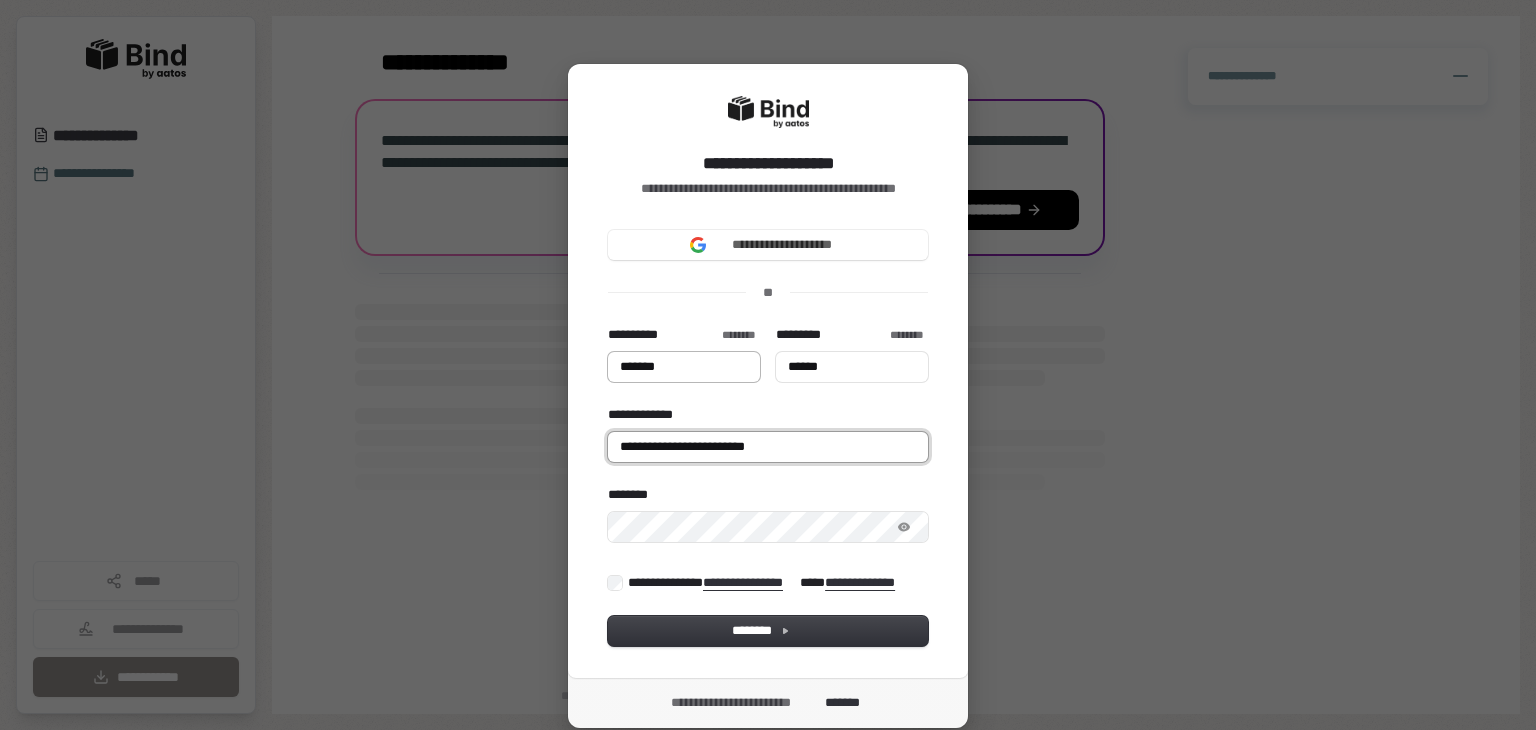 type on "*******" 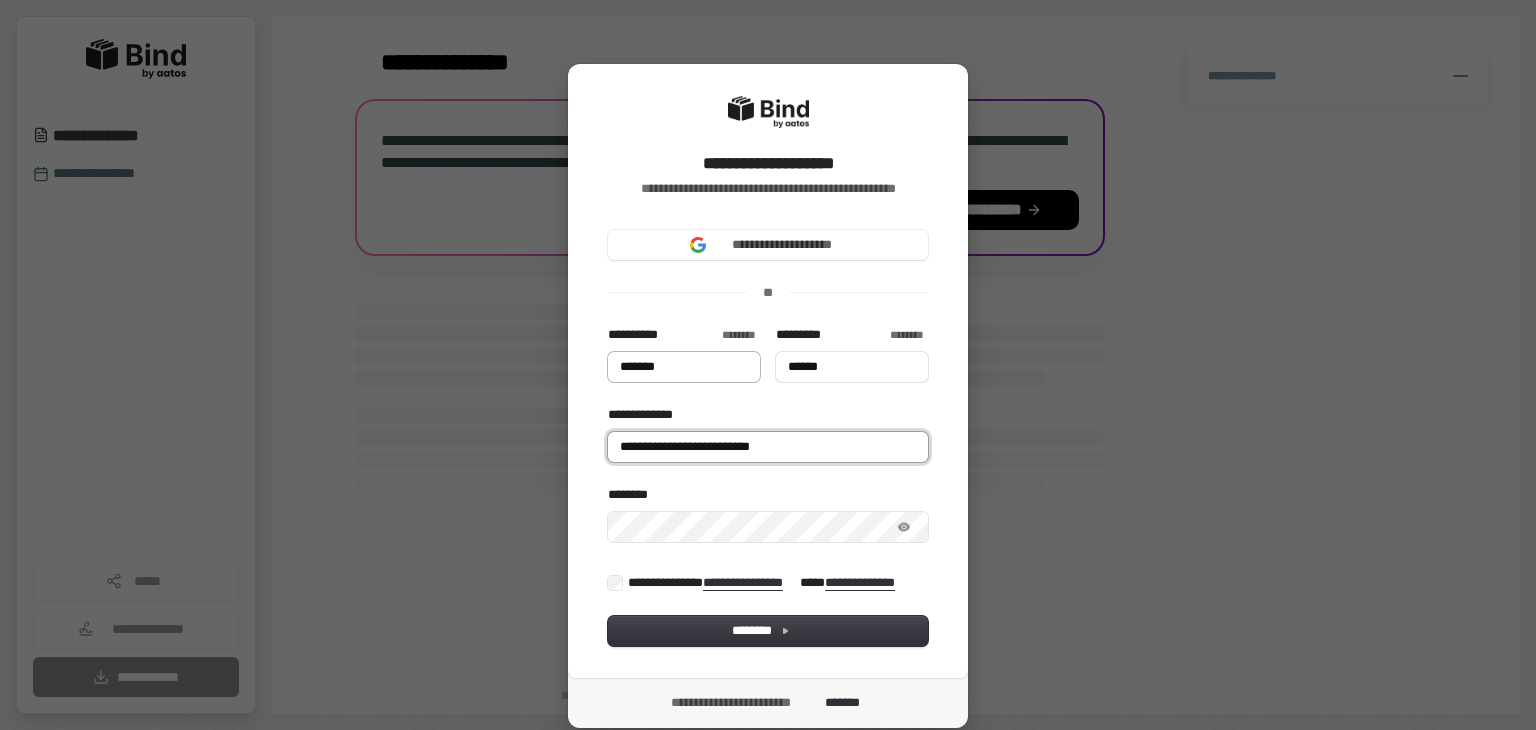 type on "*******" 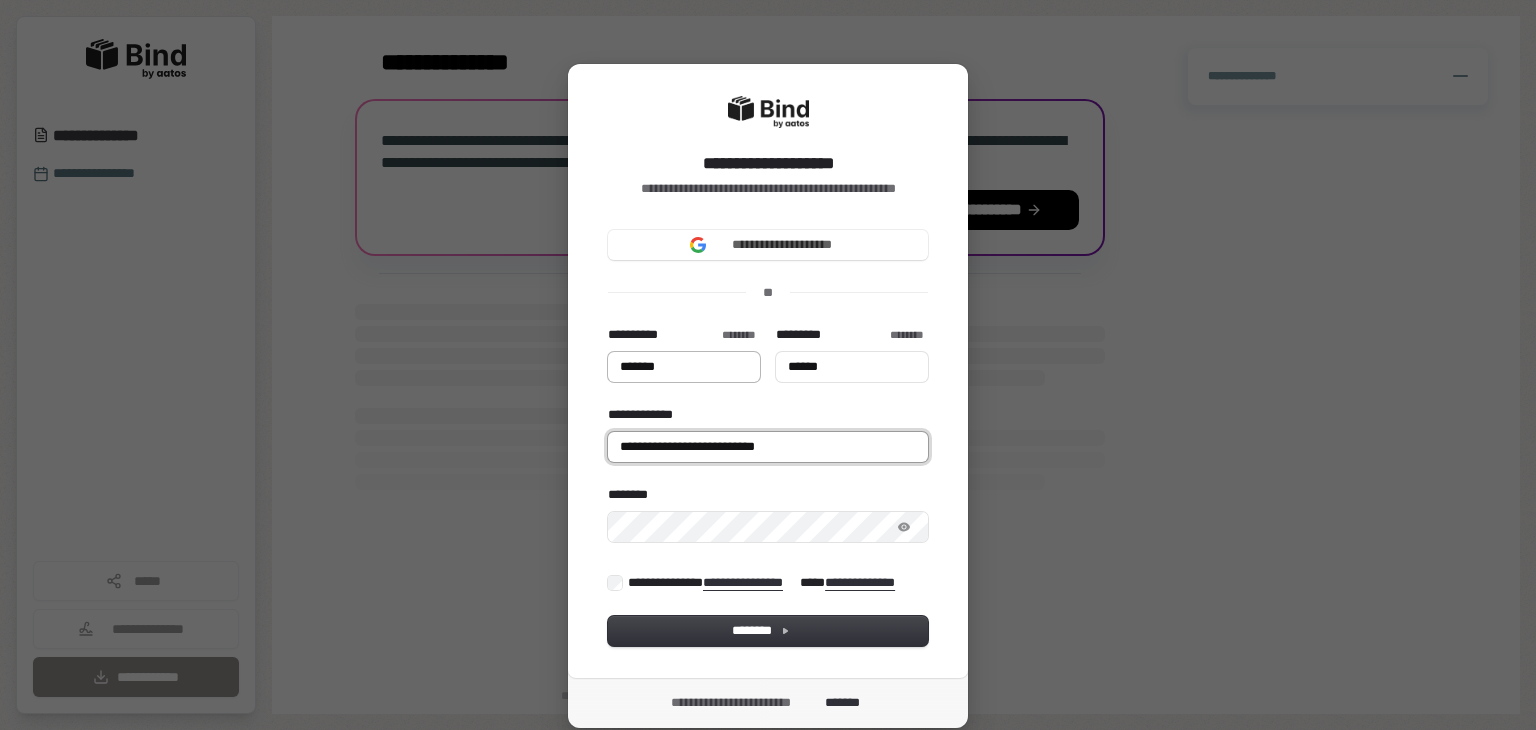 type on "*******" 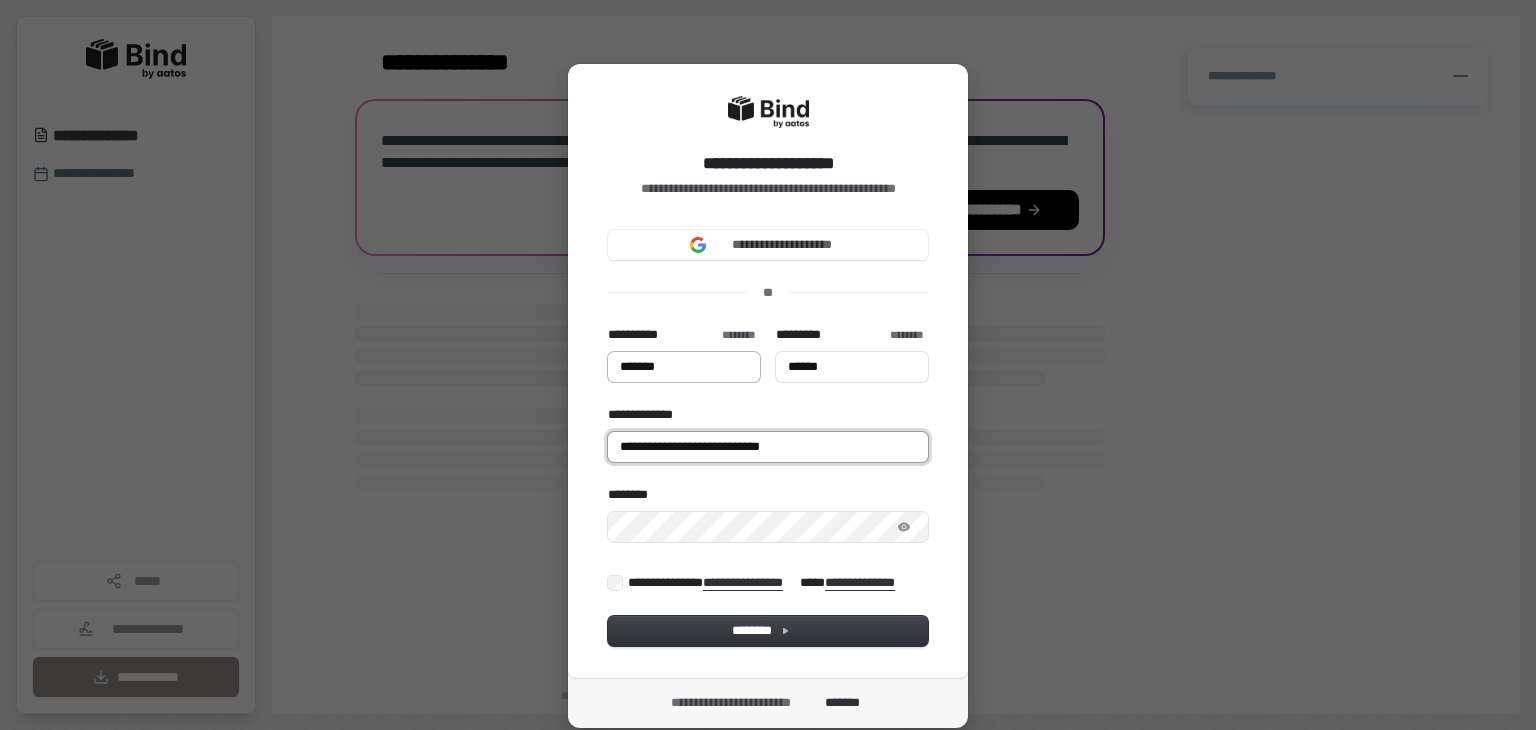 type on "**********" 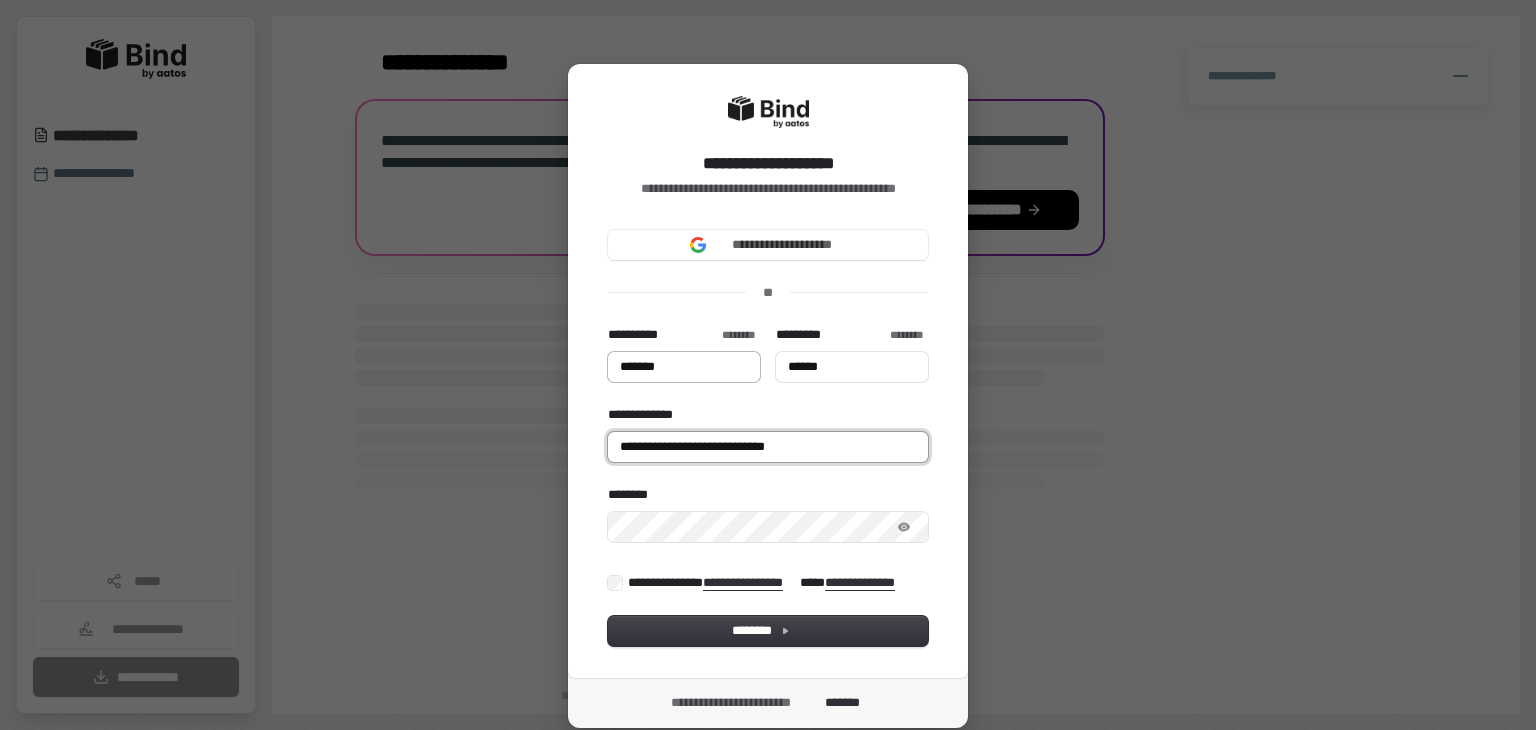 type on "*******" 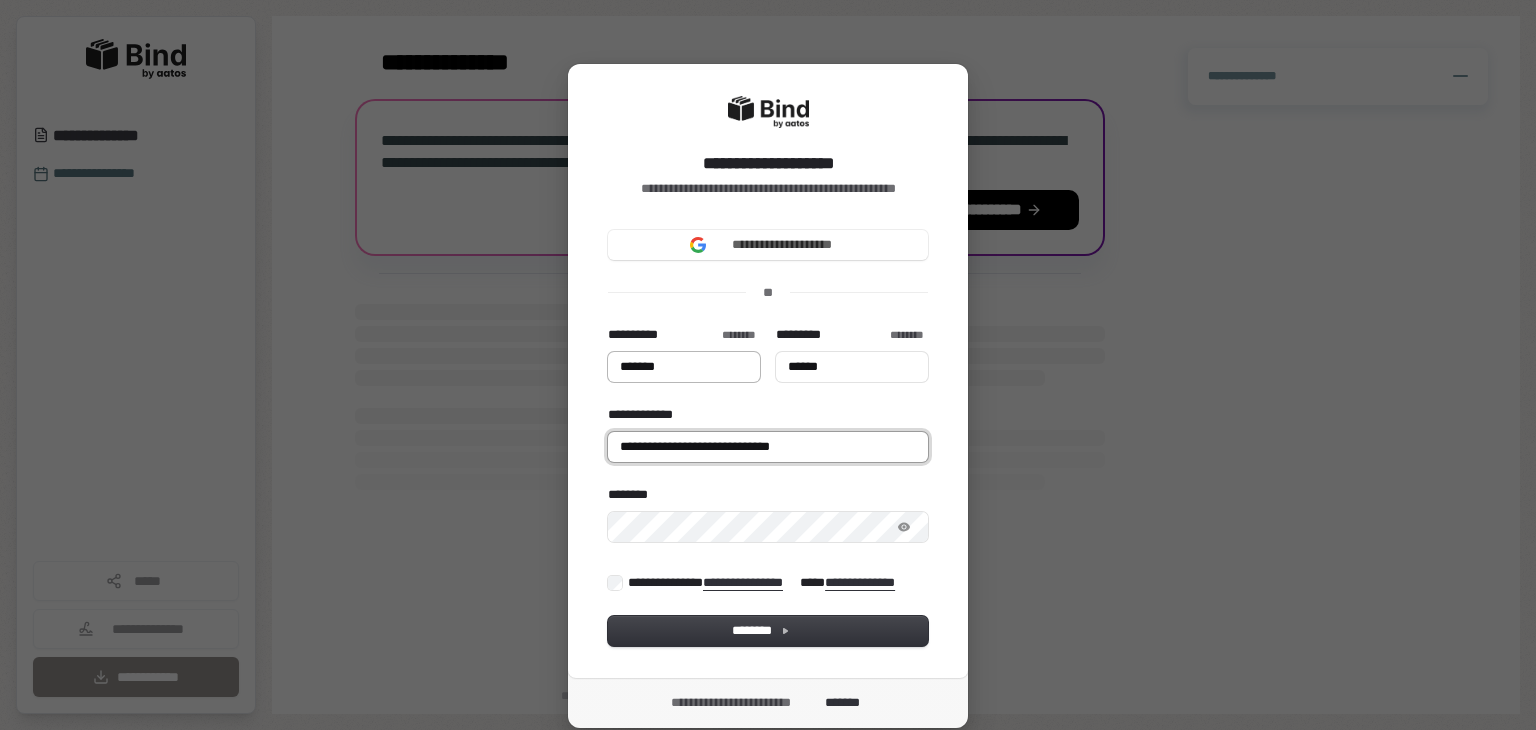 type on "**********" 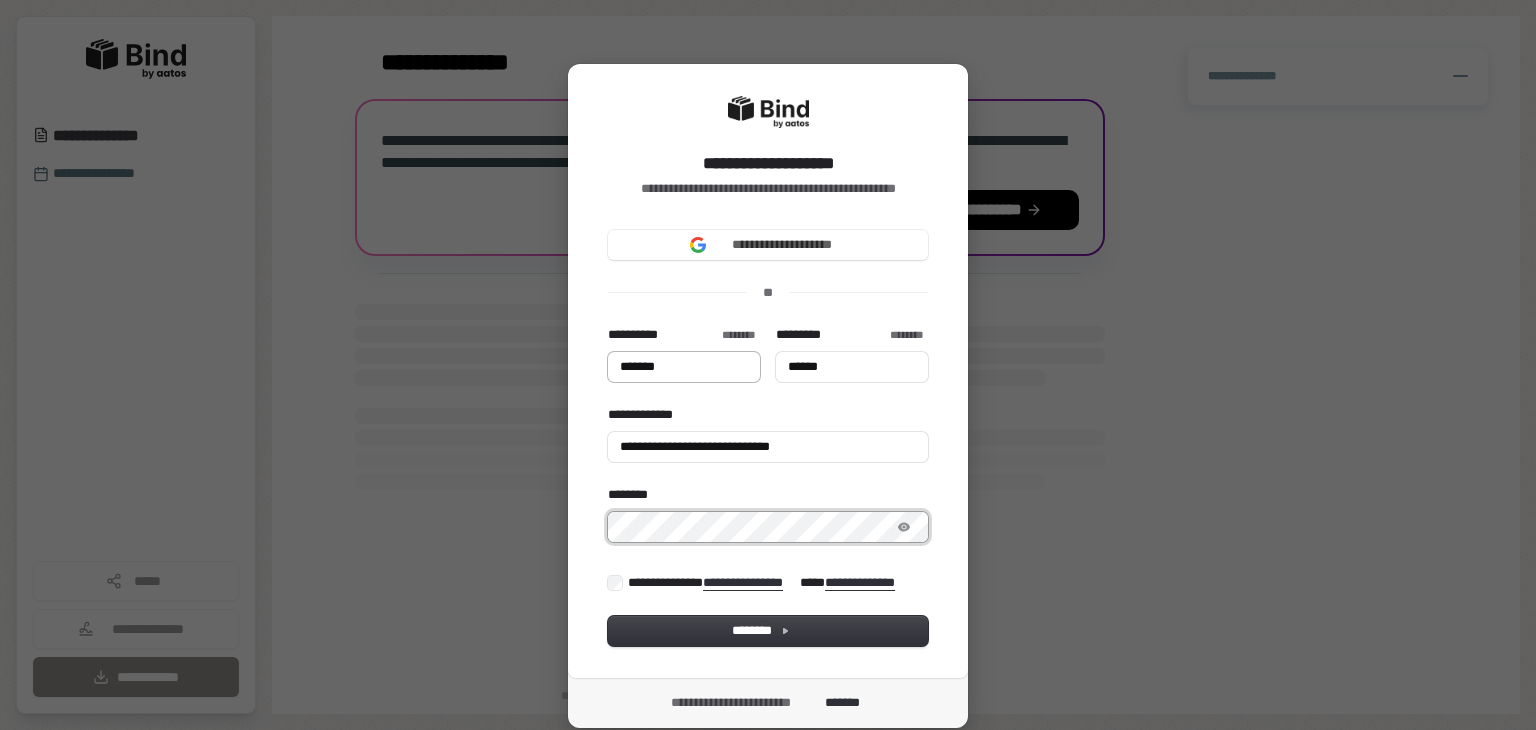 type on "*******" 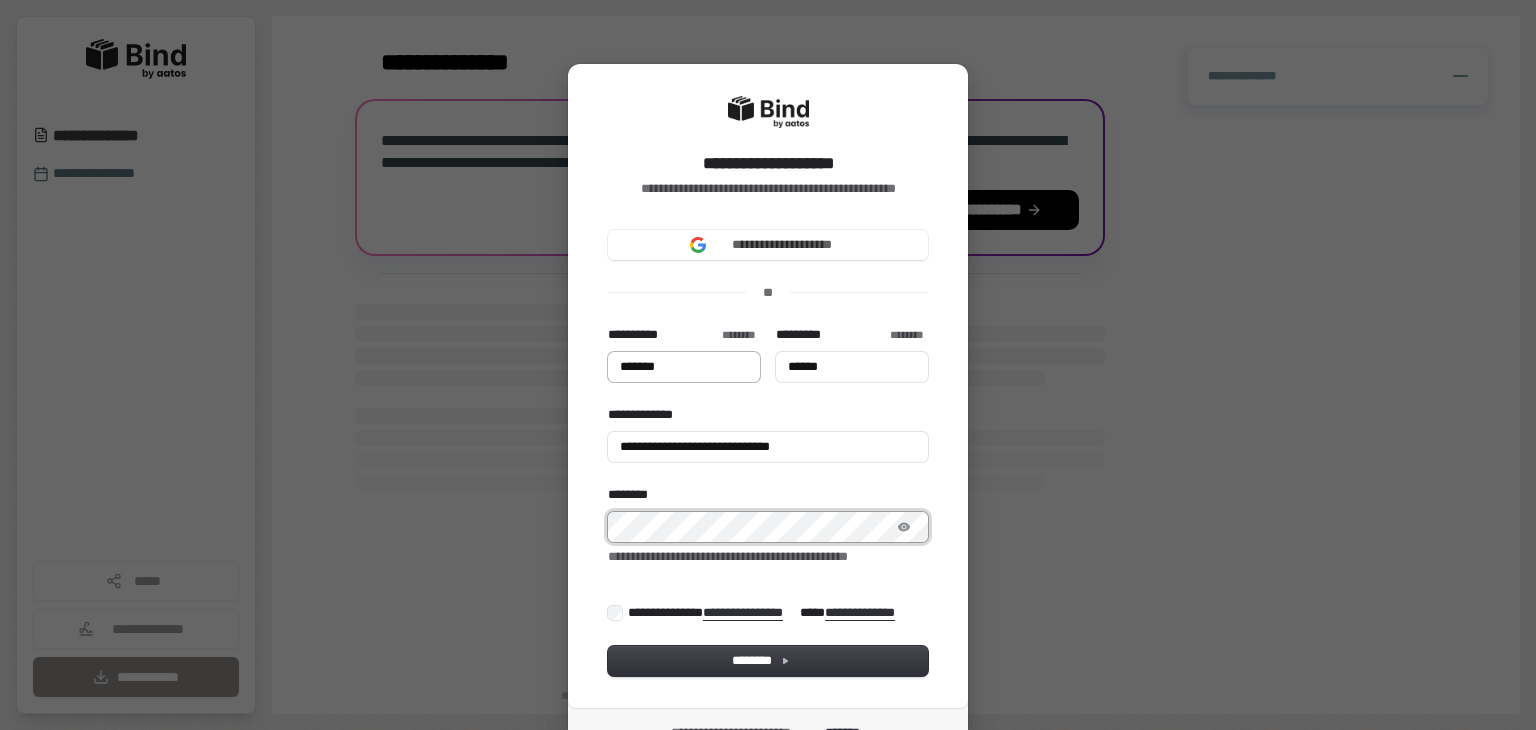 type on "*******" 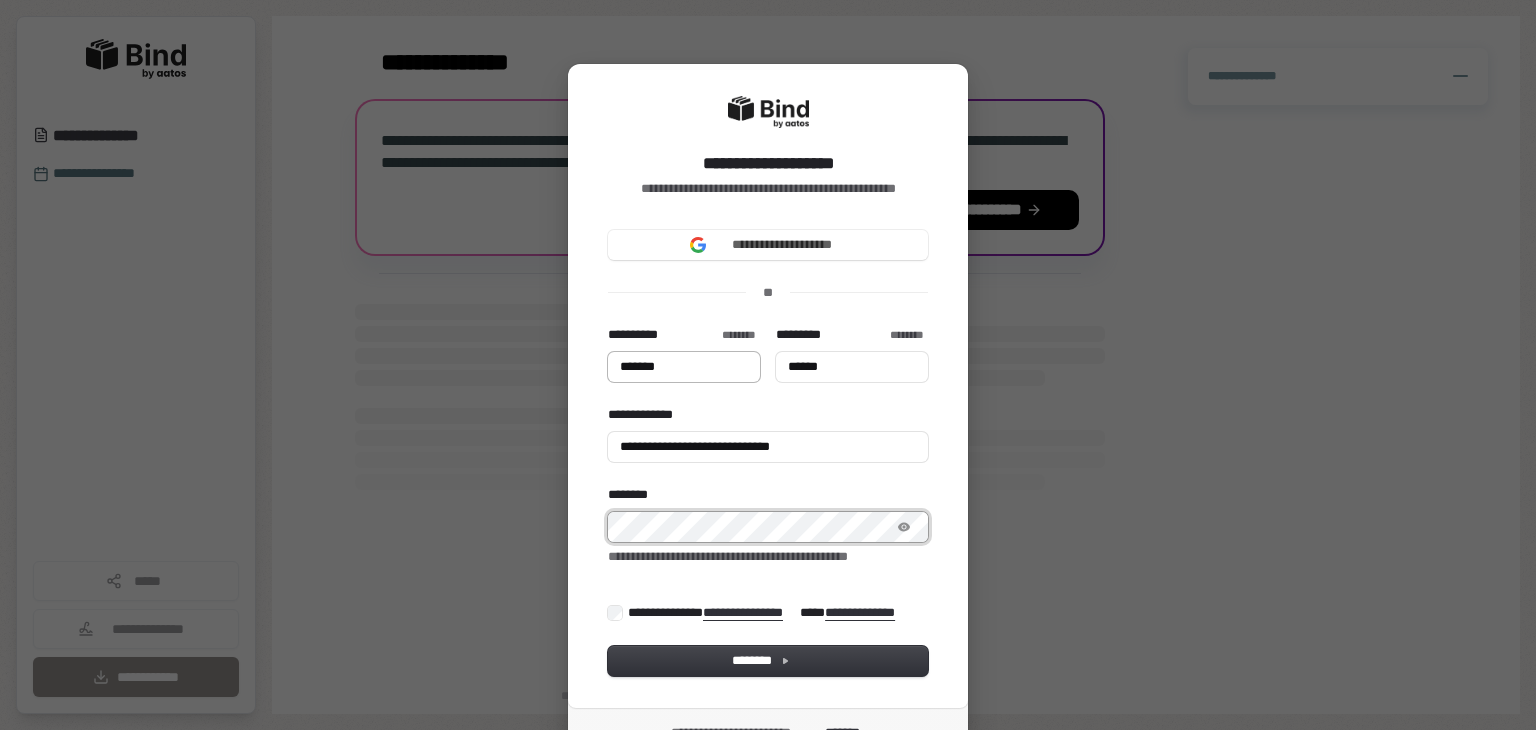 type on "******" 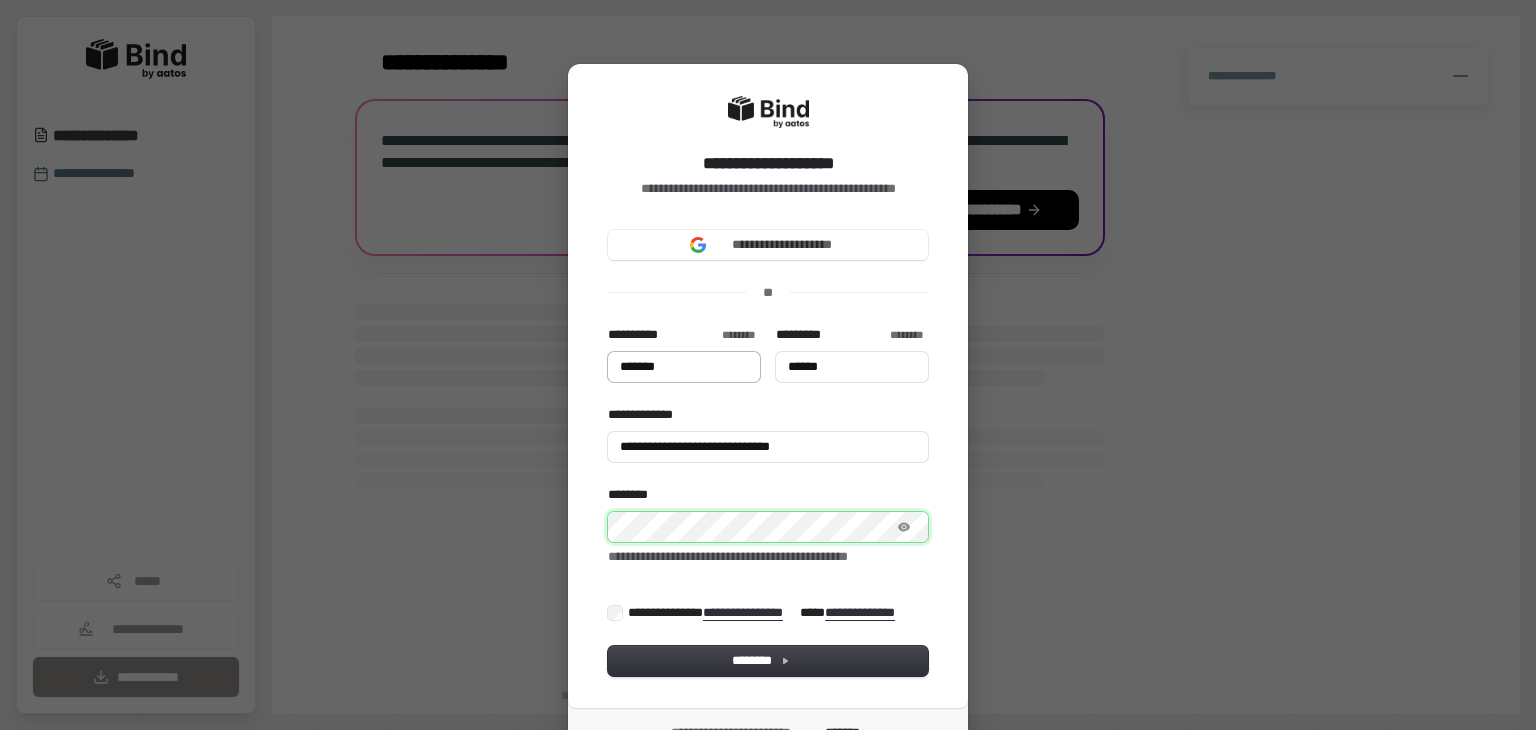 type on "*******" 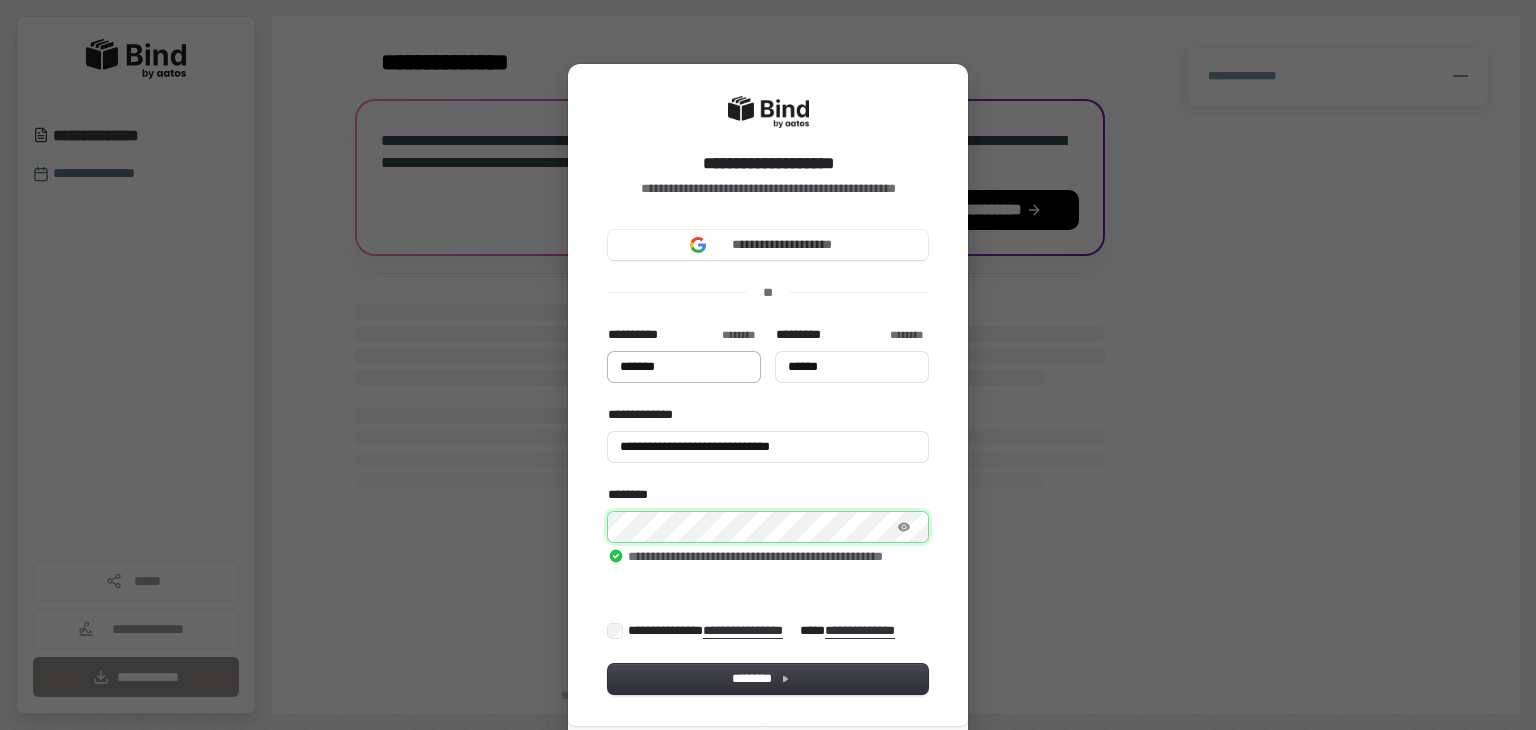 type 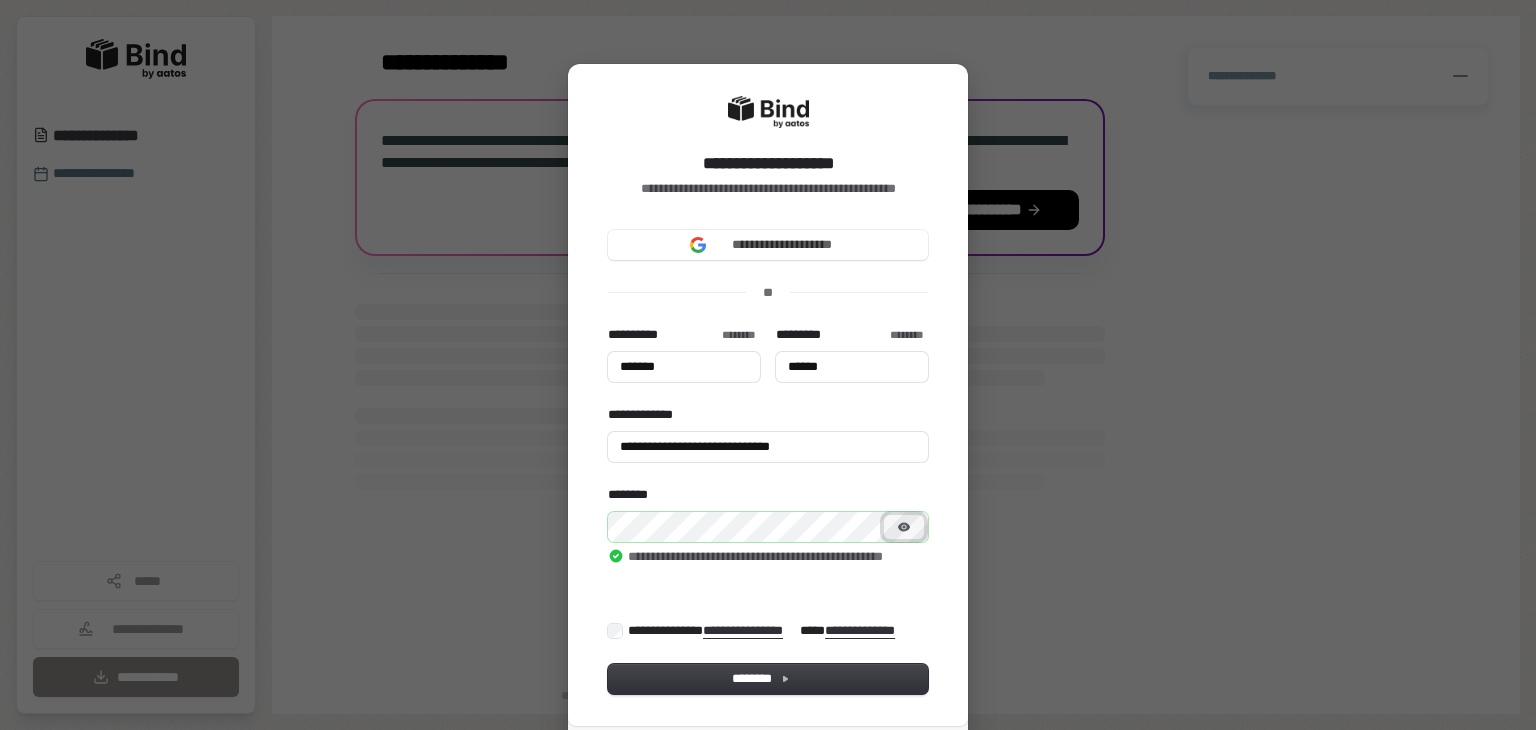 click at bounding box center [904, 527] 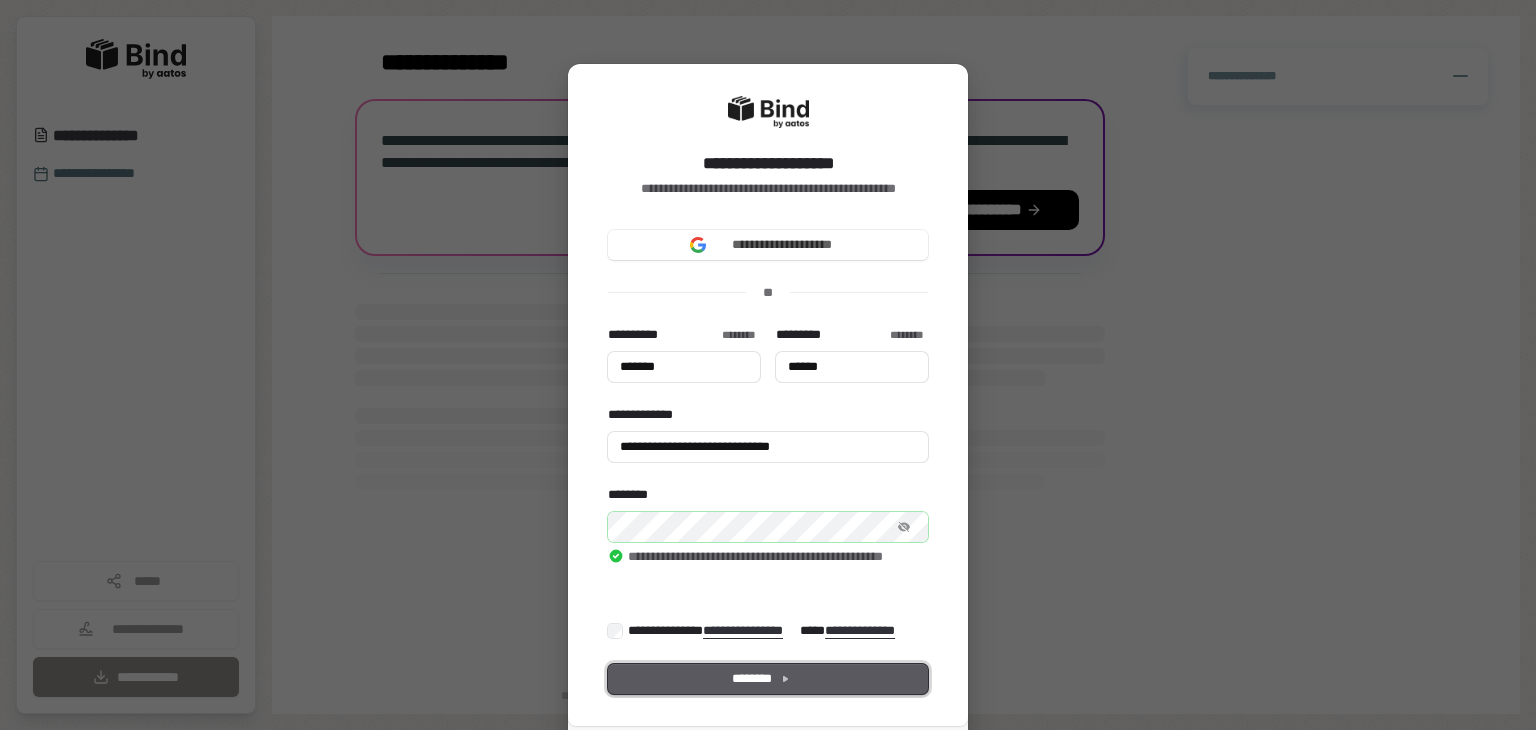 click on "********" at bounding box center [768, 679] 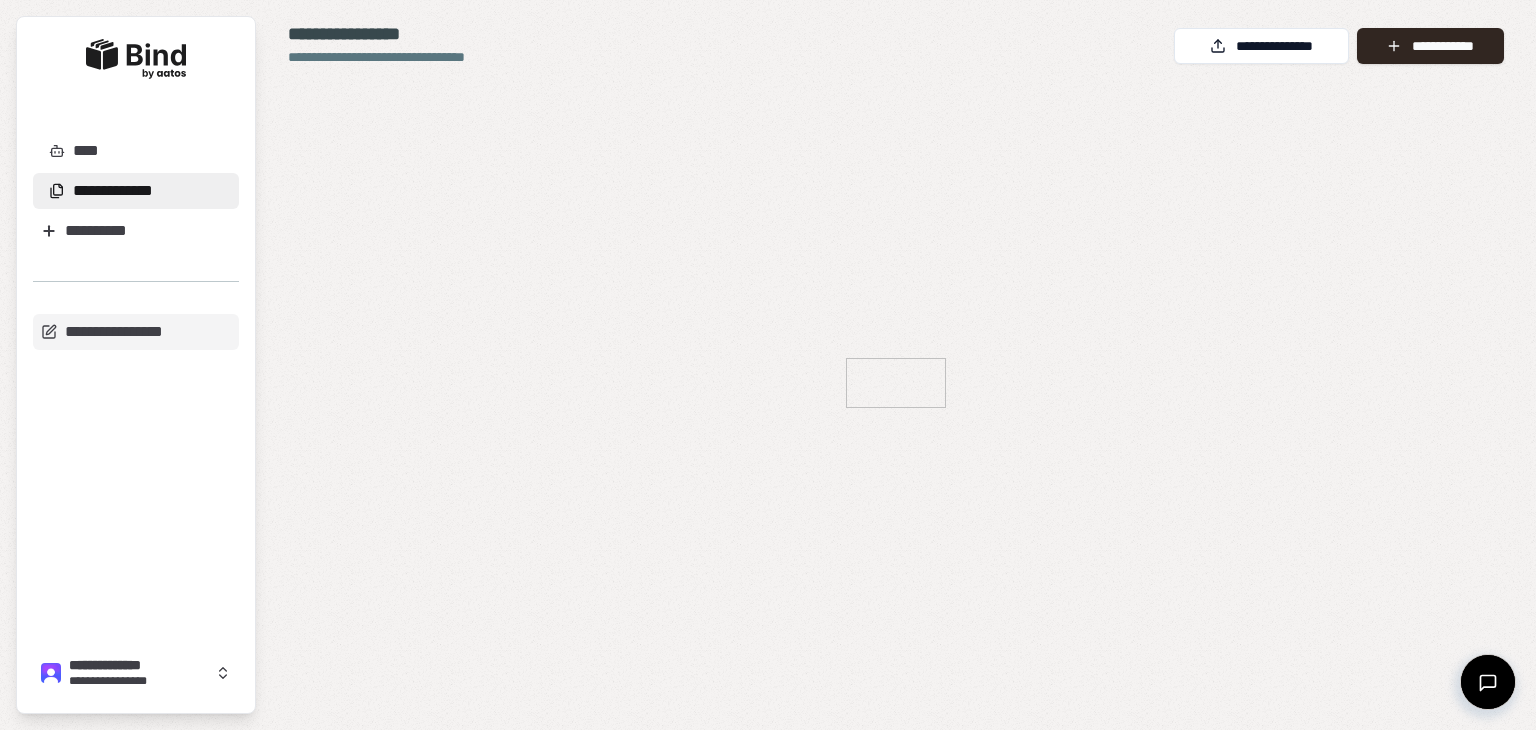scroll, scrollTop: 0, scrollLeft: 0, axis: both 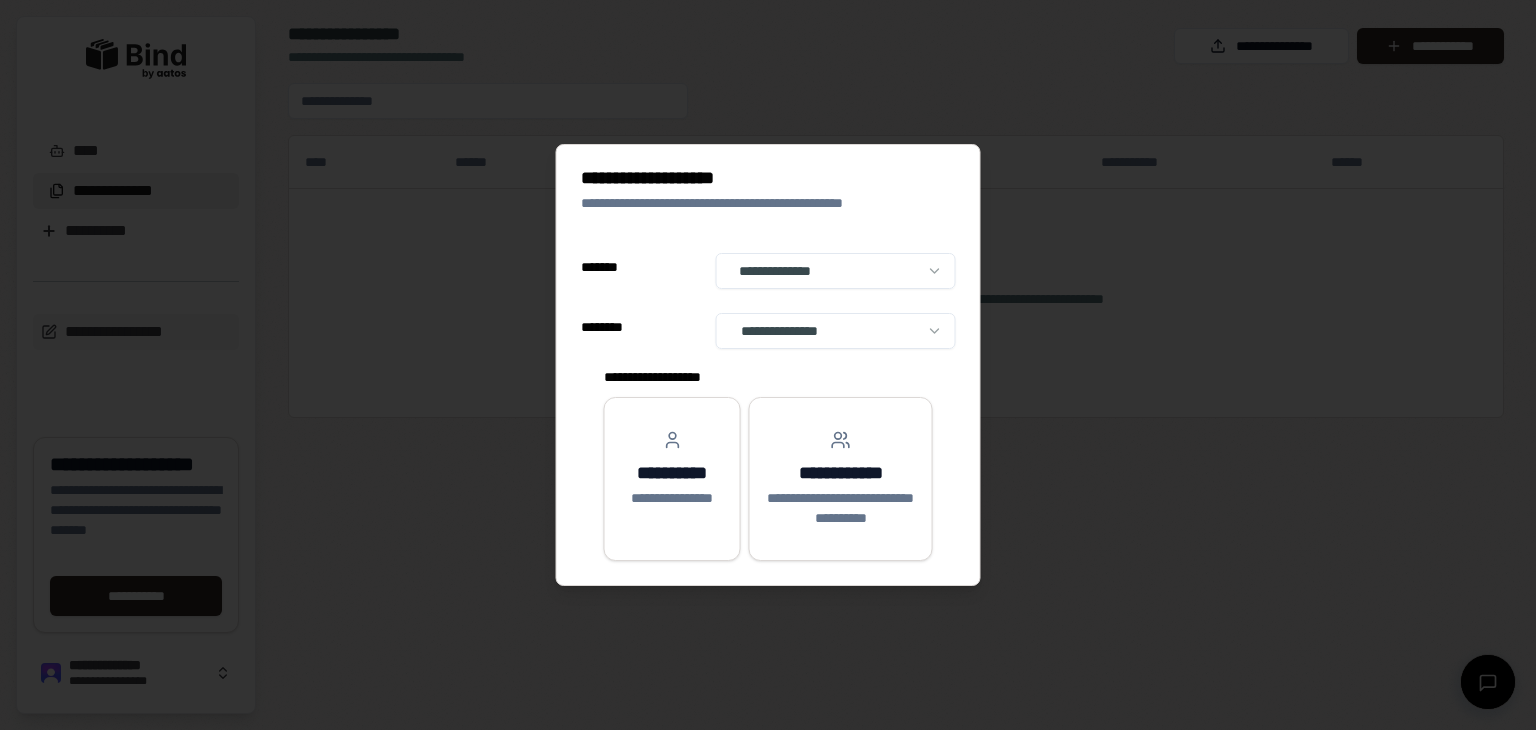 select on "**" 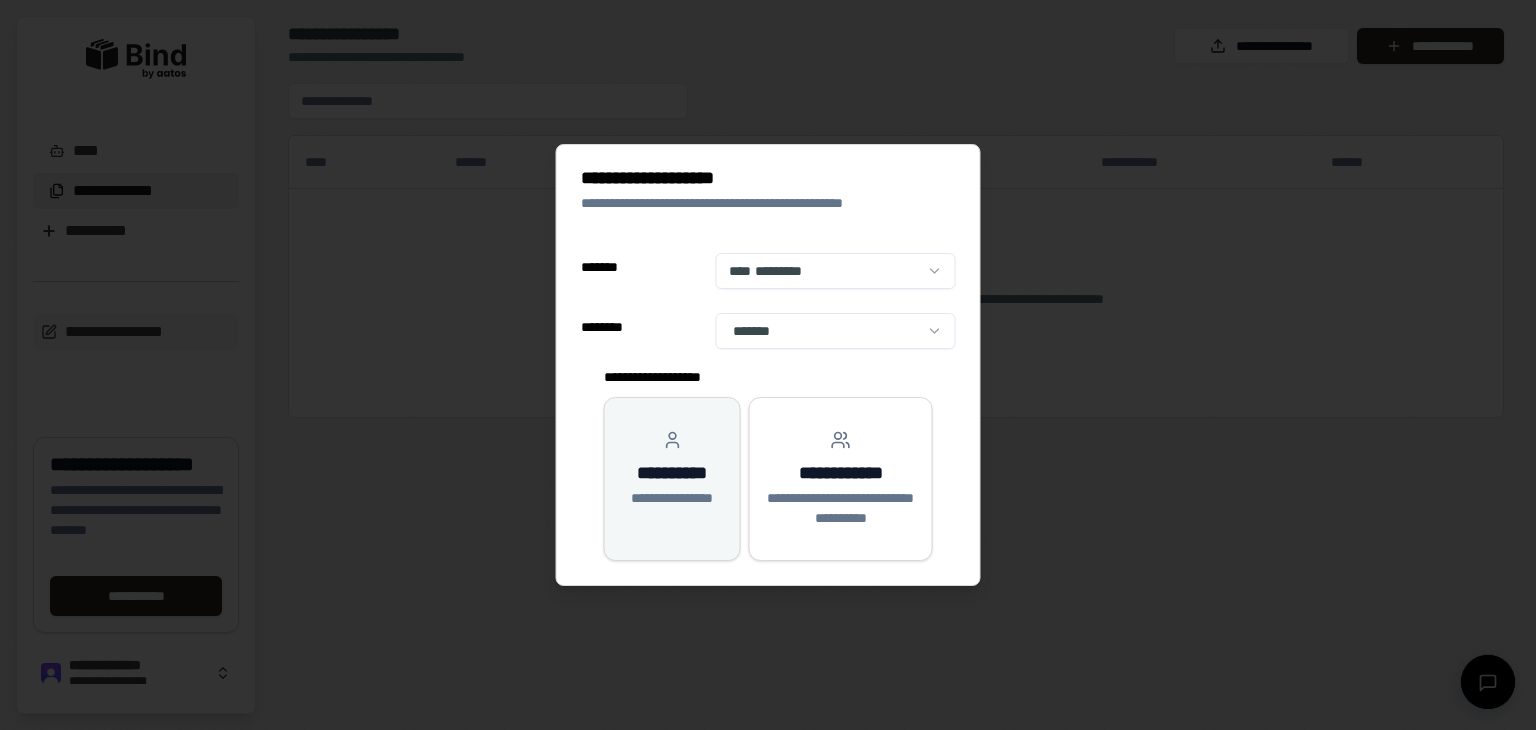 click on "**********" at bounding box center (672, 479) 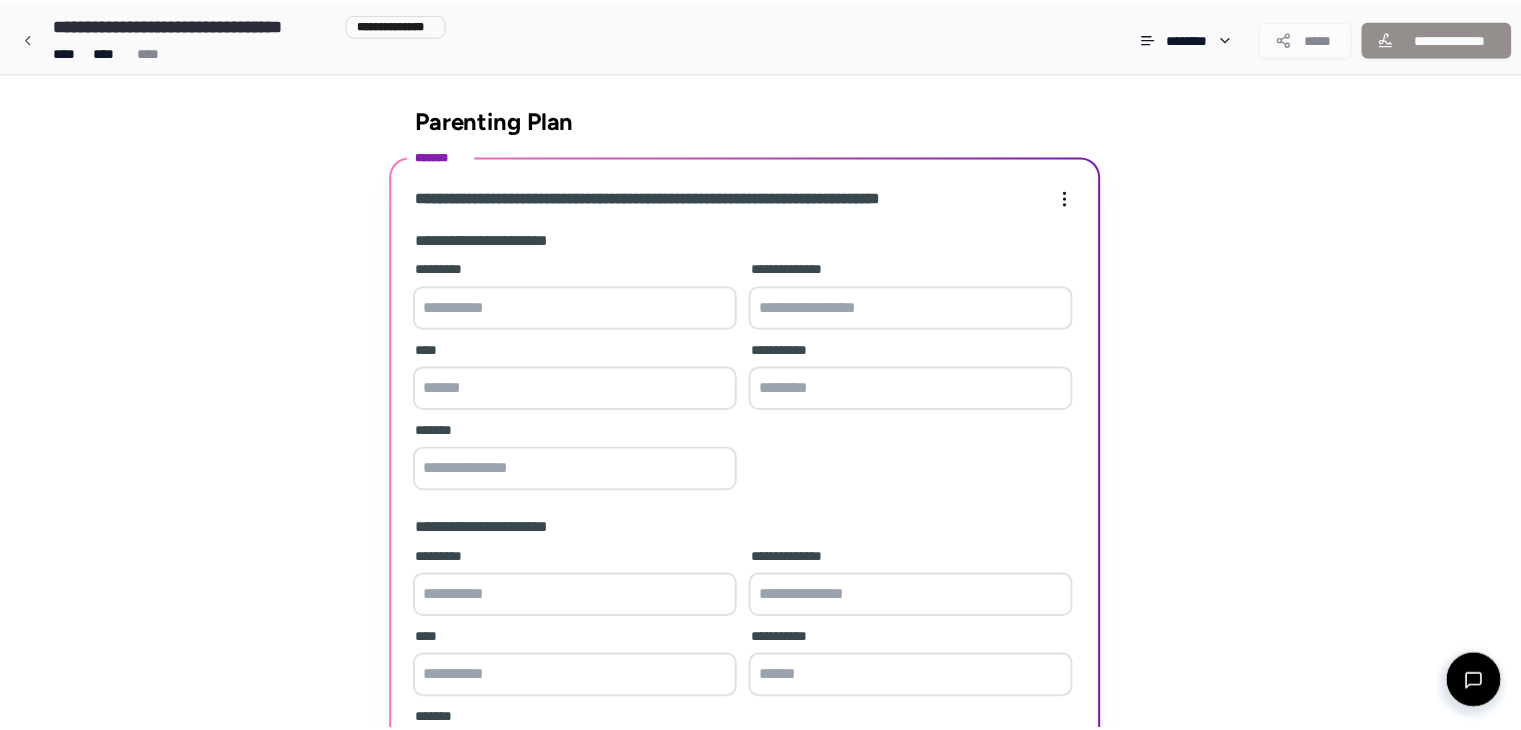 scroll, scrollTop: 216, scrollLeft: 0, axis: vertical 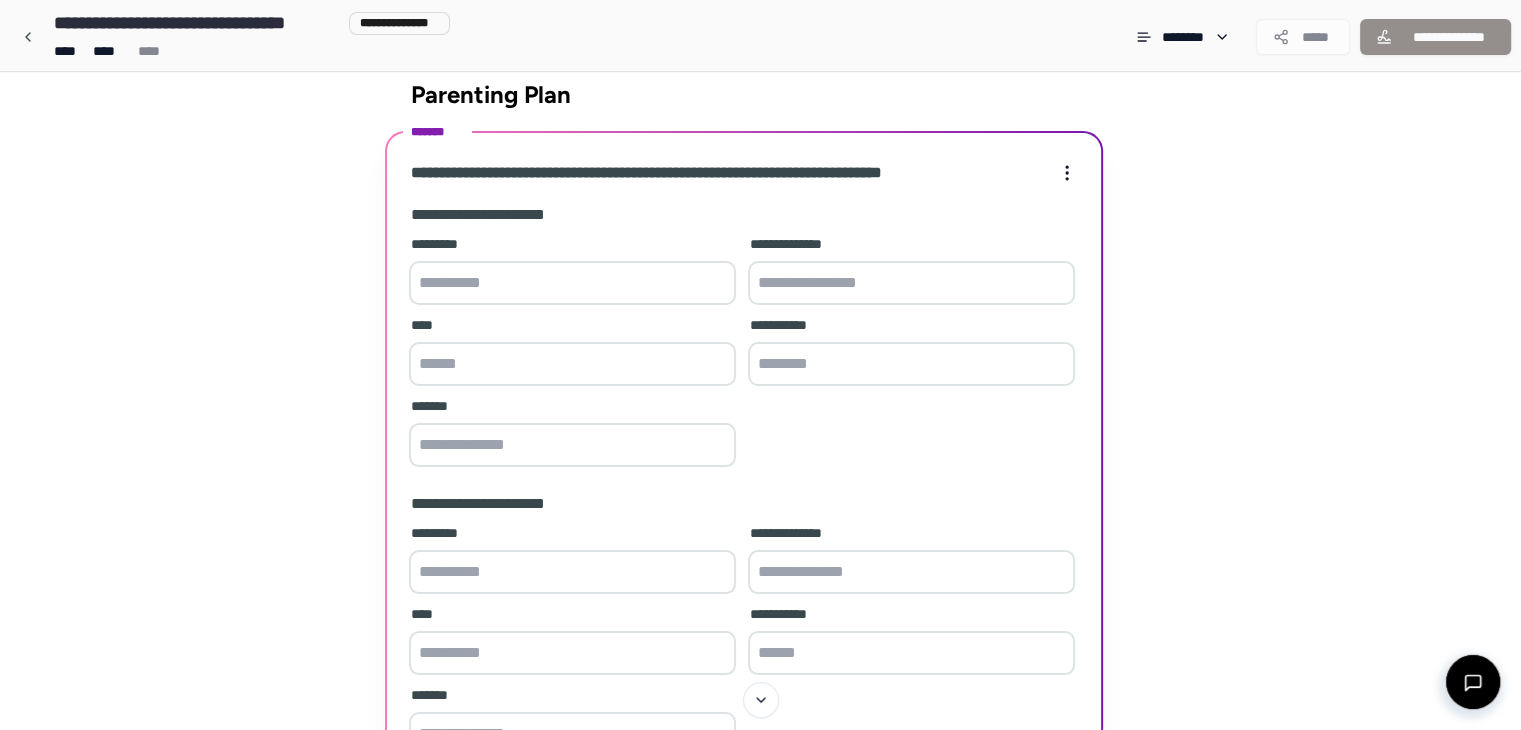 click at bounding box center [572, 283] 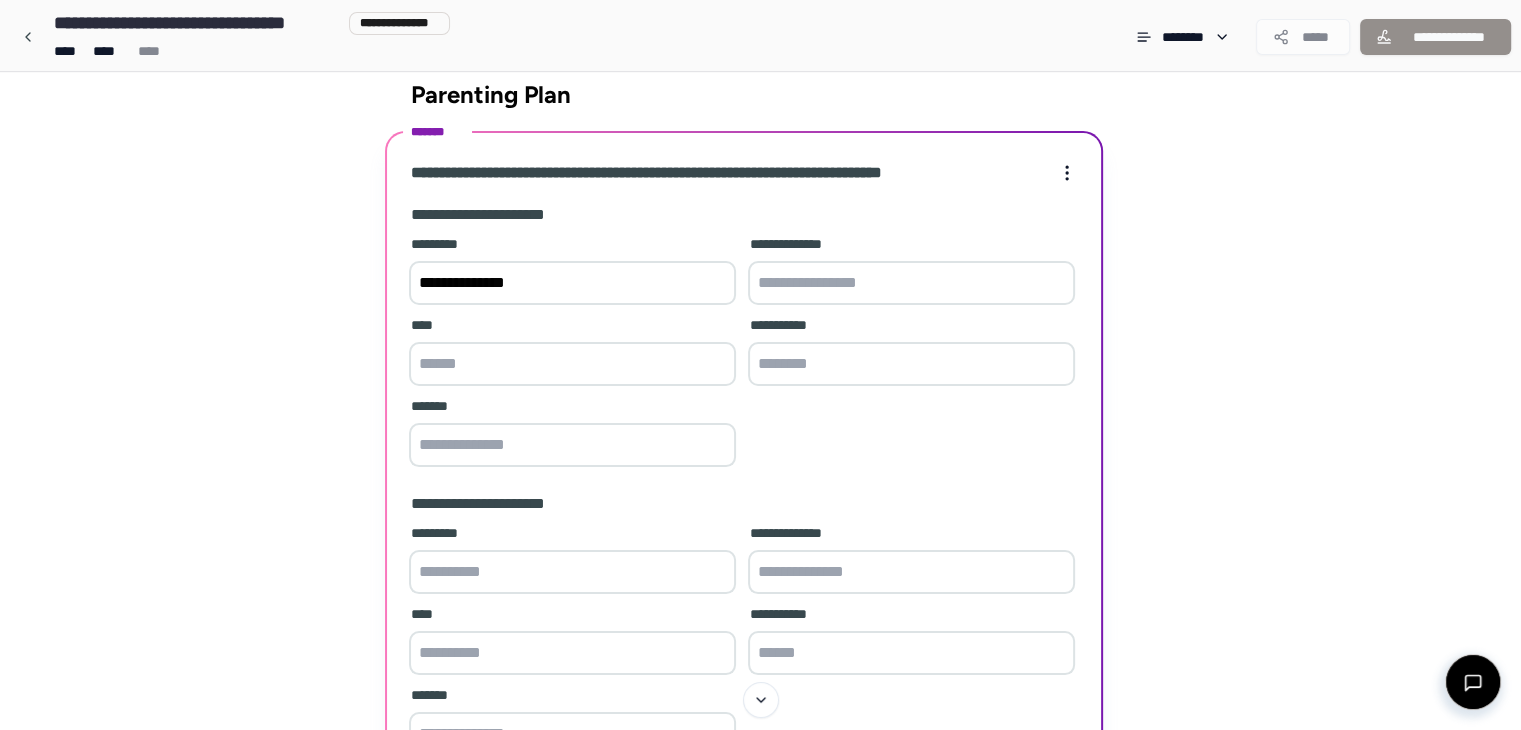 type on "**********" 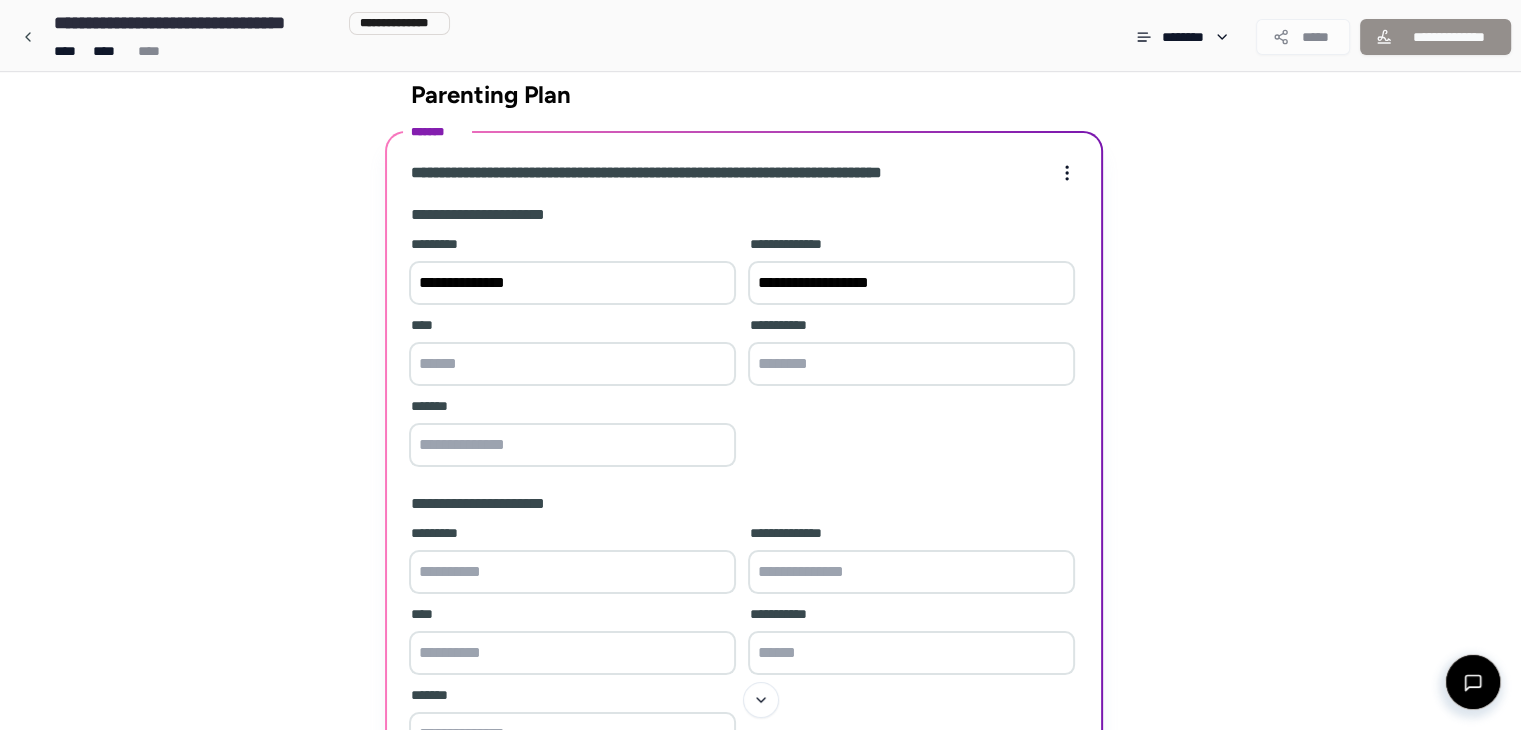 type on "**********" 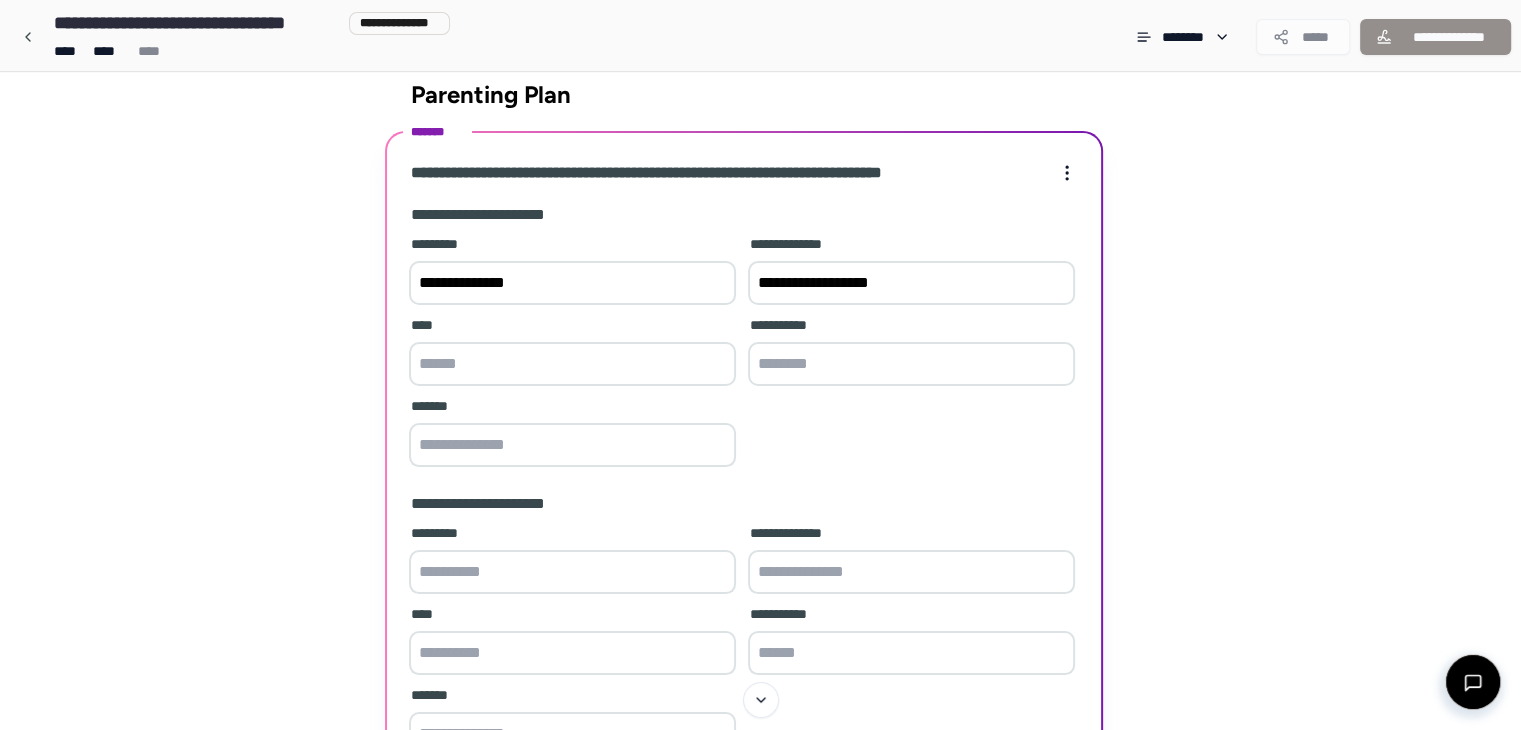 click at bounding box center [572, 364] 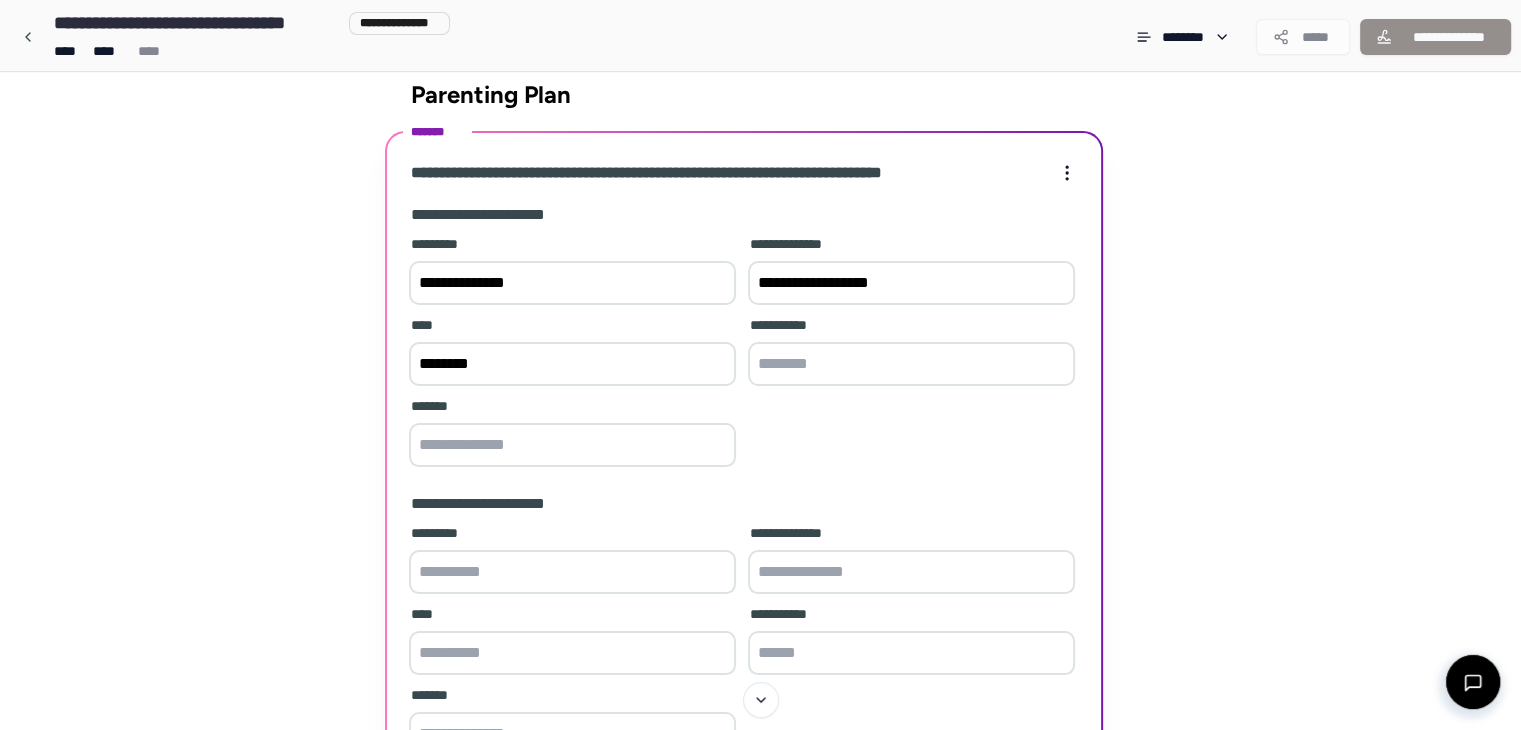 type on "********" 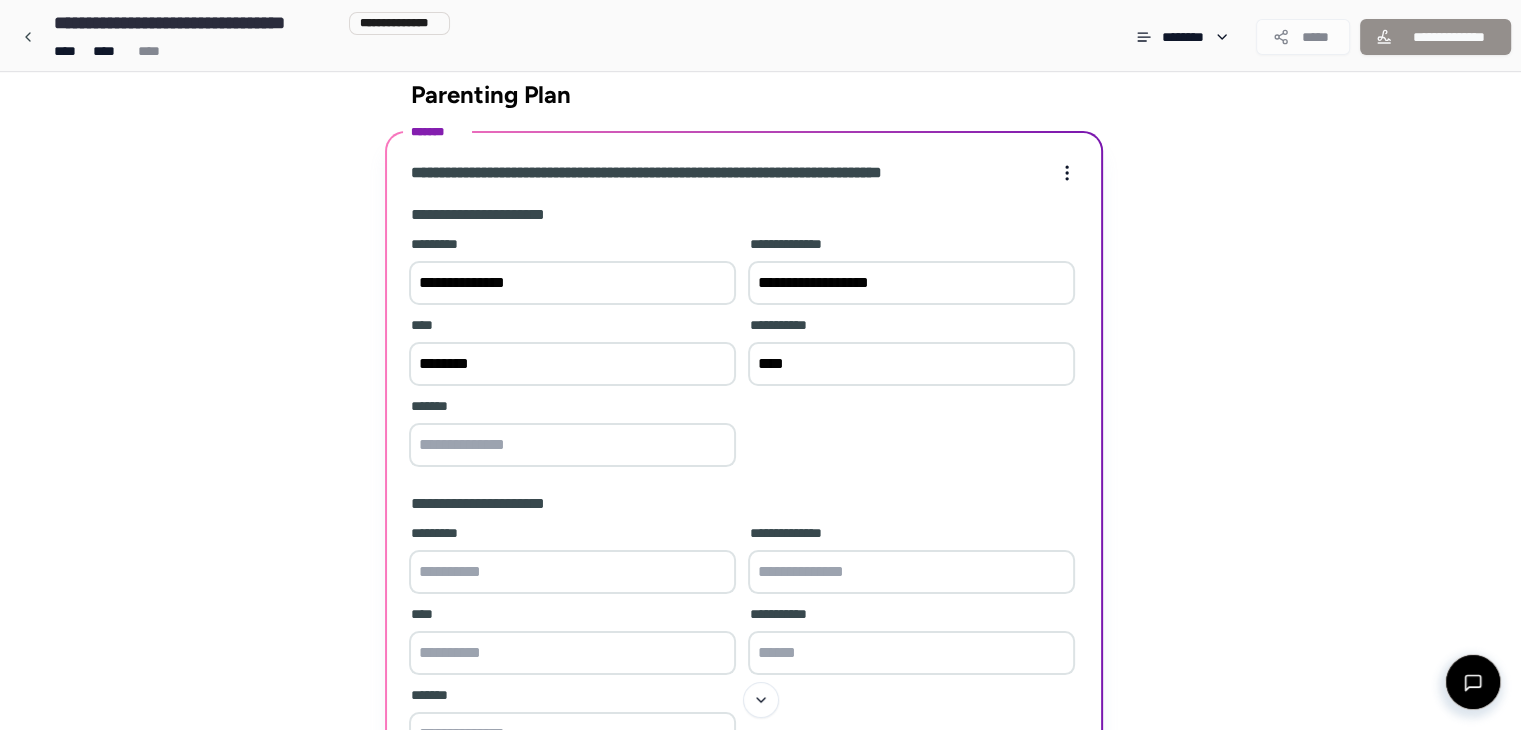 type on "****" 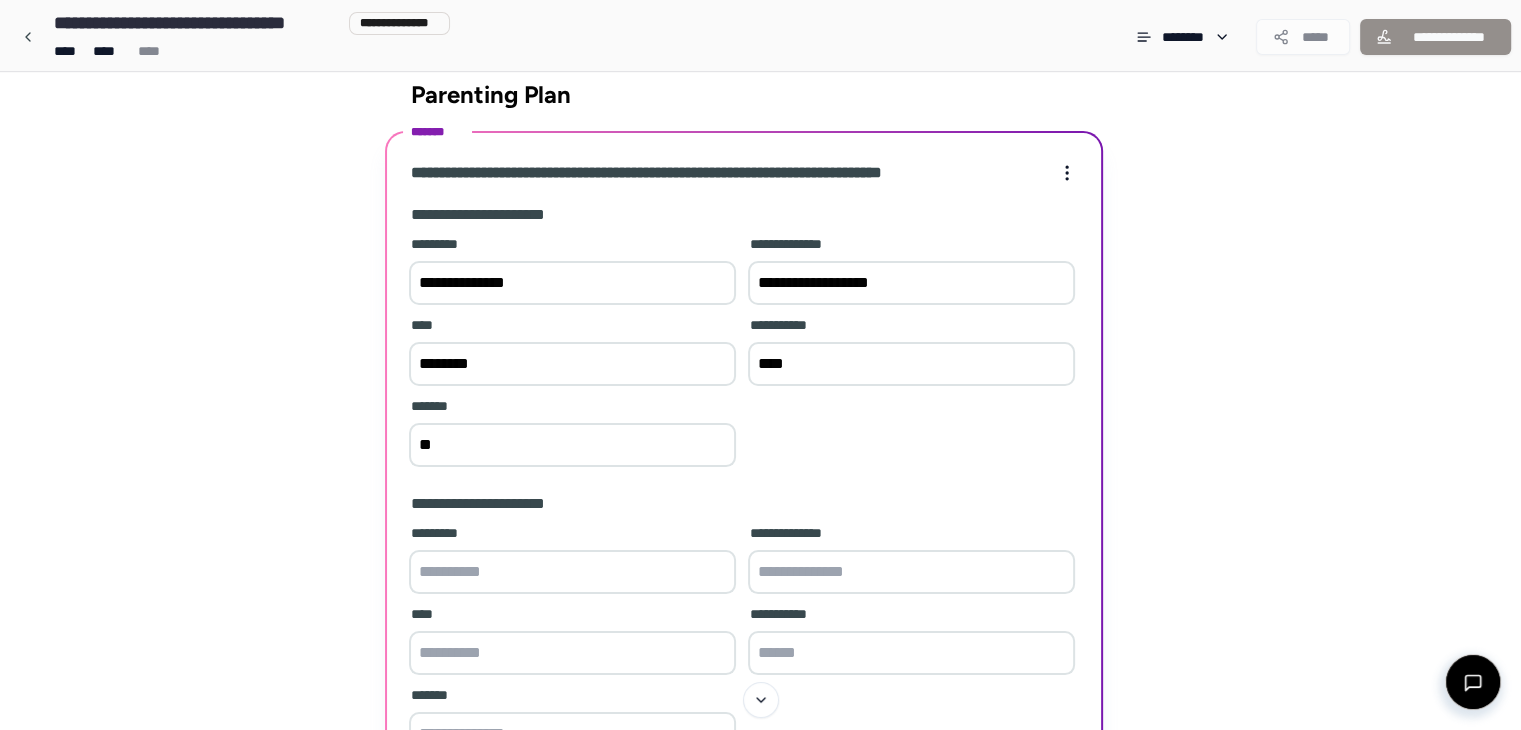 type on "*" 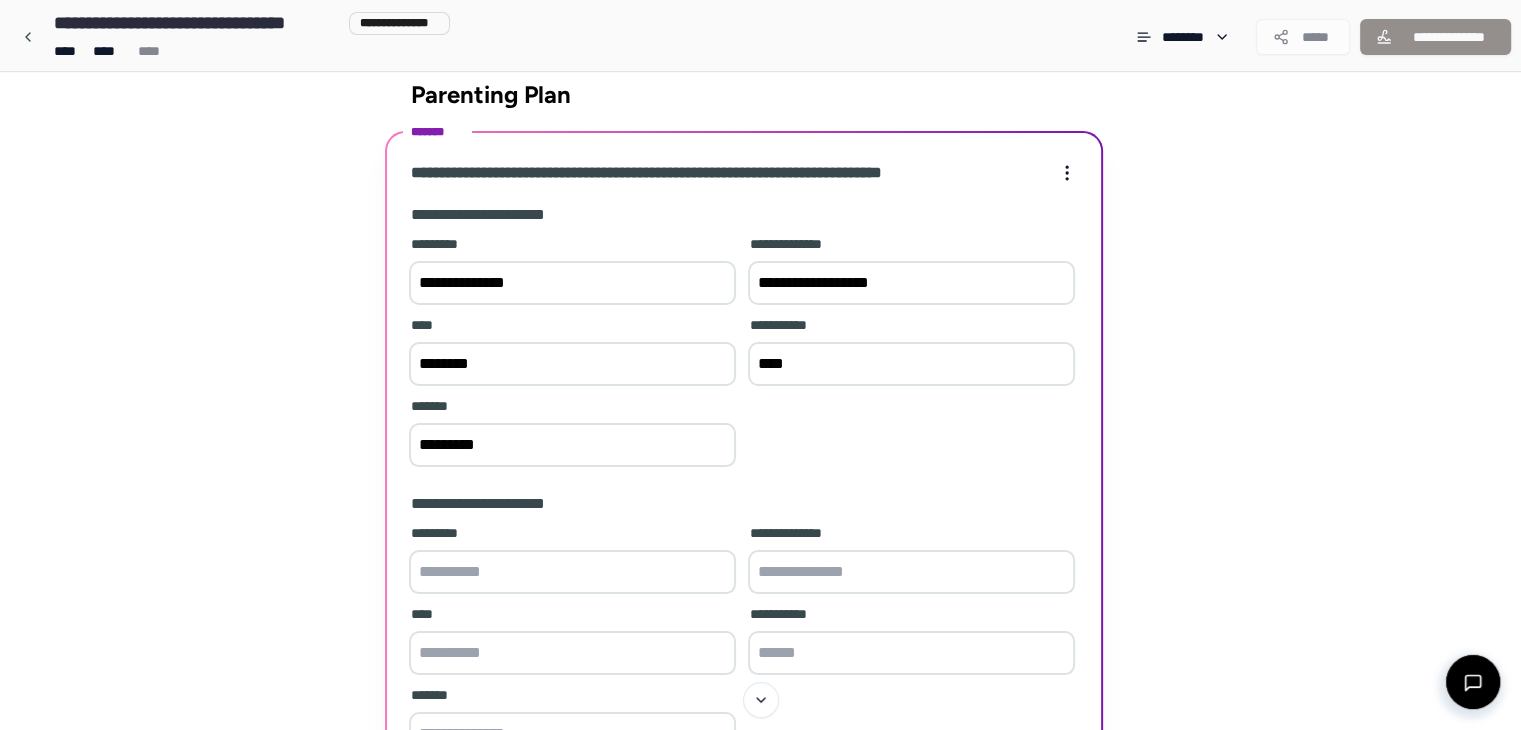 type on "*********" 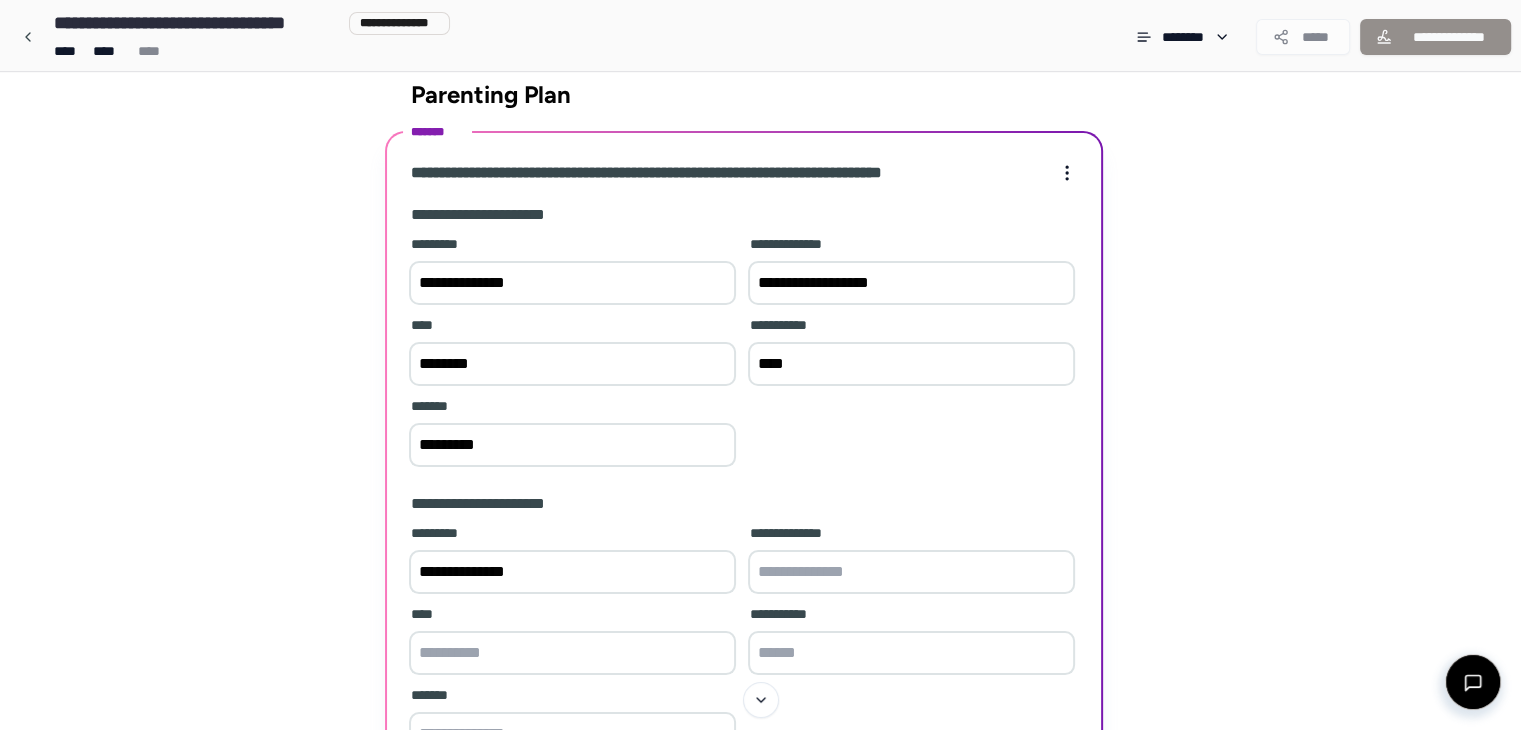 type on "**********" 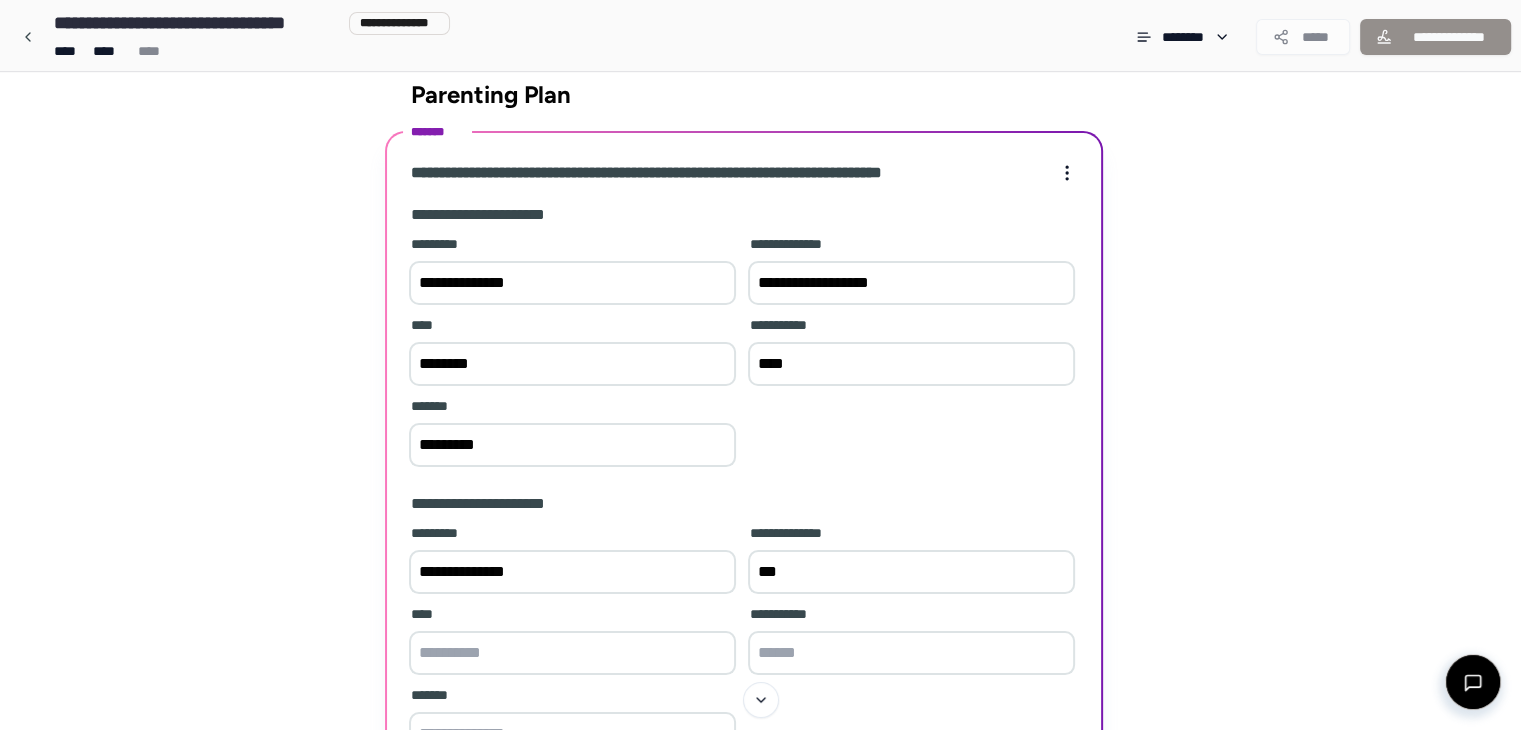 type on "***" 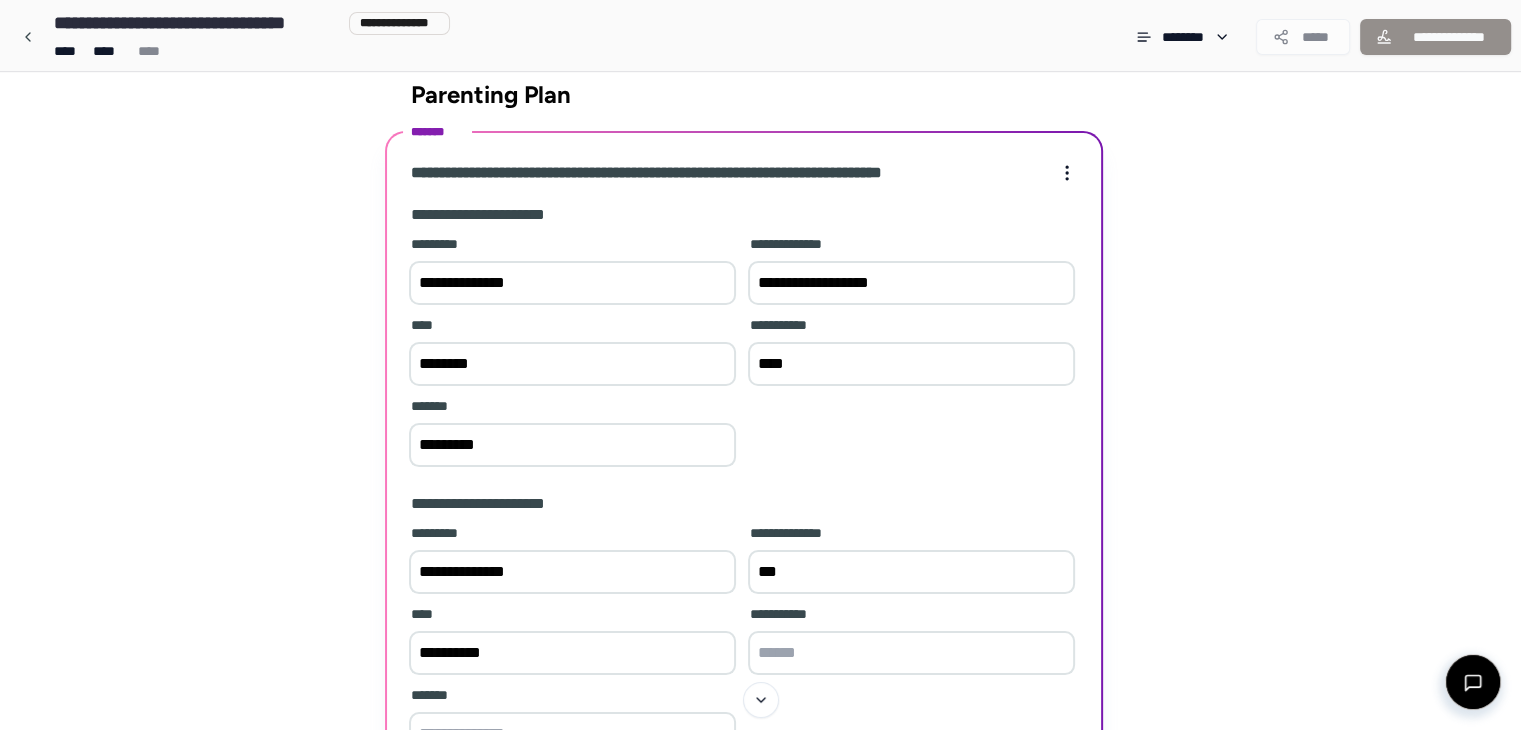 type on "******" 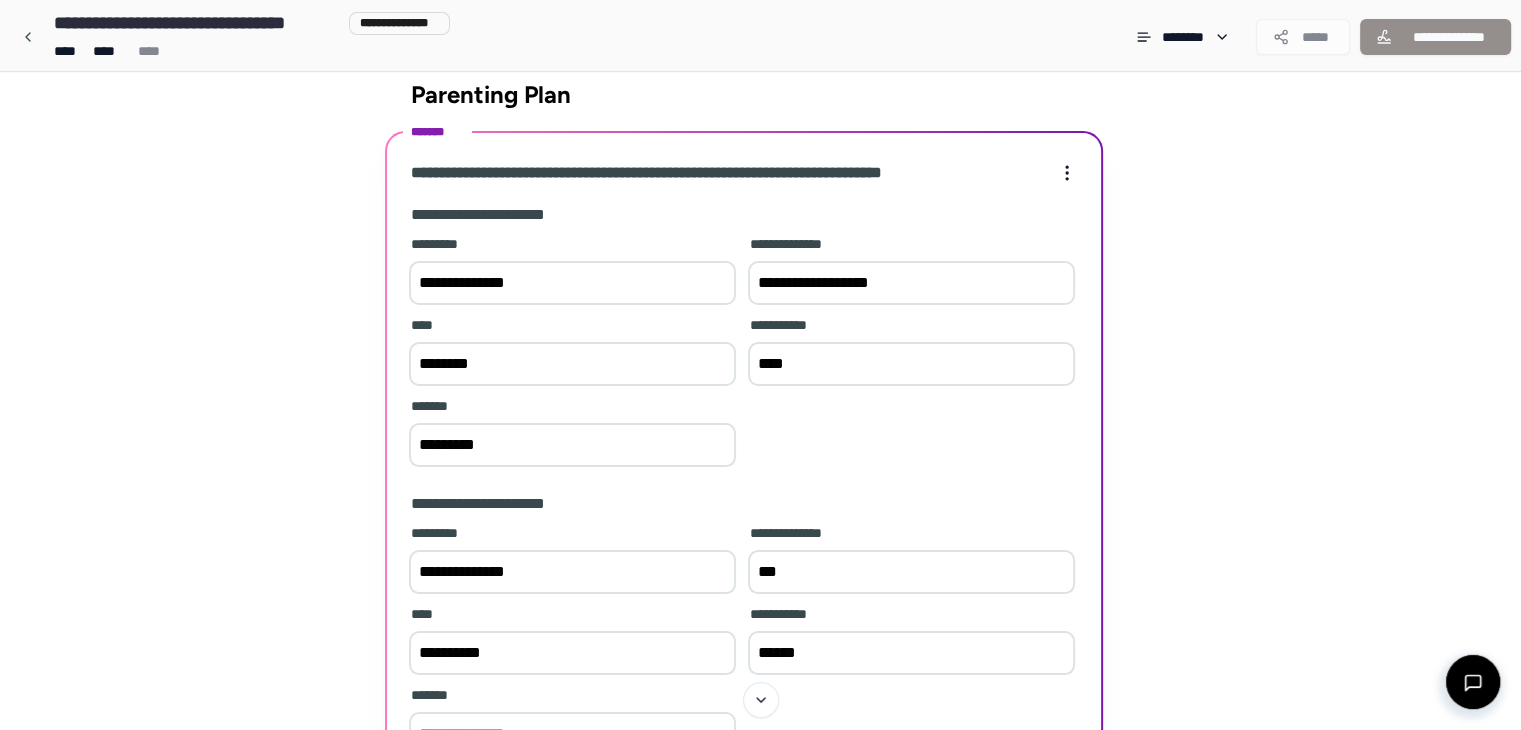 scroll, scrollTop: 37, scrollLeft: 0, axis: vertical 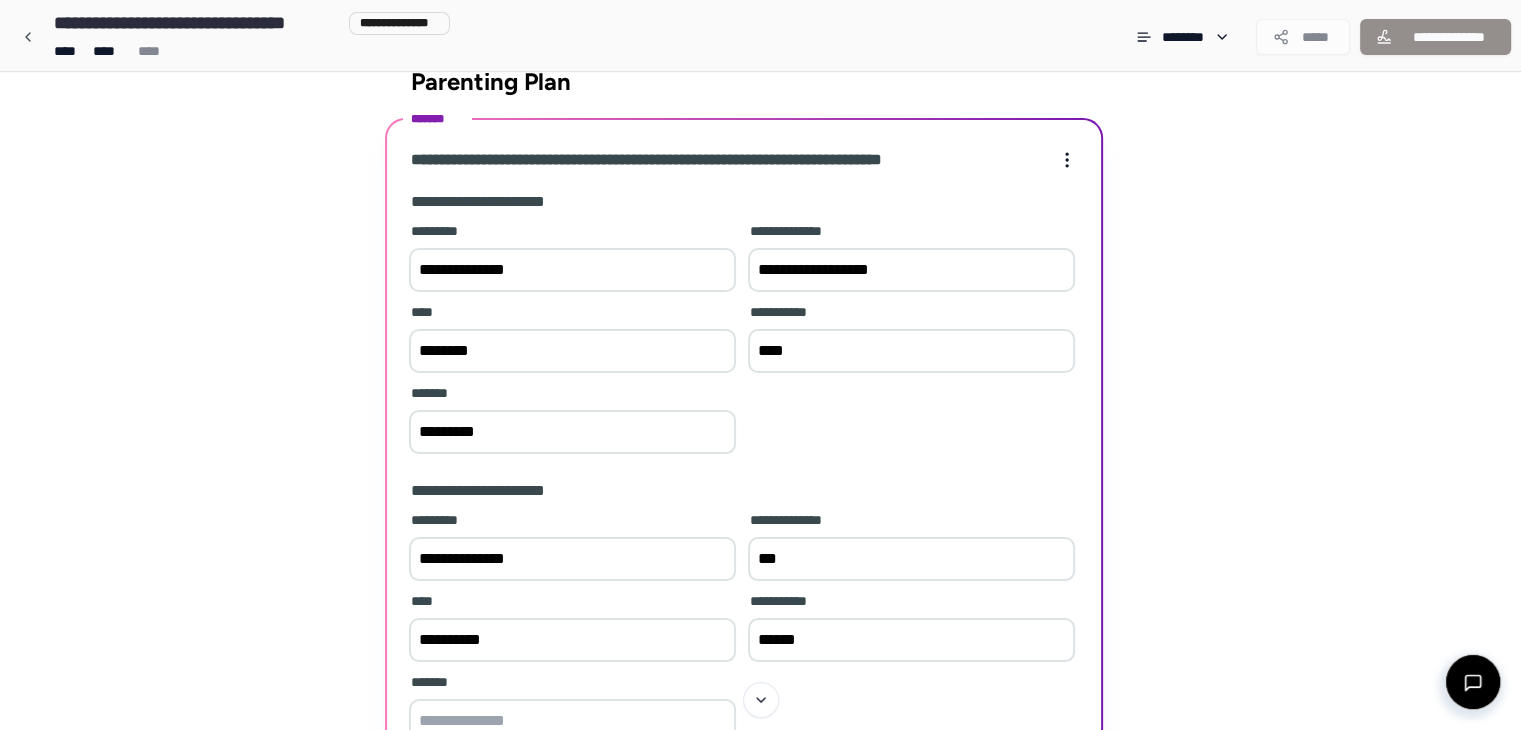 drag, startPoint x: 567, startPoint y: 624, endPoint x: 310, endPoint y: 621, distance: 257.01752 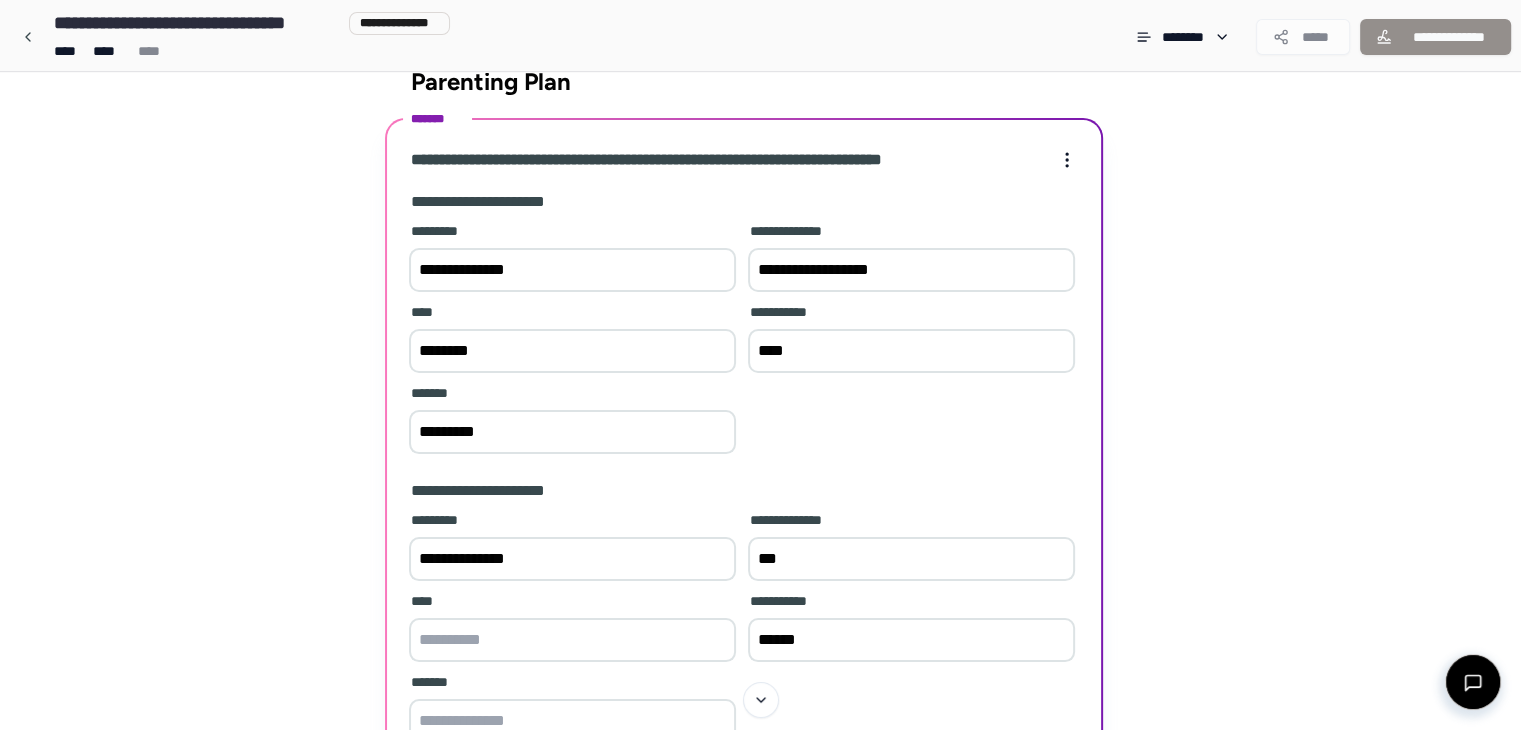 type on "**********" 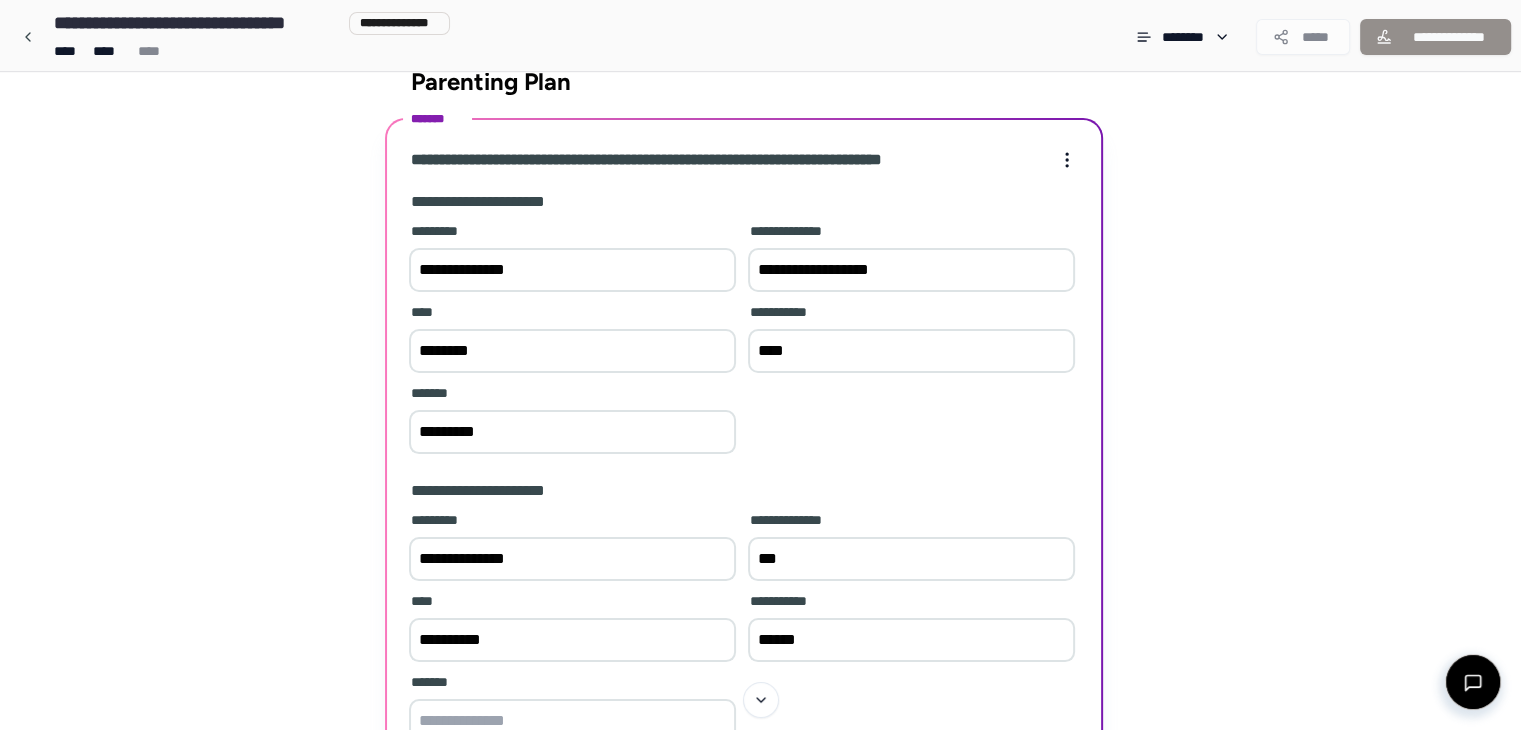 drag, startPoint x: 561, startPoint y: 647, endPoint x: 308, endPoint y: 649, distance: 253.0079 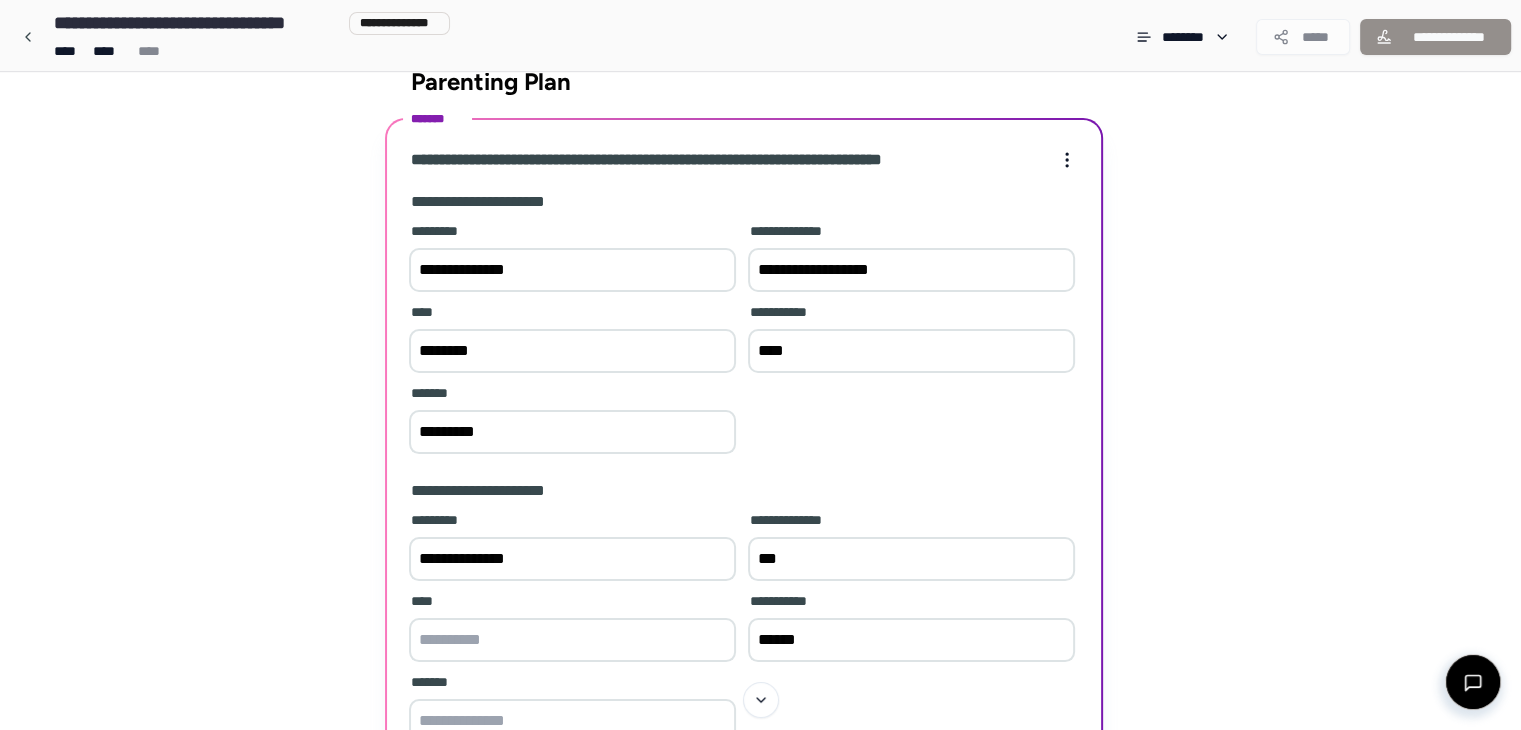 type 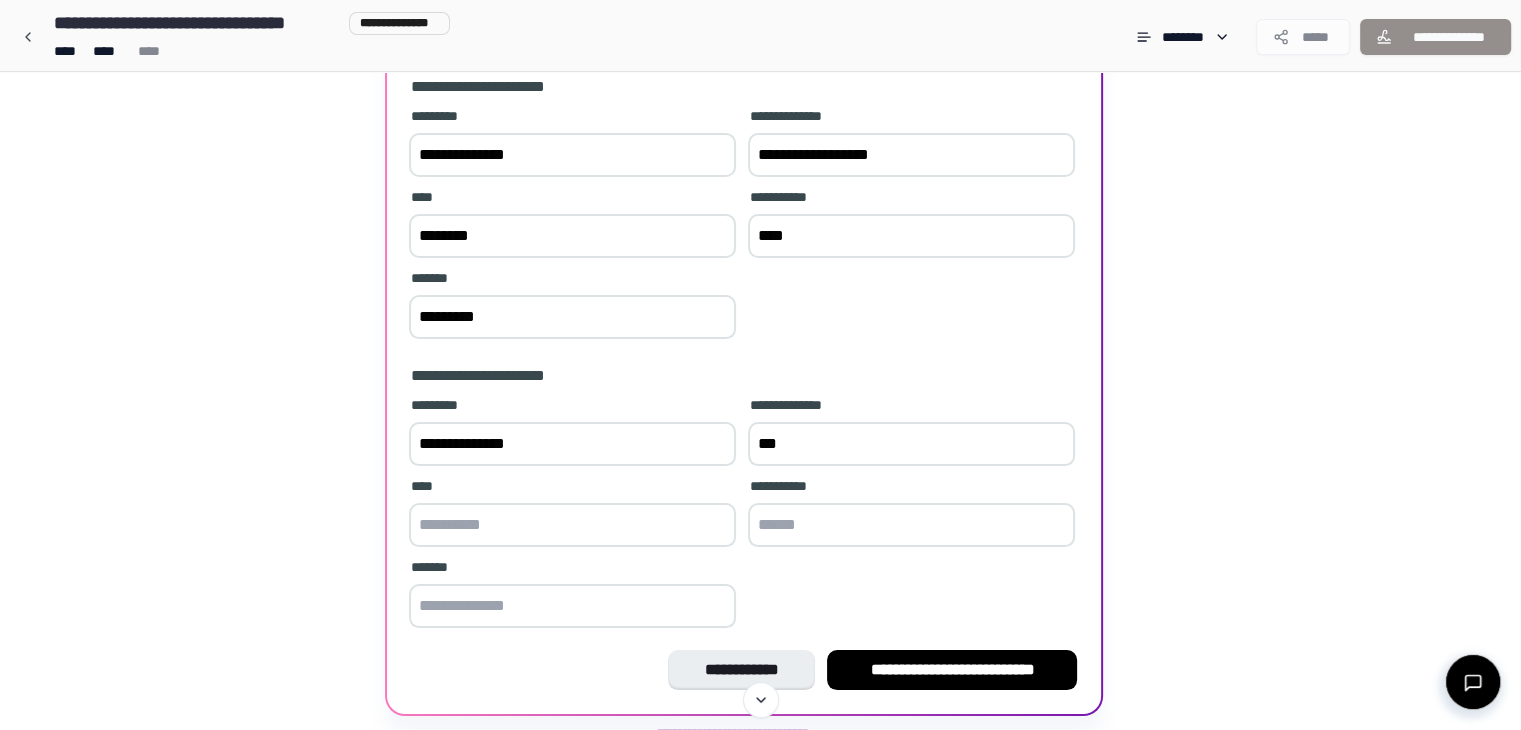 scroll, scrollTop: 157, scrollLeft: 0, axis: vertical 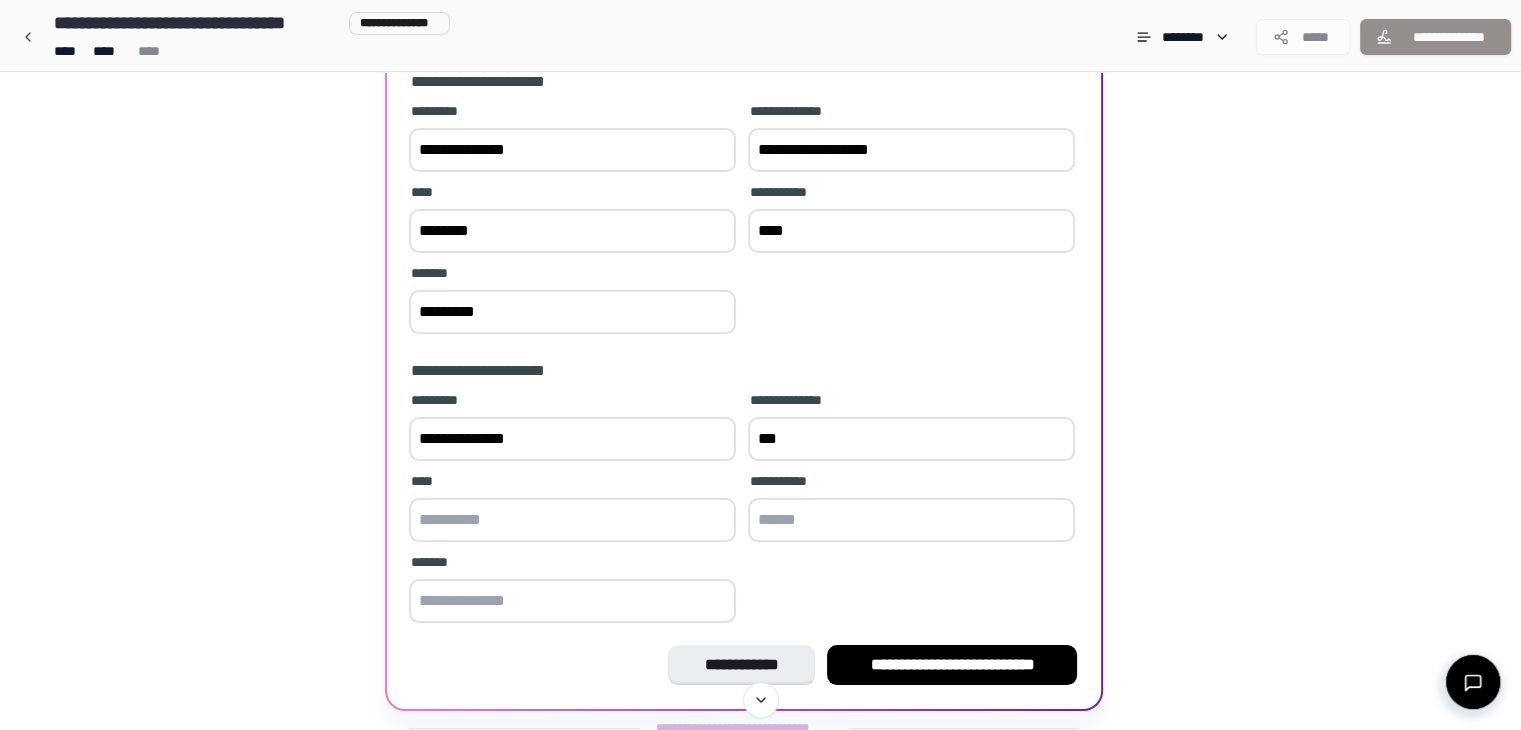 type 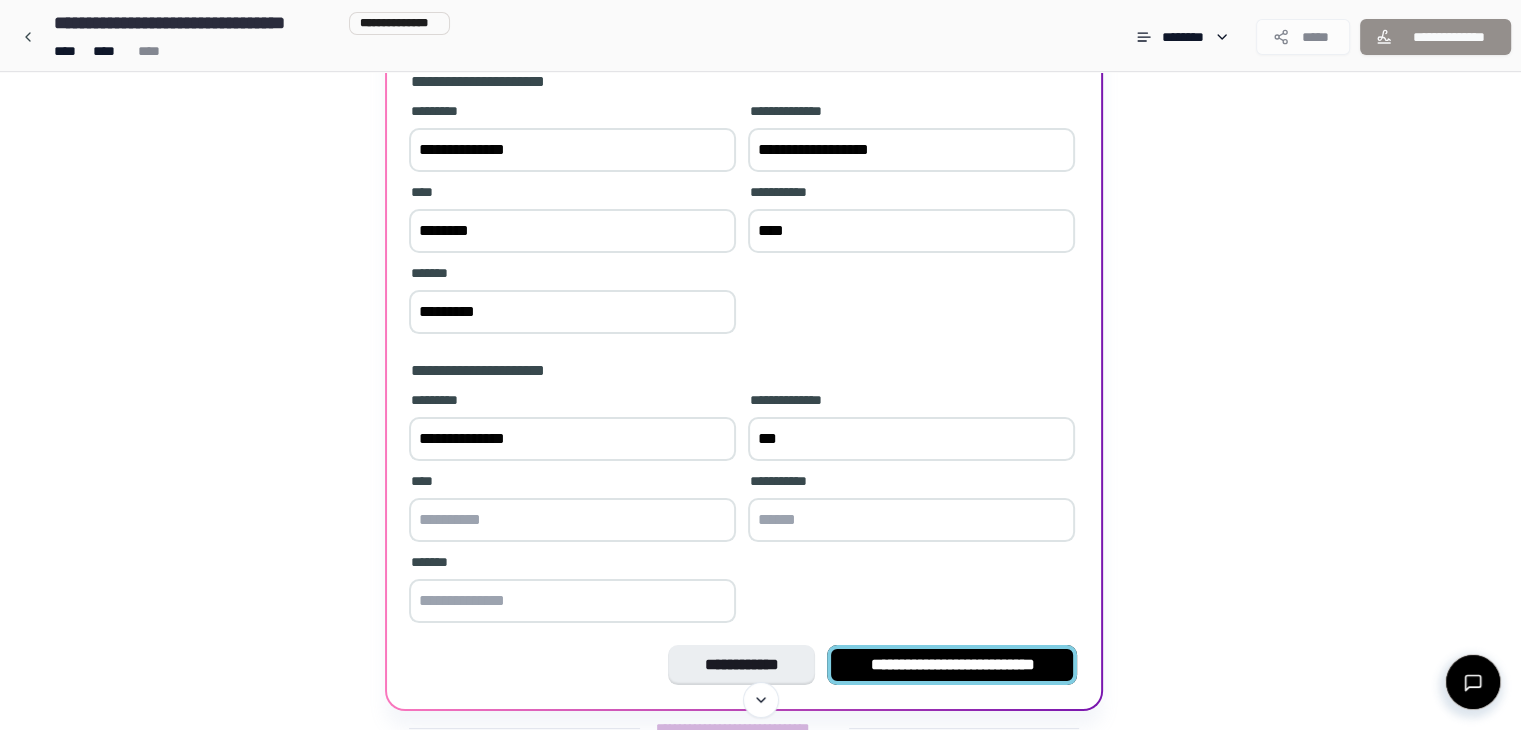 click on "**********" at bounding box center (952, 665) 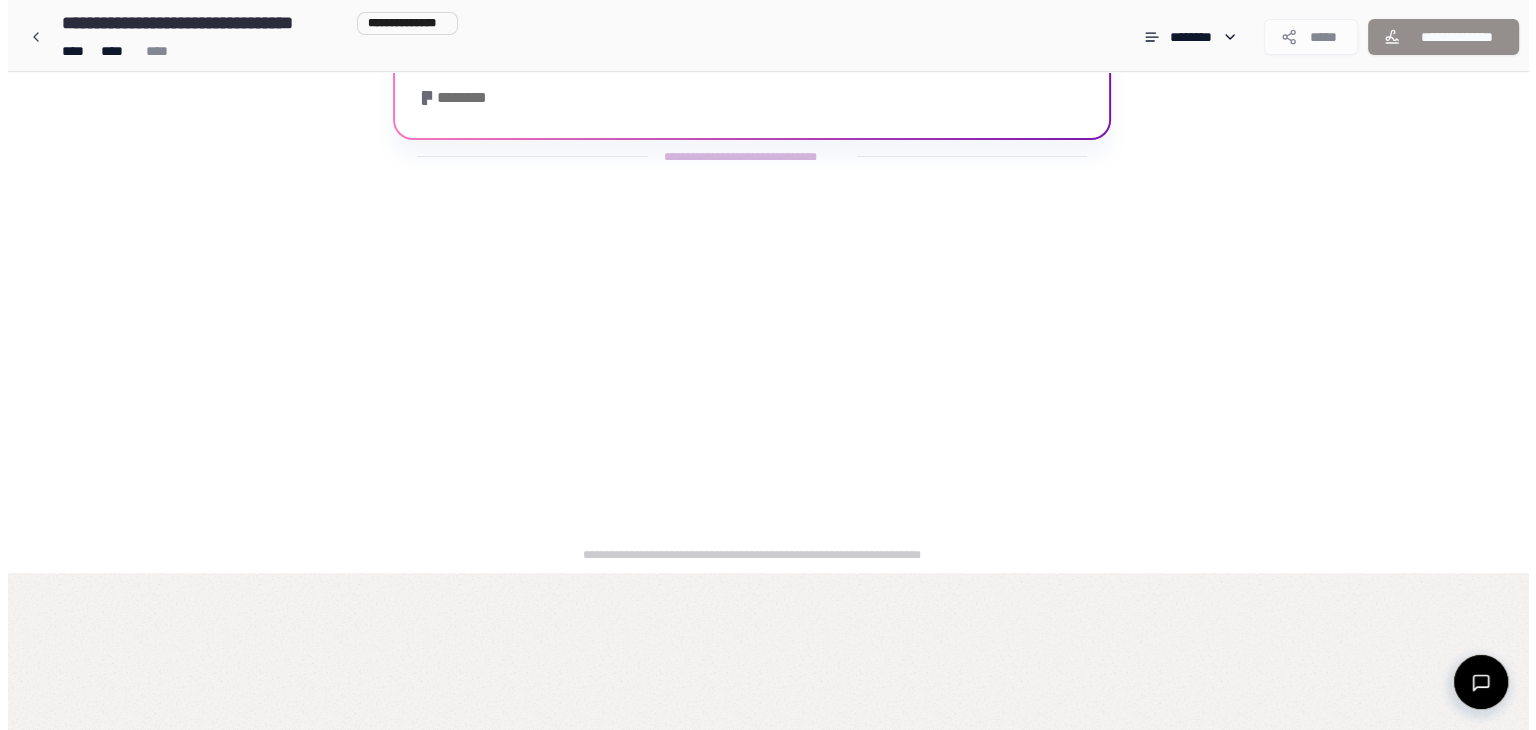 scroll, scrollTop: 0, scrollLeft: 0, axis: both 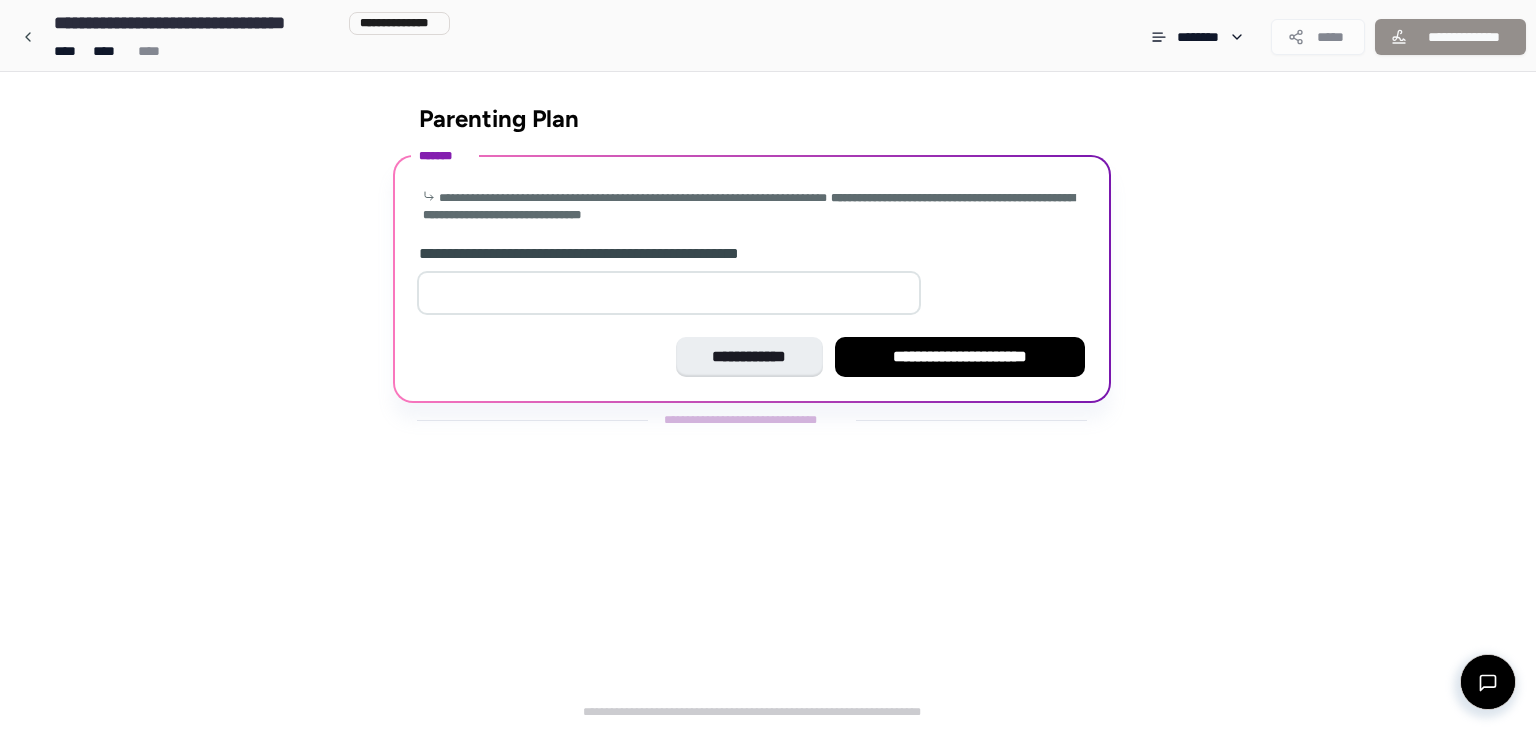 click at bounding box center [669, 293] 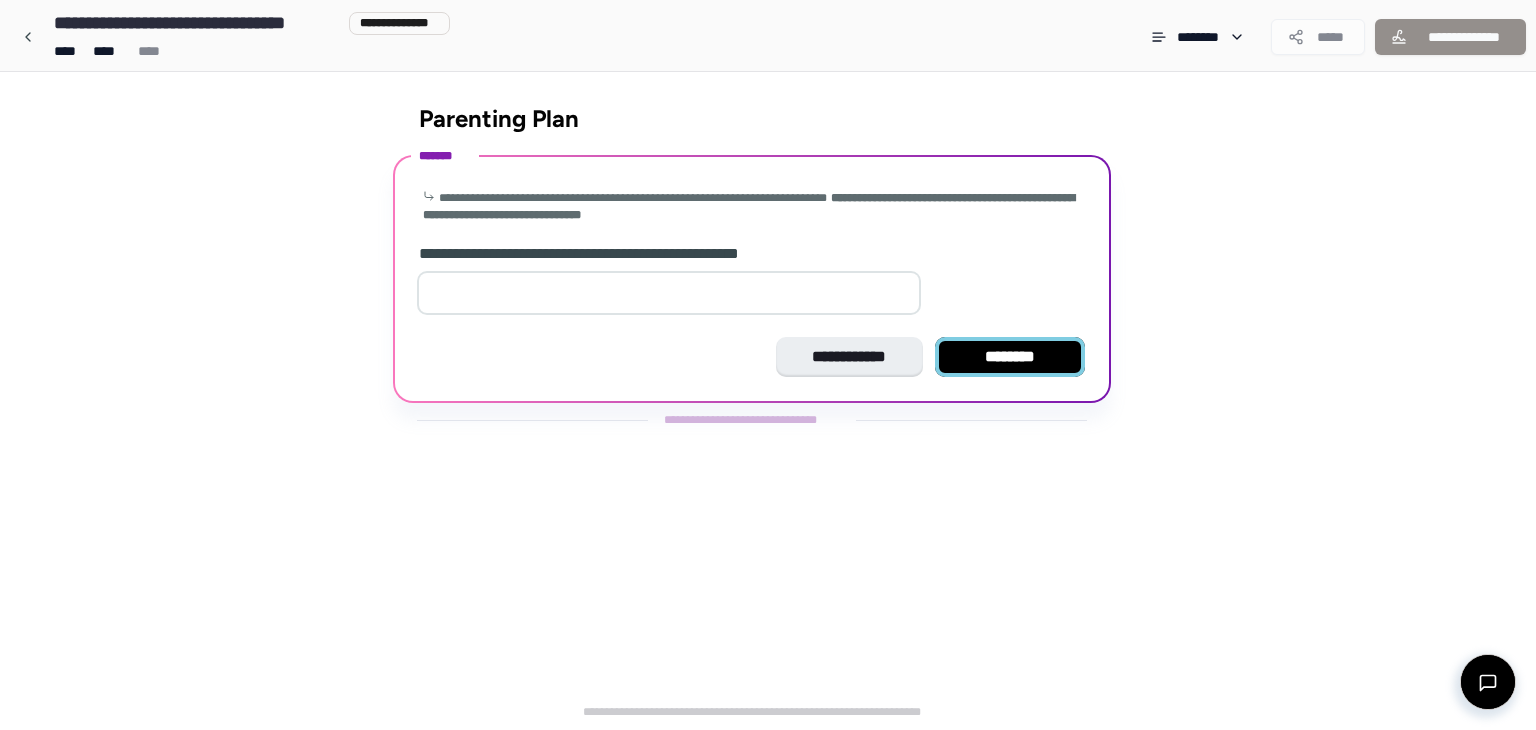 type on "*" 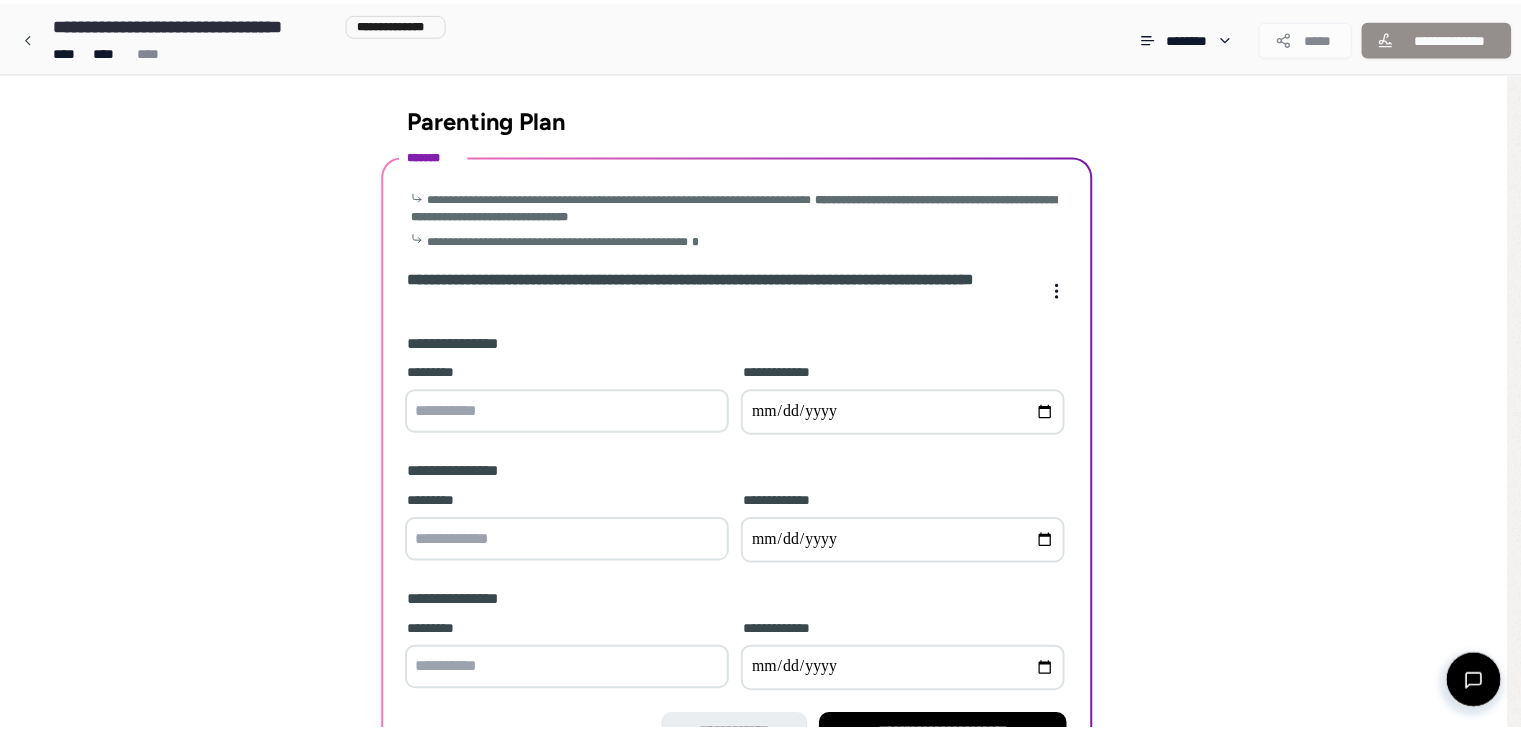 scroll, scrollTop: 128, scrollLeft: 0, axis: vertical 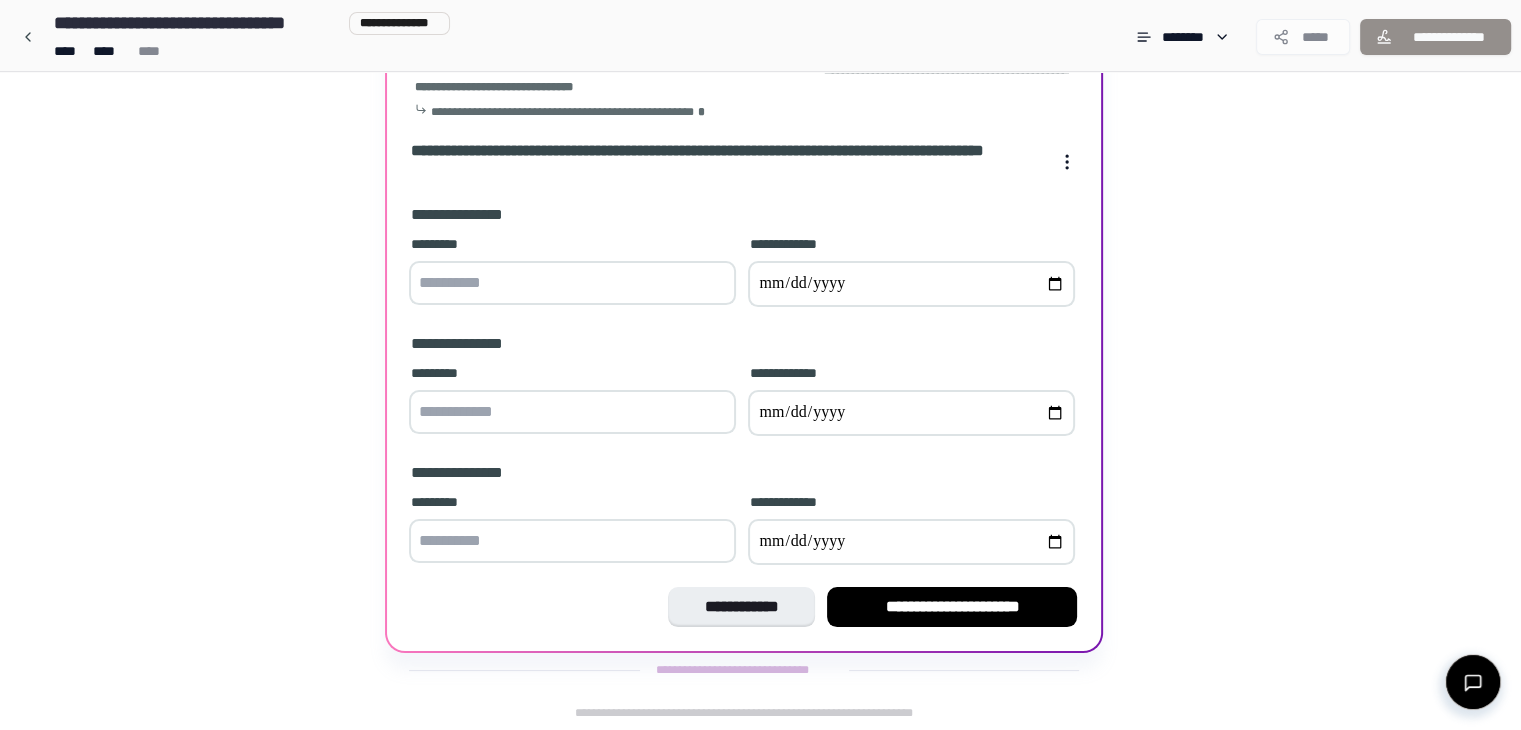 click at bounding box center [572, 283] 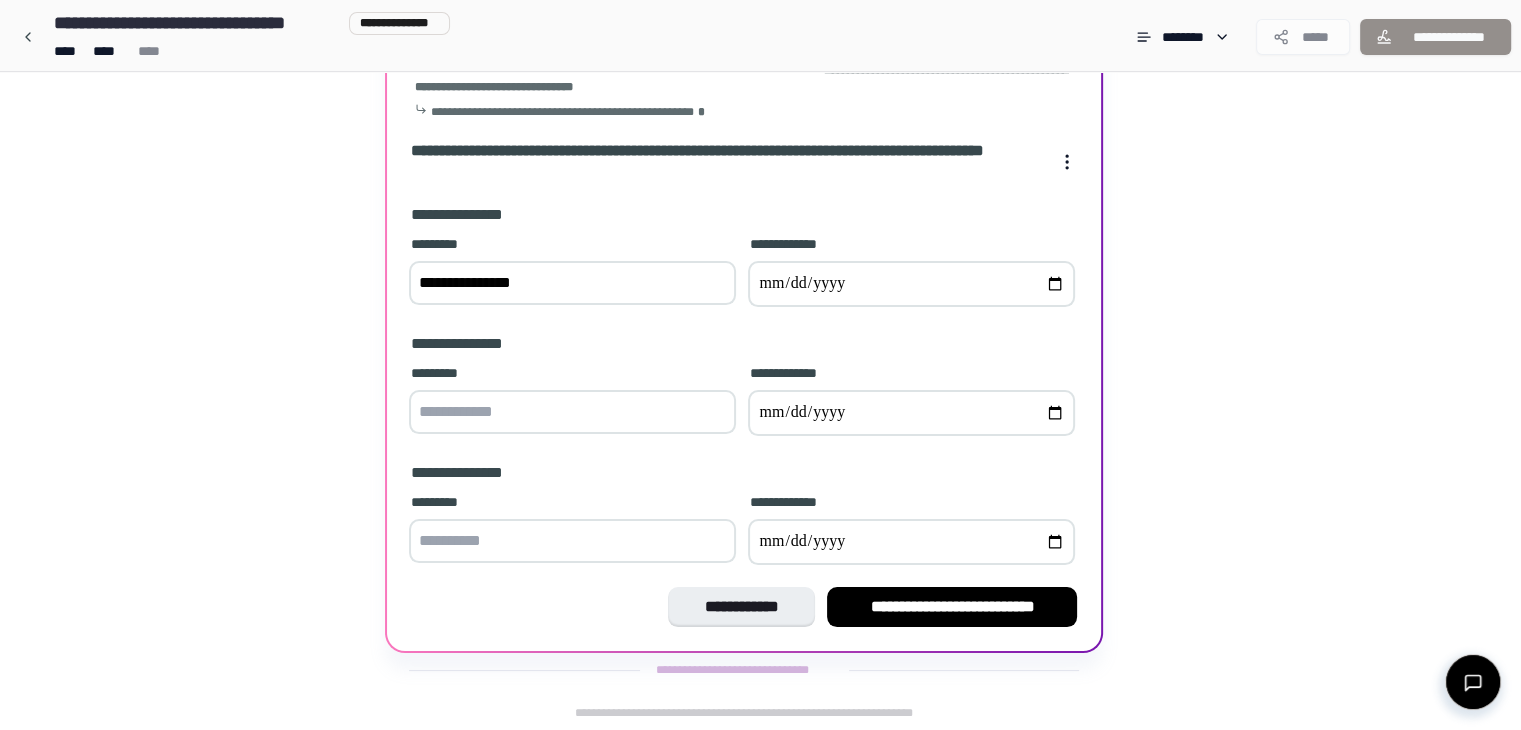 type on "**********" 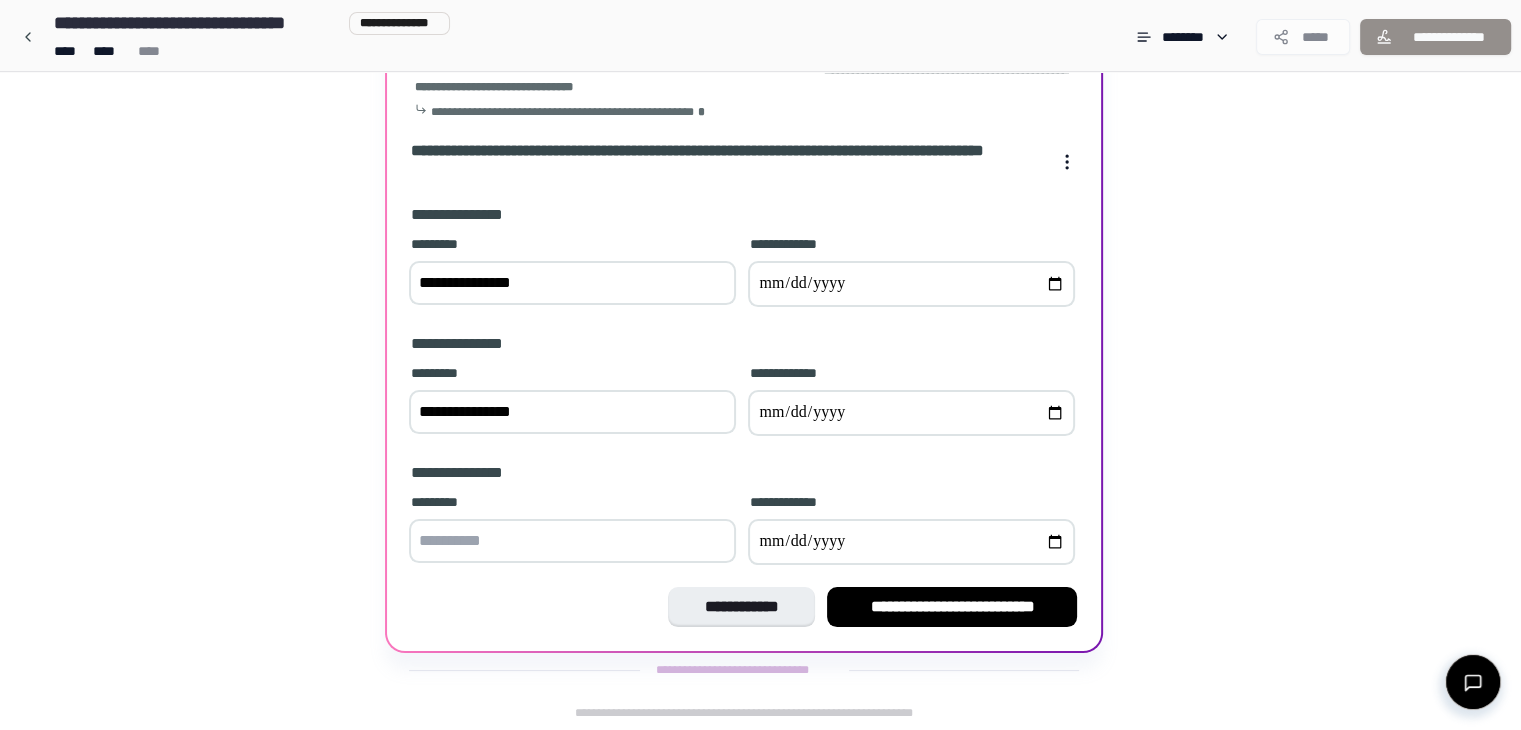 type on "**********" 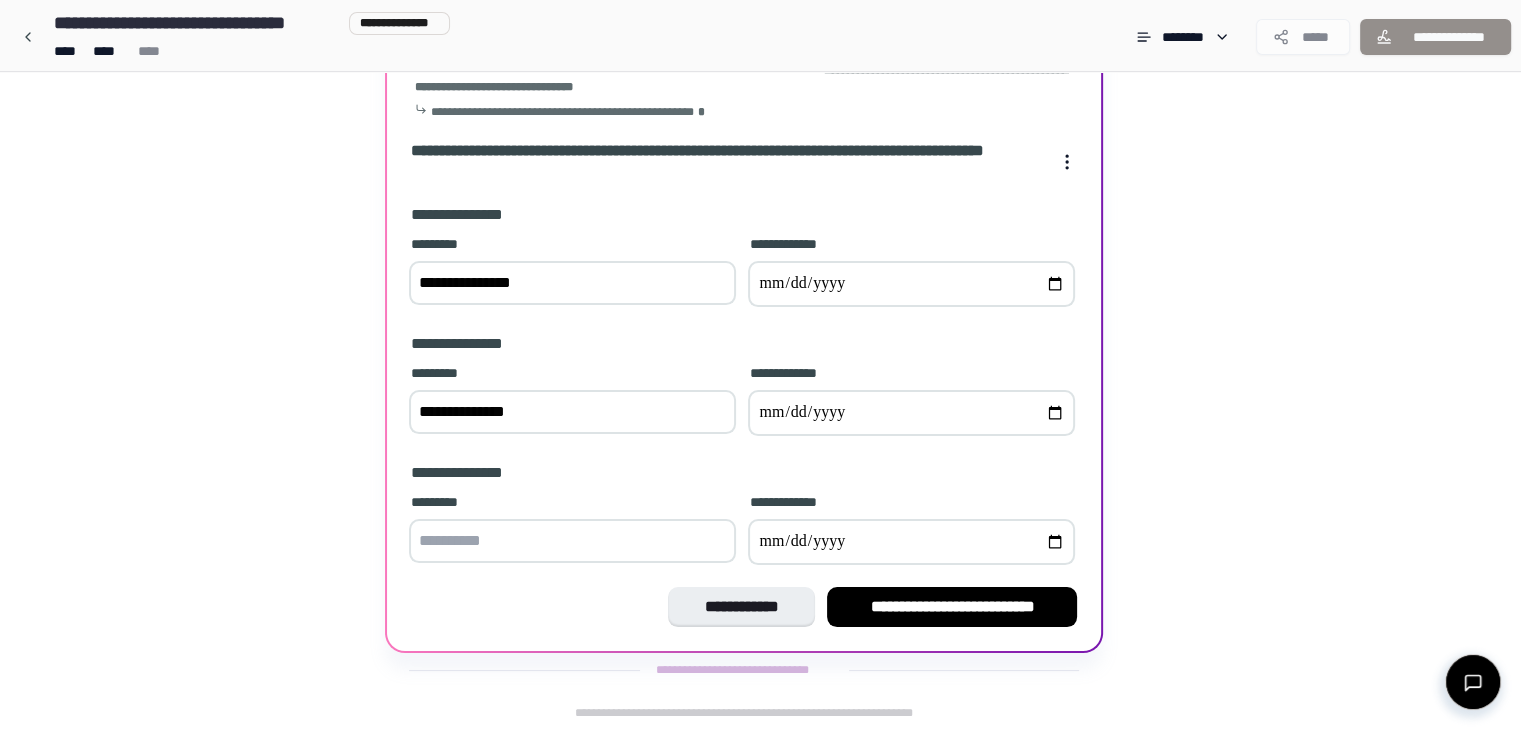 type on "**********" 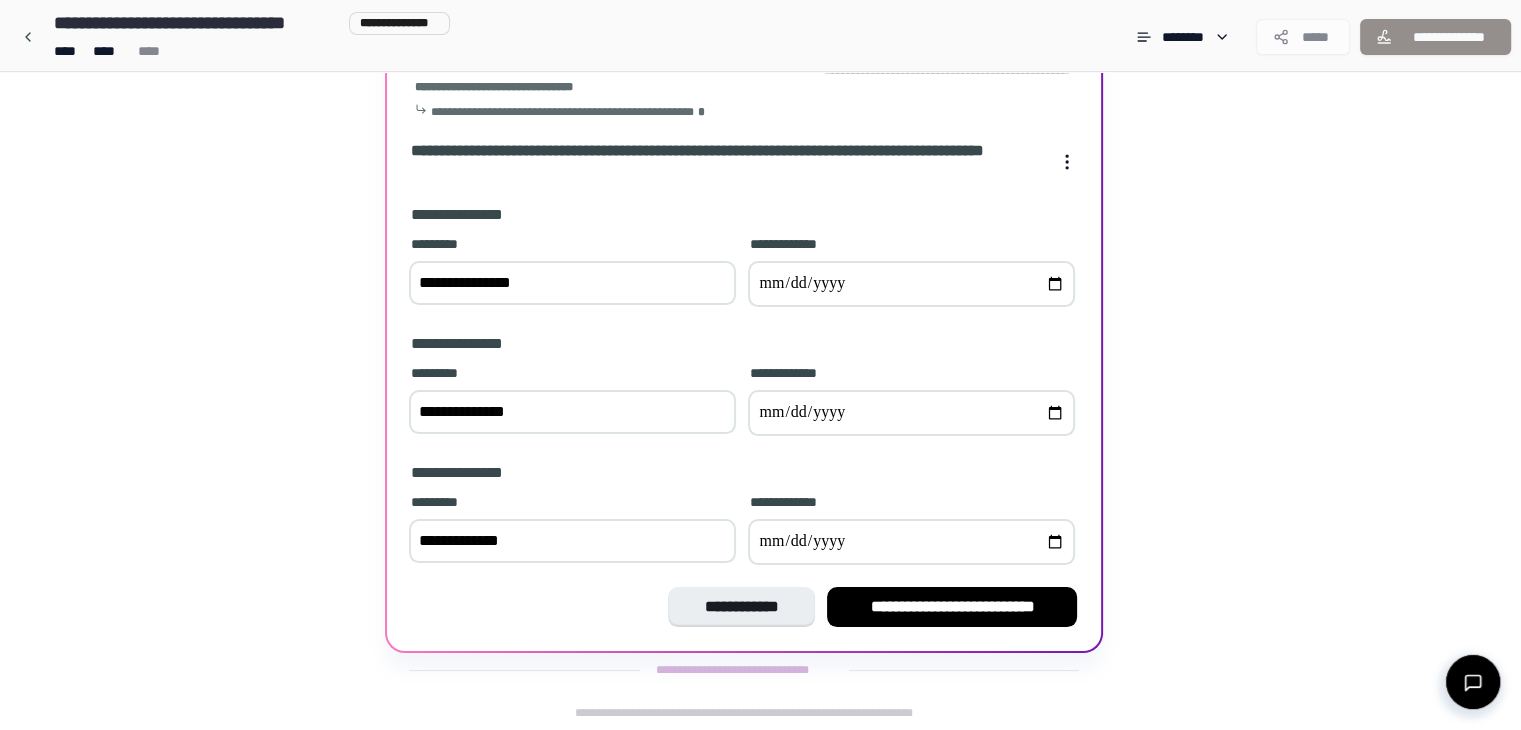 type on "**********" 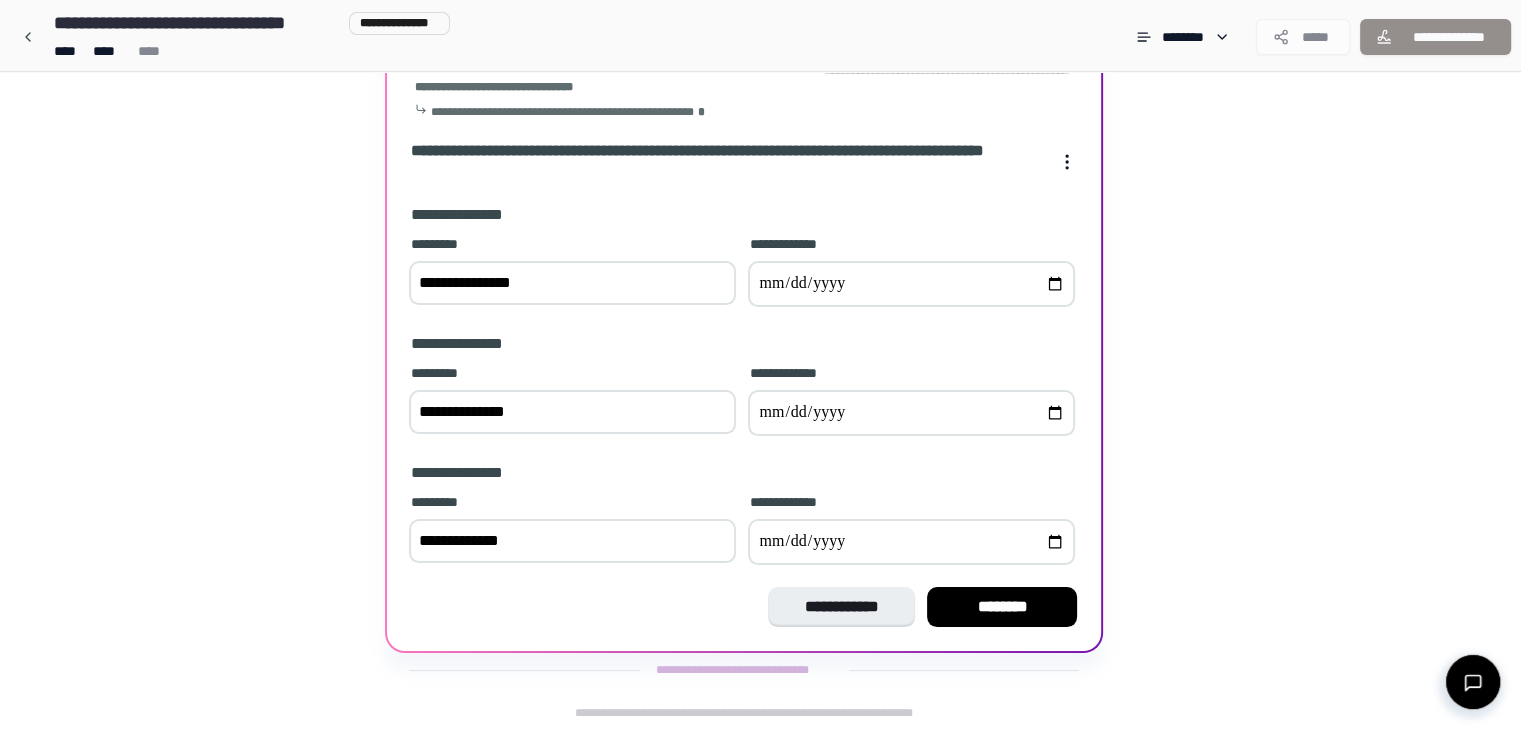 type on "**********" 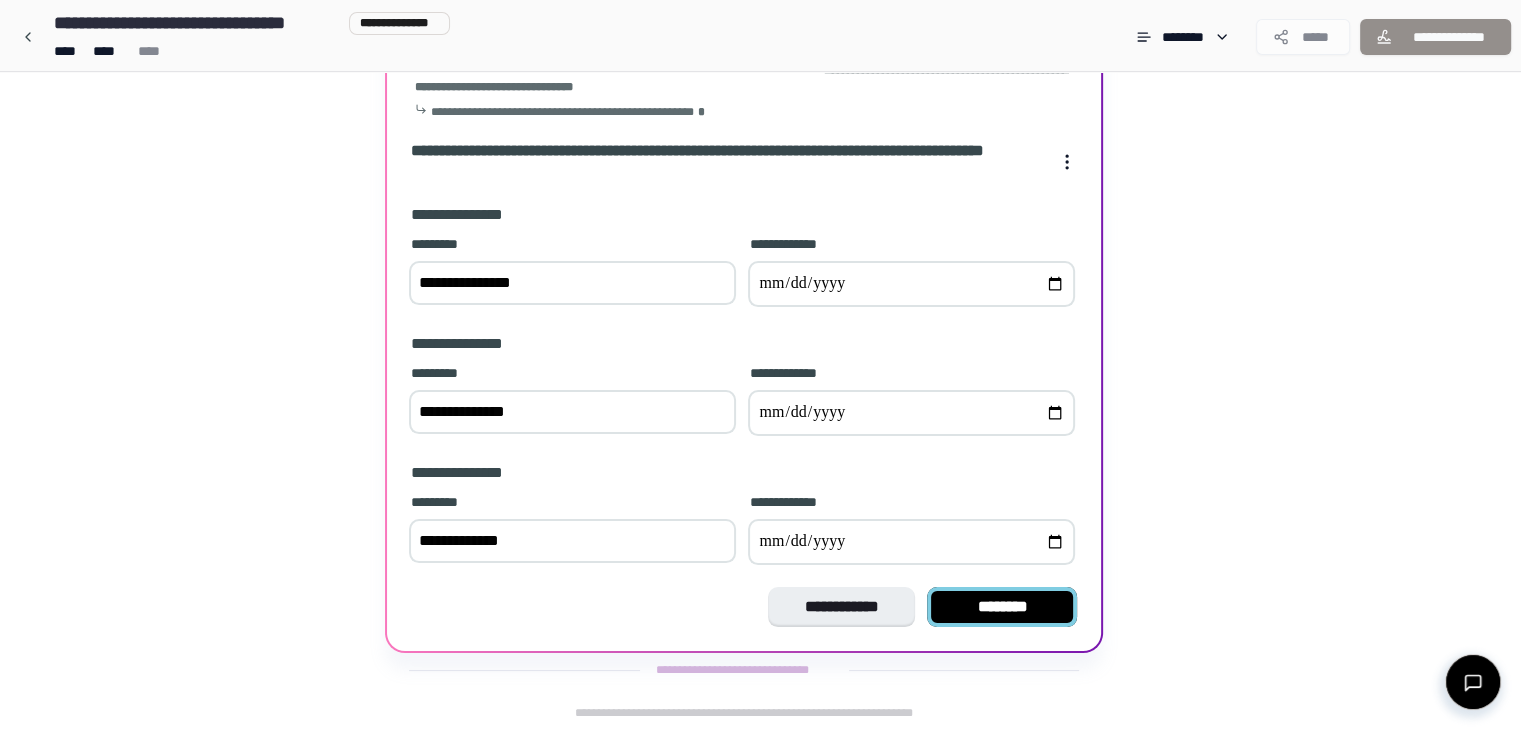 click on "********" at bounding box center (1002, 607) 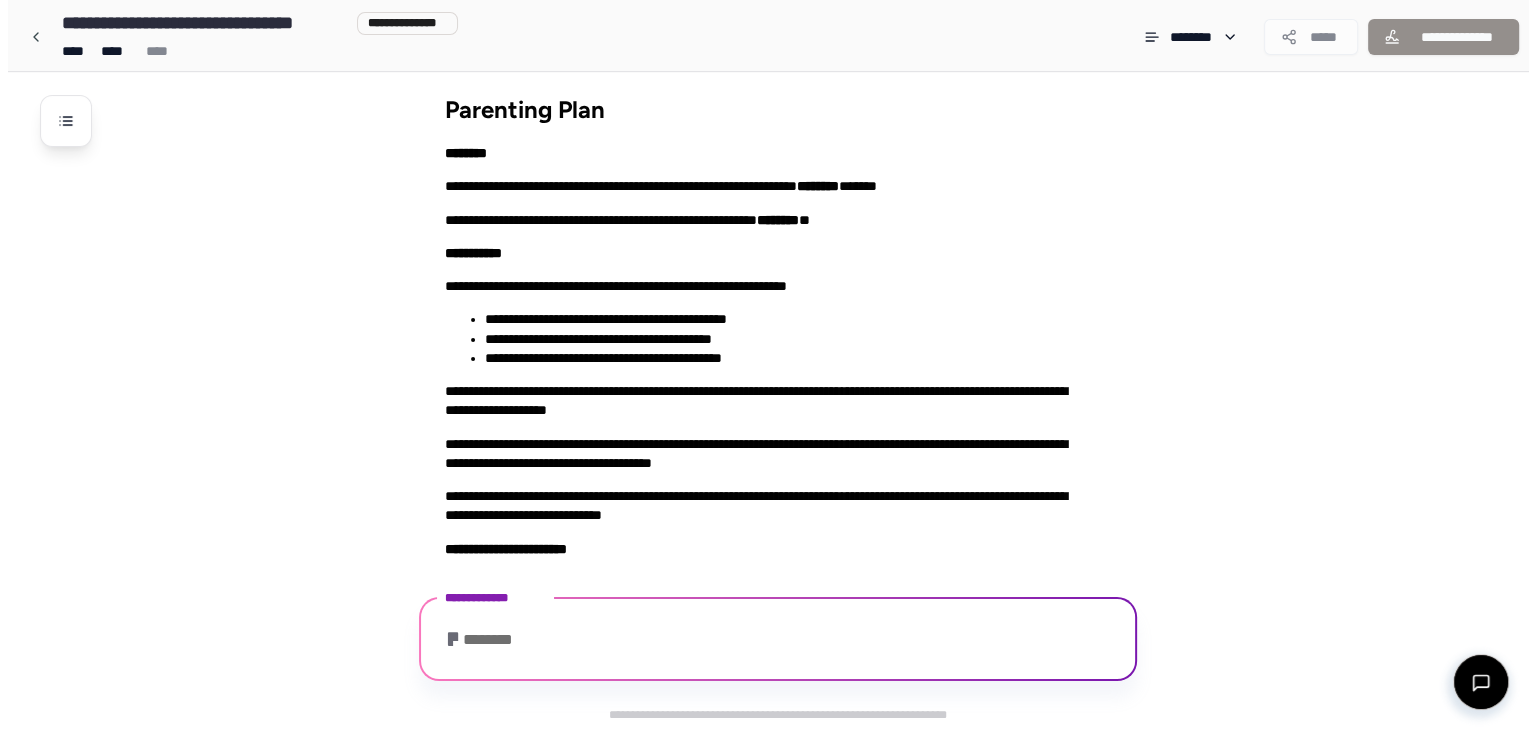 scroll, scrollTop: 167, scrollLeft: 0, axis: vertical 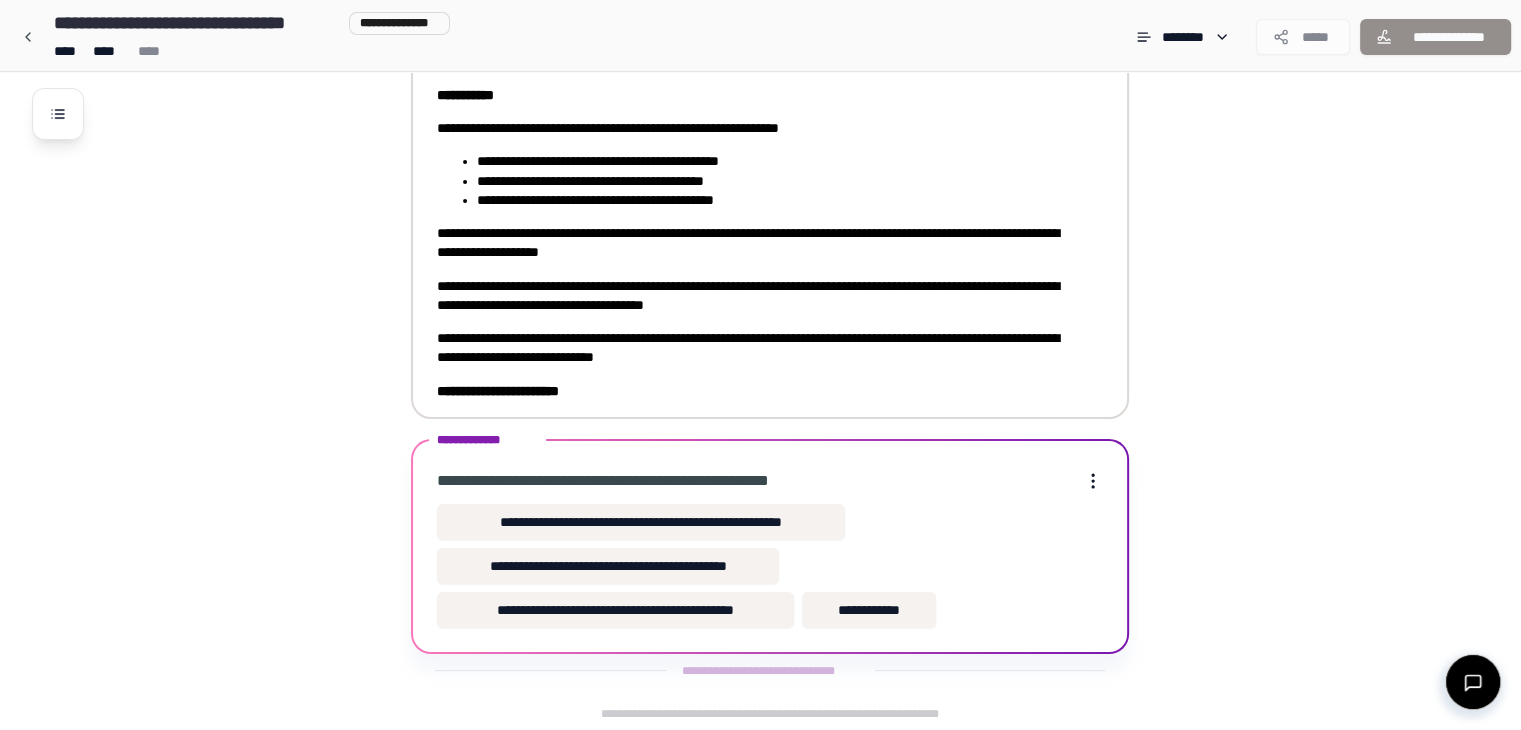 click on "**********" at bounding box center (776, 161) 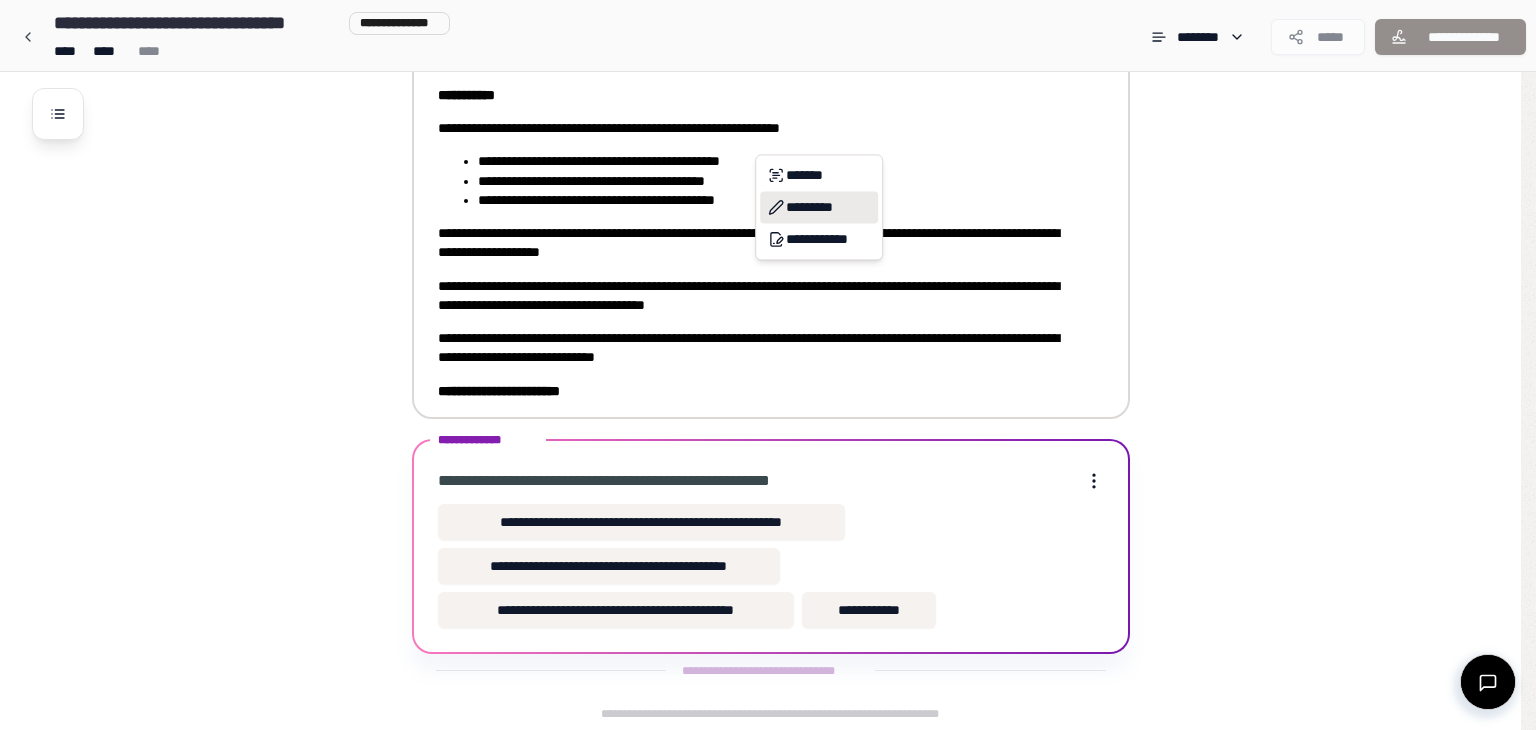 click on "*********" at bounding box center (819, 207) 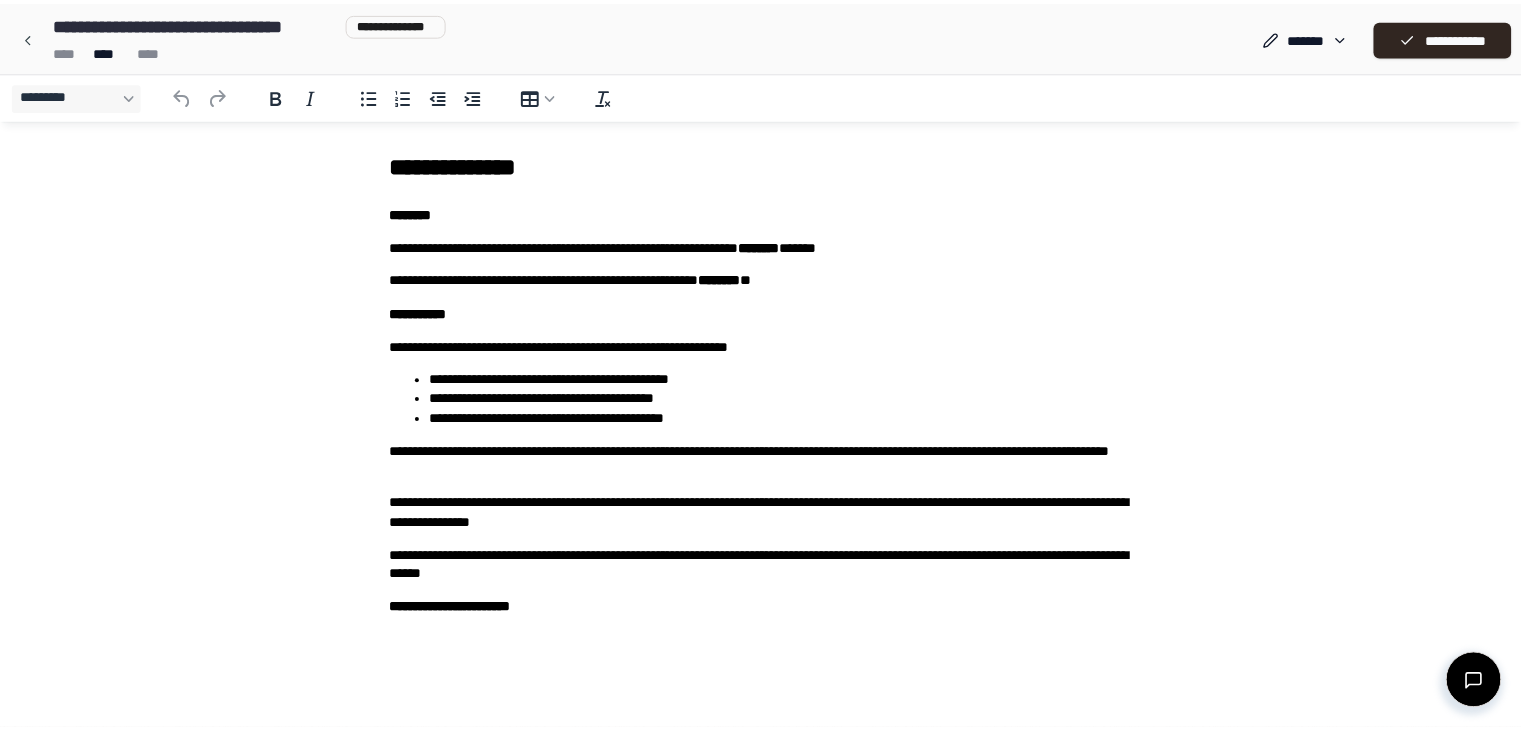 scroll, scrollTop: 0, scrollLeft: 0, axis: both 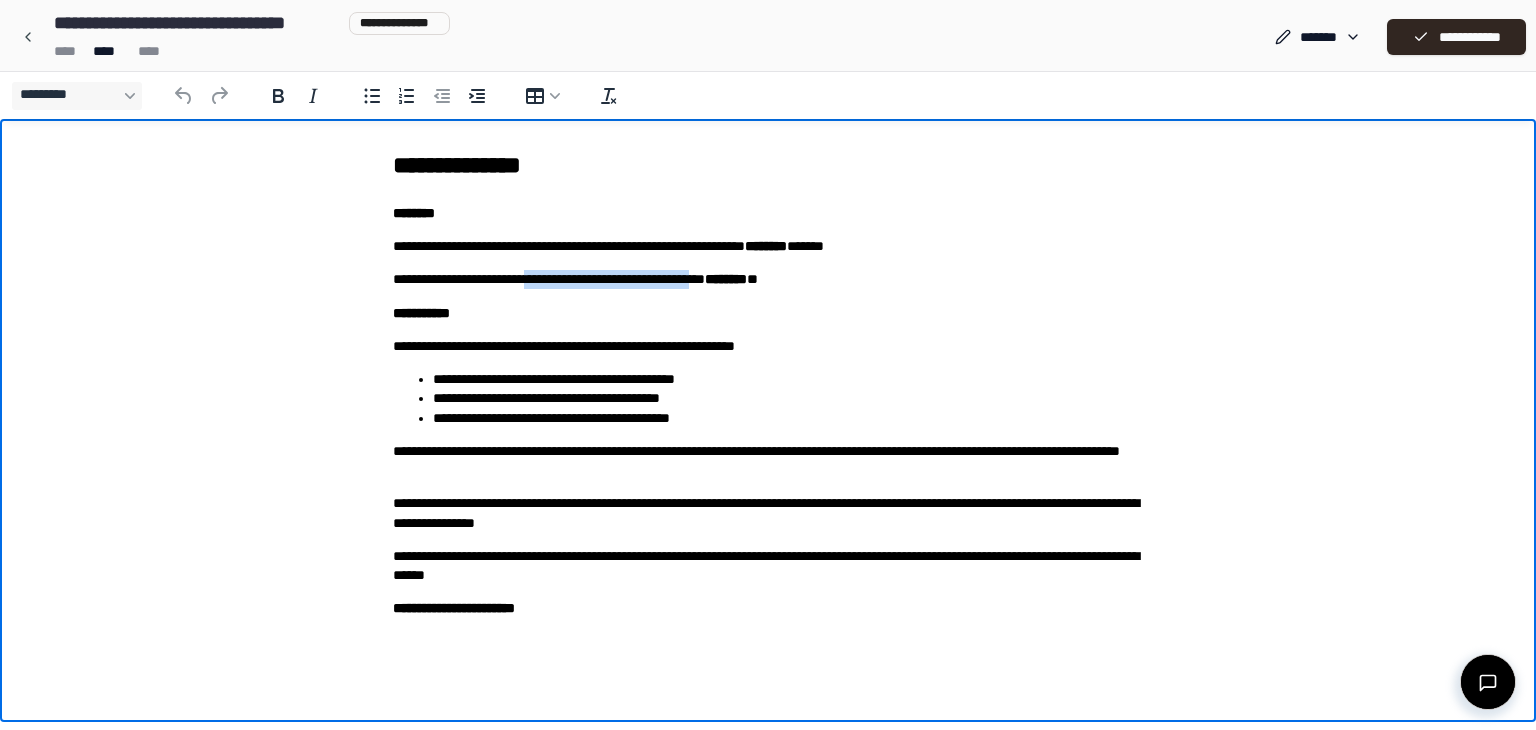 drag, startPoint x: 808, startPoint y: 275, endPoint x: 569, endPoint y: 273, distance: 239.00836 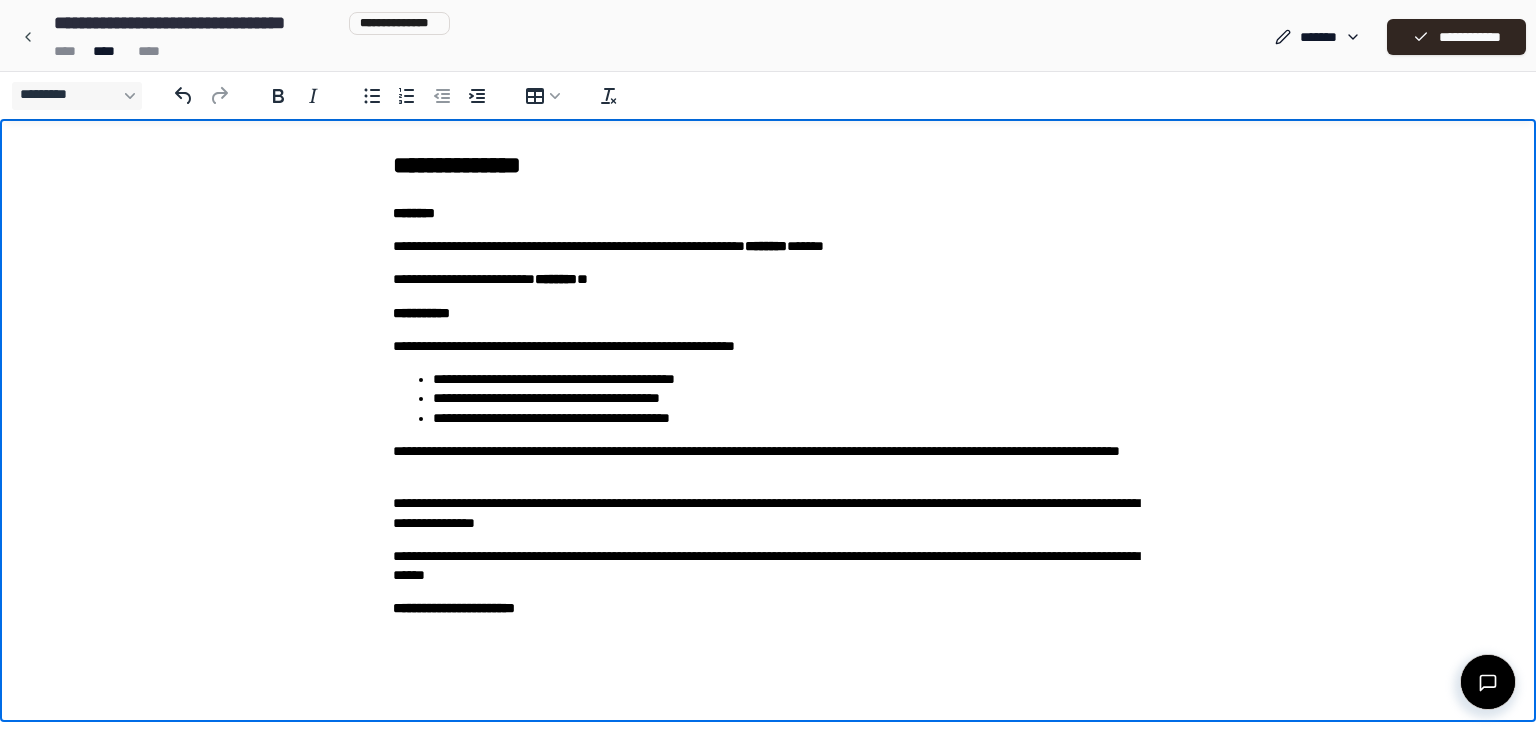 click on "**********" at bounding box center [768, 384] 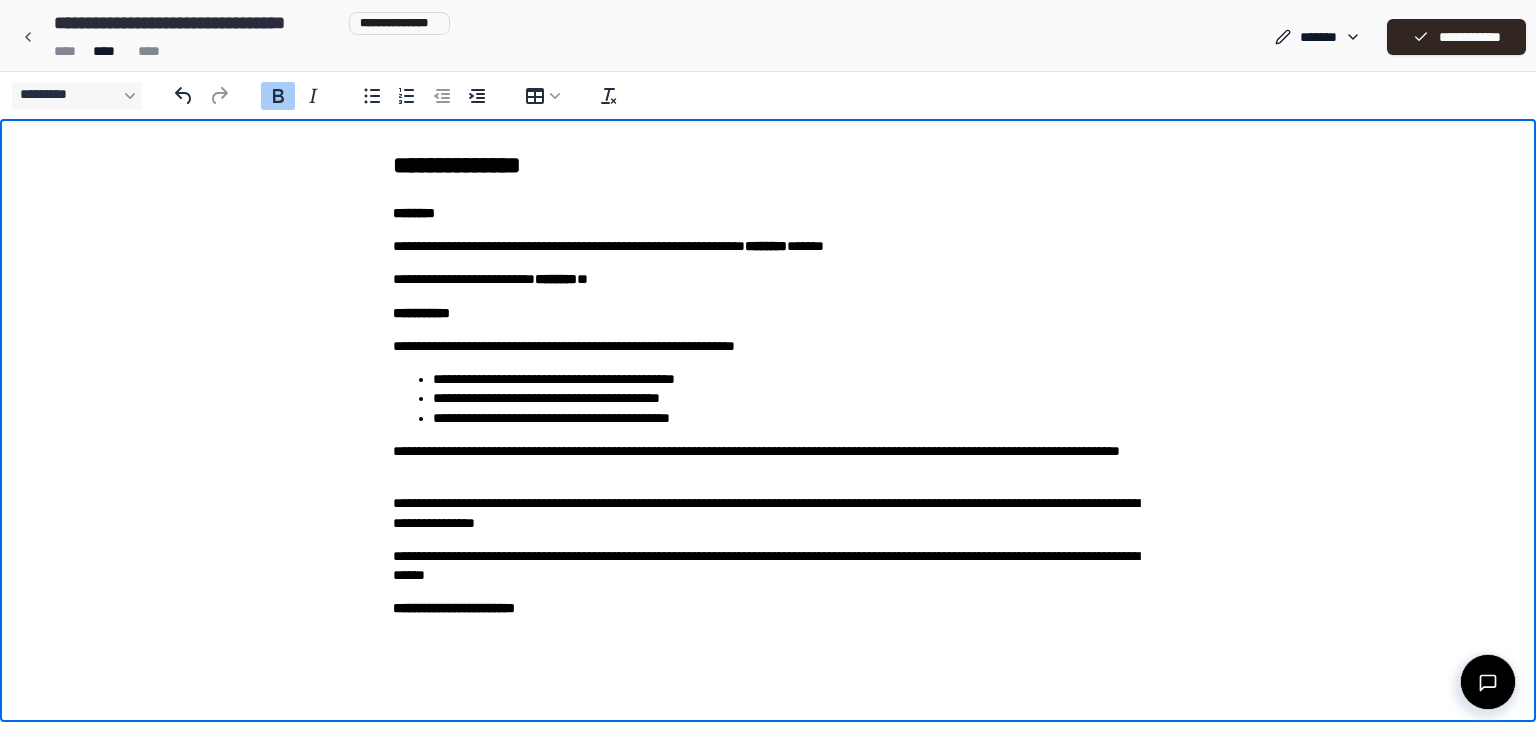 click on "**********" at bounding box center [768, 384] 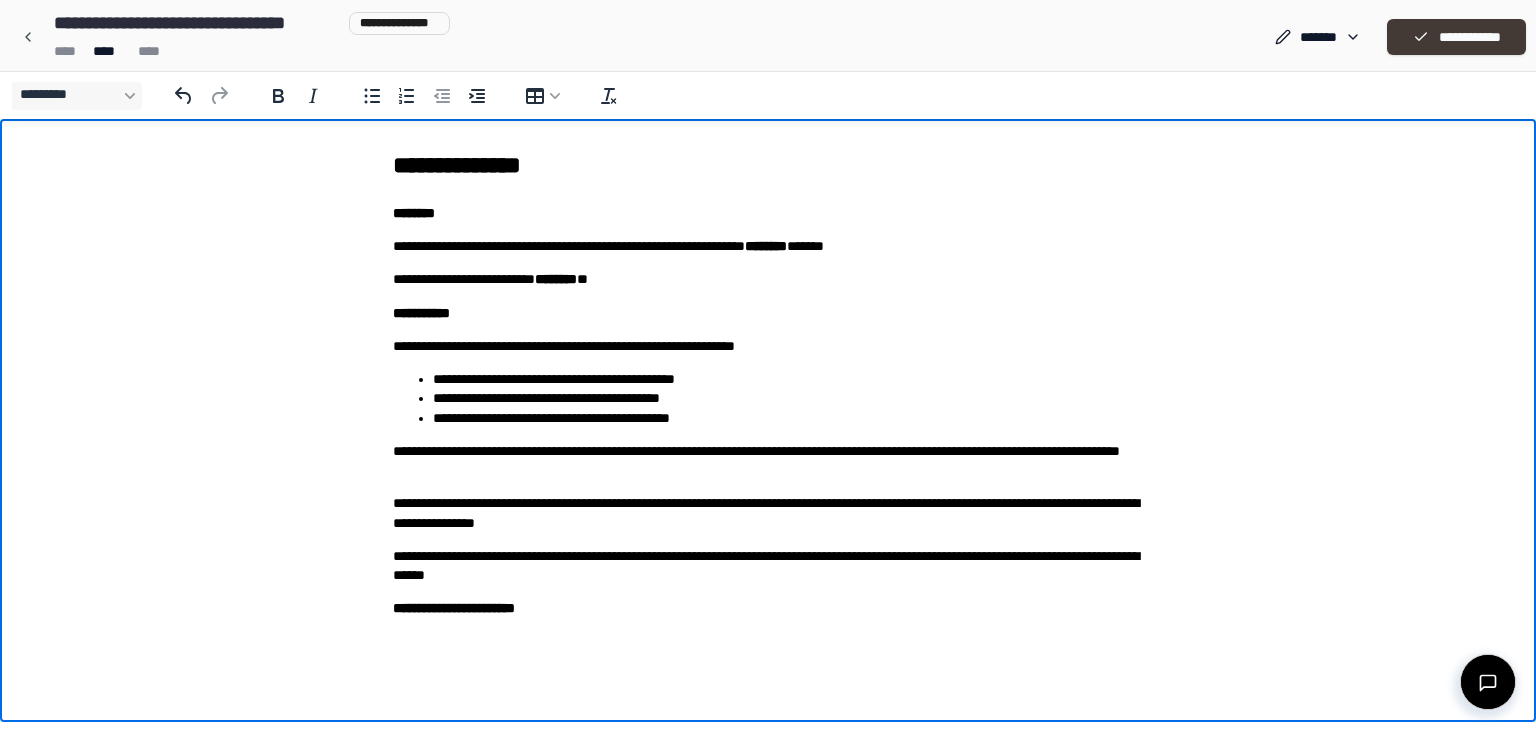 click on "**********" at bounding box center [1456, 37] 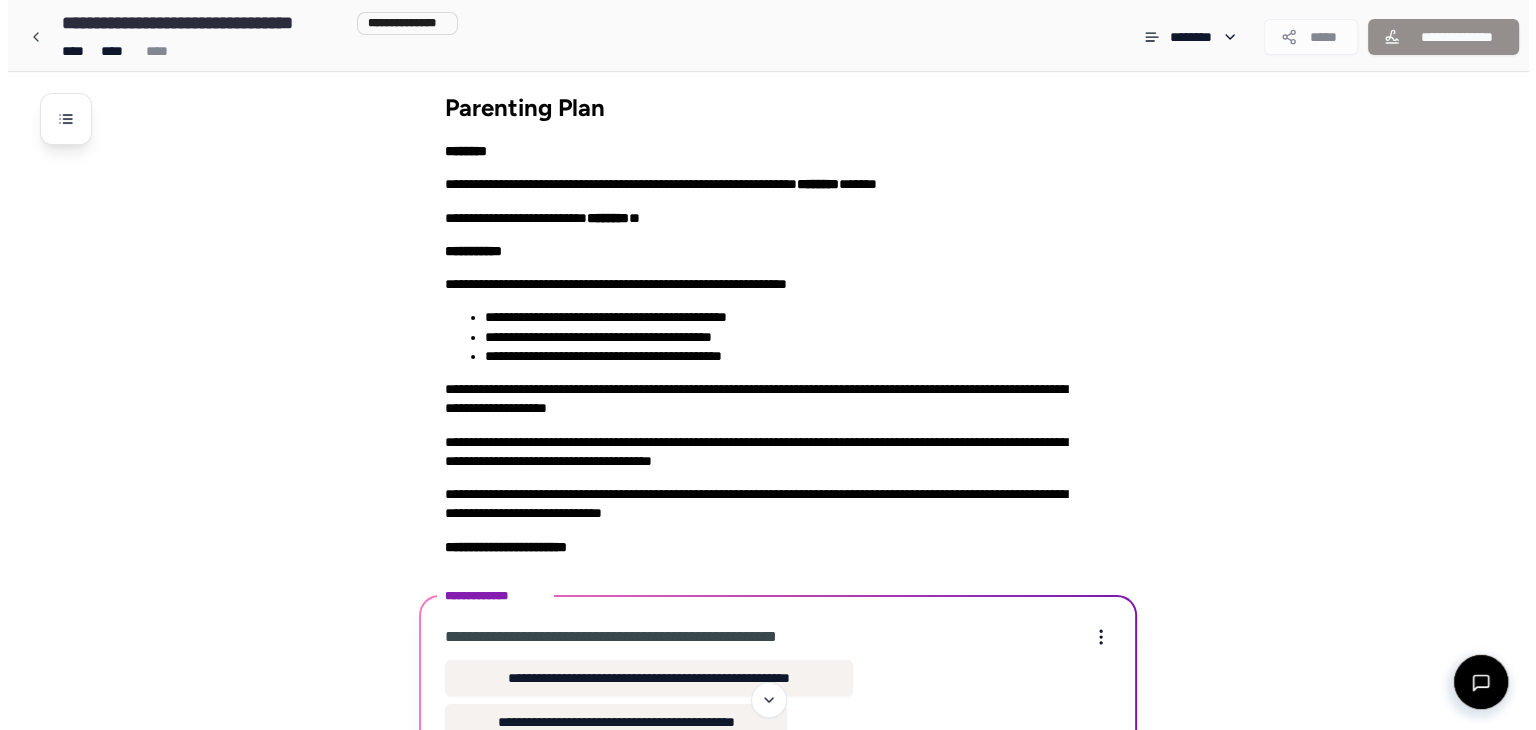 scroll, scrollTop: 22, scrollLeft: 0, axis: vertical 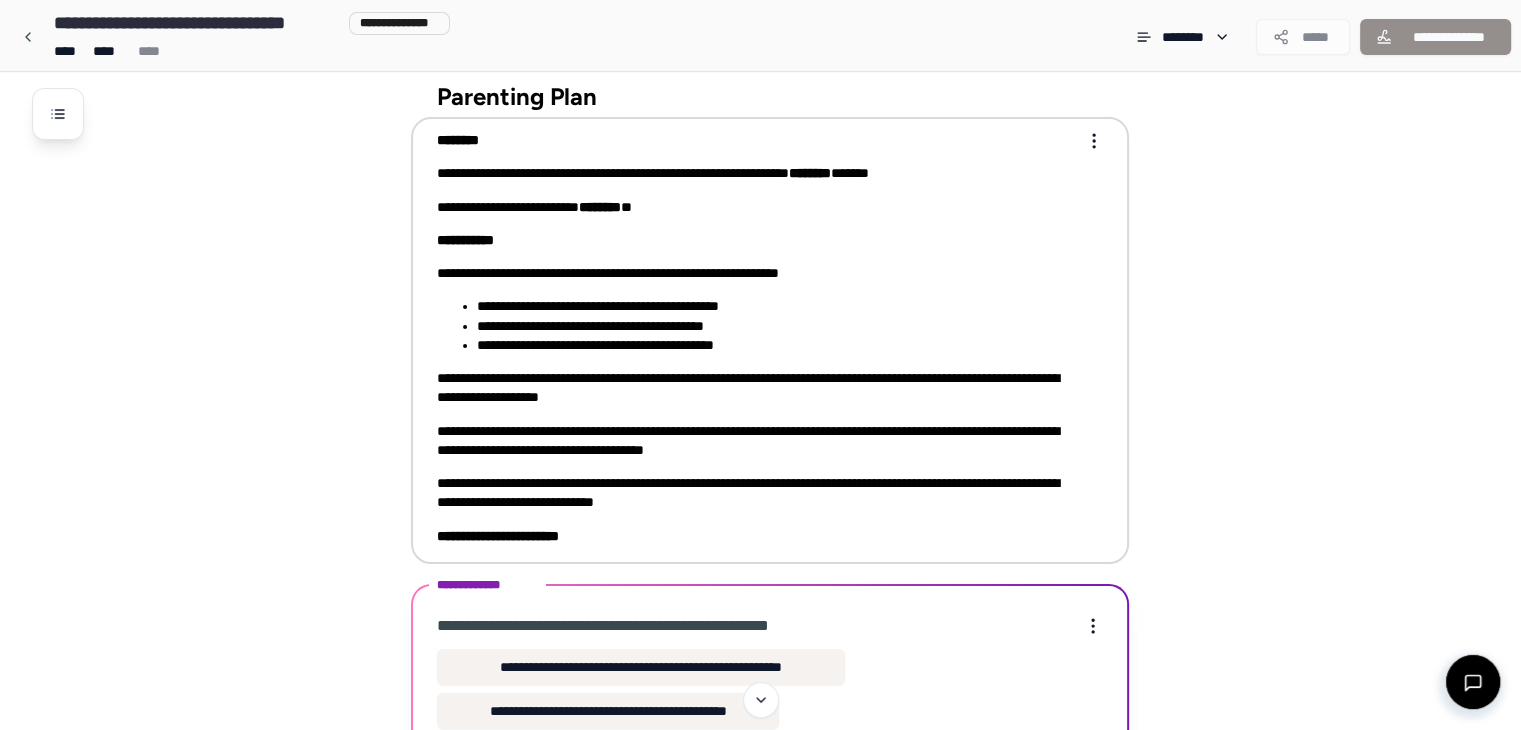 click on "**********" at bounding box center (756, 338) 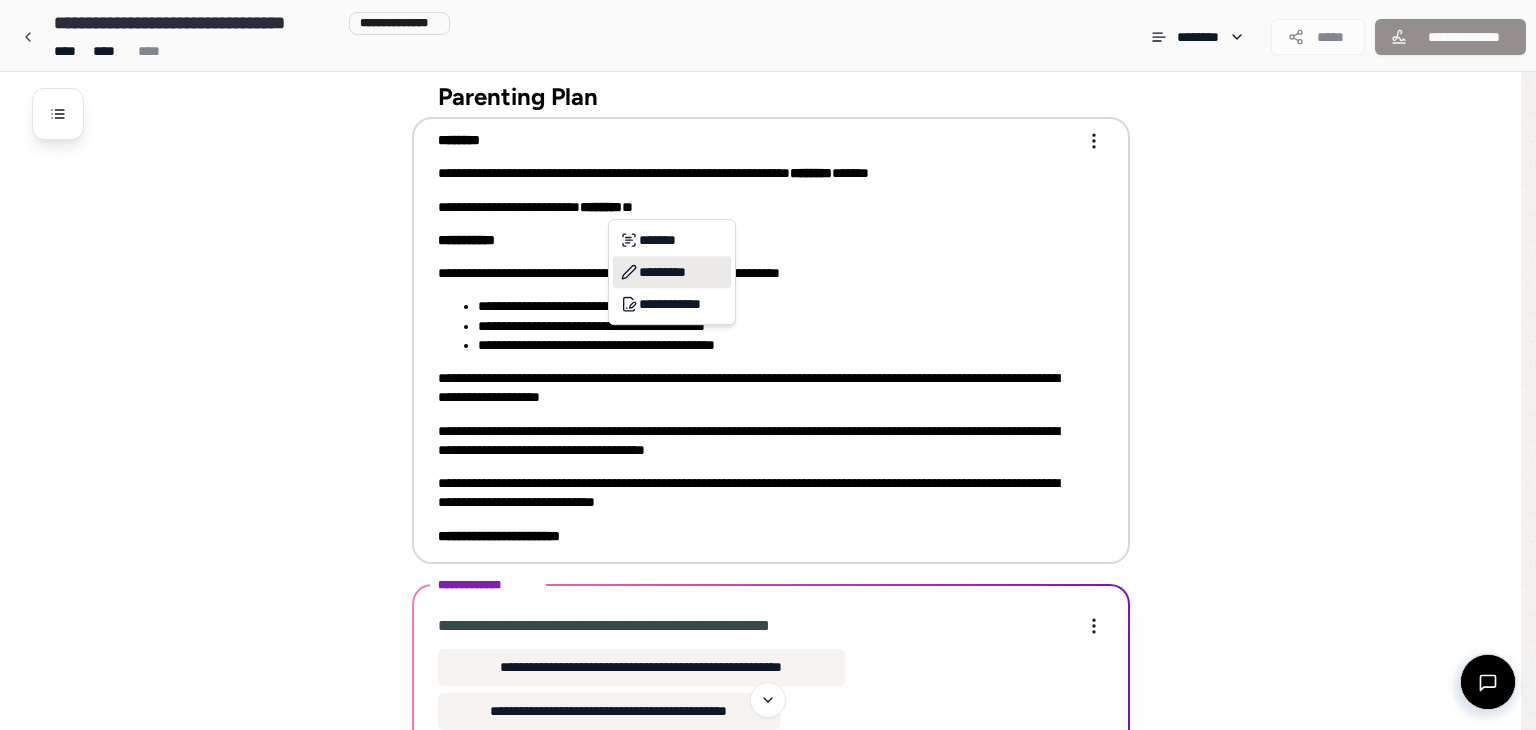 click on "*********" at bounding box center [672, 272] 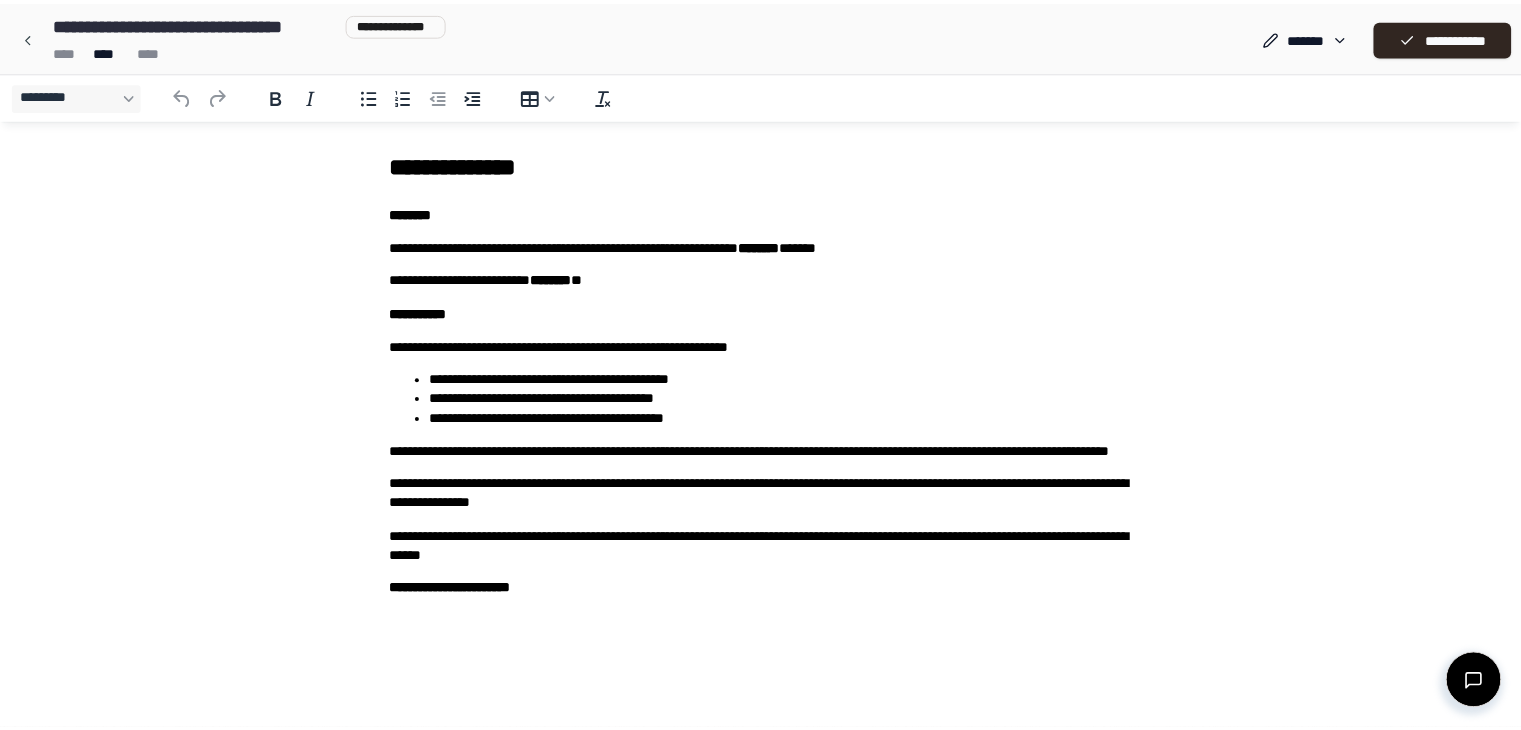 scroll, scrollTop: 0, scrollLeft: 0, axis: both 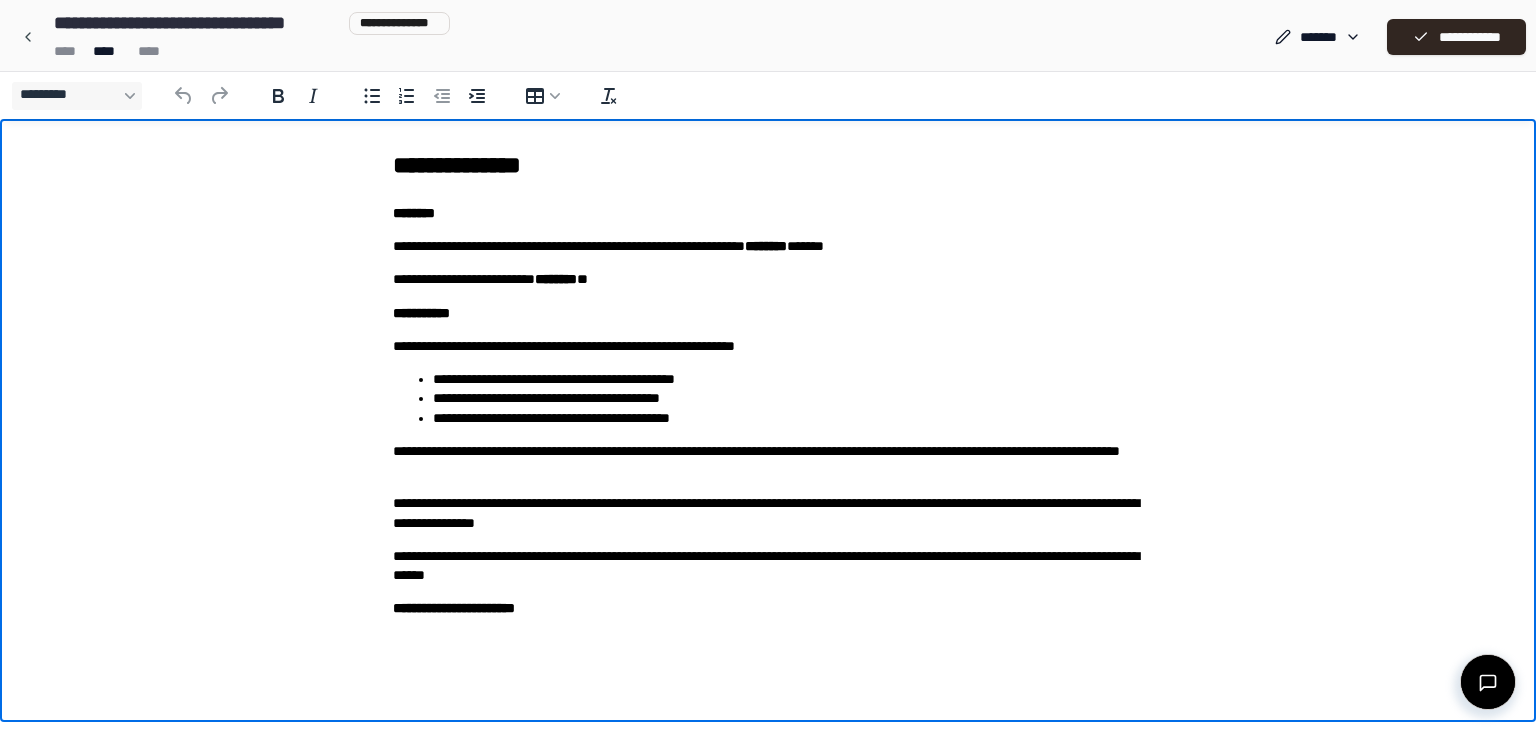 click on "**********" at bounding box center [768, 279] 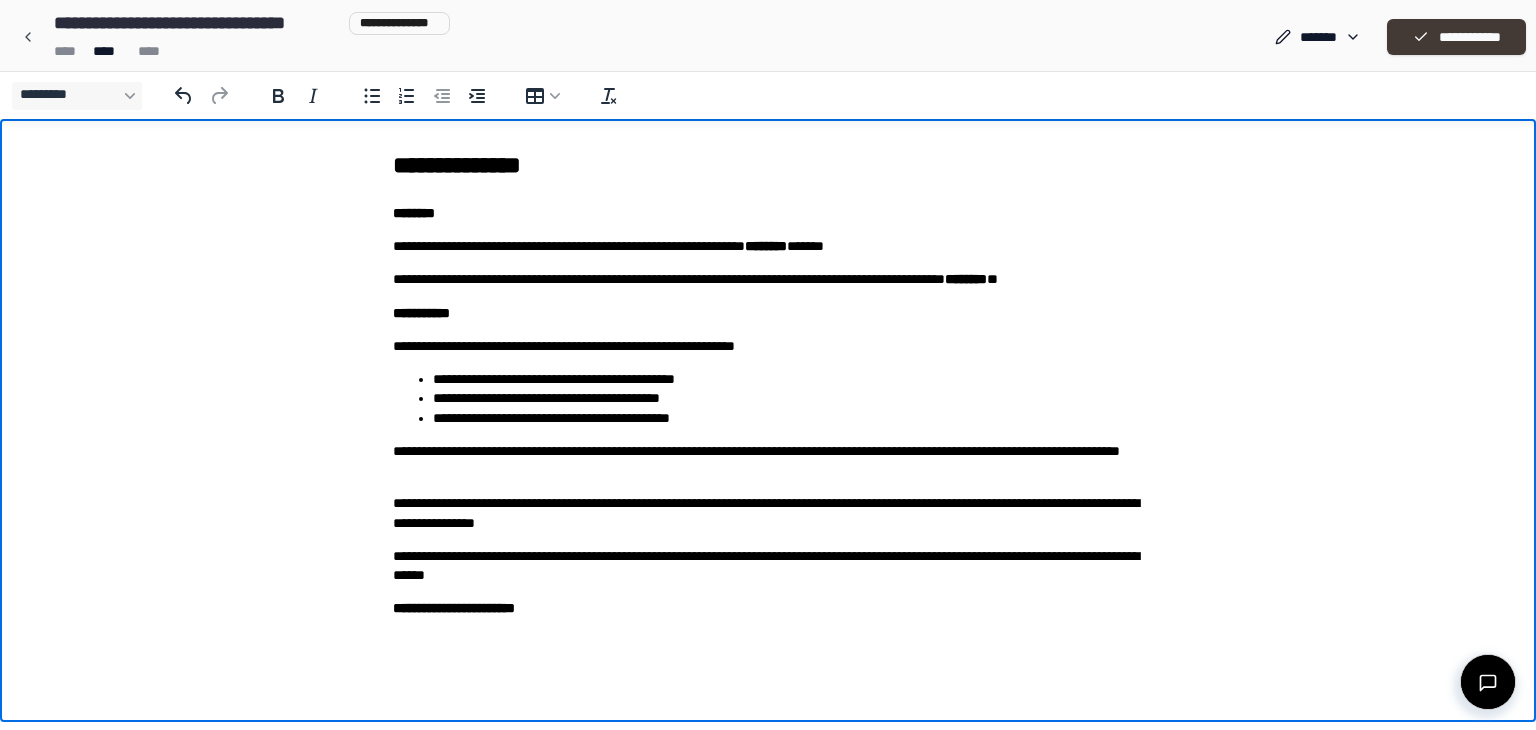 click on "**********" at bounding box center [1456, 37] 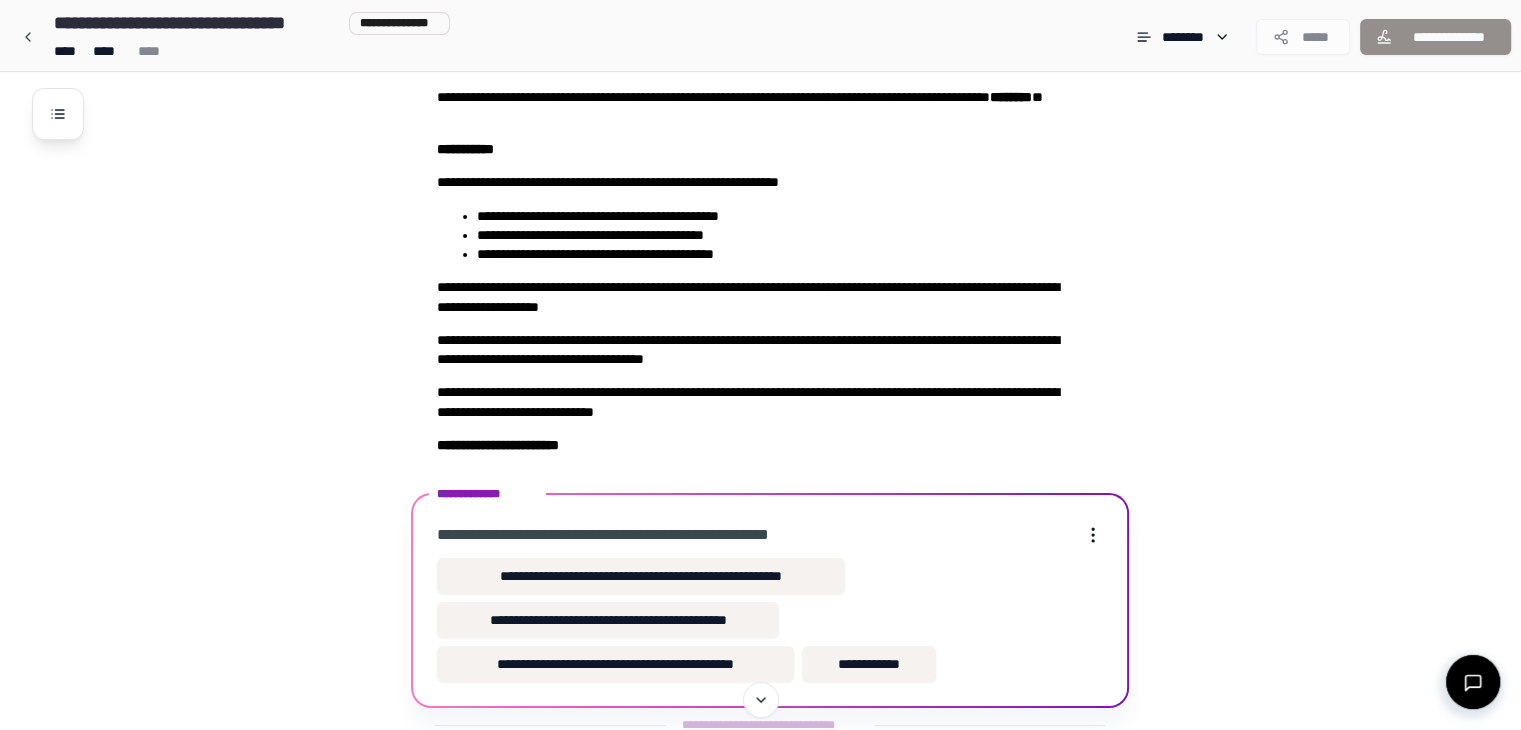 scroll, scrollTop: 187, scrollLeft: 0, axis: vertical 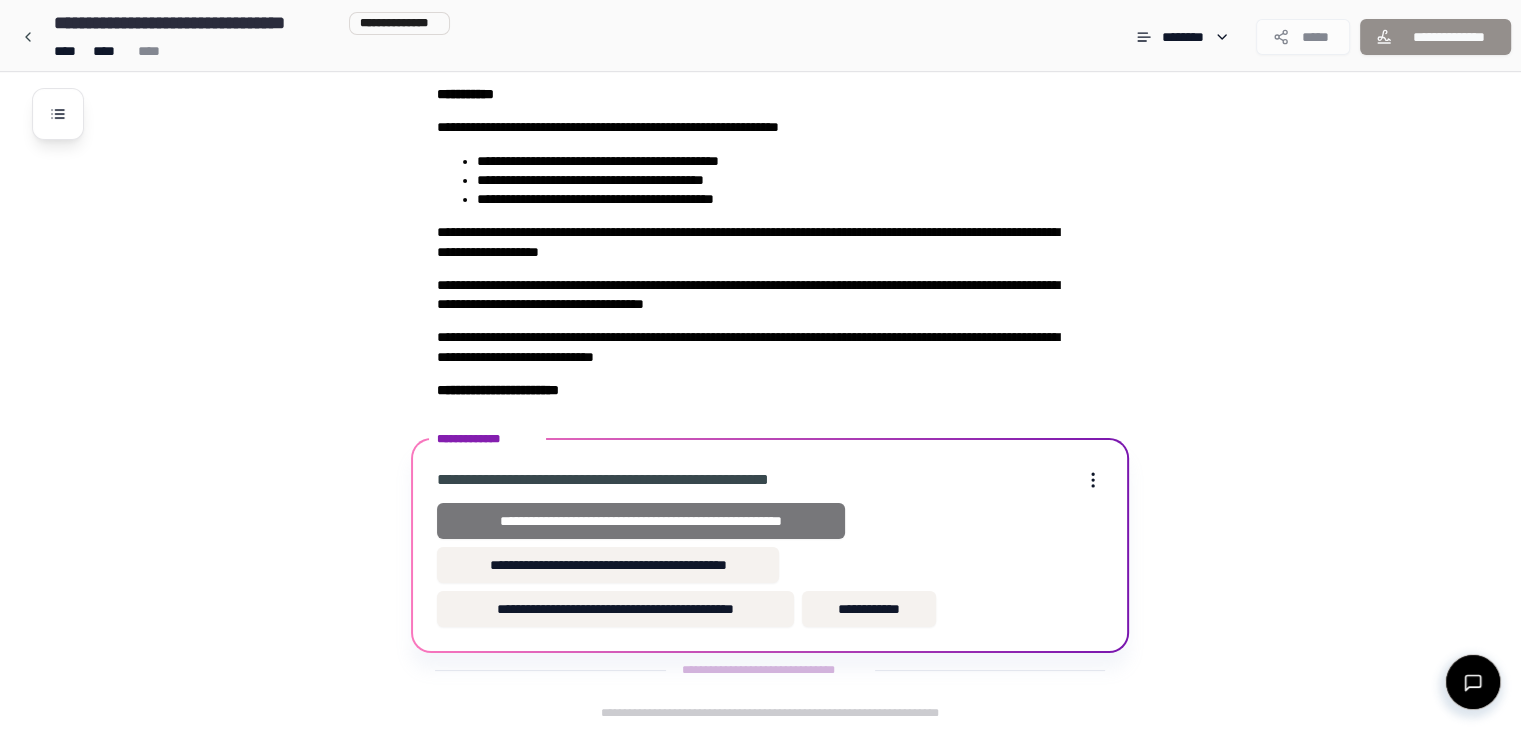 click on "**********" at bounding box center (640, 521) 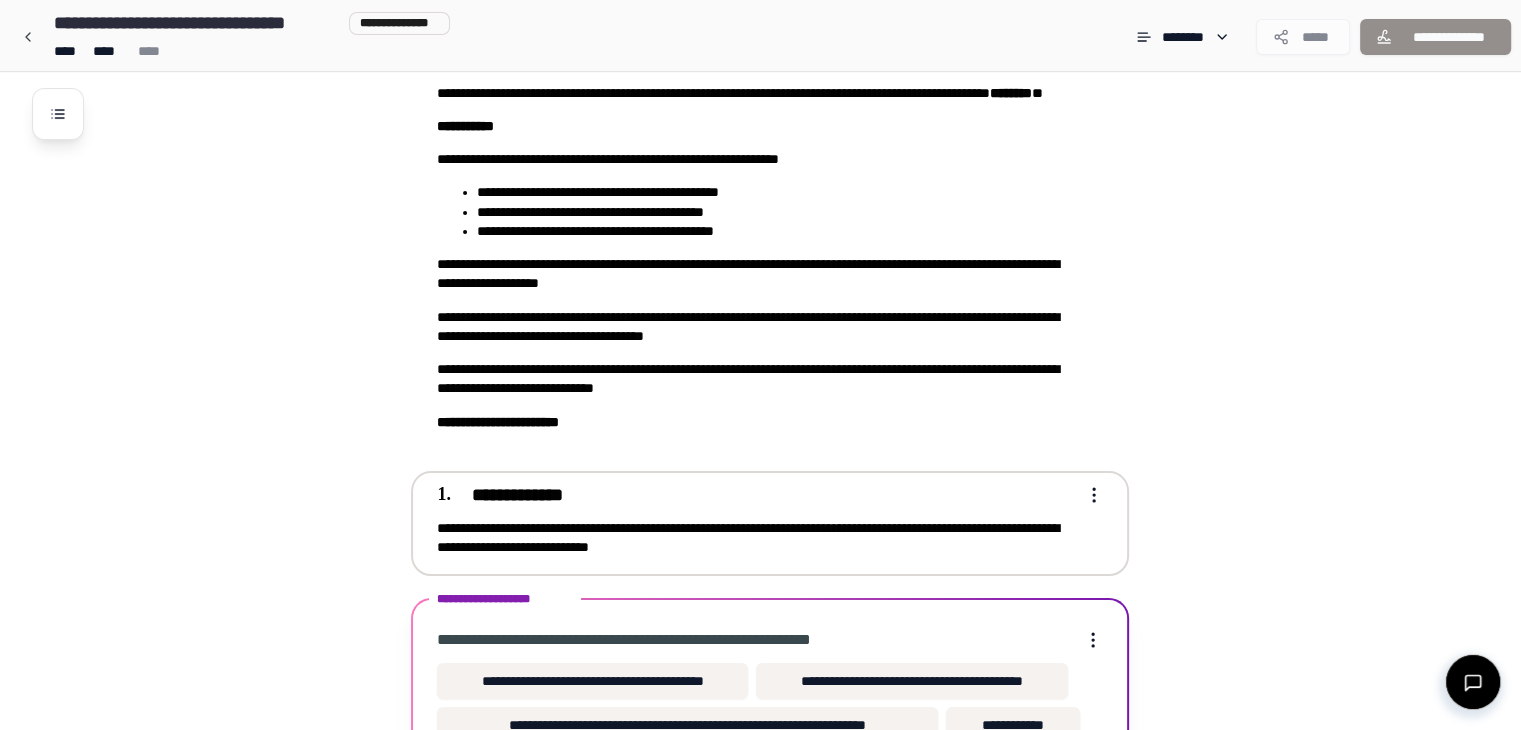 scroll, scrollTop: 250, scrollLeft: 0, axis: vertical 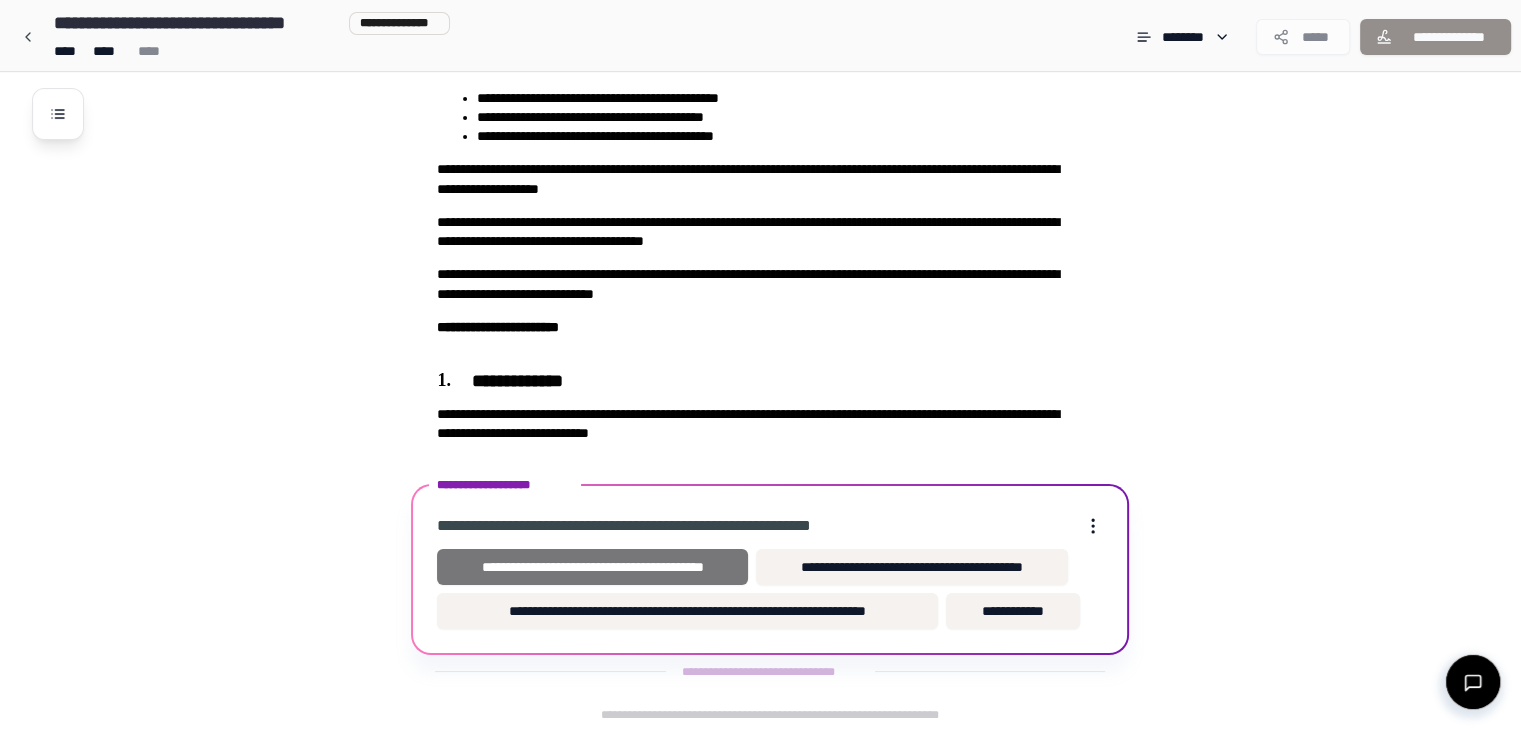 click on "**********" at bounding box center (592, 567) 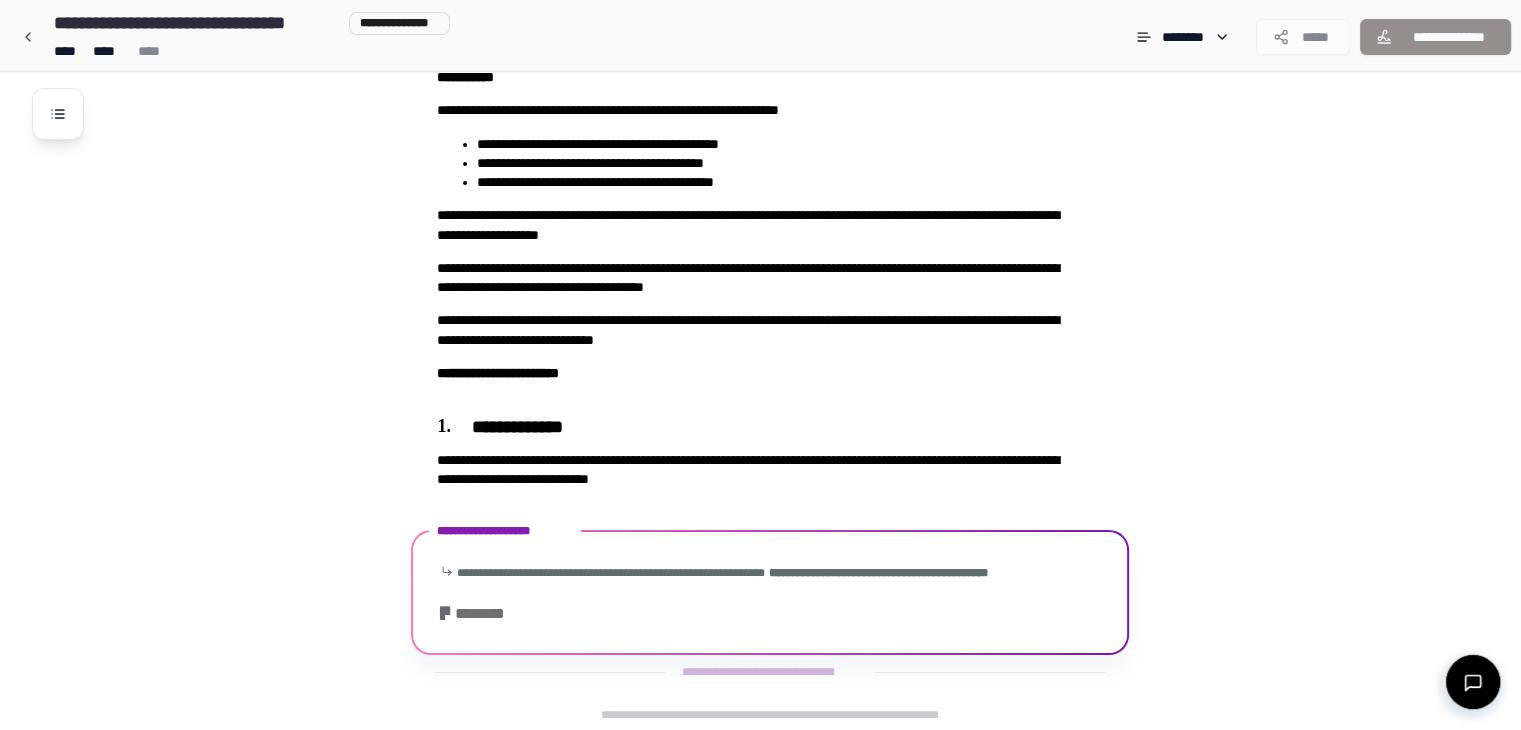 scroll, scrollTop: 550, scrollLeft: 0, axis: vertical 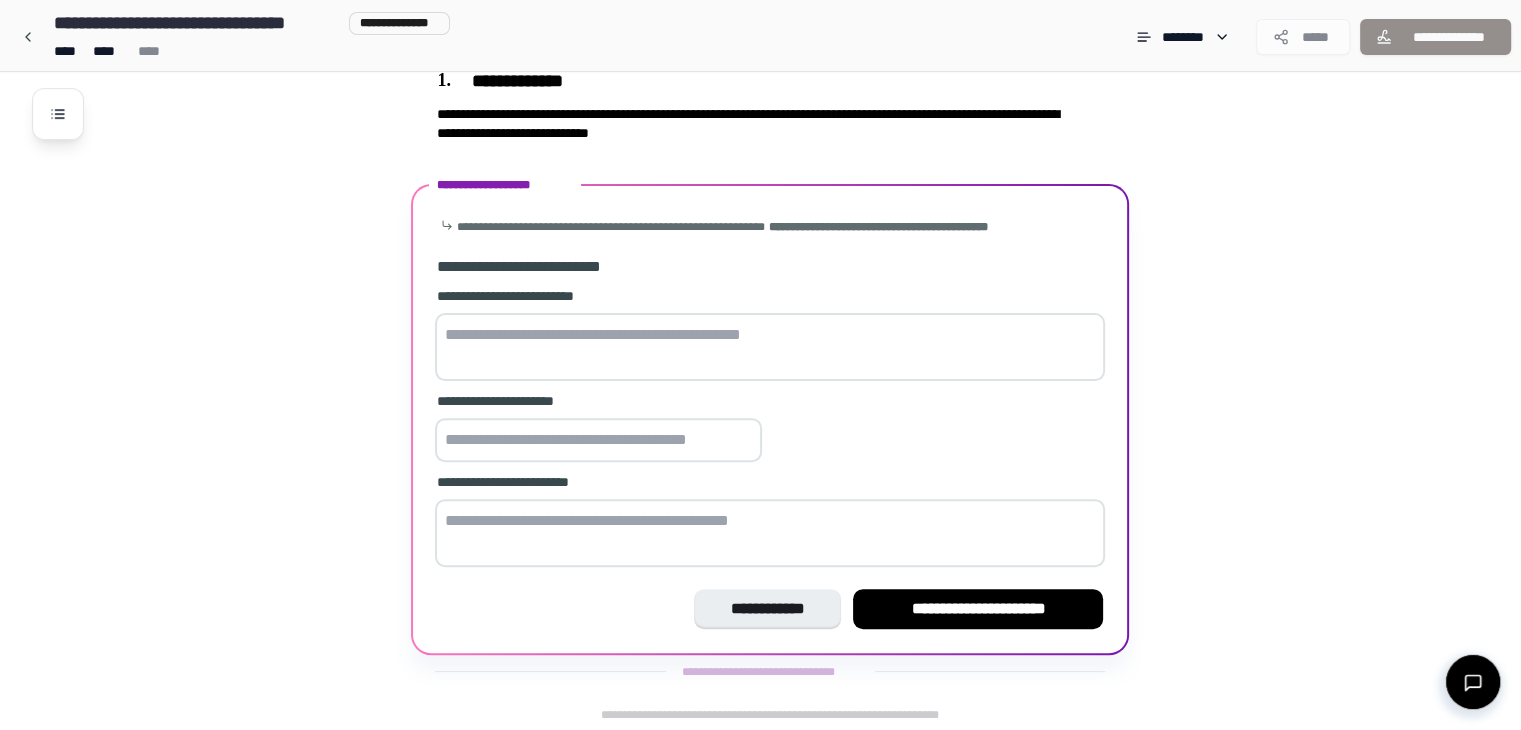 click at bounding box center [770, 347] 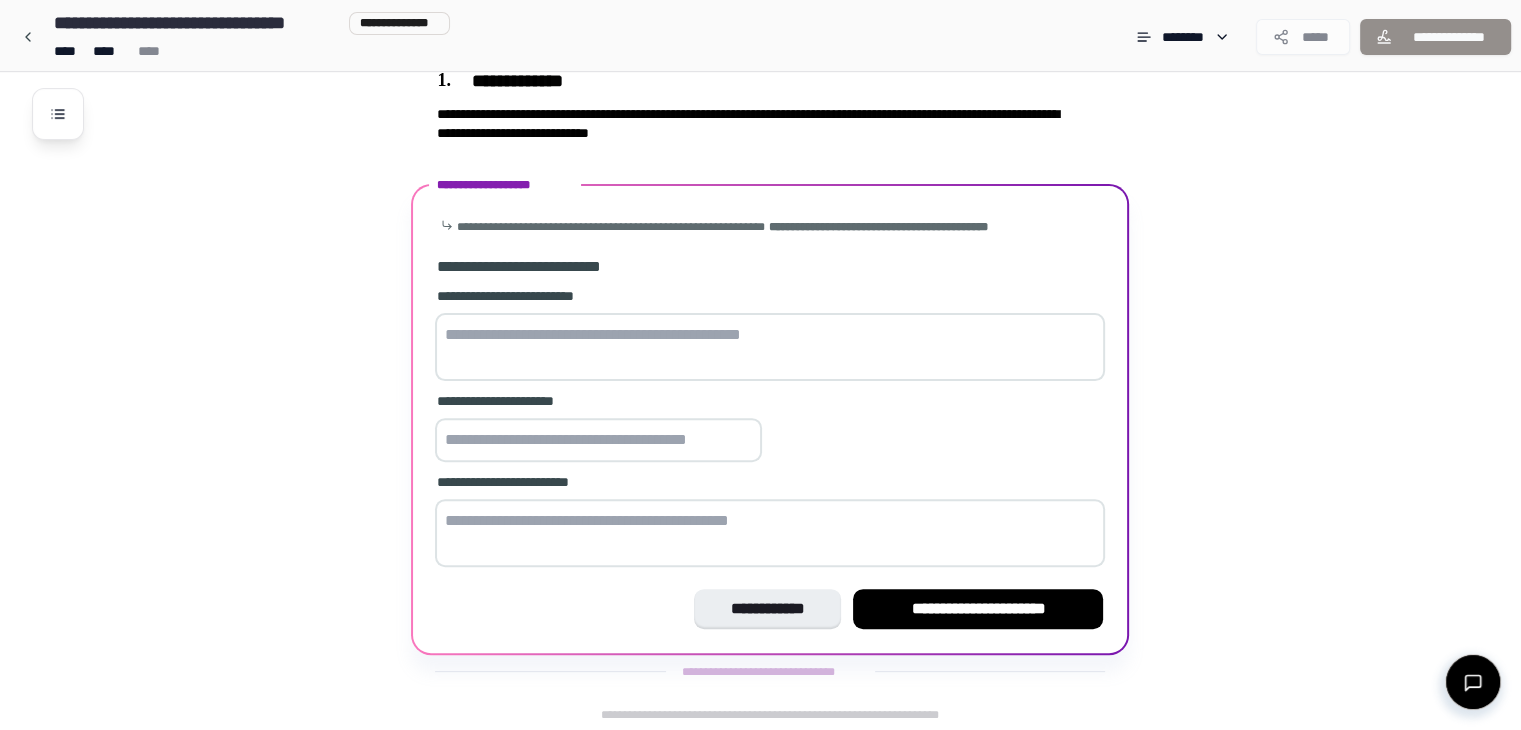 click at bounding box center [770, 347] 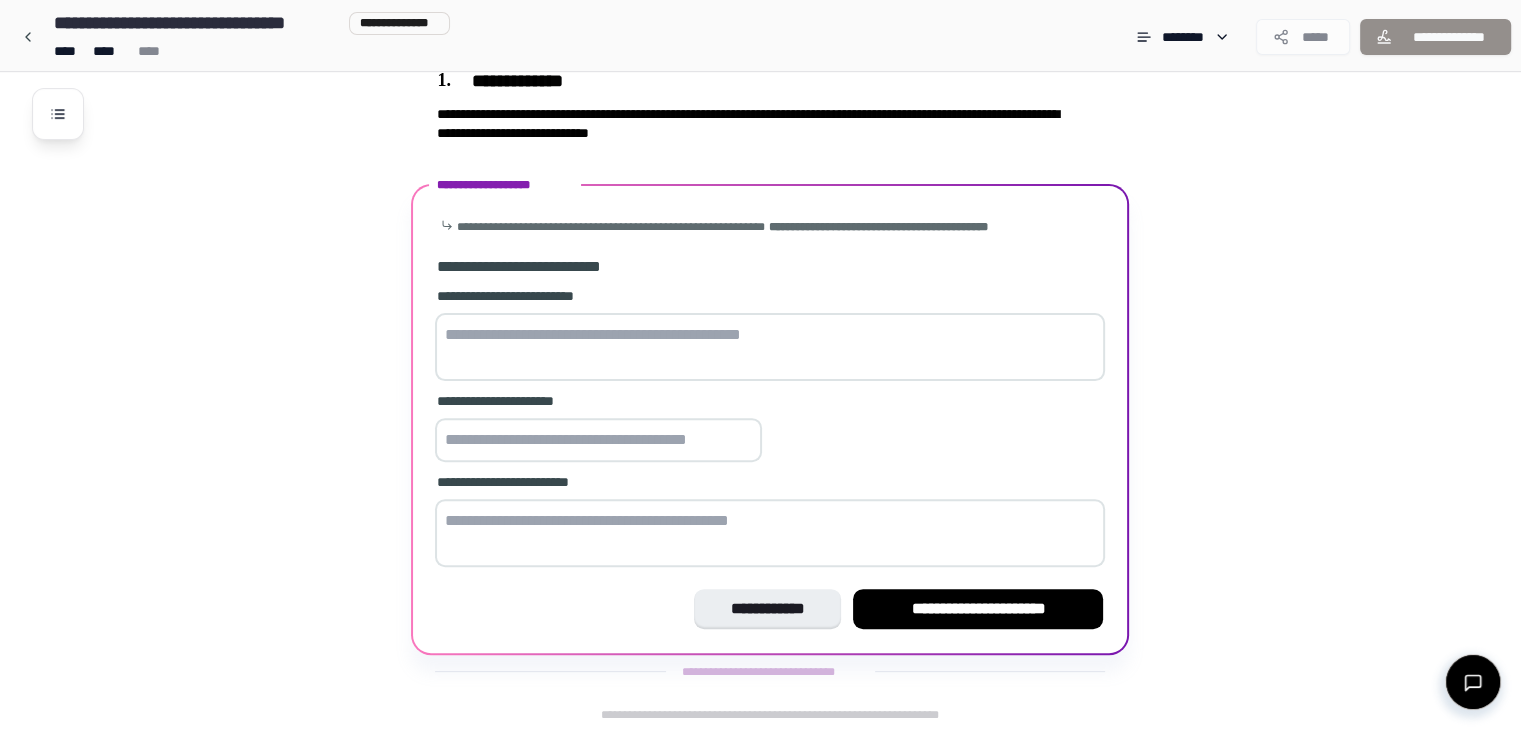 click at bounding box center [770, 347] 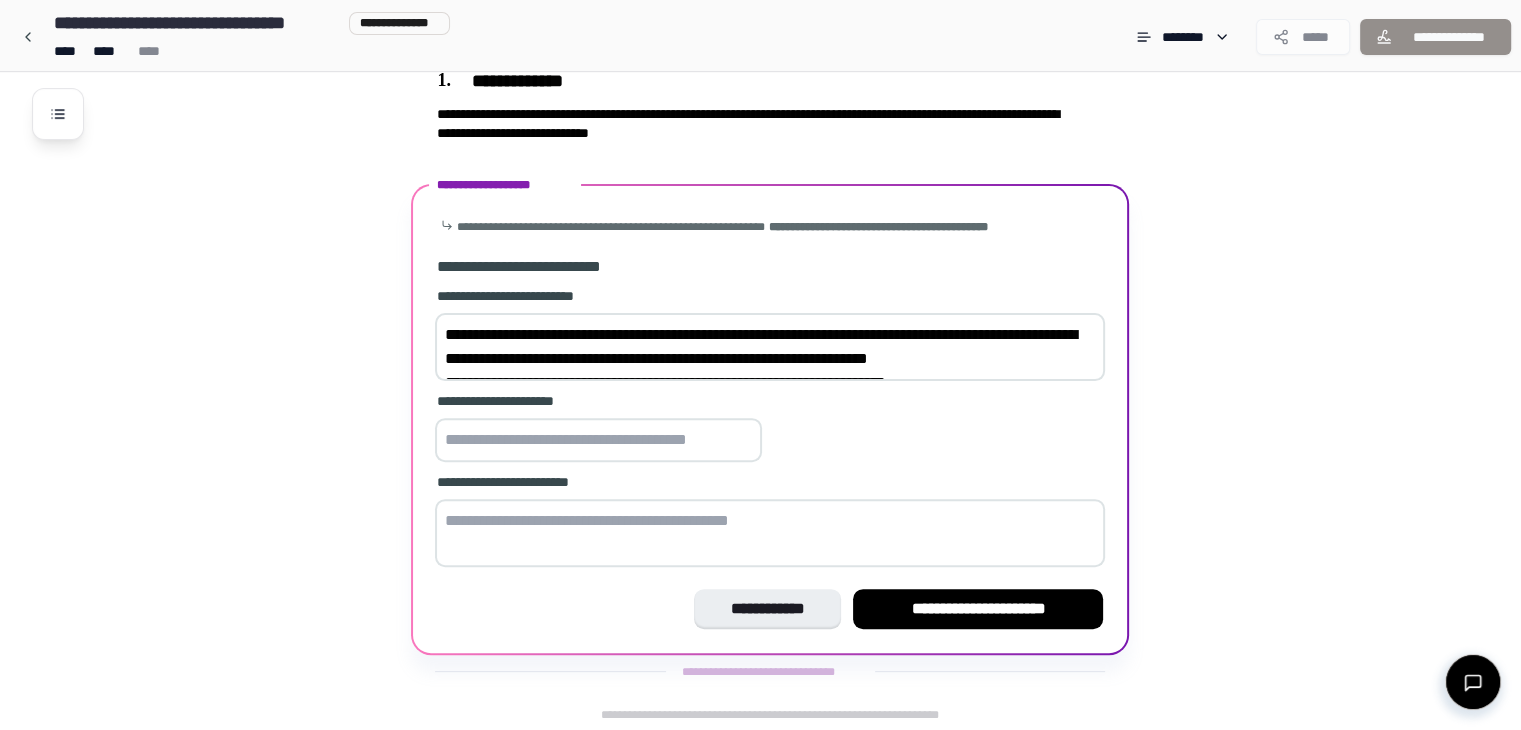 scroll, scrollTop: 982, scrollLeft: 0, axis: vertical 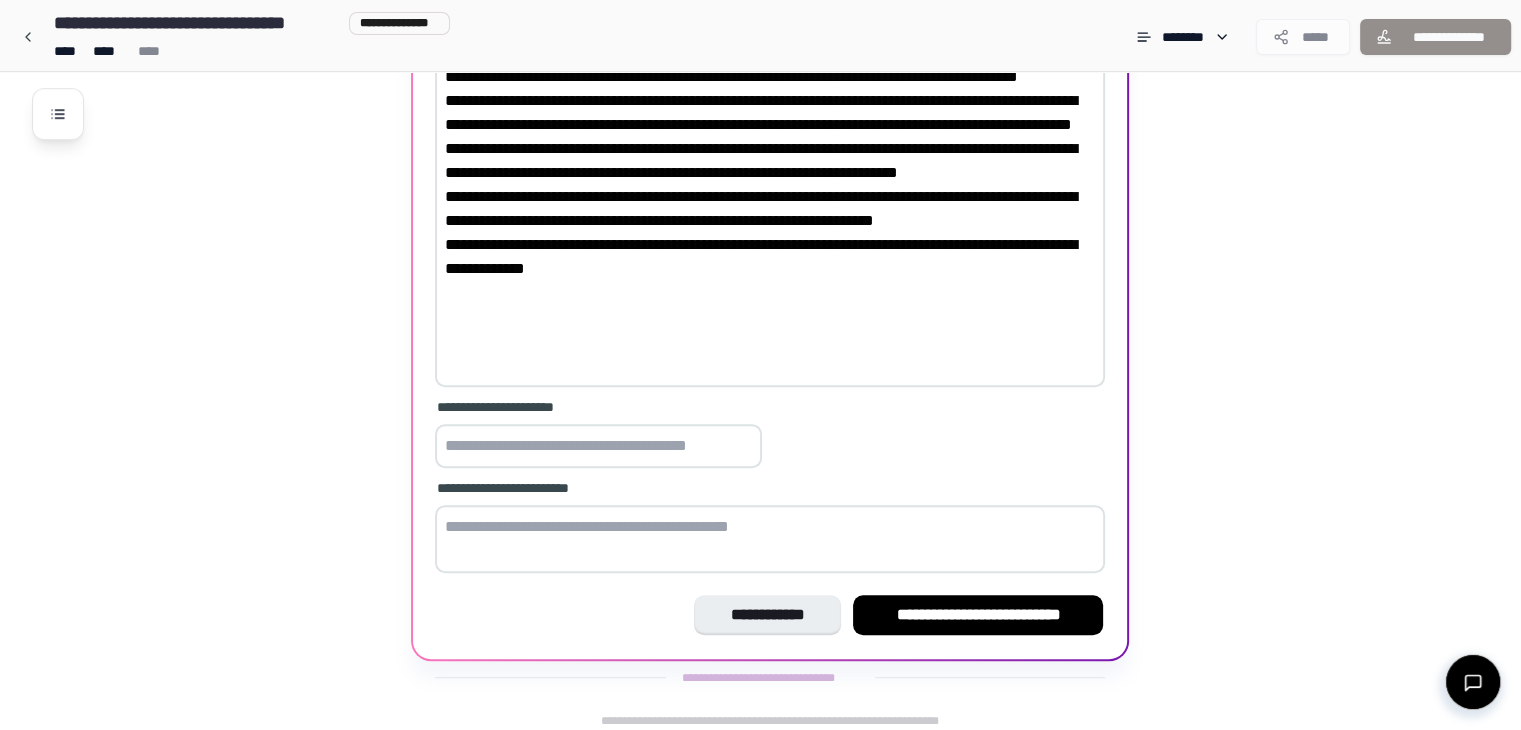 type on "**********" 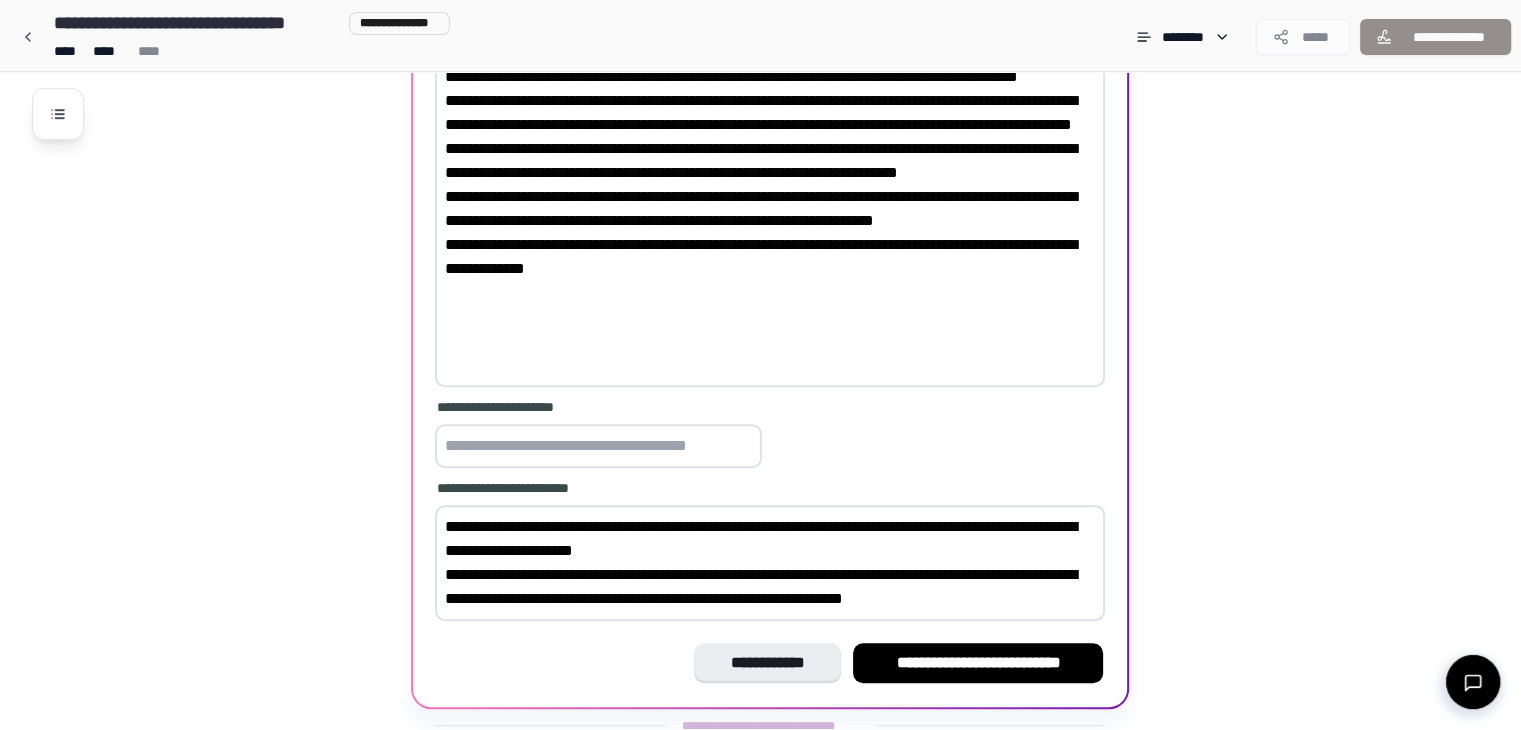 scroll, scrollTop: 1030, scrollLeft: 0, axis: vertical 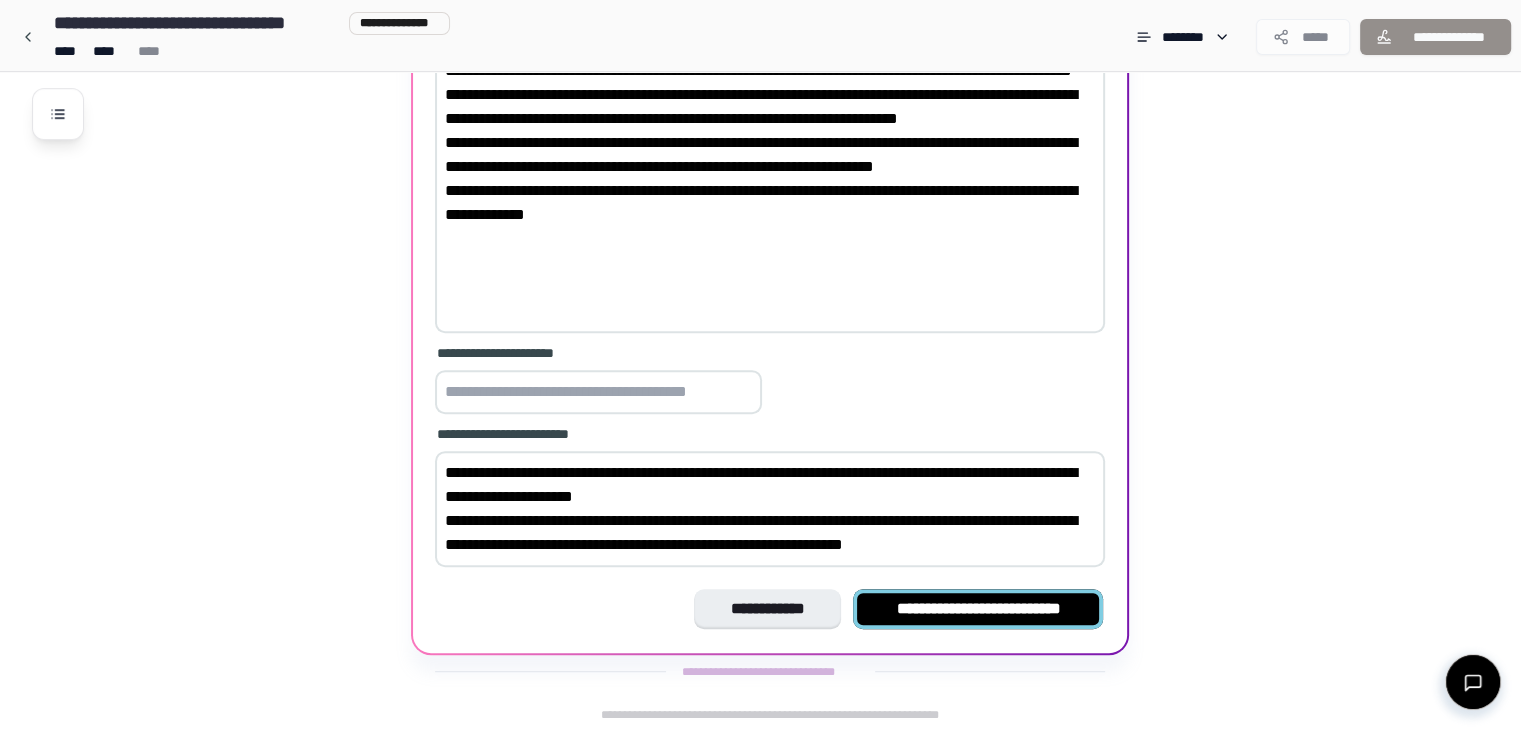 type on "**********" 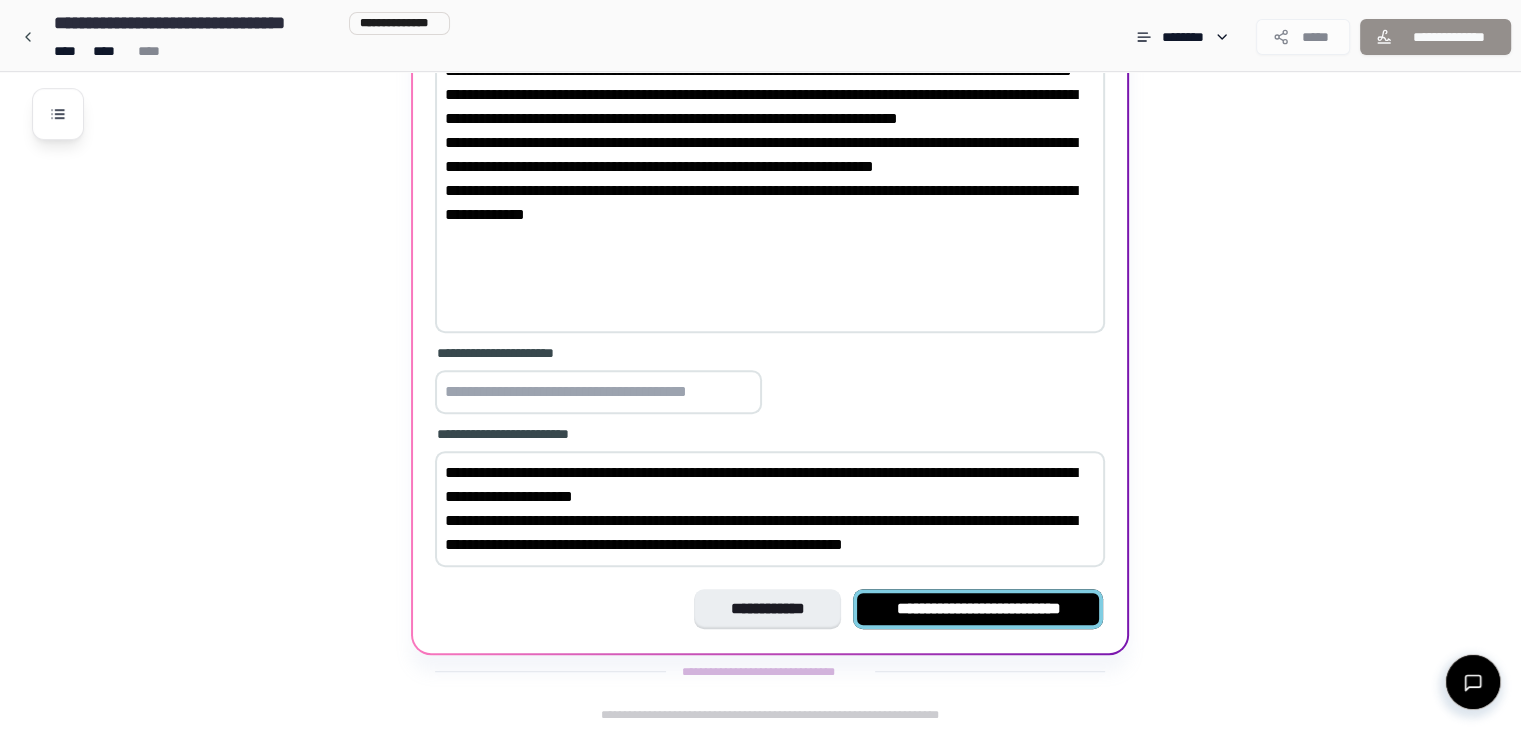 click on "**********" at bounding box center (978, 609) 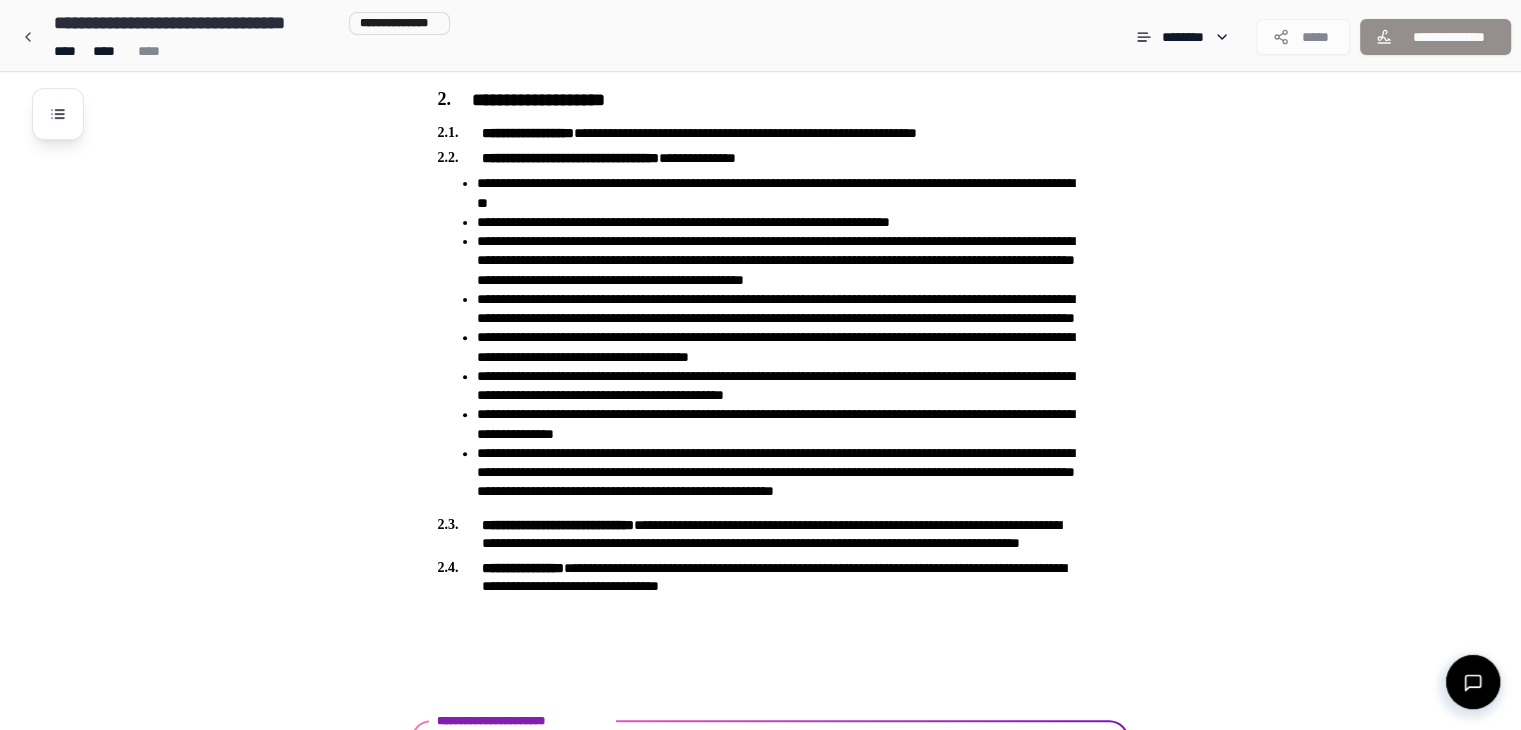 scroll, scrollTop: 760, scrollLeft: 0, axis: vertical 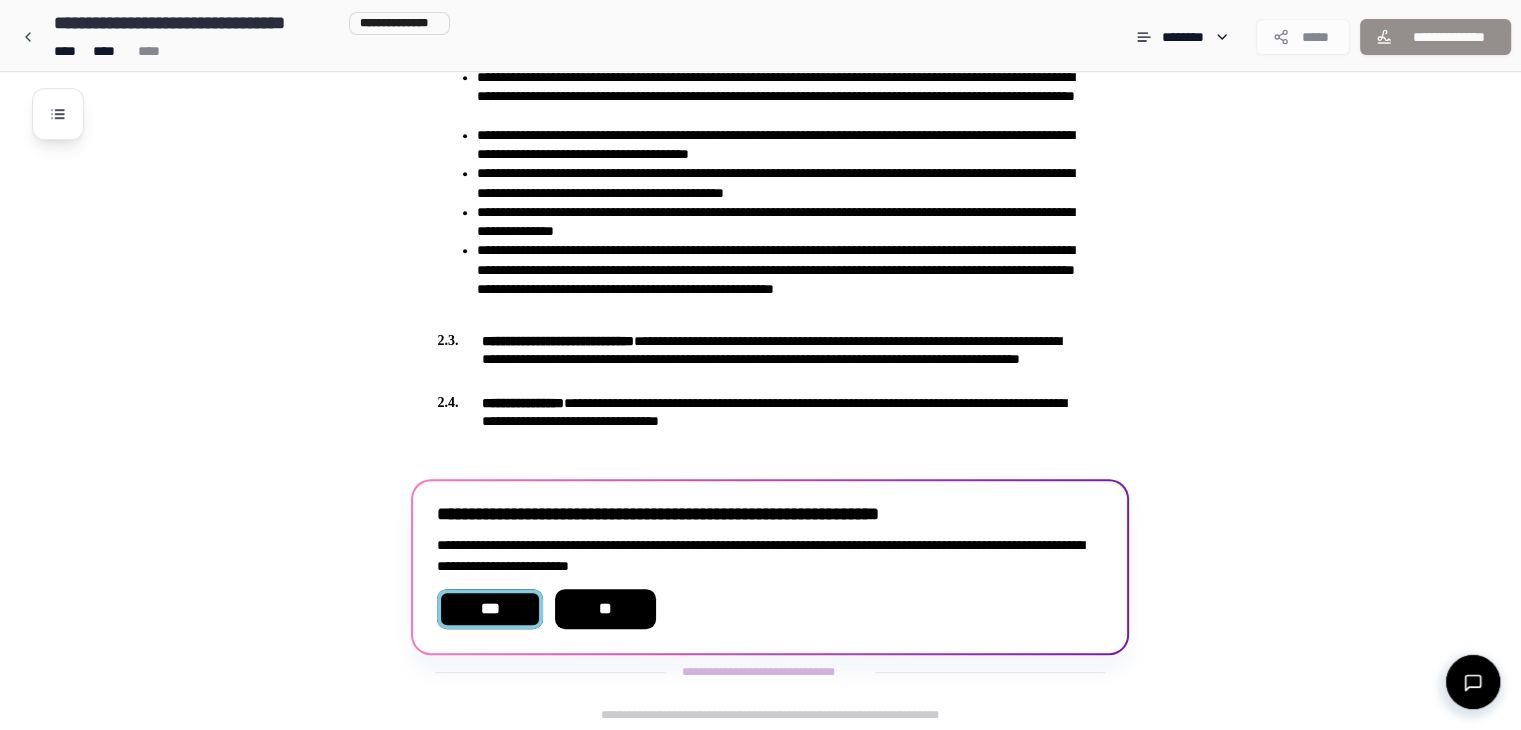 click on "***" at bounding box center (489, 609) 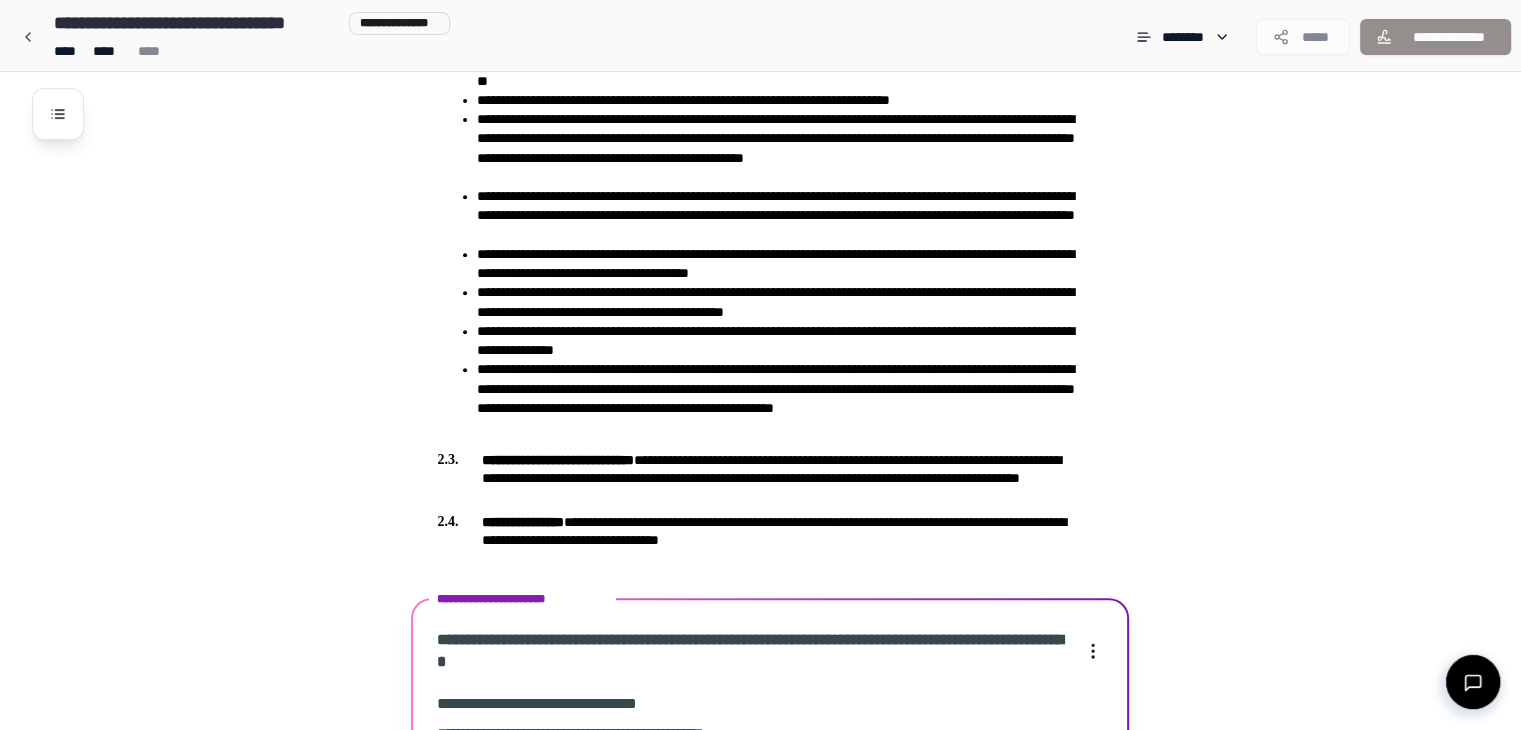 scroll, scrollTop: 1320, scrollLeft: 0, axis: vertical 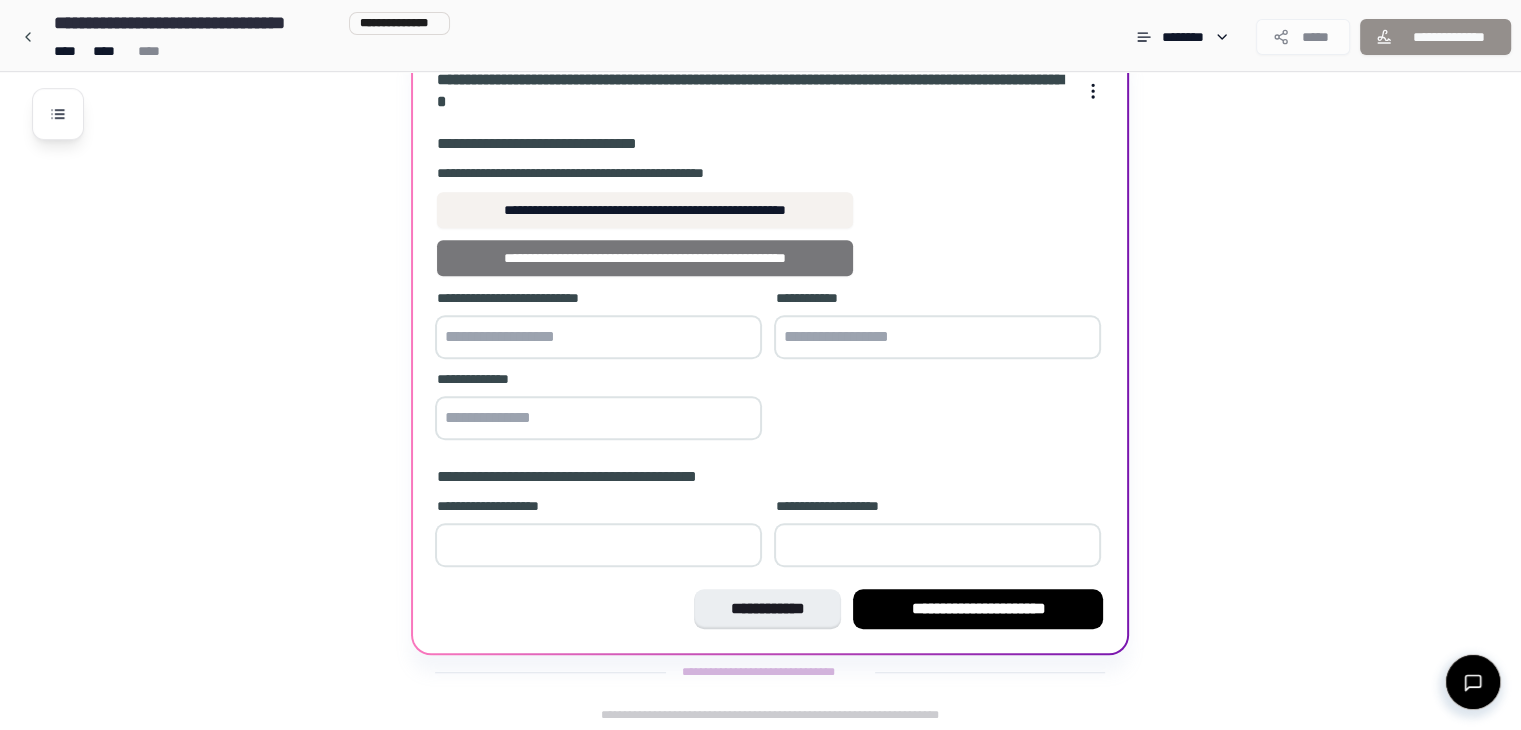 click on "**********" at bounding box center [645, 258] 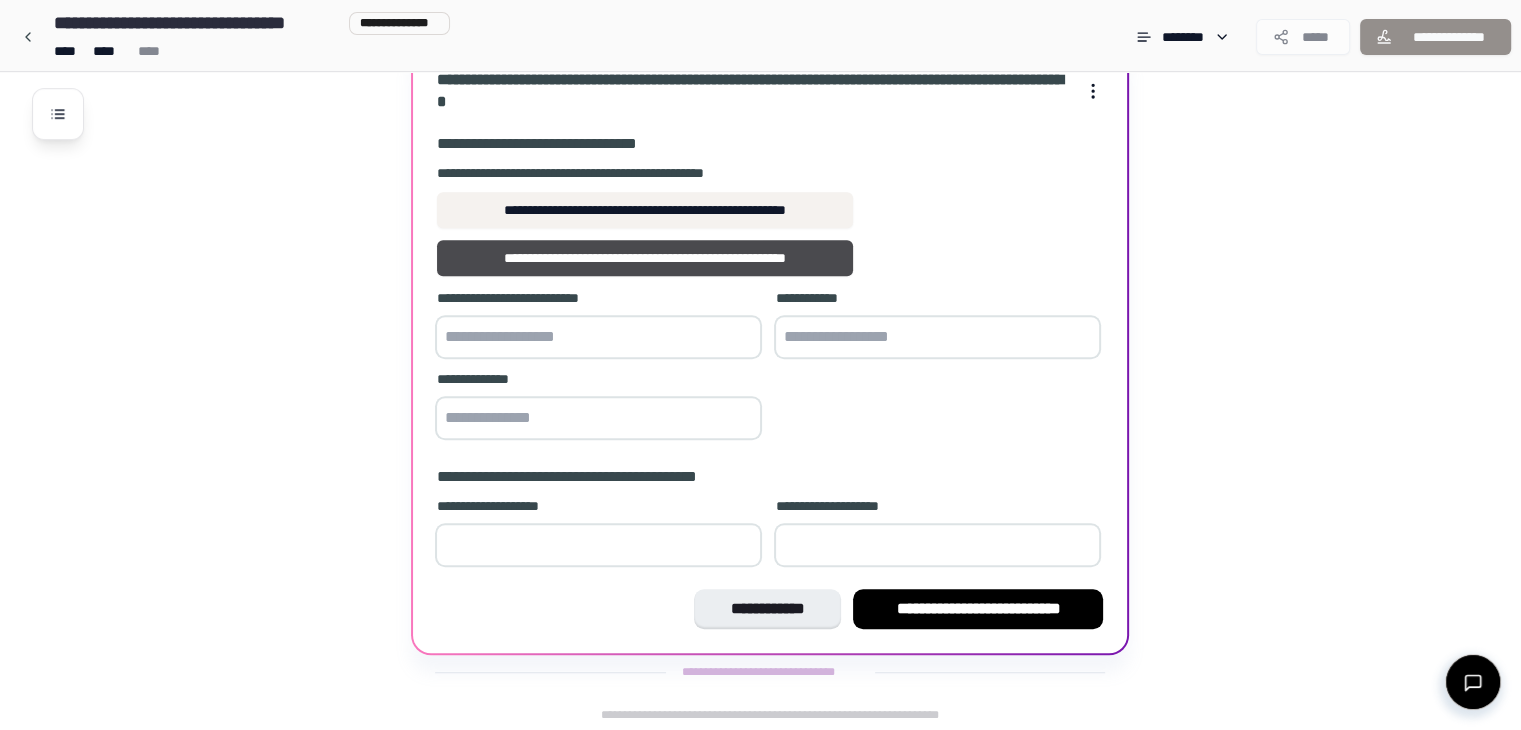 click at bounding box center (598, 337) 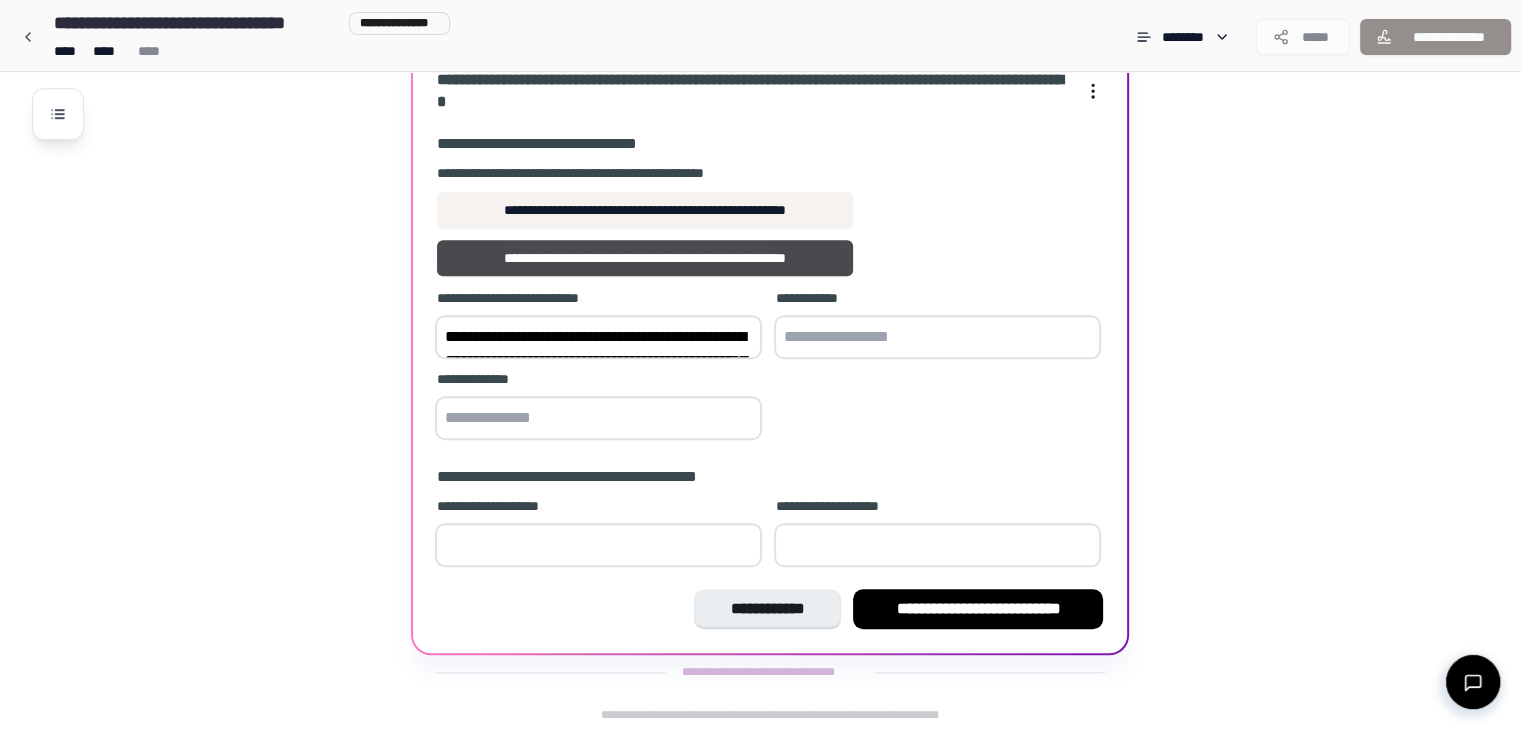 scroll, scrollTop: 1608, scrollLeft: 0, axis: vertical 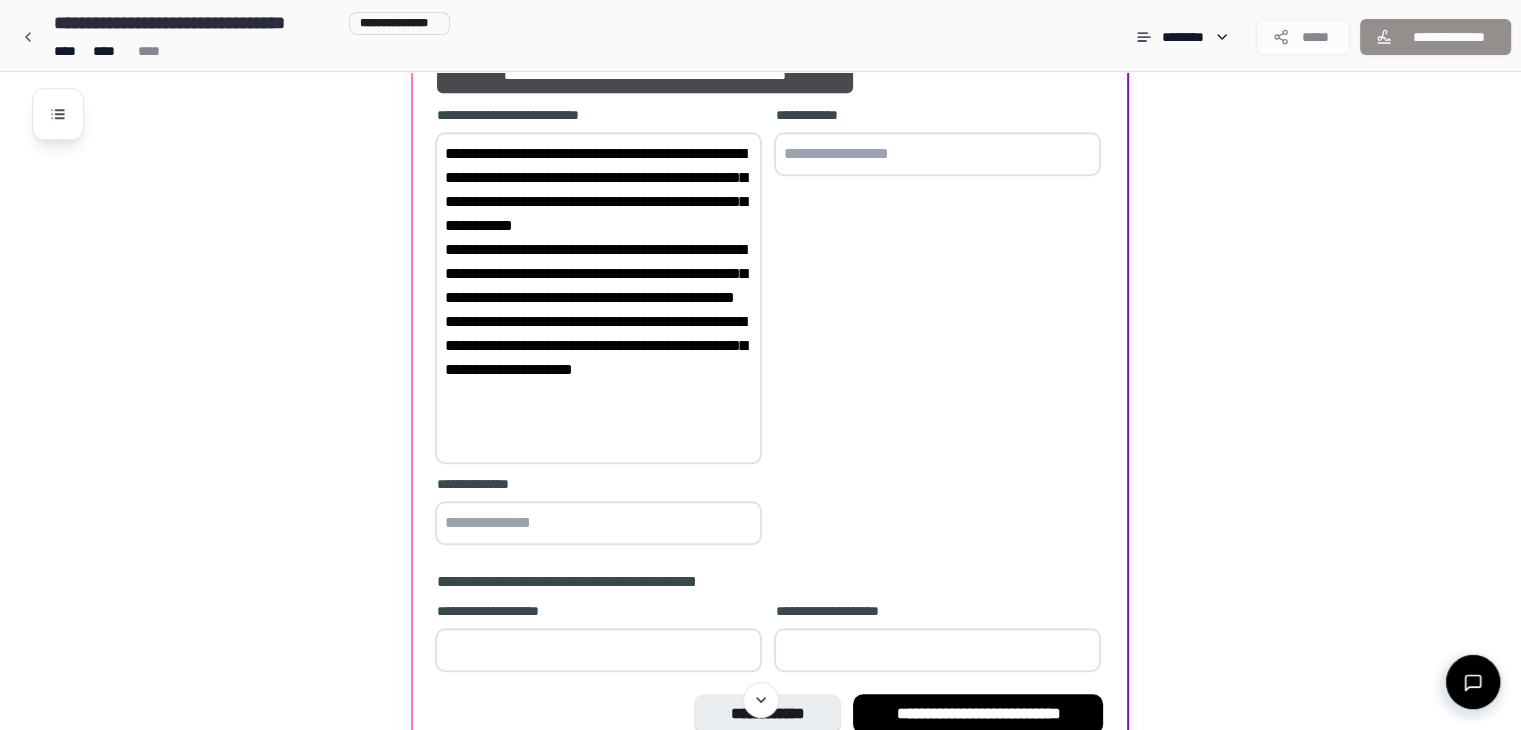 type on "**********" 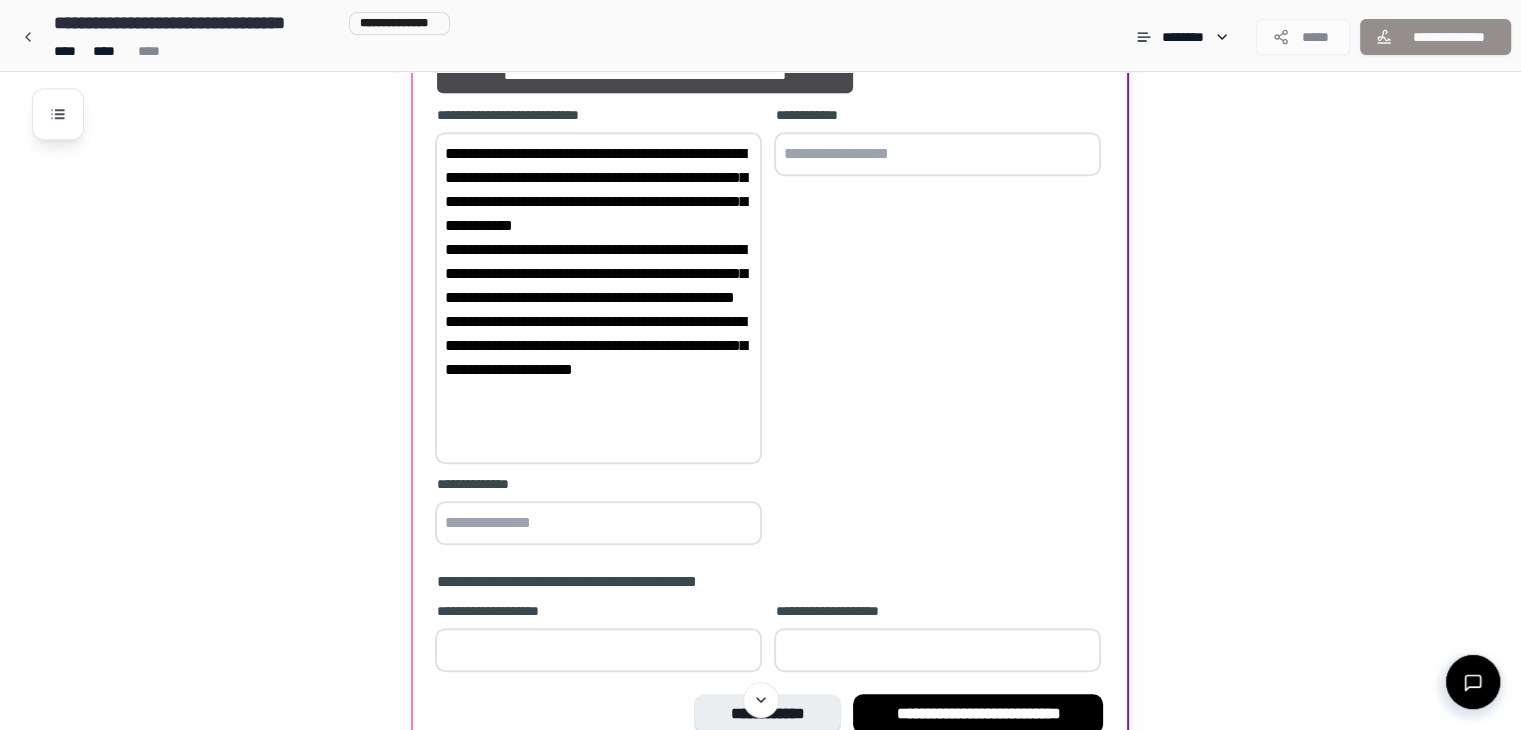click at bounding box center (598, 523) 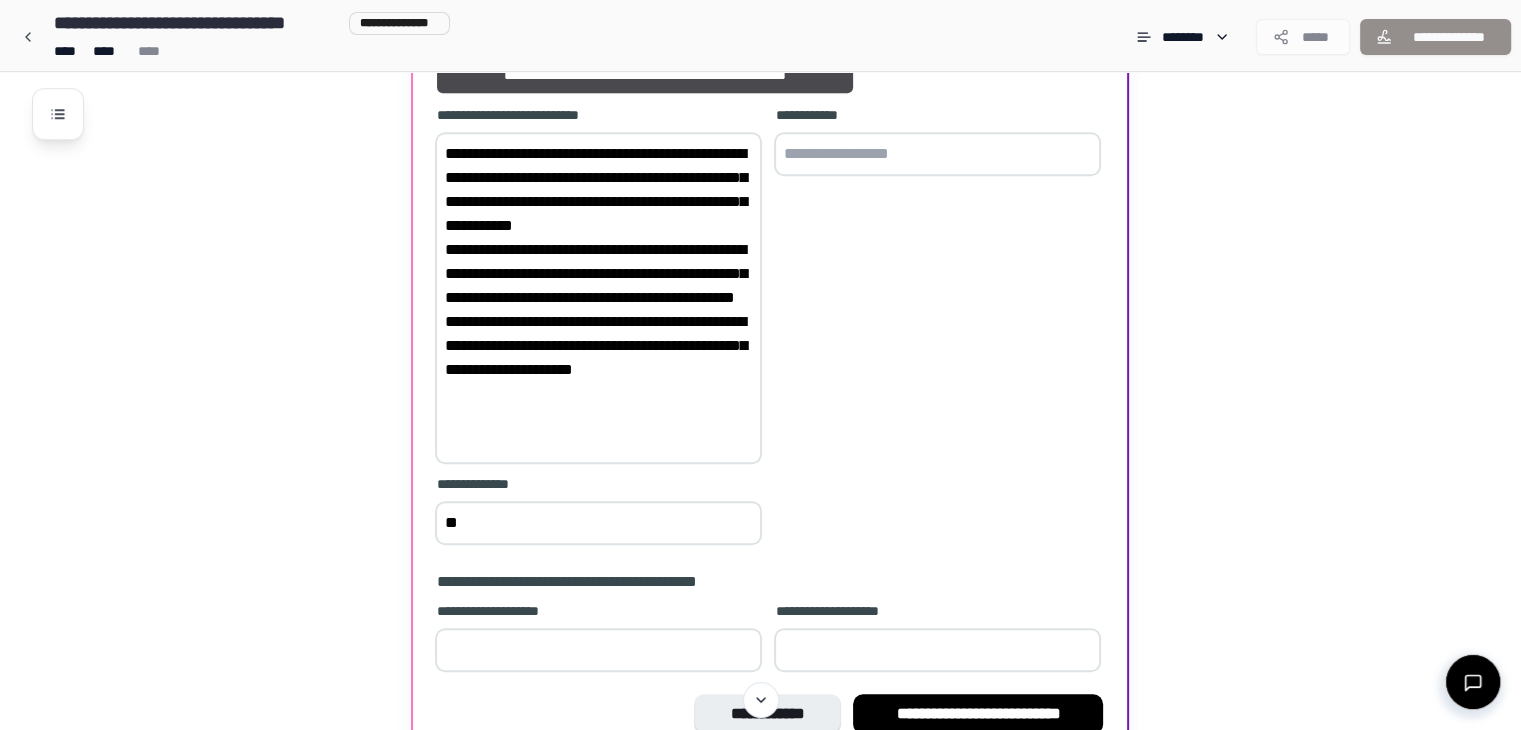 type on "*" 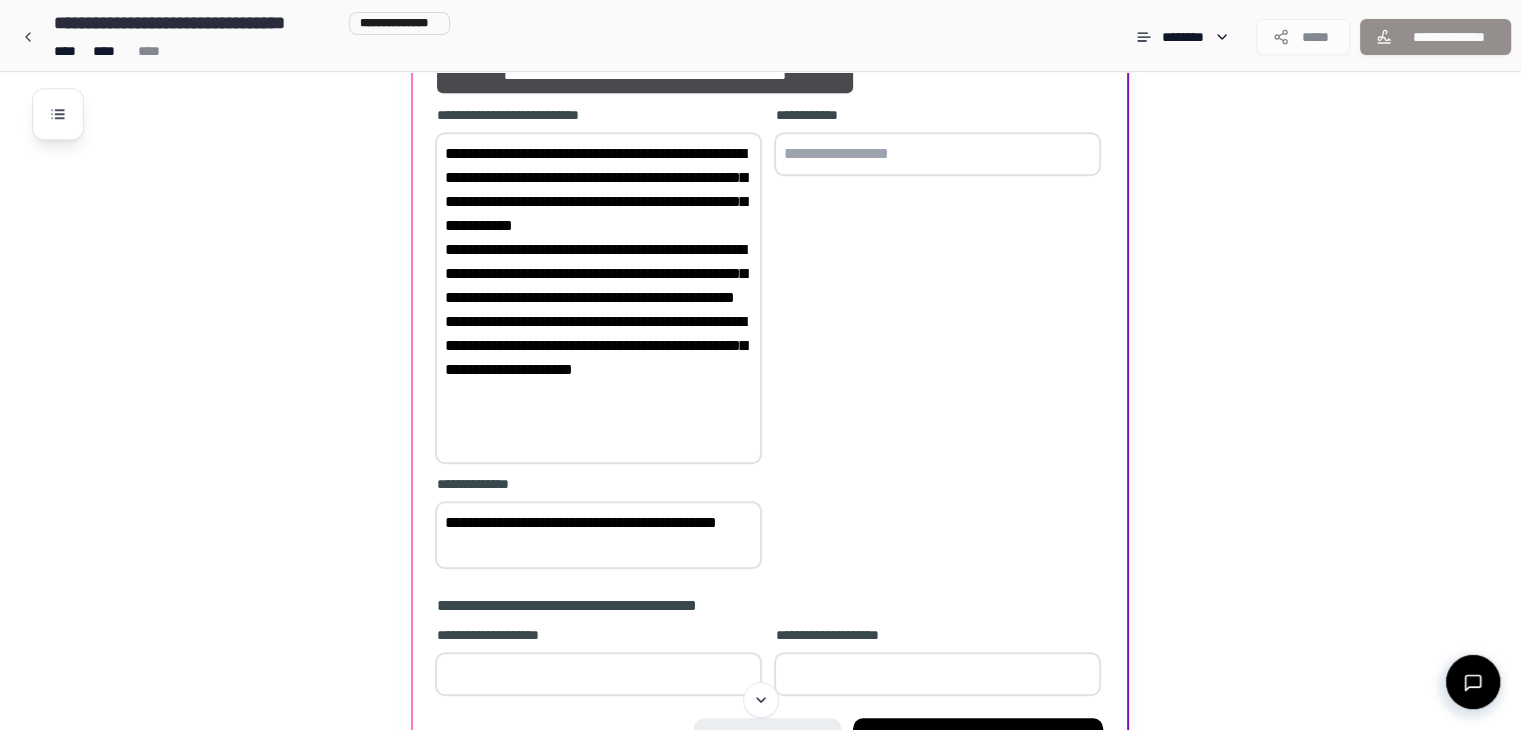 click on "**********" at bounding box center (598, 535) 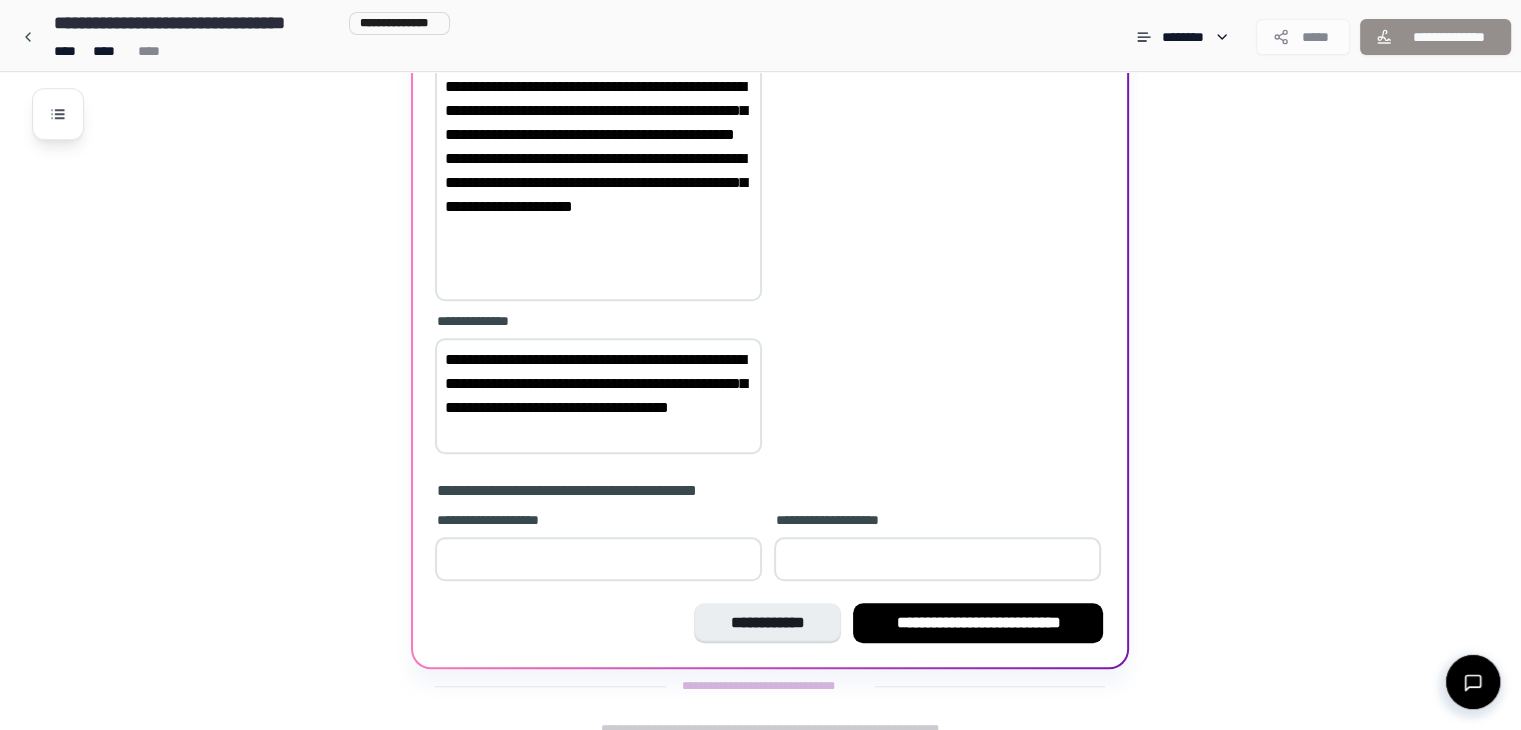 scroll, scrollTop: 1680, scrollLeft: 0, axis: vertical 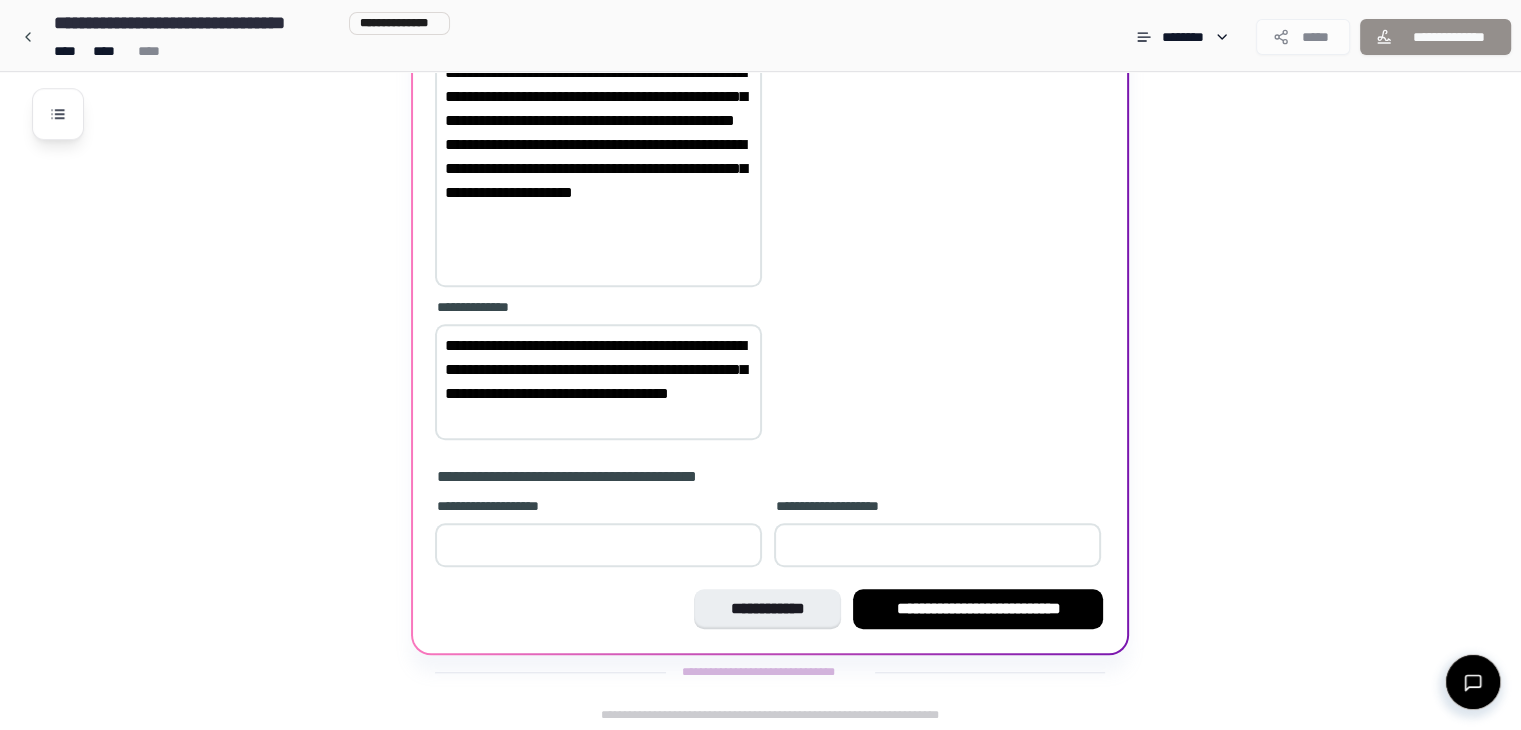 type on "**********" 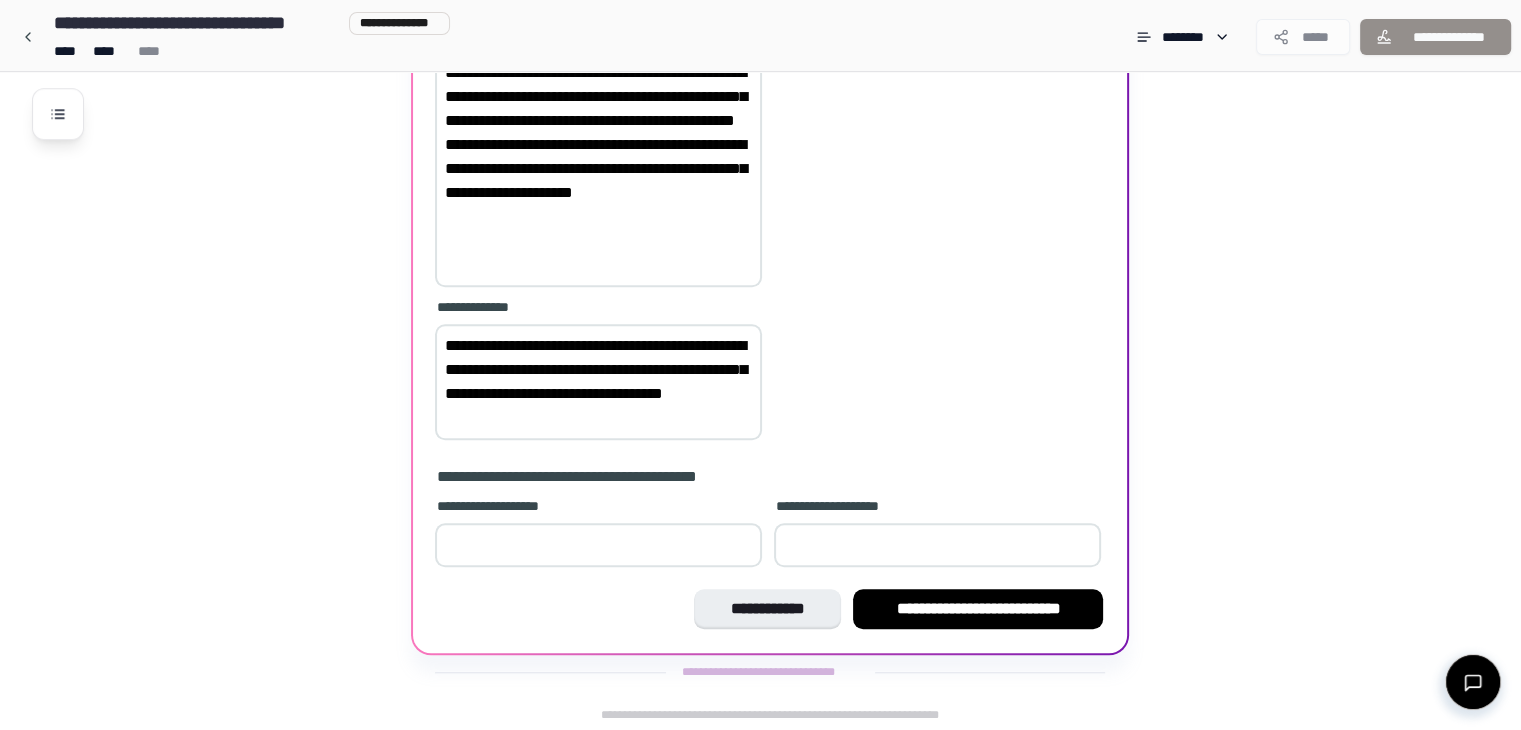 click at bounding box center [598, 545] 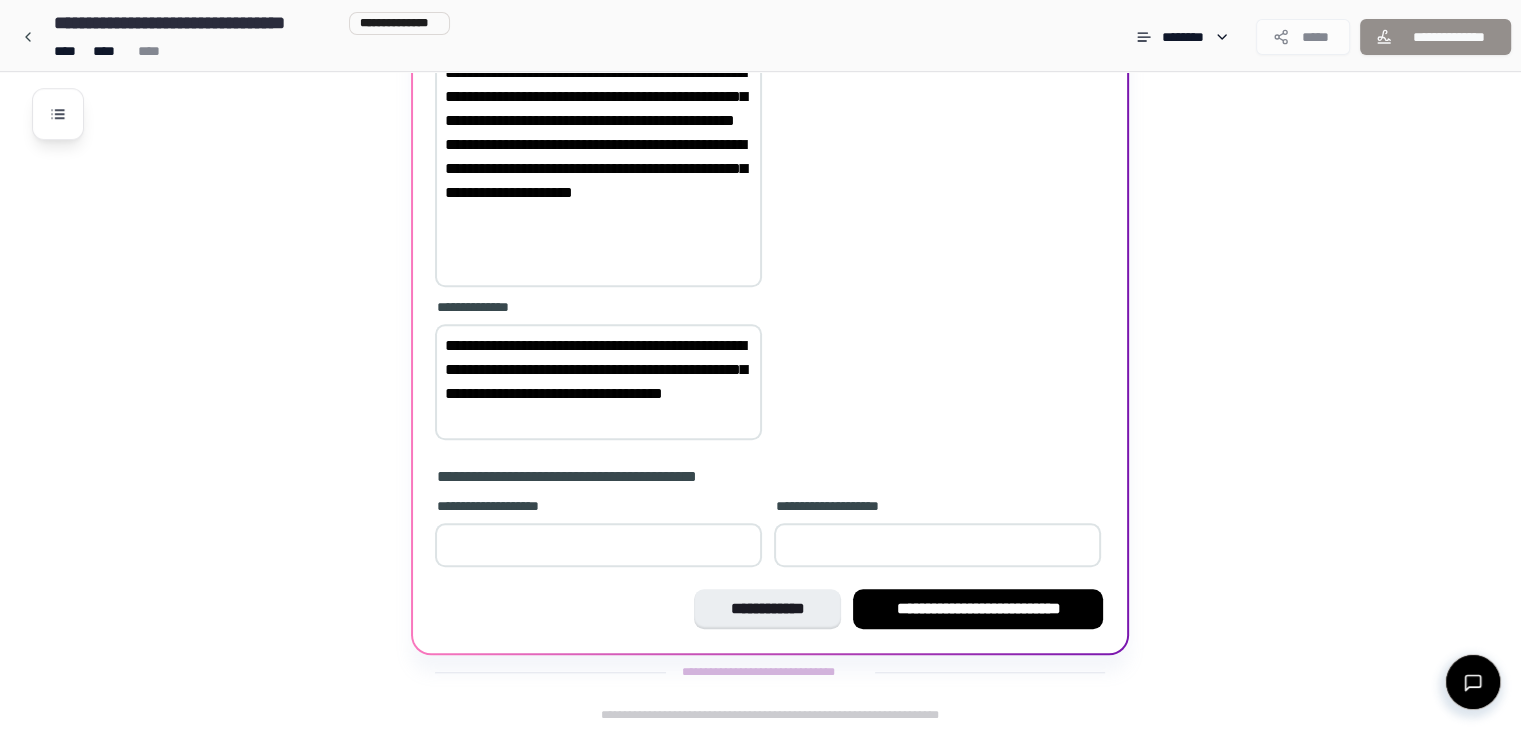 type on "**" 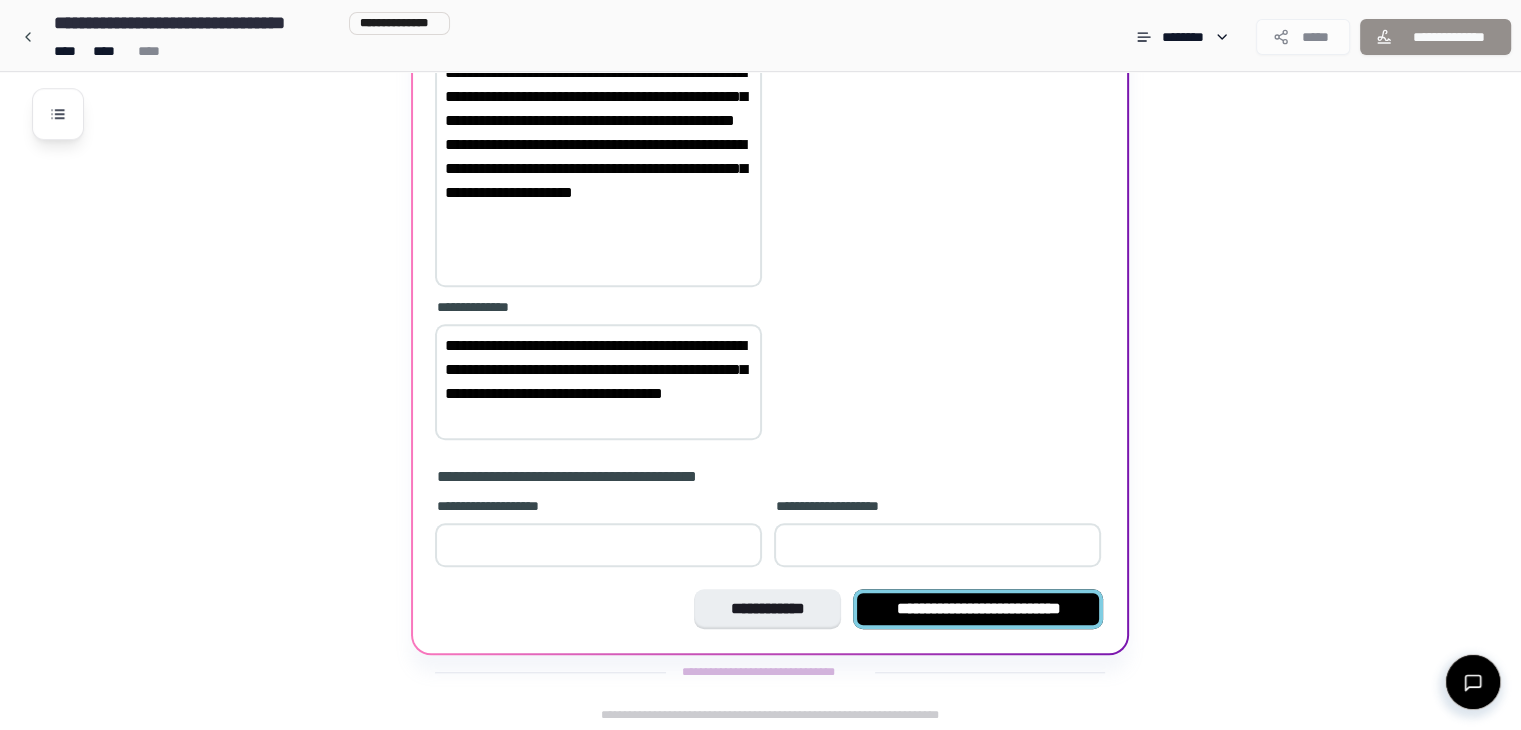 type on "**" 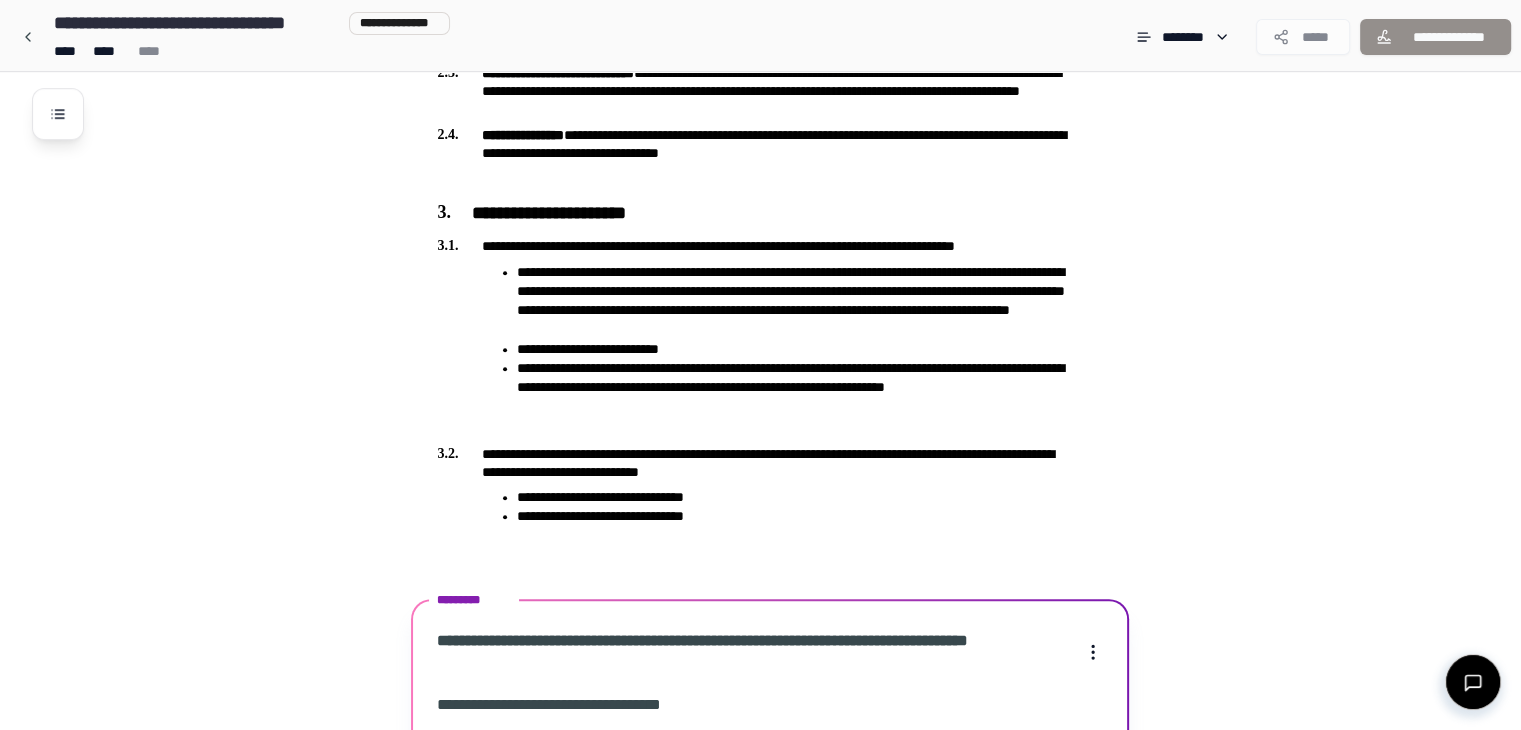 scroll, scrollTop: 1748, scrollLeft: 0, axis: vertical 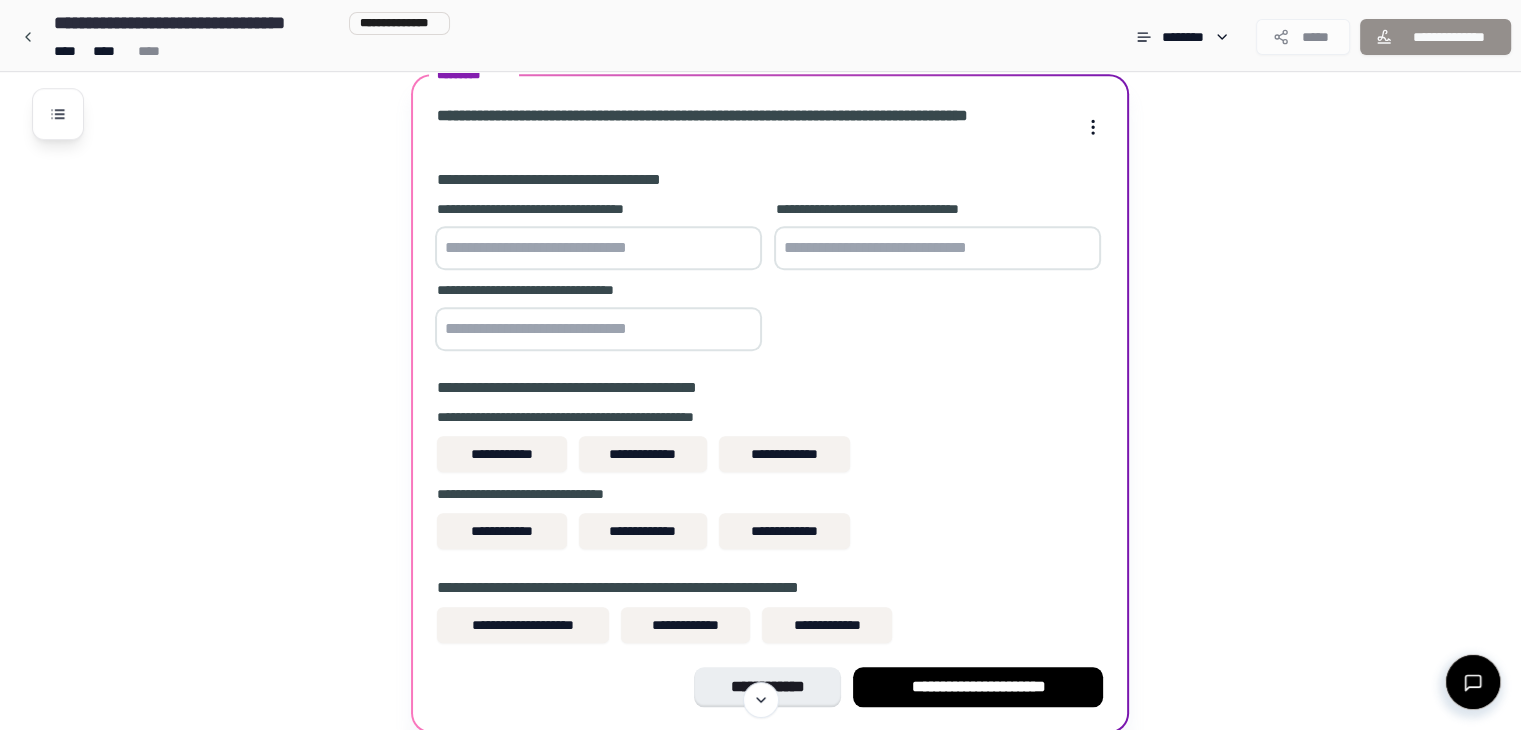 click at bounding box center [598, 248] 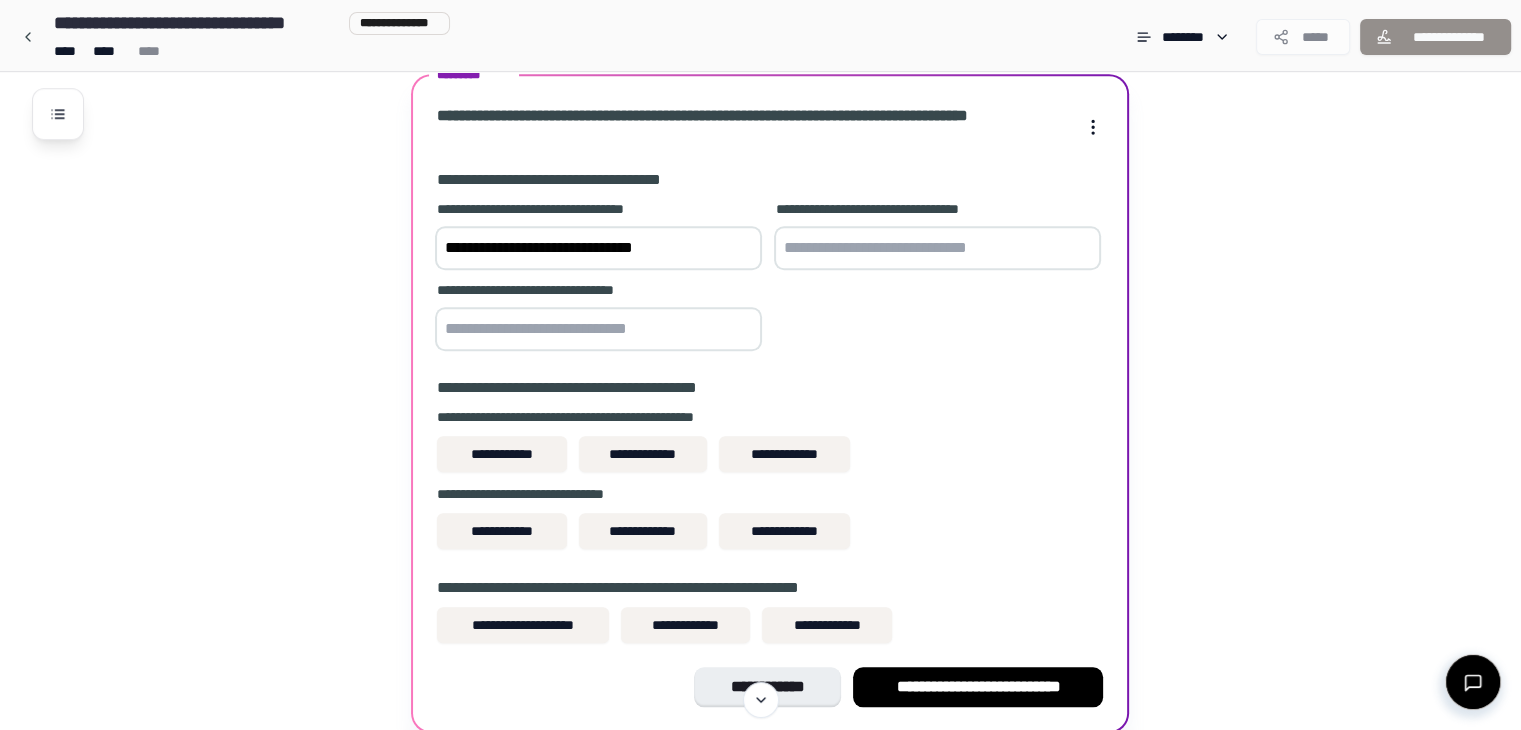drag, startPoint x: 444, startPoint y: 239, endPoint x: 695, endPoint y: 249, distance: 251.19913 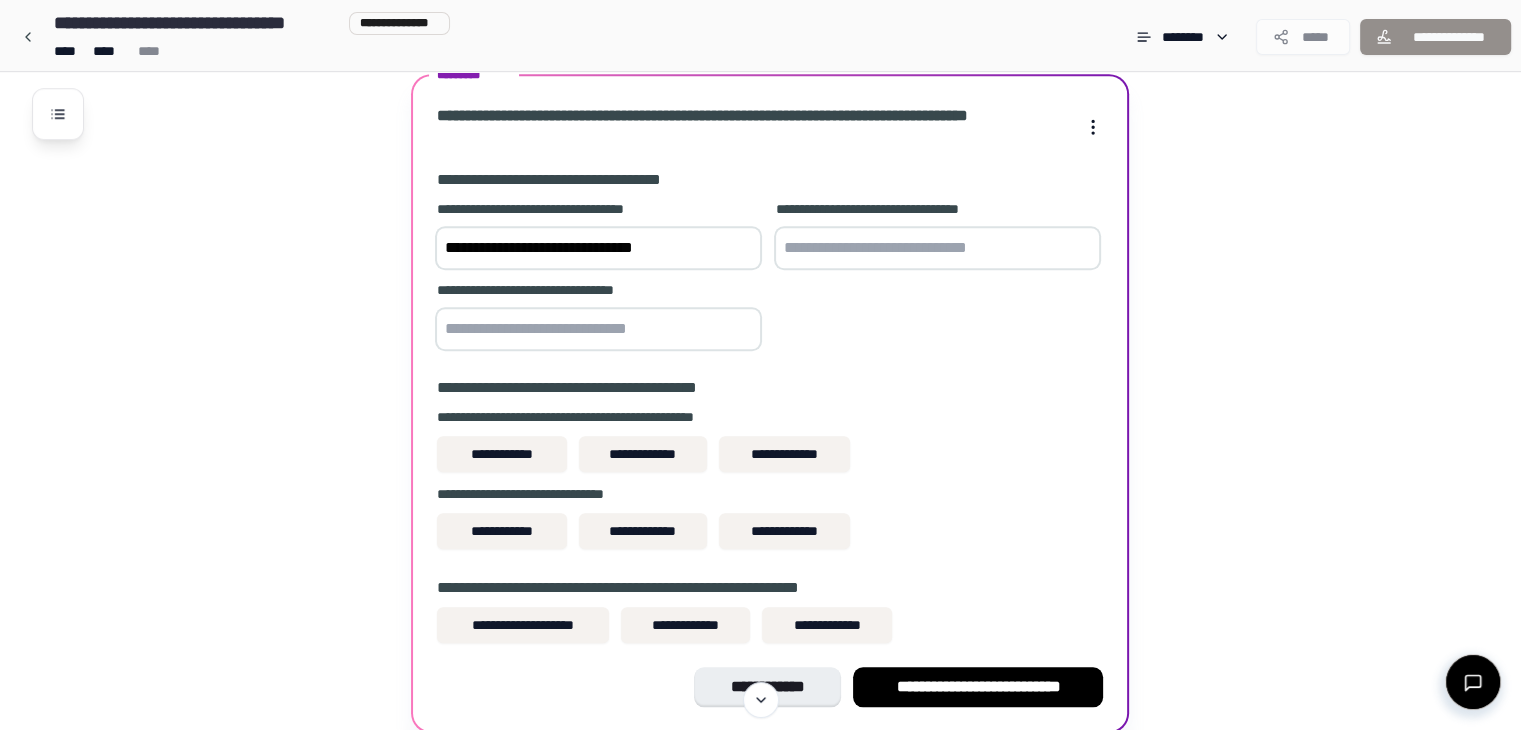 click at bounding box center [937, 248] 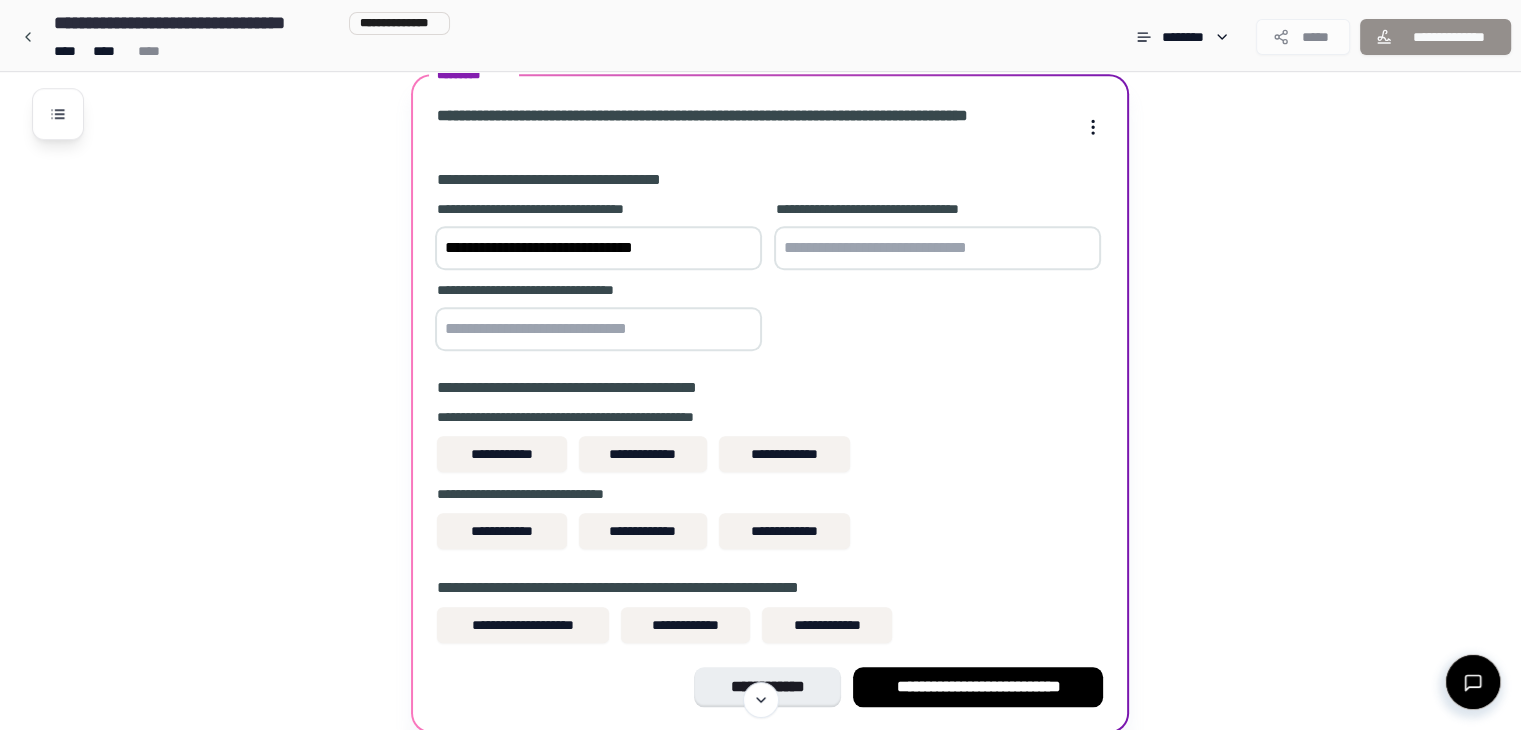 paste on "**********" 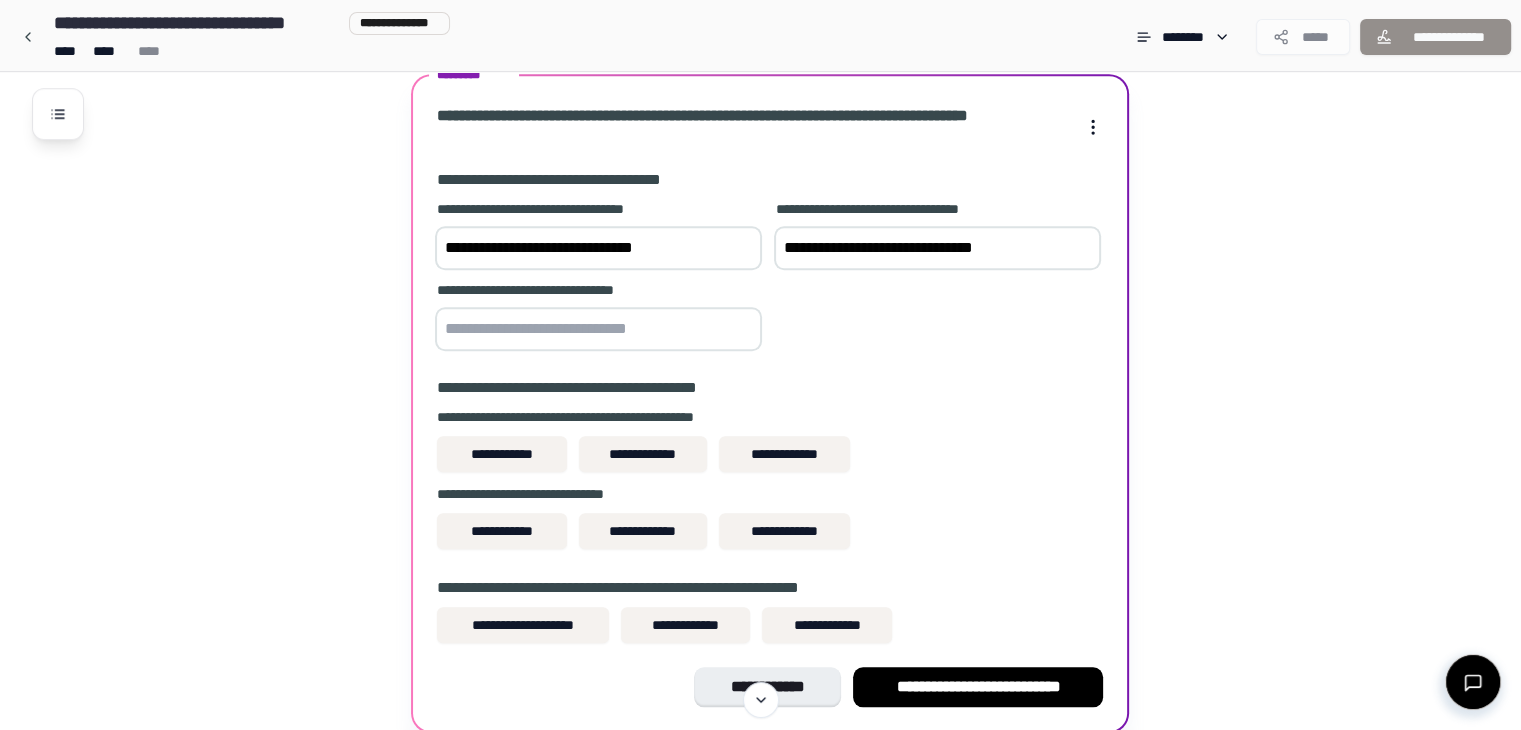 type on "**********" 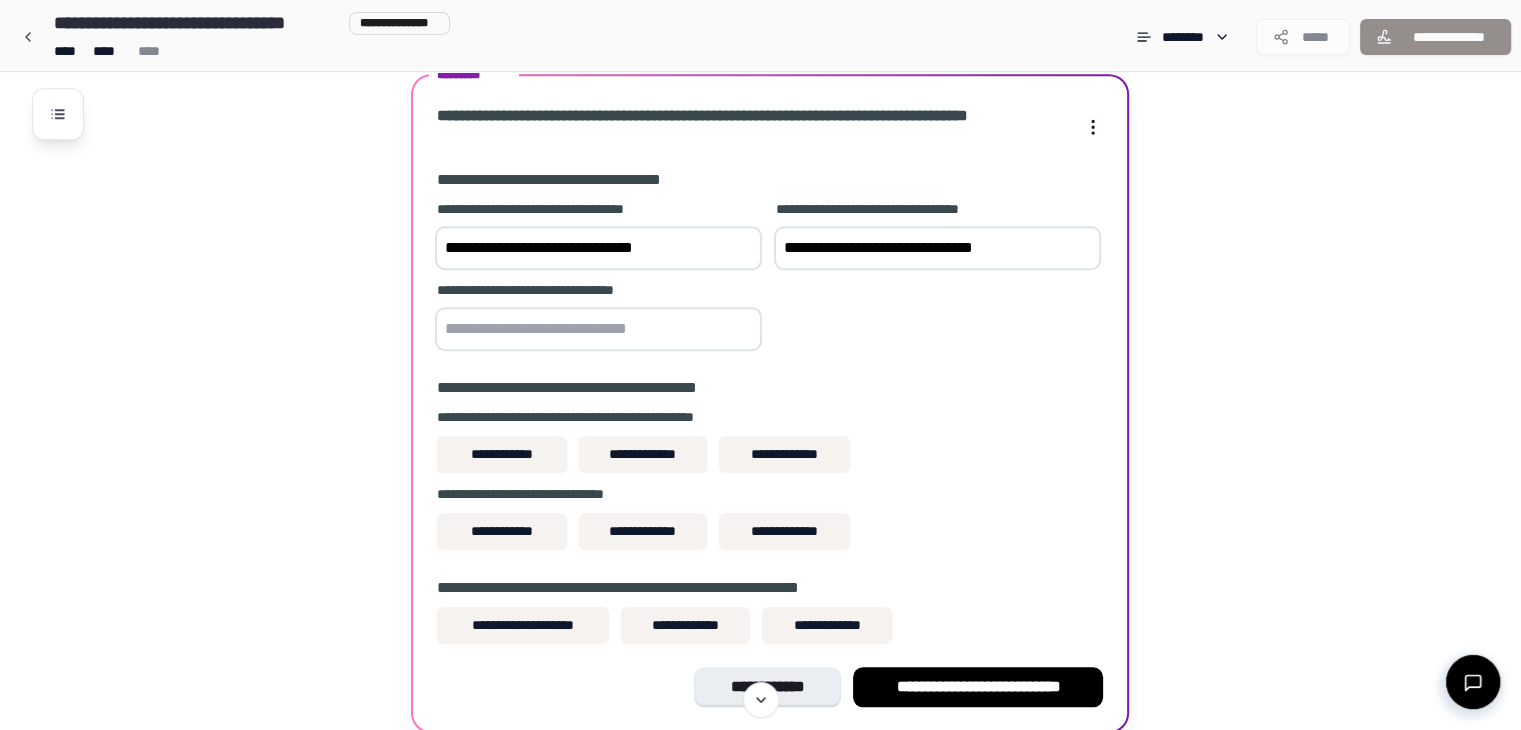 click at bounding box center (598, 329) 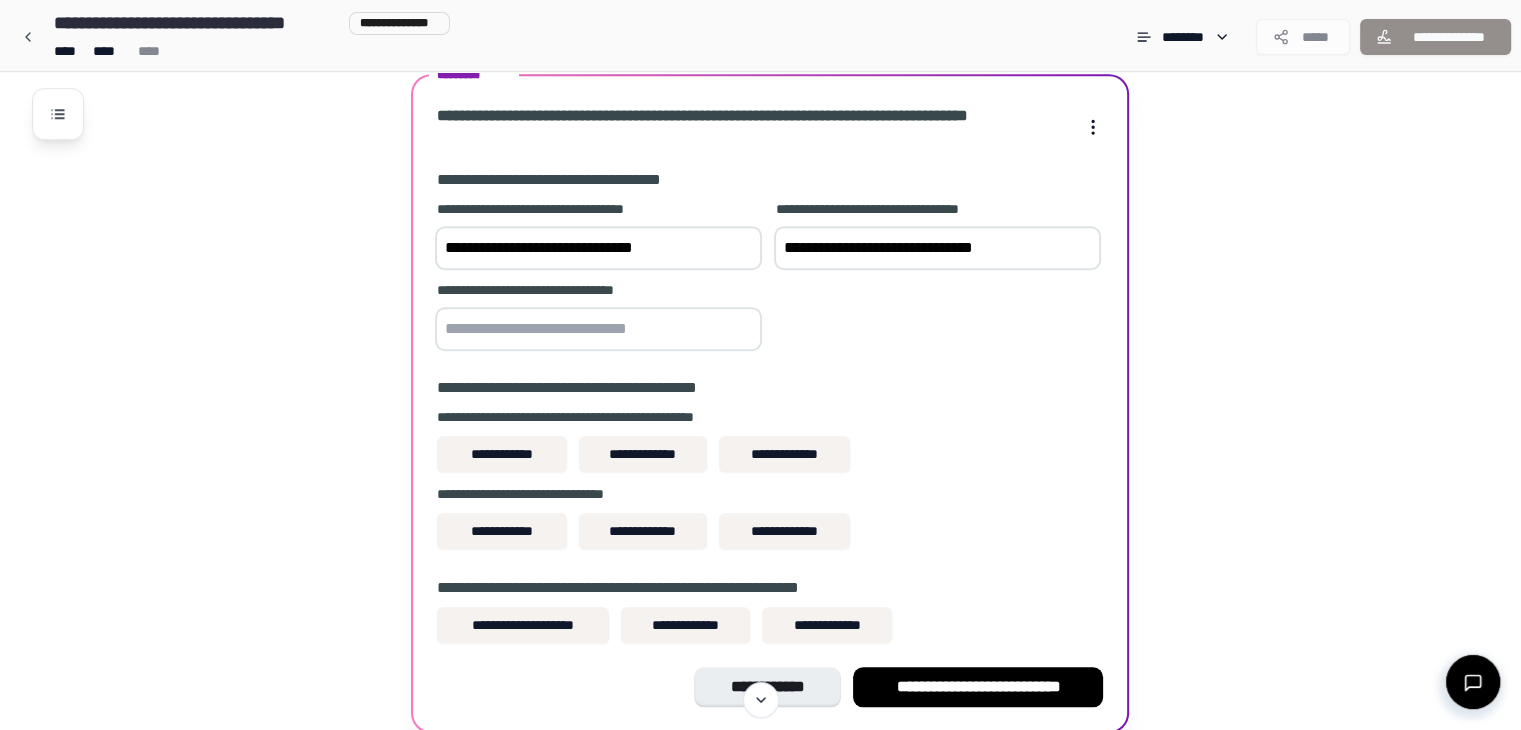 paste on "**********" 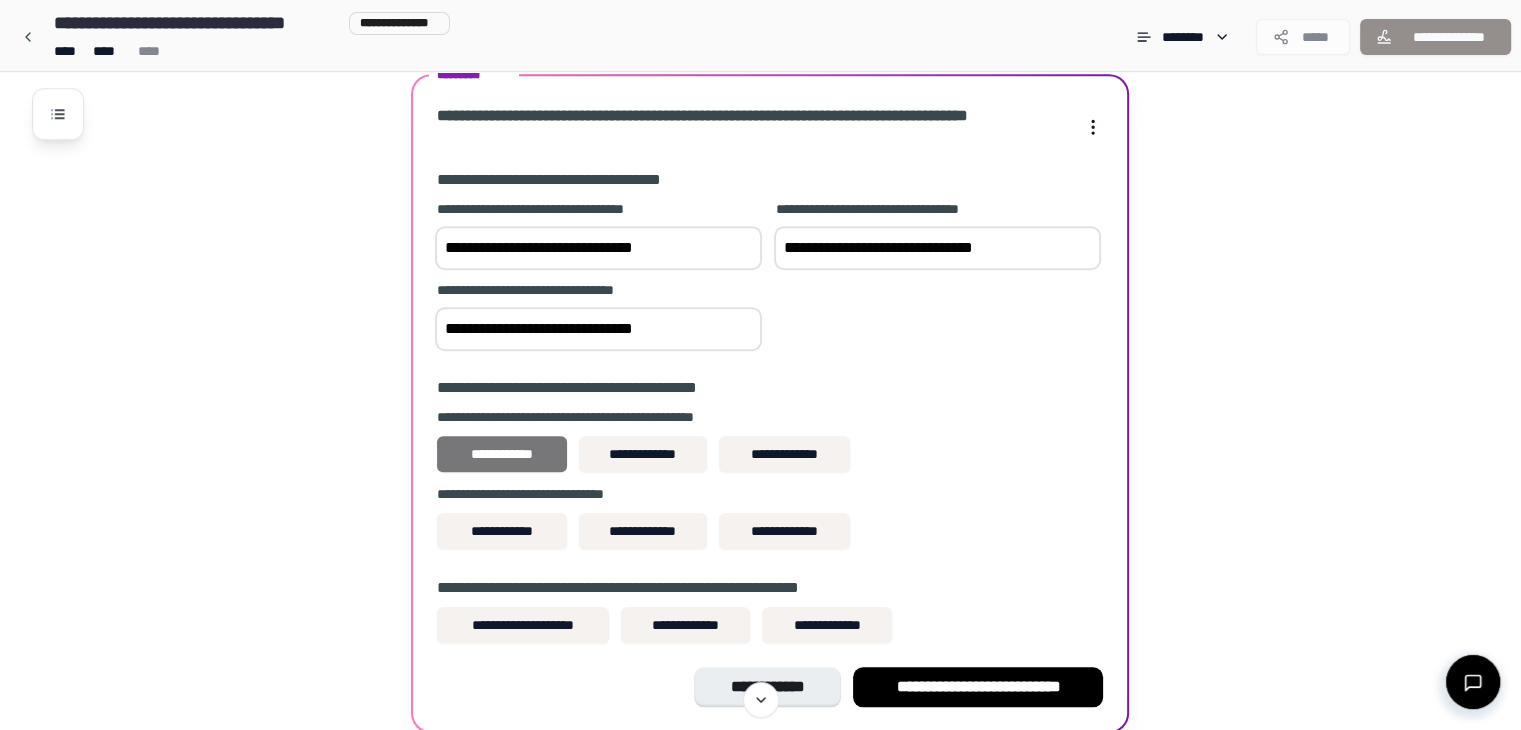 type on "**********" 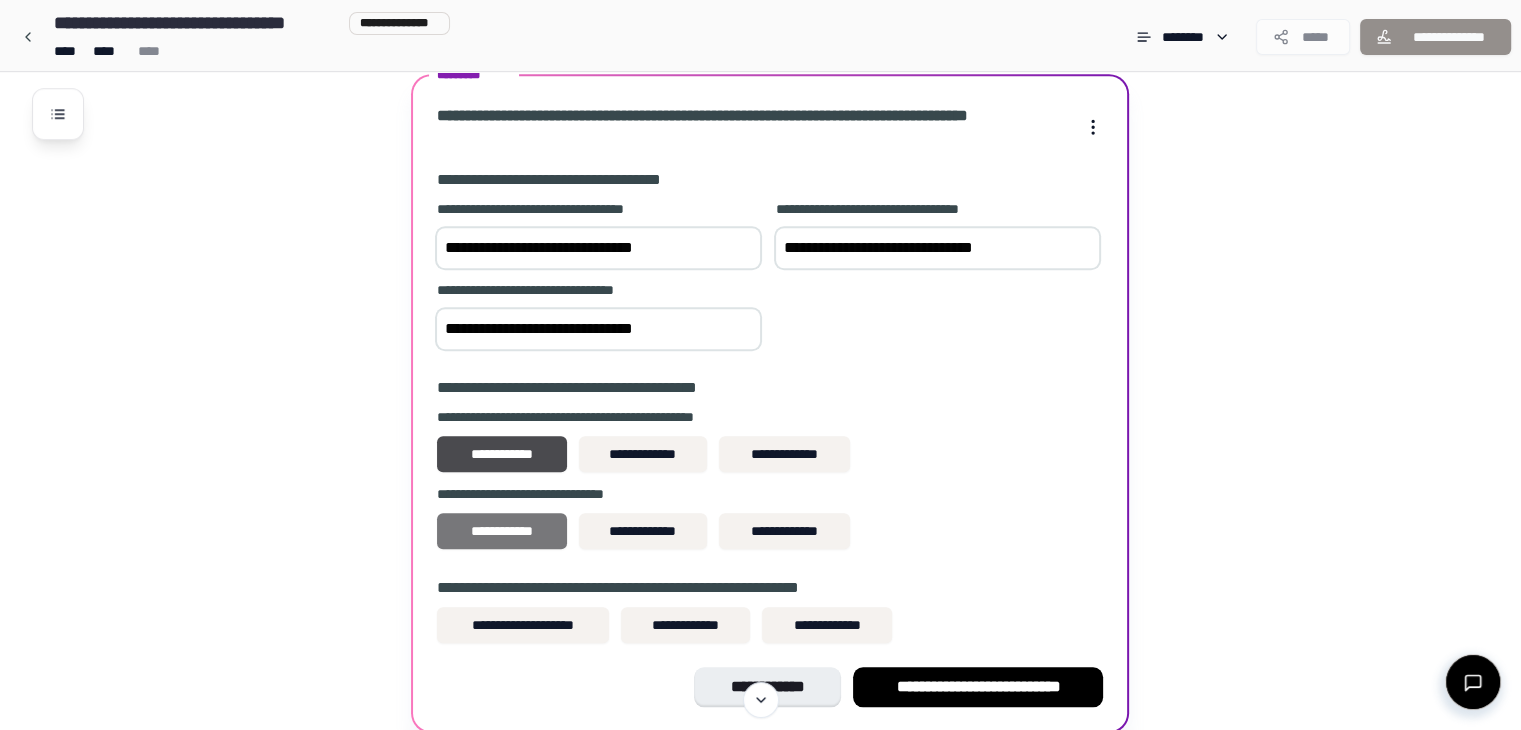 click on "**********" at bounding box center [501, 531] 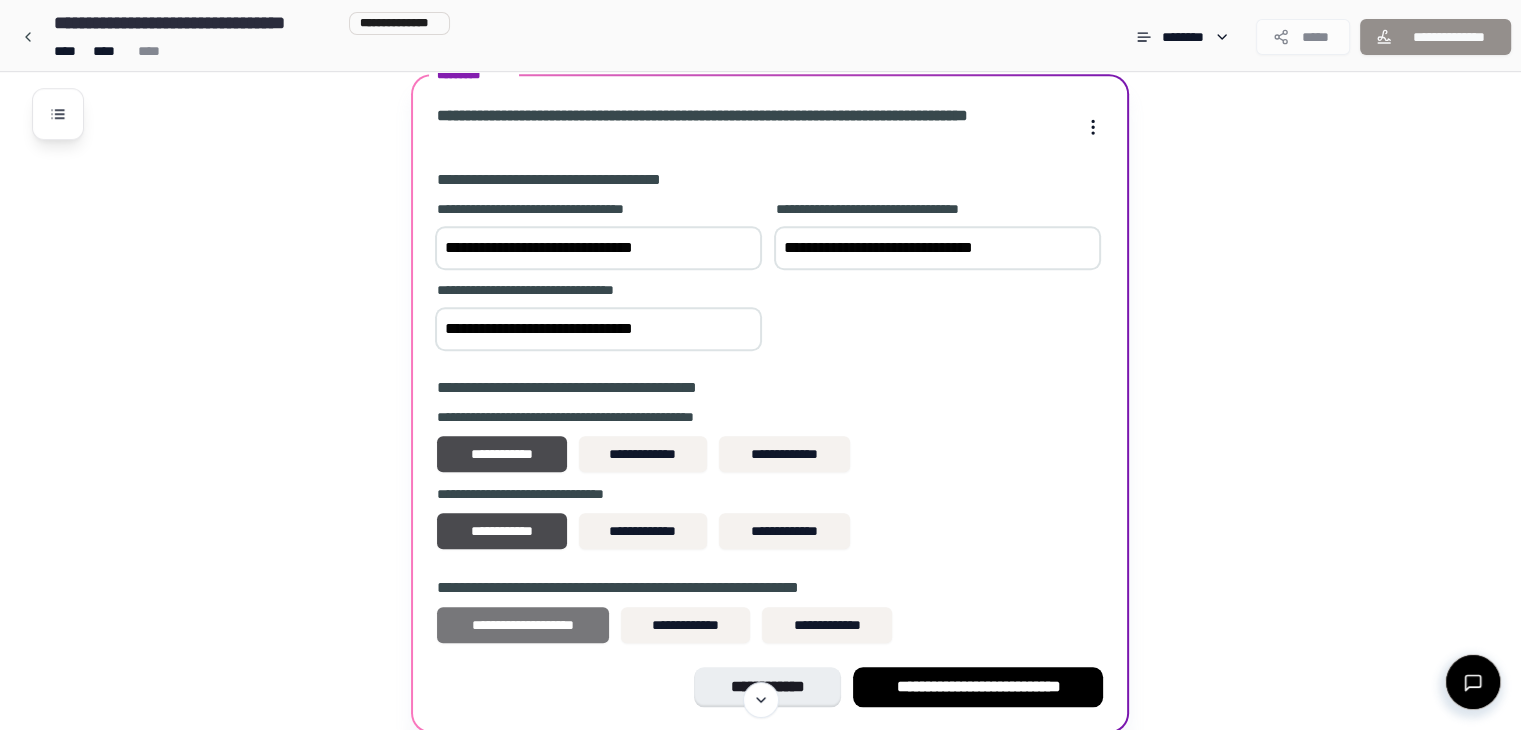 click on "**********" at bounding box center [523, 625] 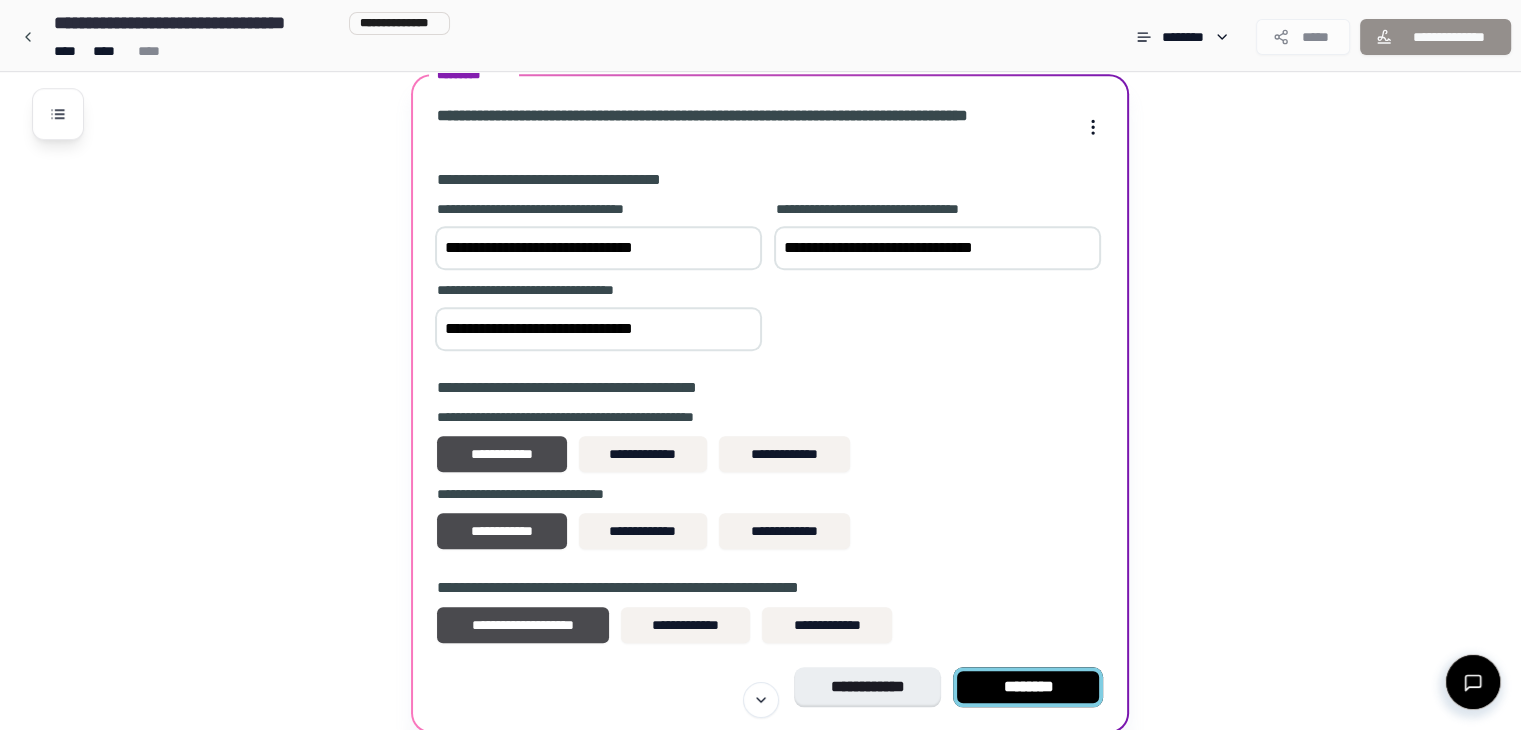 click on "********" at bounding box center [1028, 687] 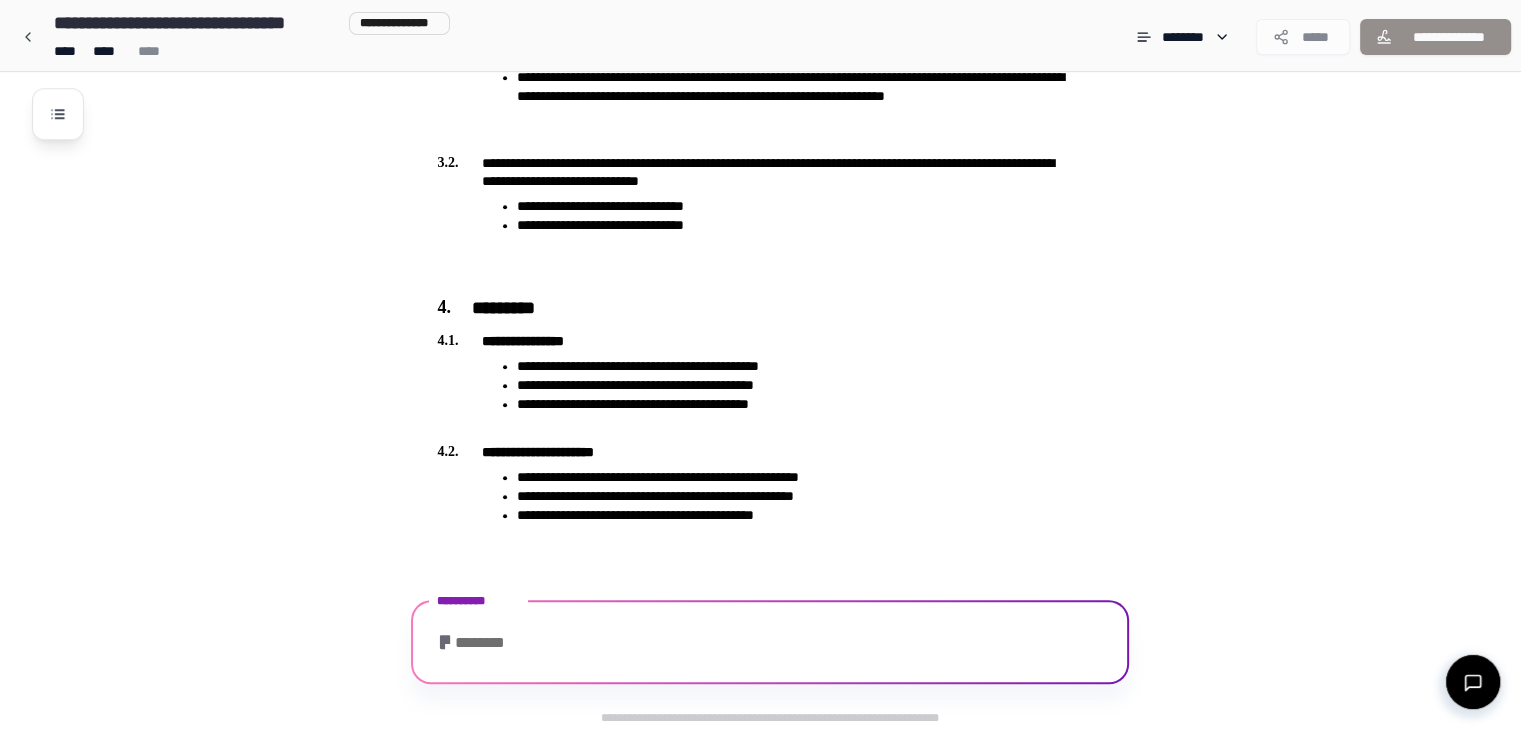 scroll, scrollTop: 1968, scrollLeft: 0, axis: vertical 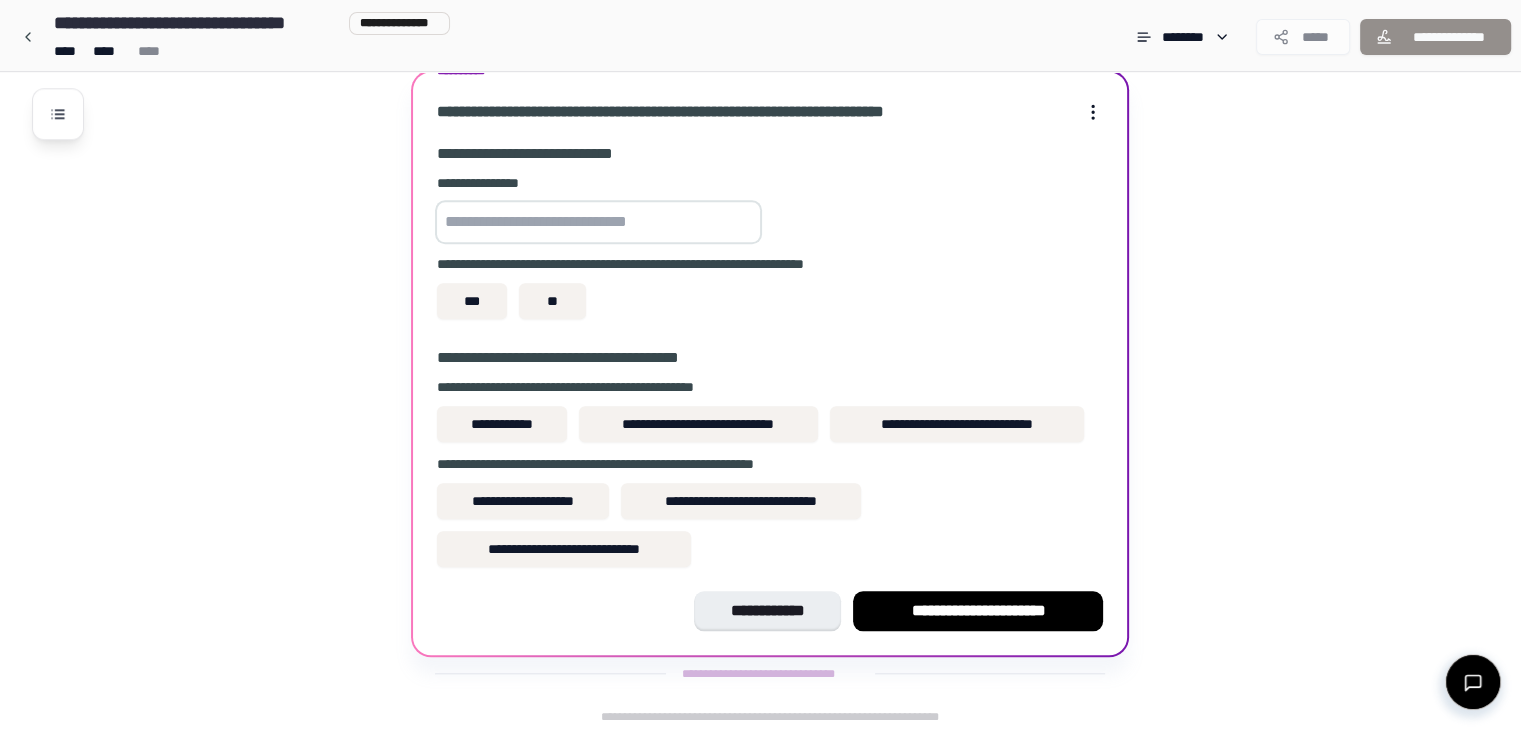 click at bounding box center (598, 222) 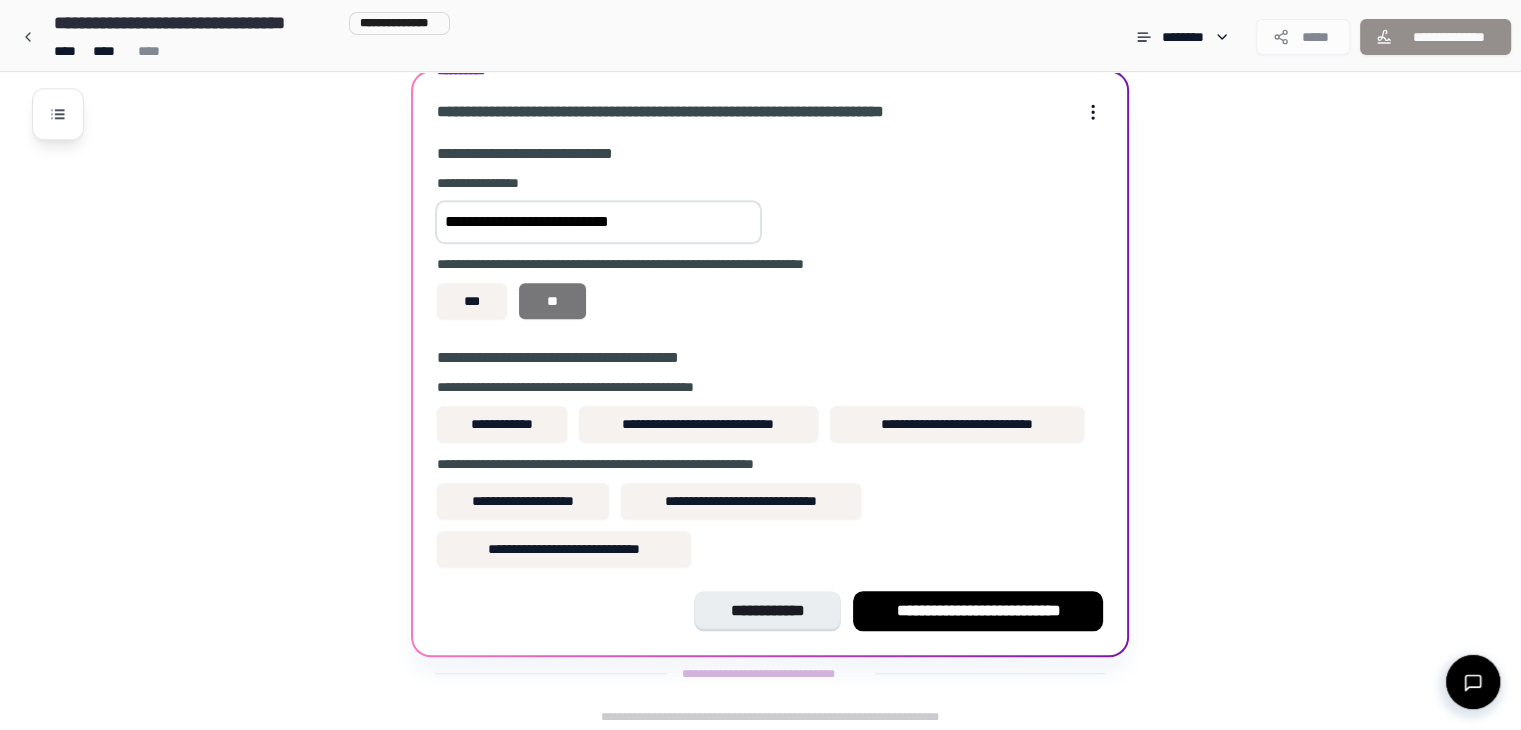 type on "**********" 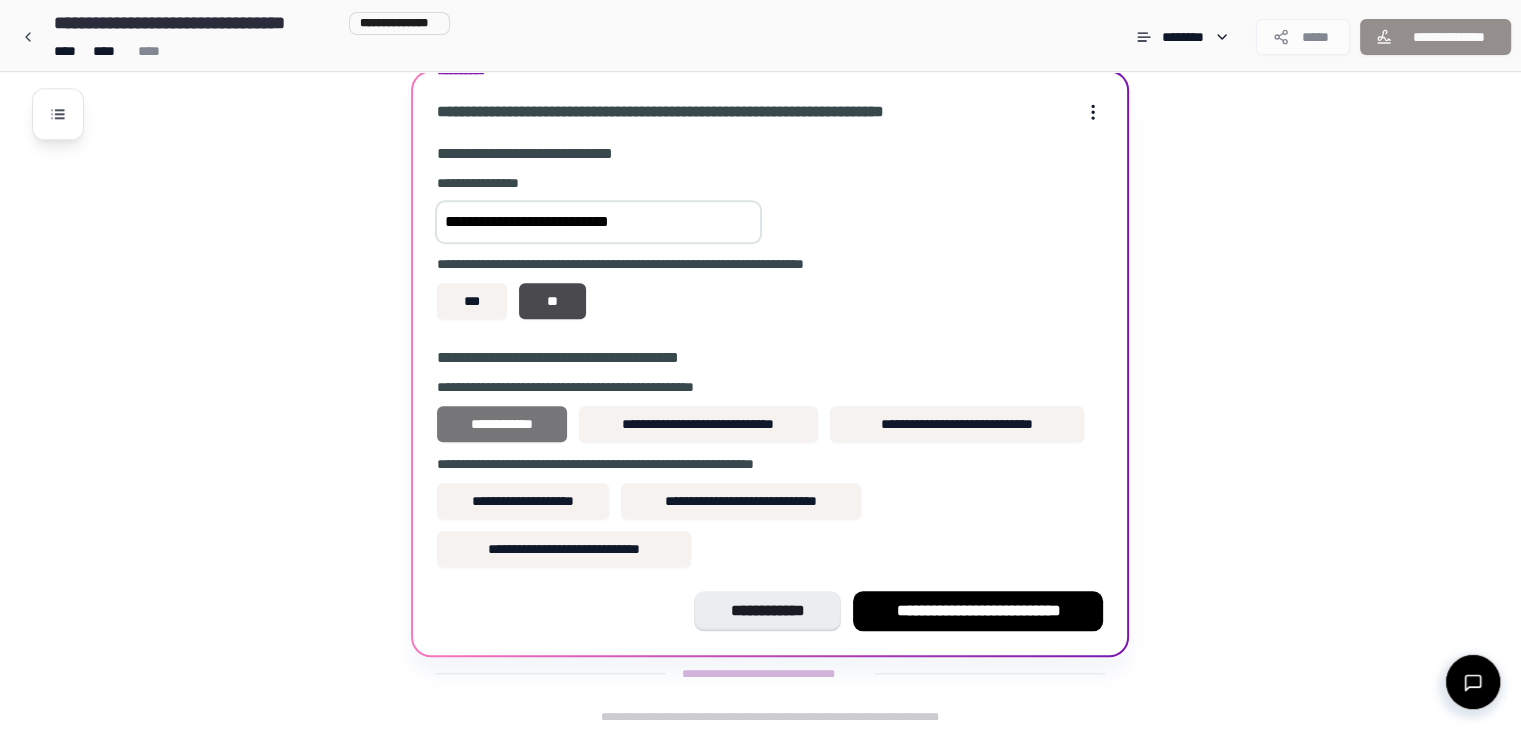click on "**********" at bounding box center [501, 424] 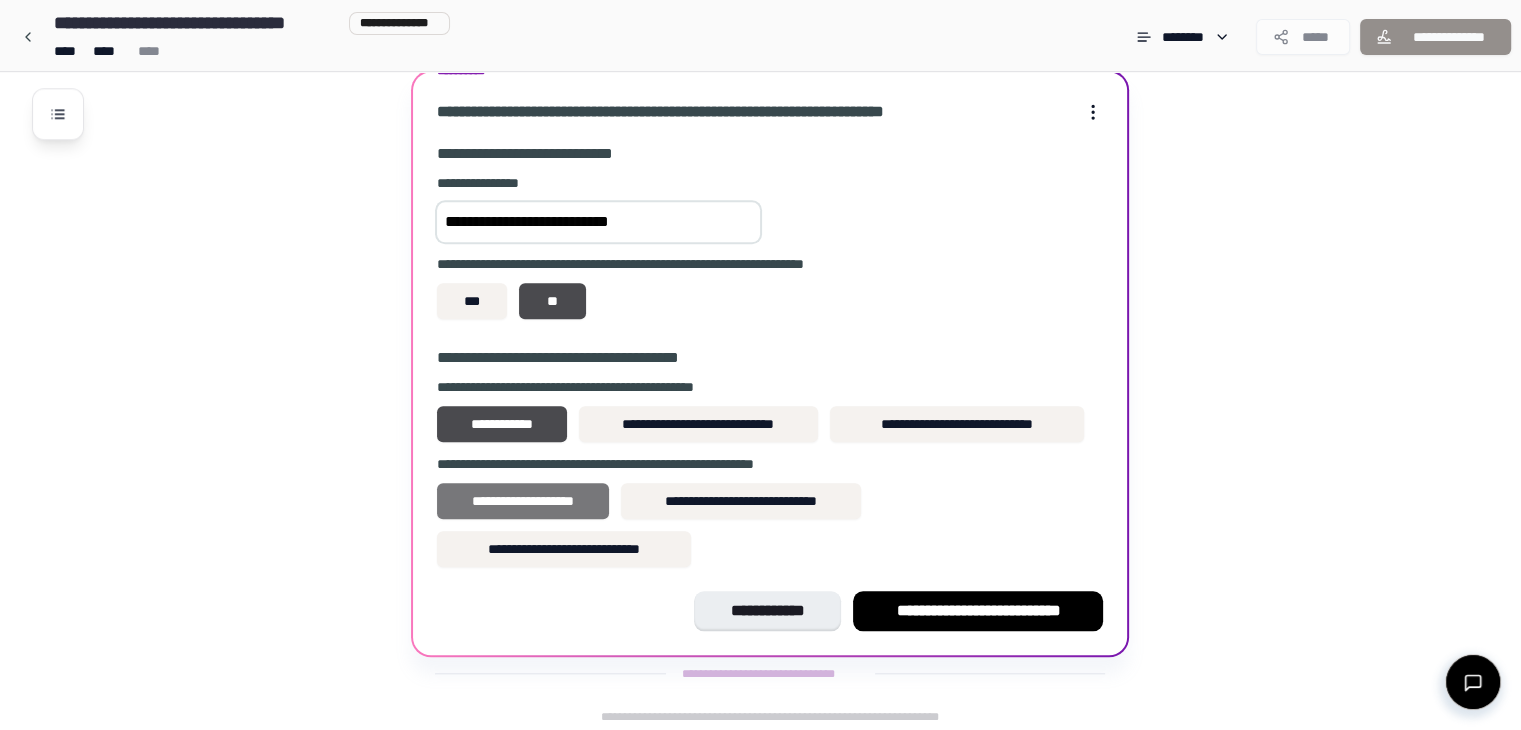 click on "**********" at bounding box center [523, 501] 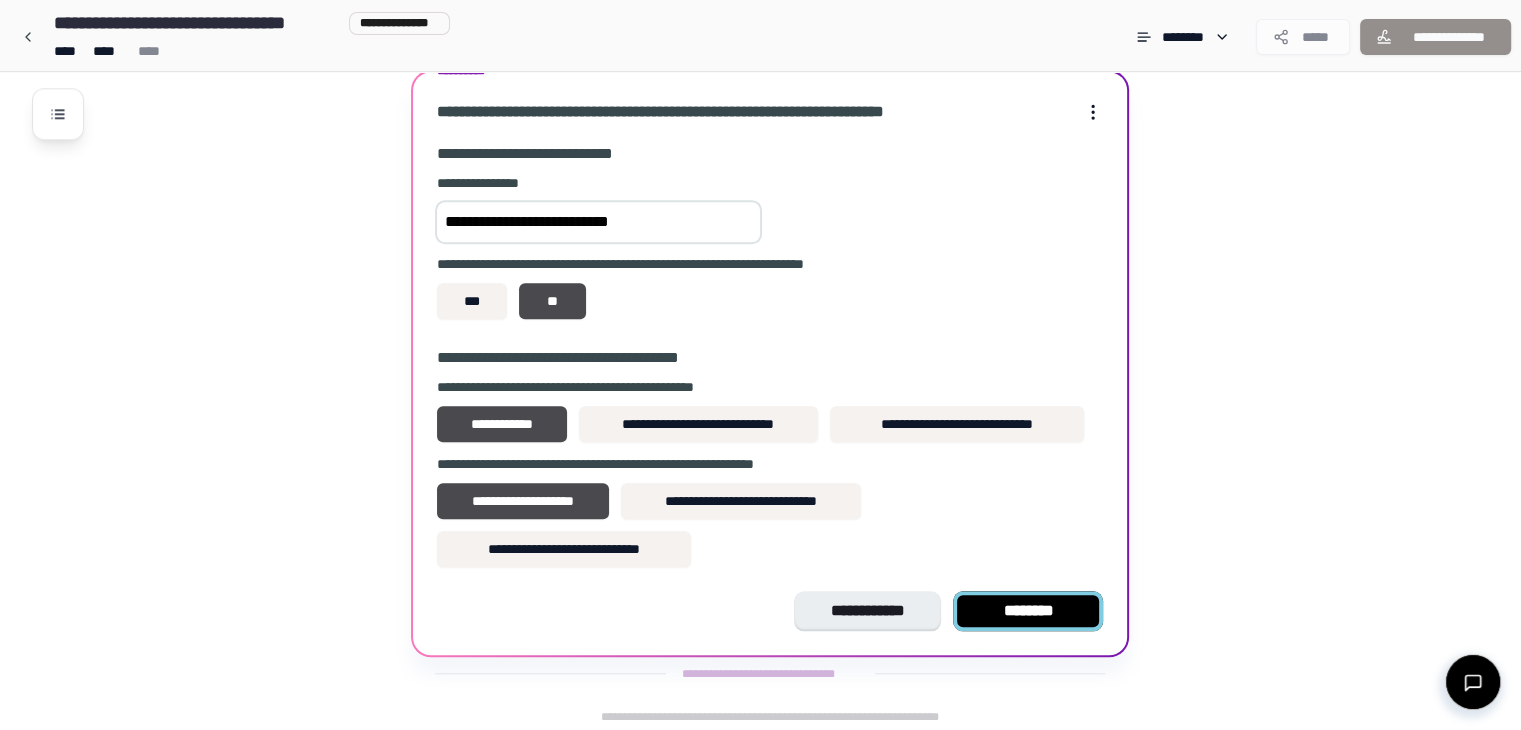 click on "********" at bounding box center (1028, 611) 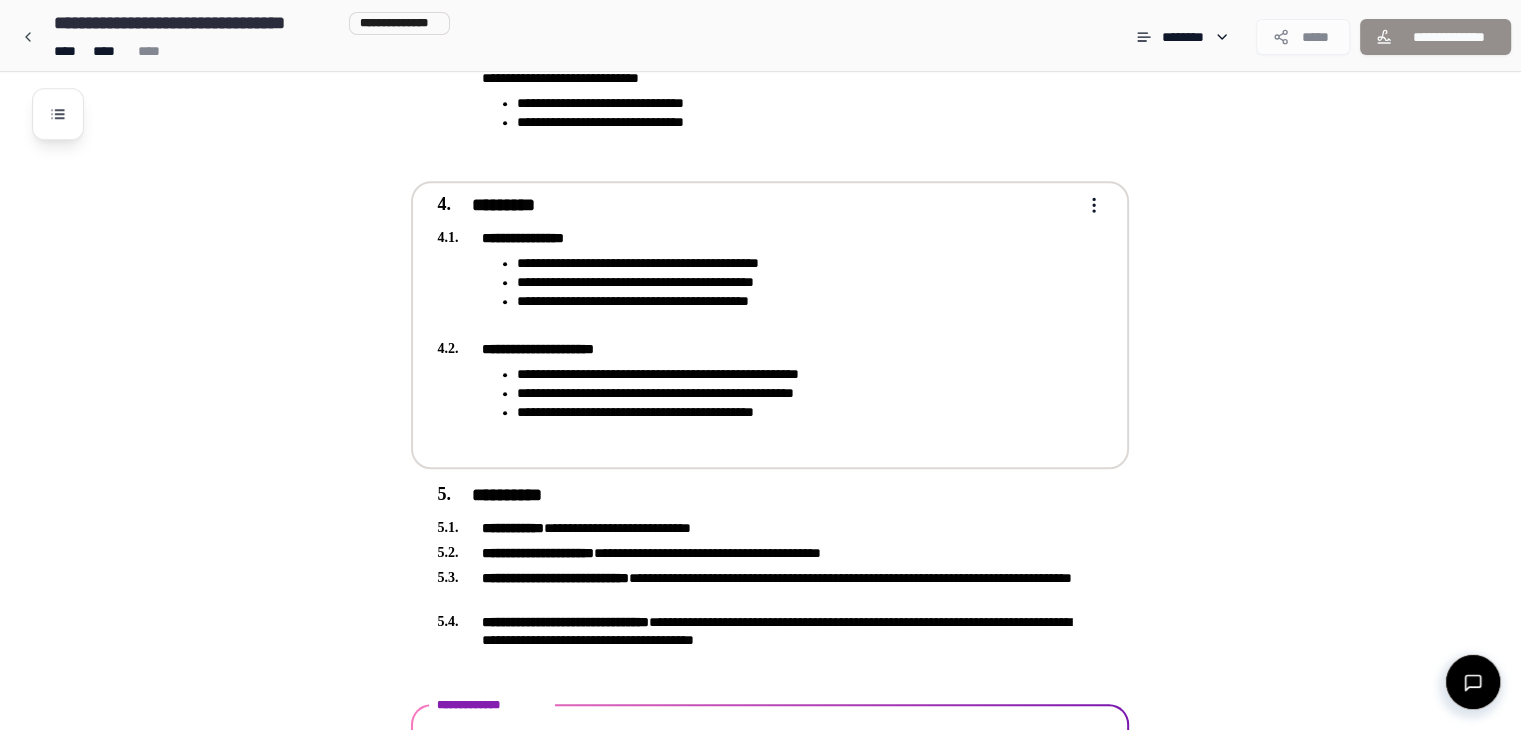 scroll, scrollTop: 1644, scrollLeft: 0, axis: vertical 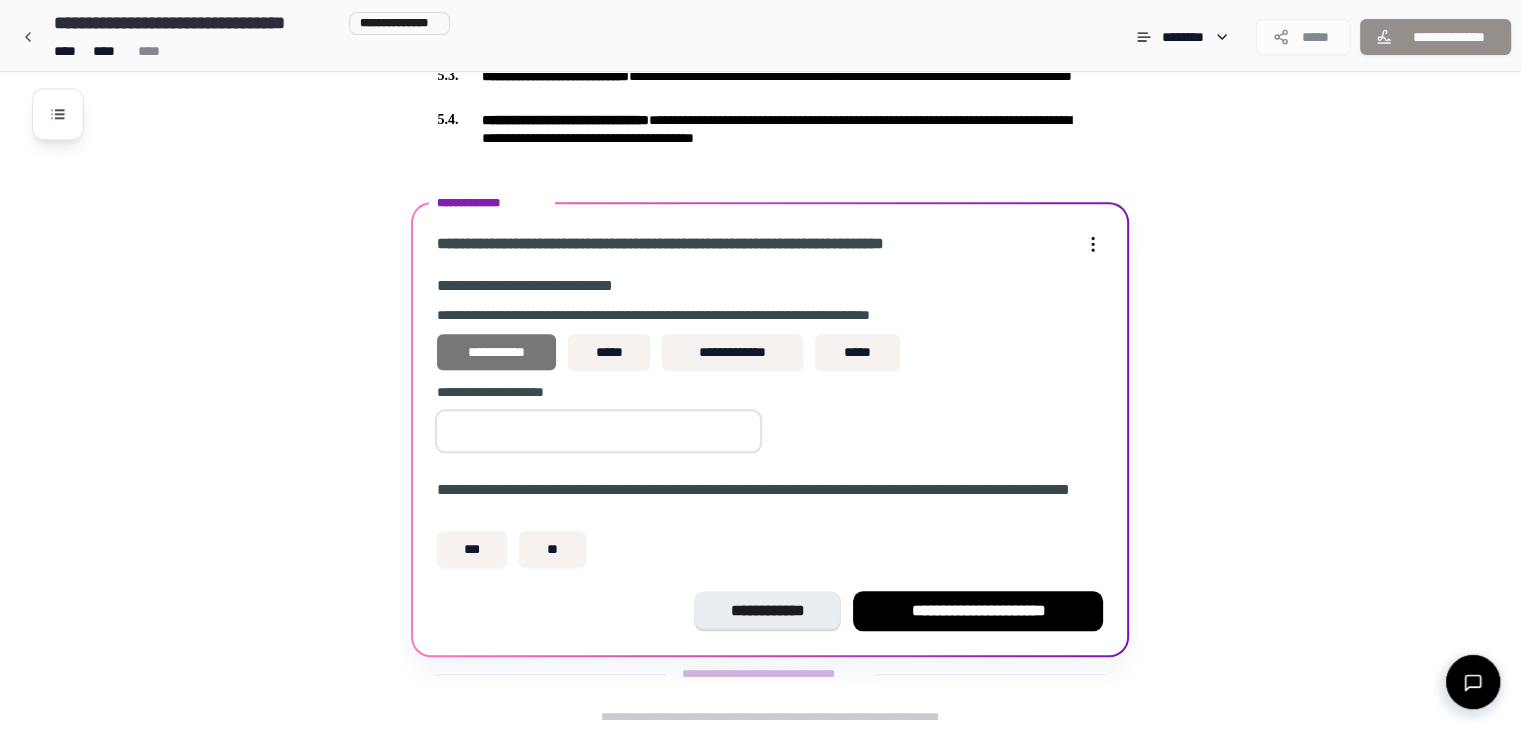 click on "**********" at bounding box center [496, 352] 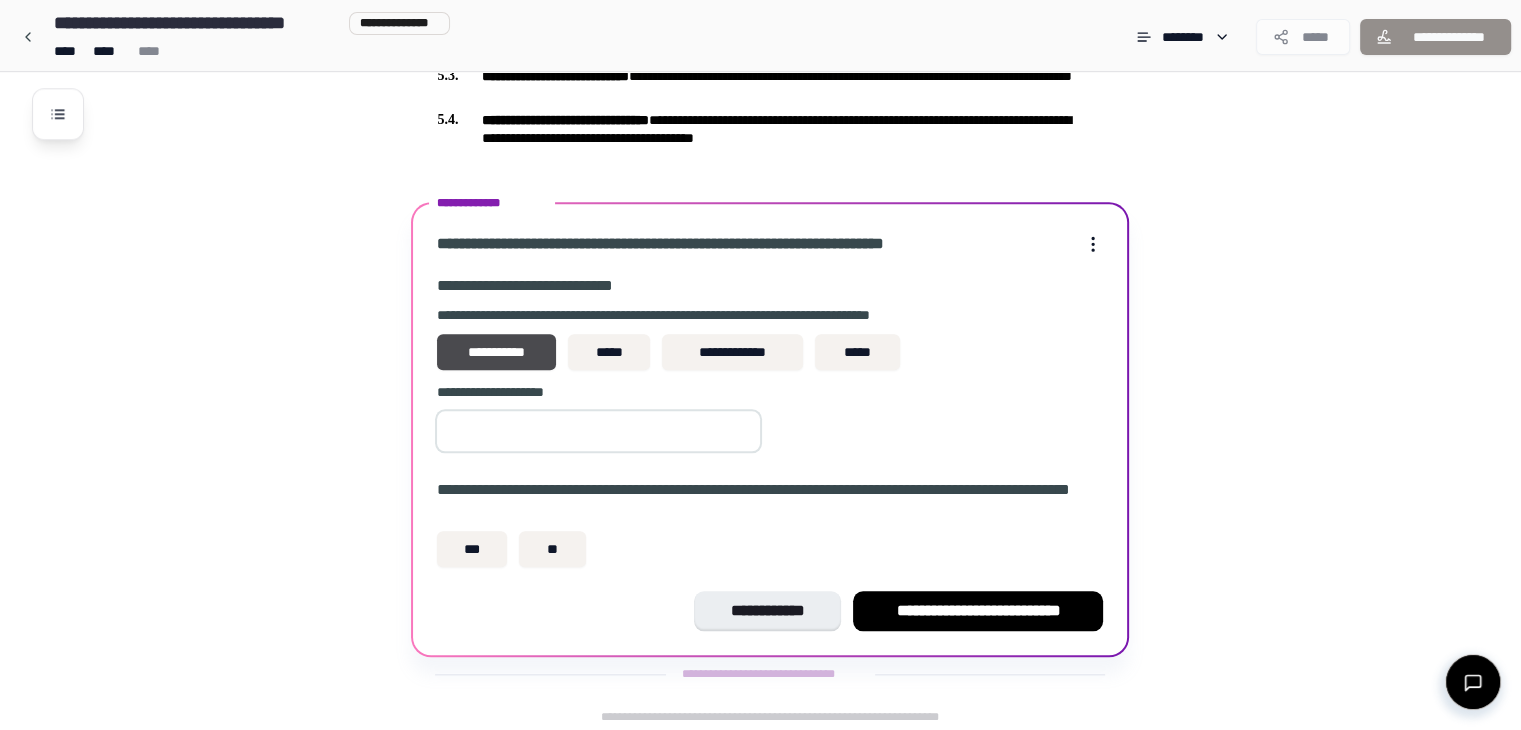 click on "**********" at bounding box center [770, 341] 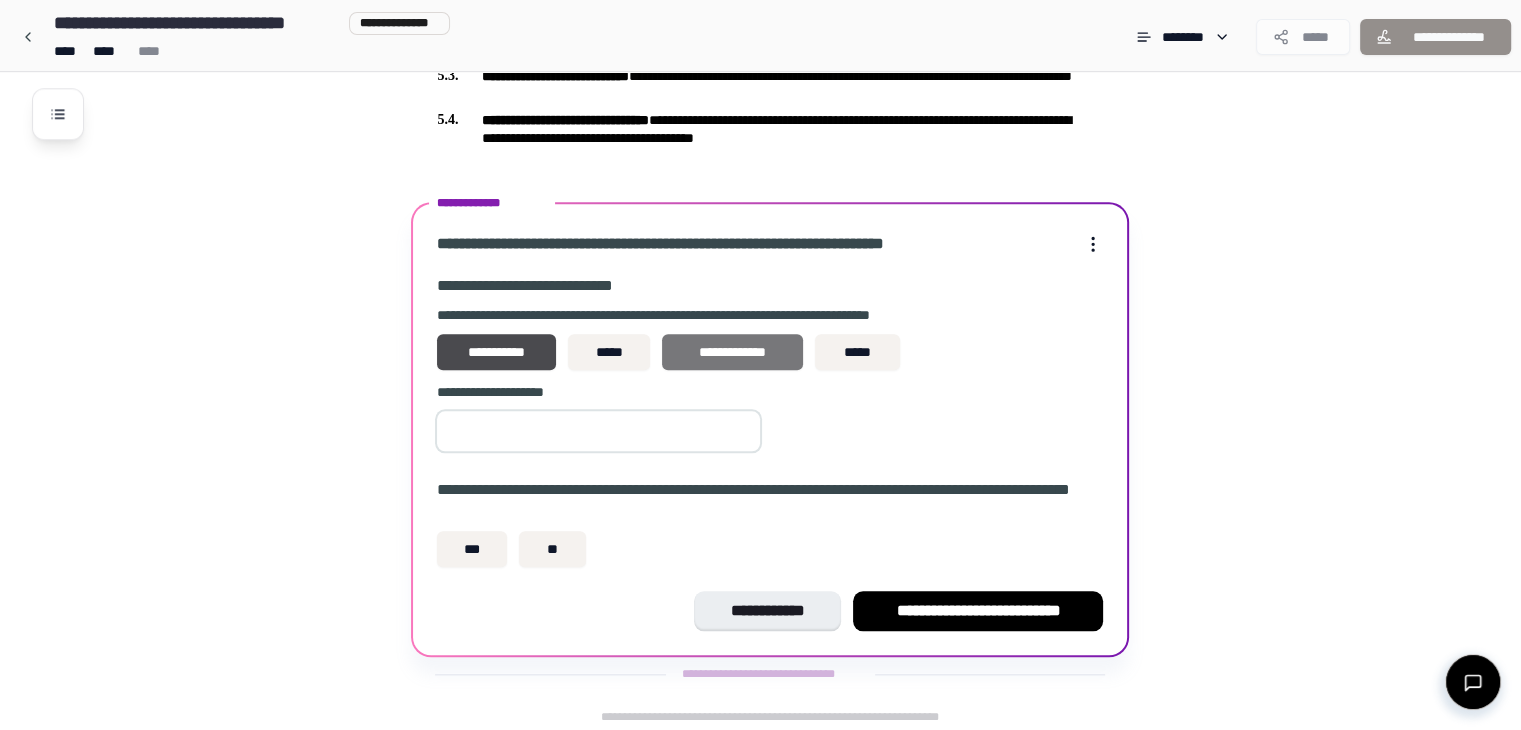 click on "**********" at bounding box center (732, 352) 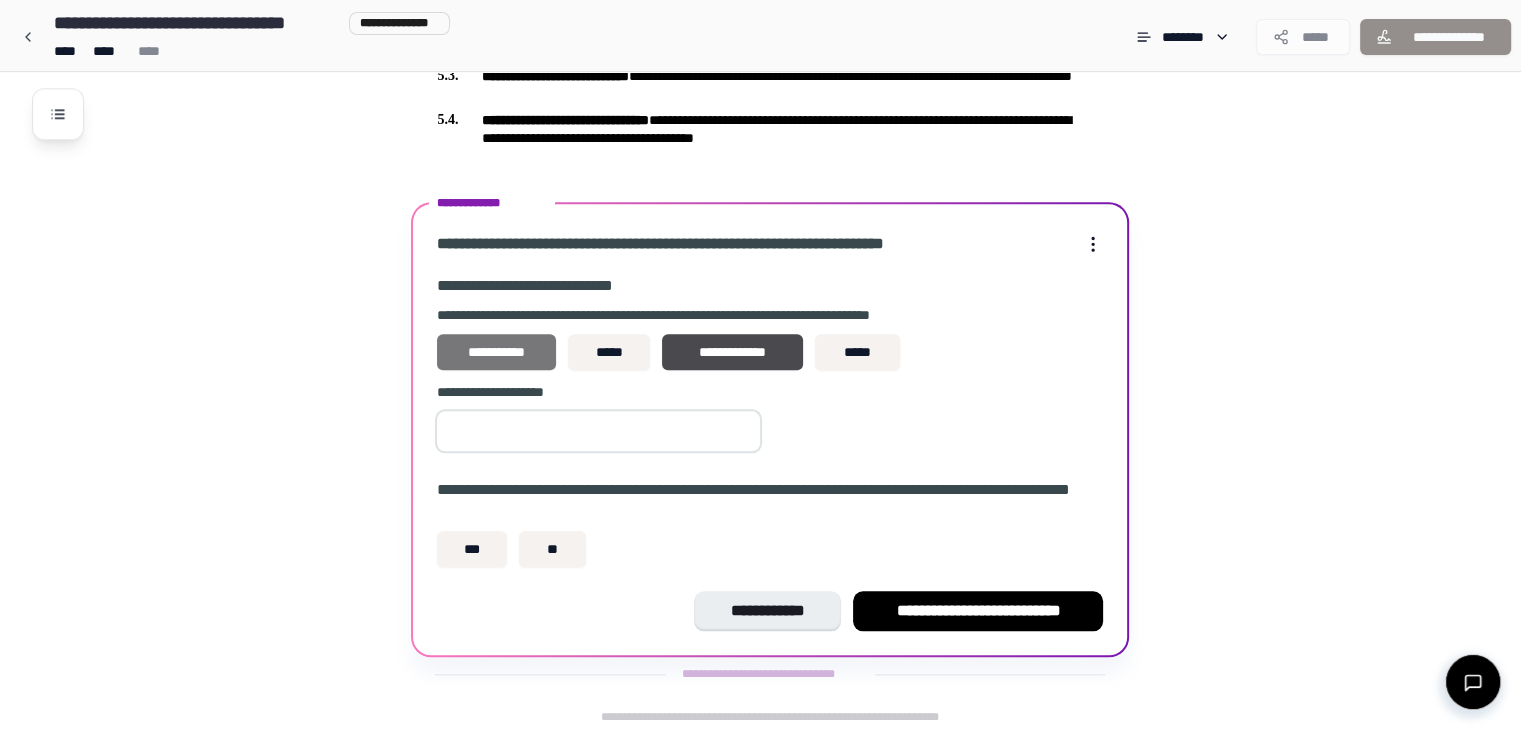 click on "**********" at bounding box center (496, 352) 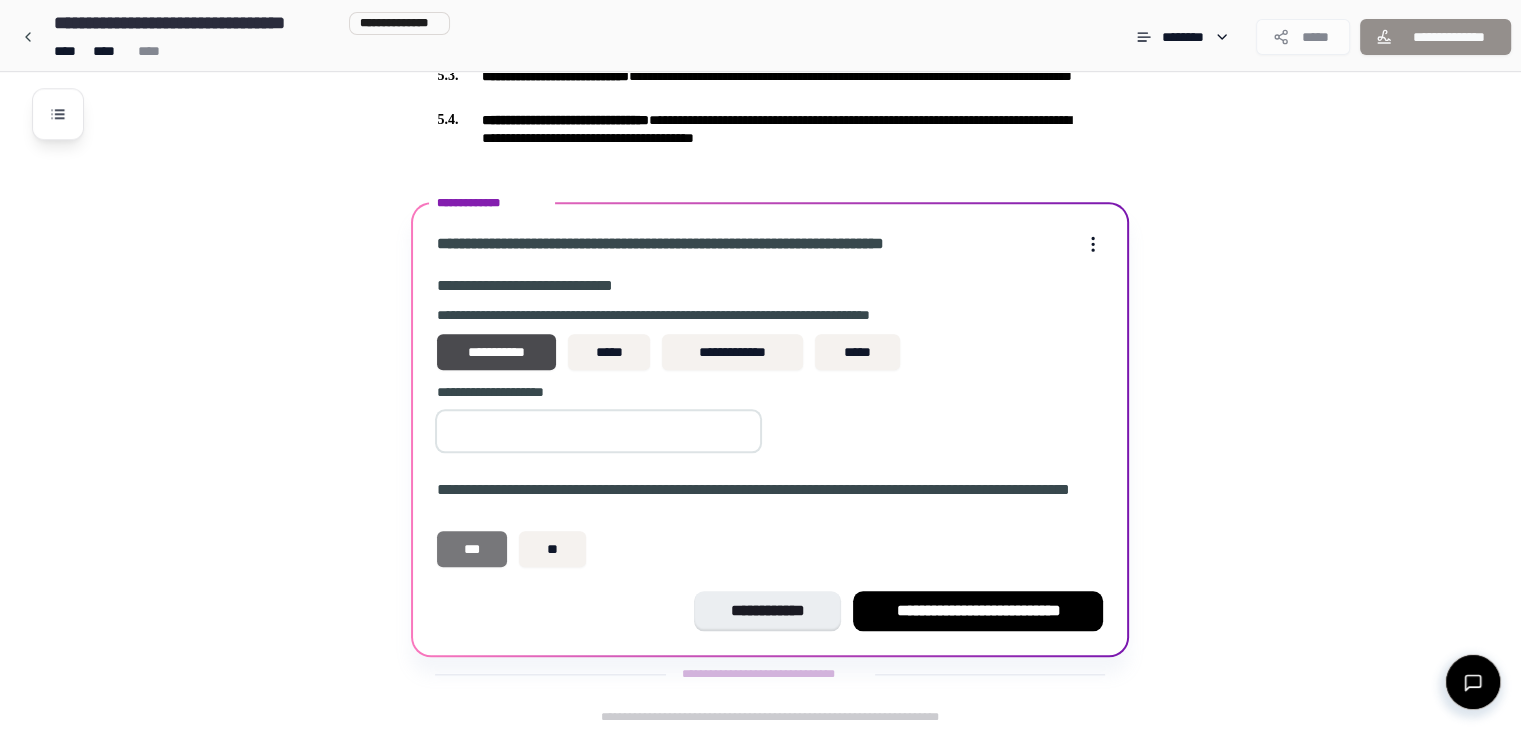 click on "***" at bounding box center [472, 549] 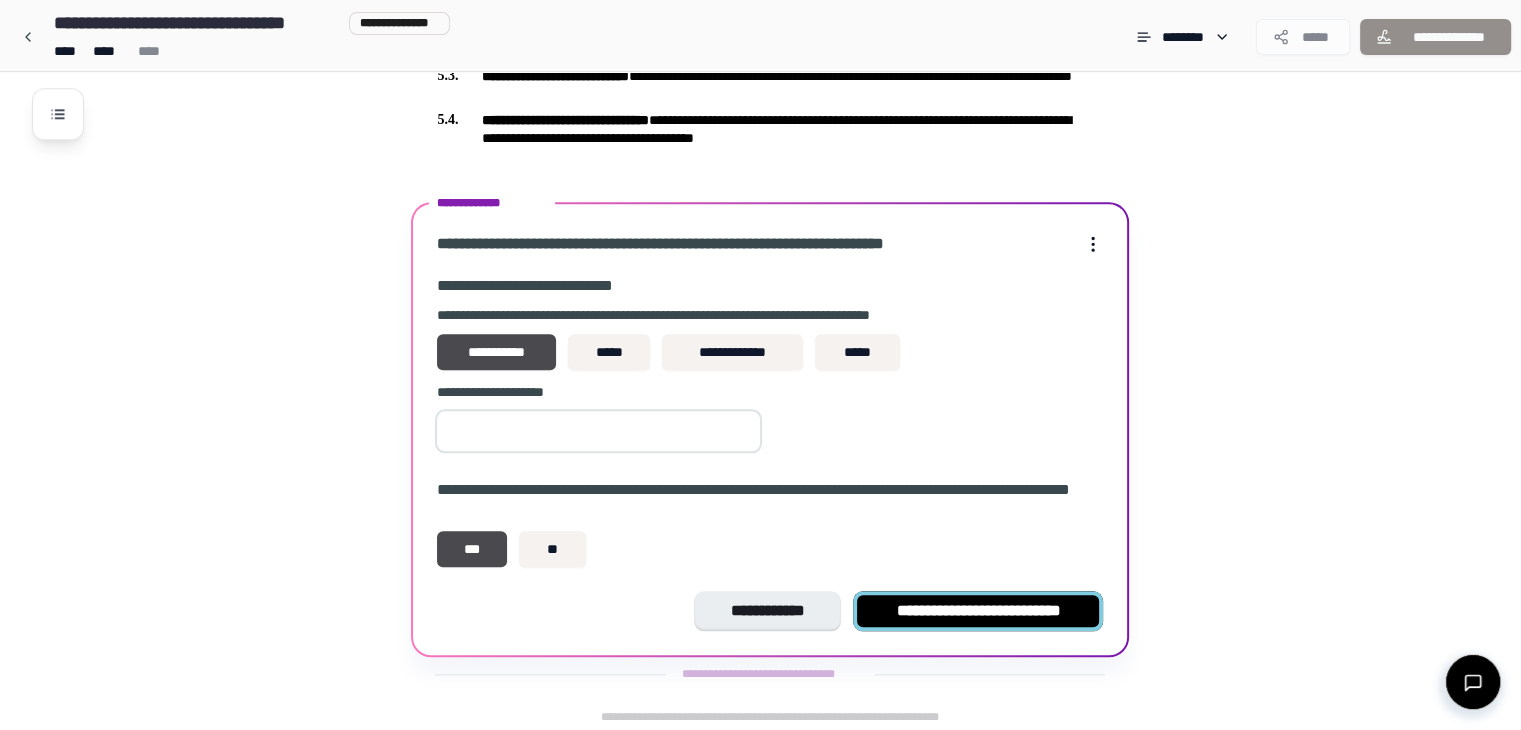 click on "**********" at bounding box center [978, 611] 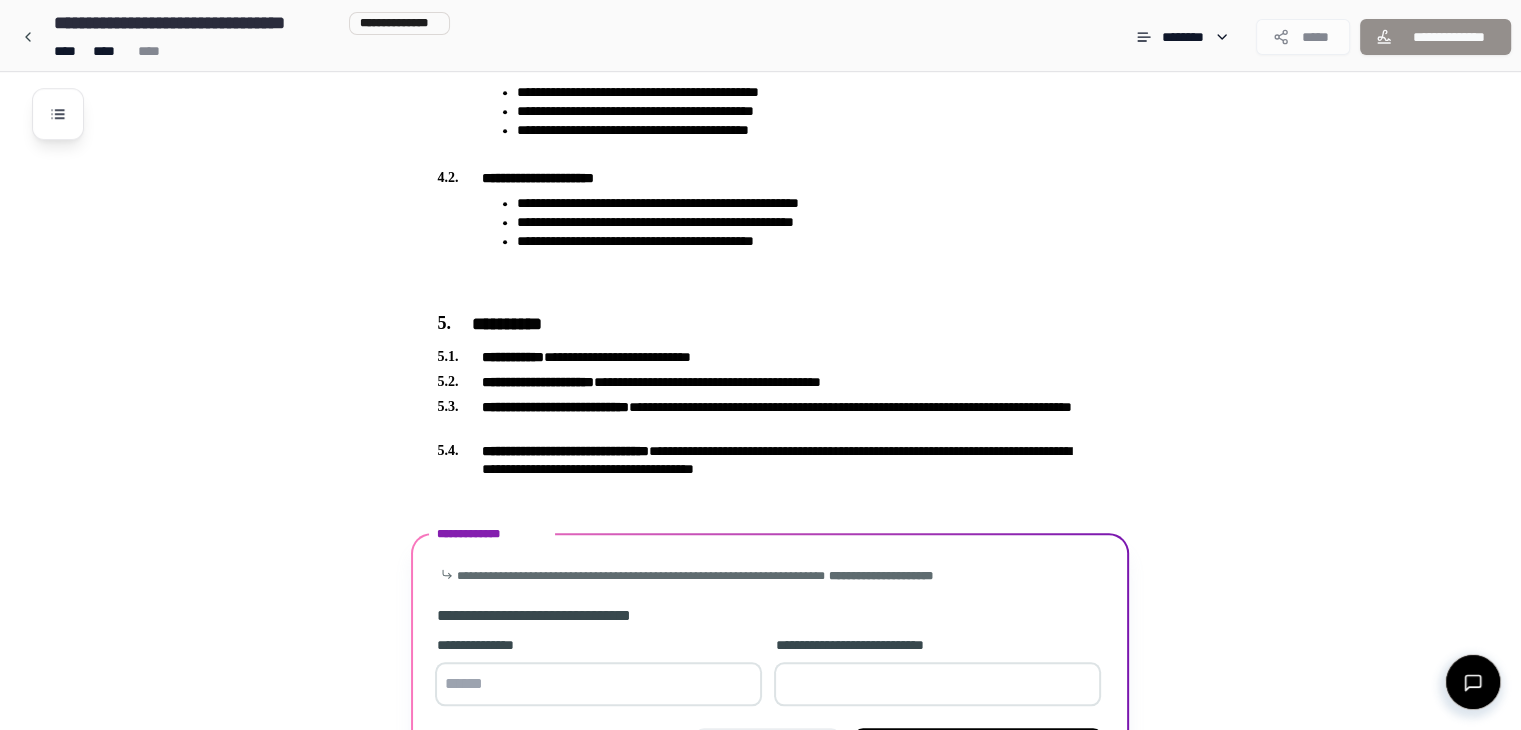 scroll, scrollTop: 1848, scrollLeft: 0, axis: vertical 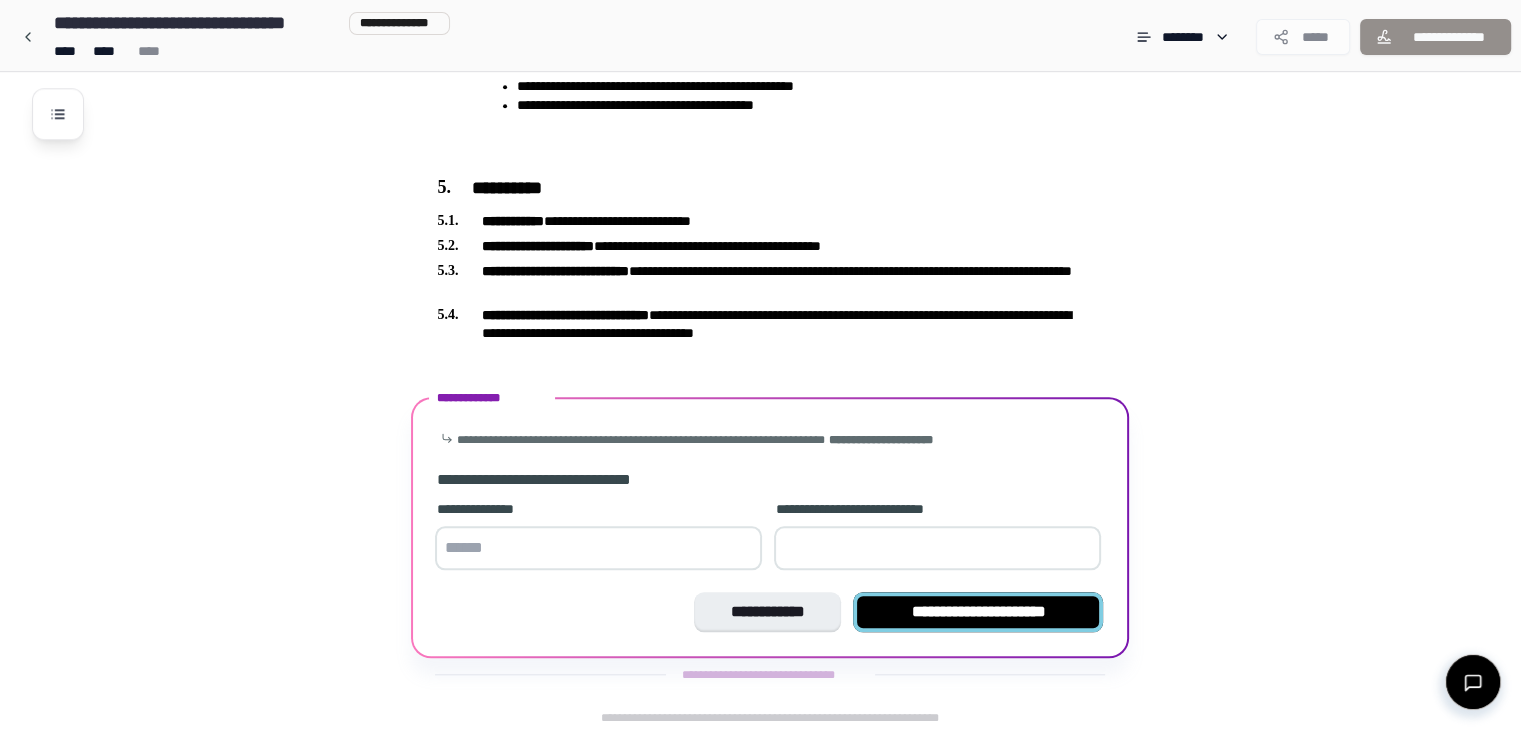 click on "**********" at bounding box center [978, 612] 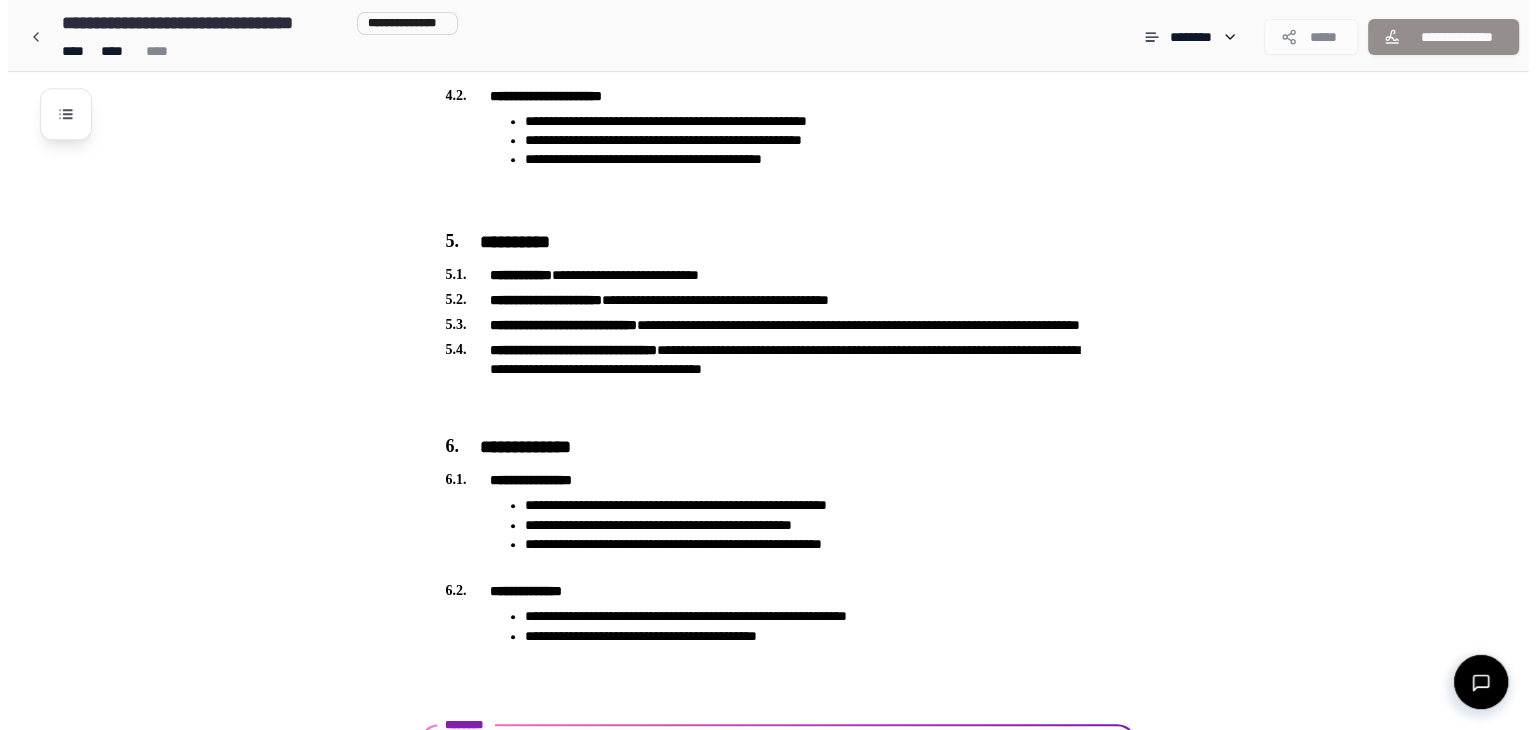 scroll, scrollTop: 1916, scrollLeft: 0, axis: vertical 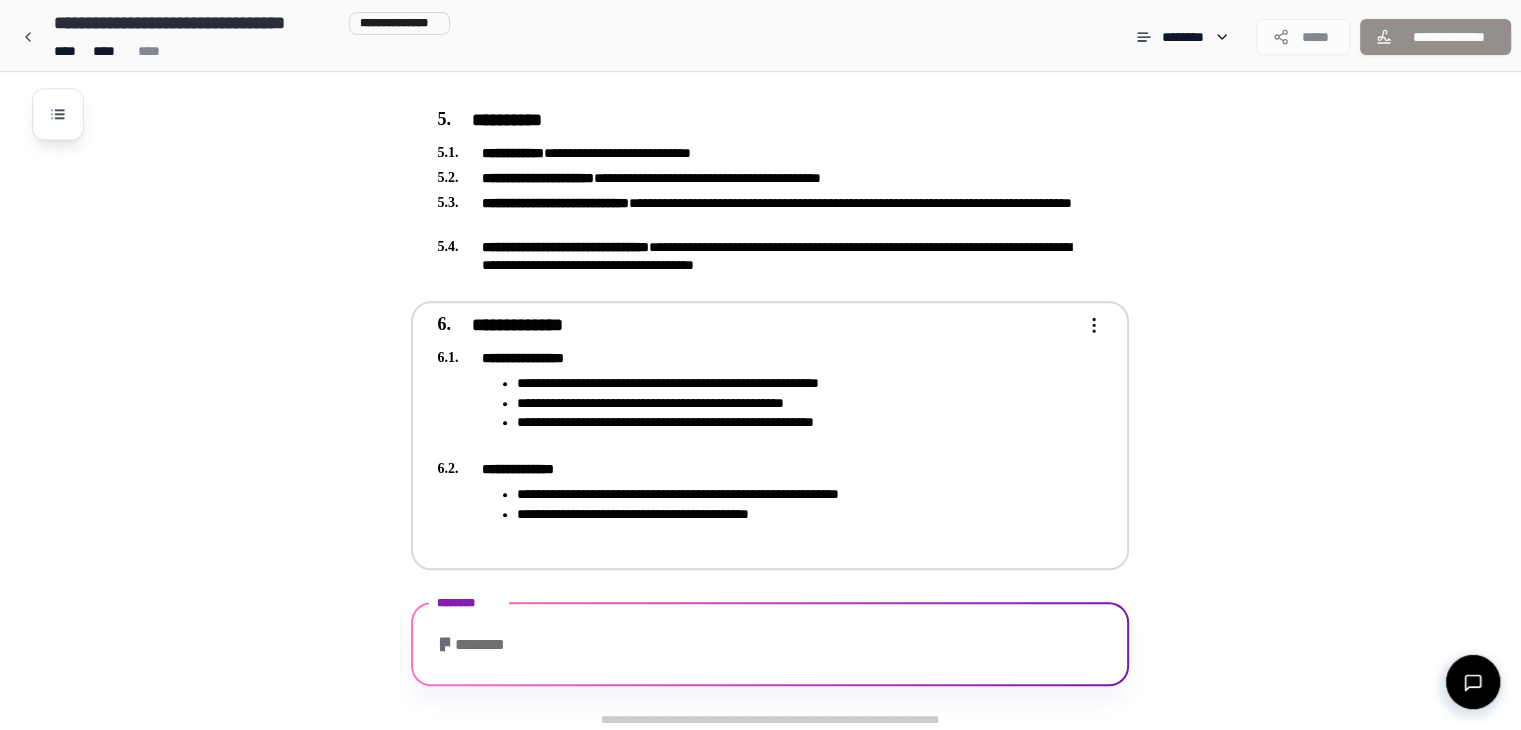 click on "**********" at bounding box center [760, -593] 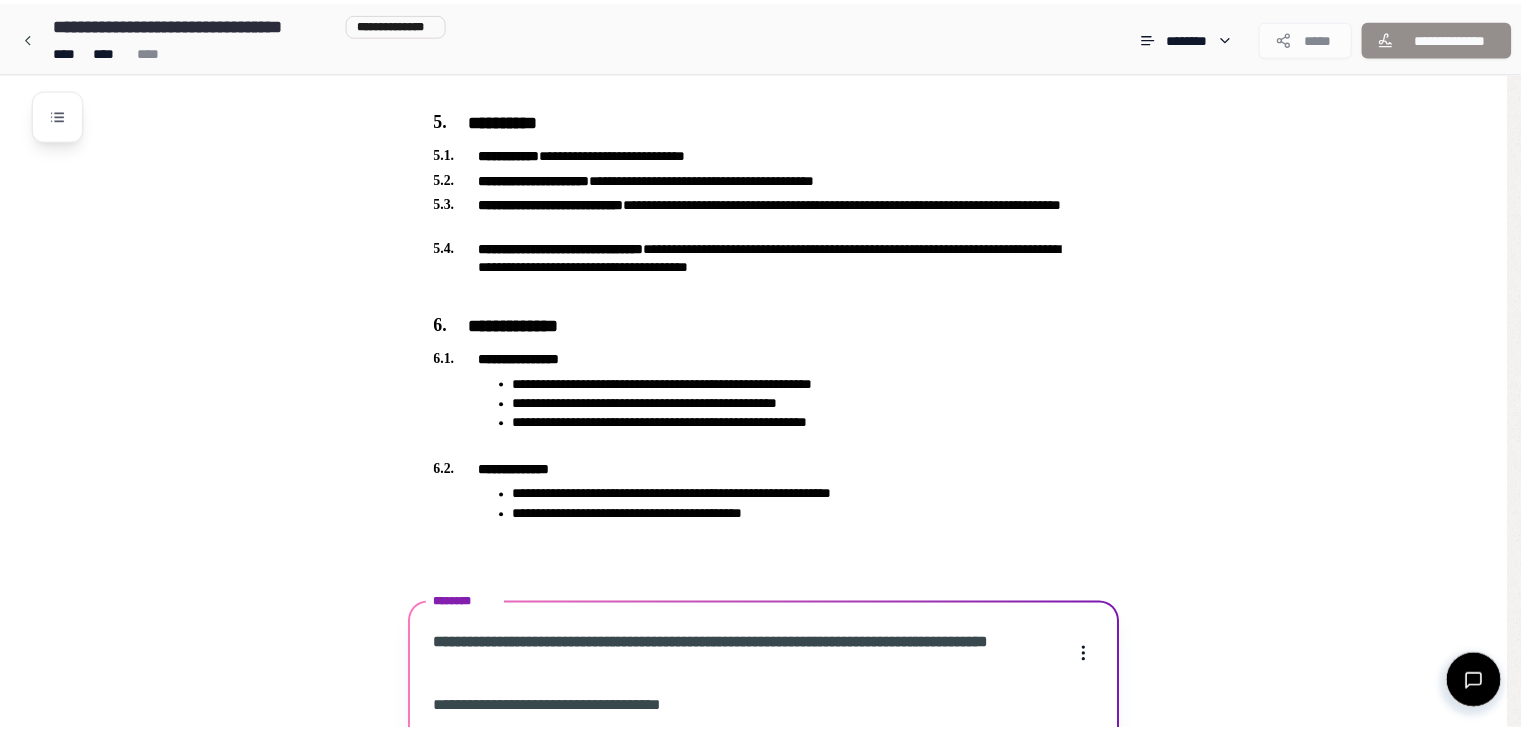 scroll, scrollTop: 2424, scrollLeft: 0, axis: vertical 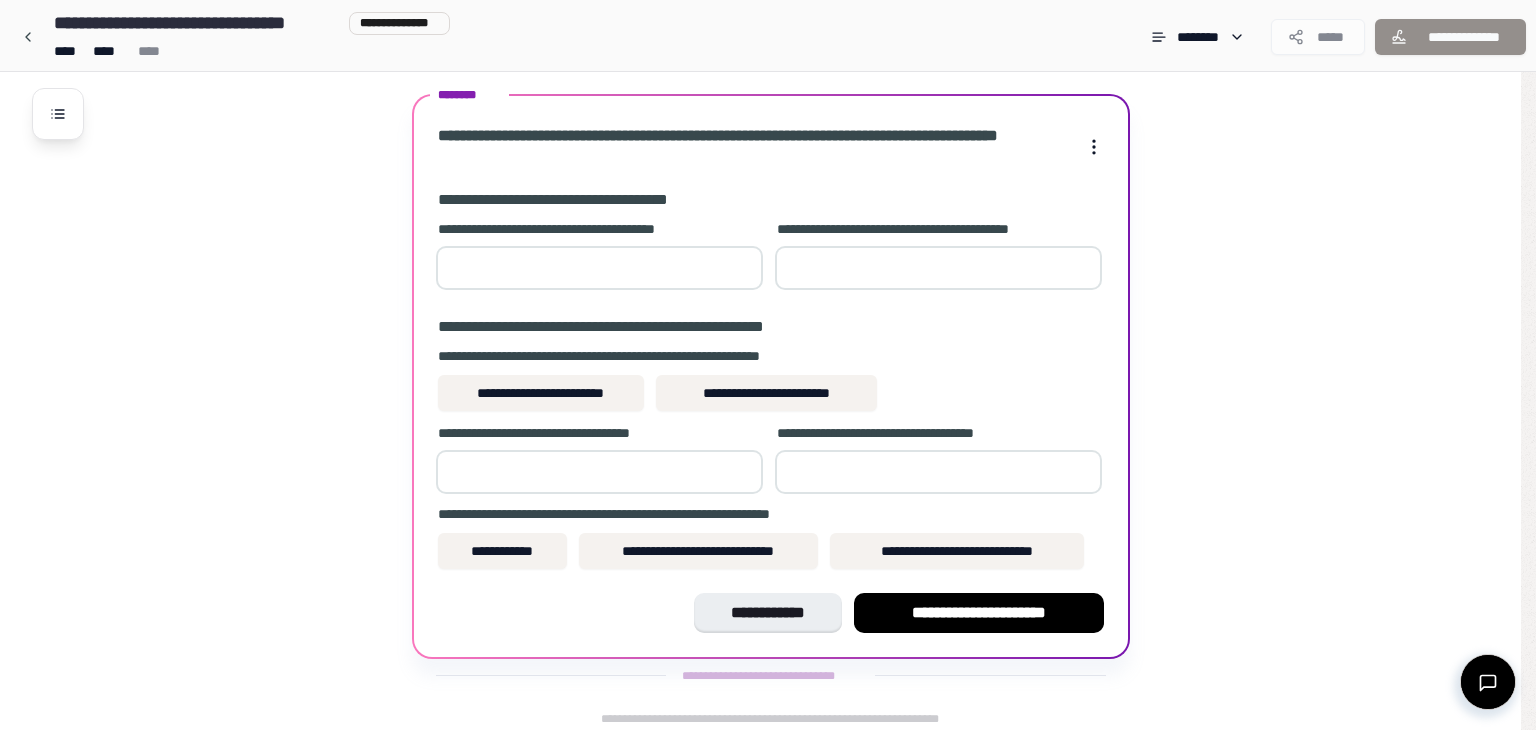 click on "**********" at bounding box center (768, -847) 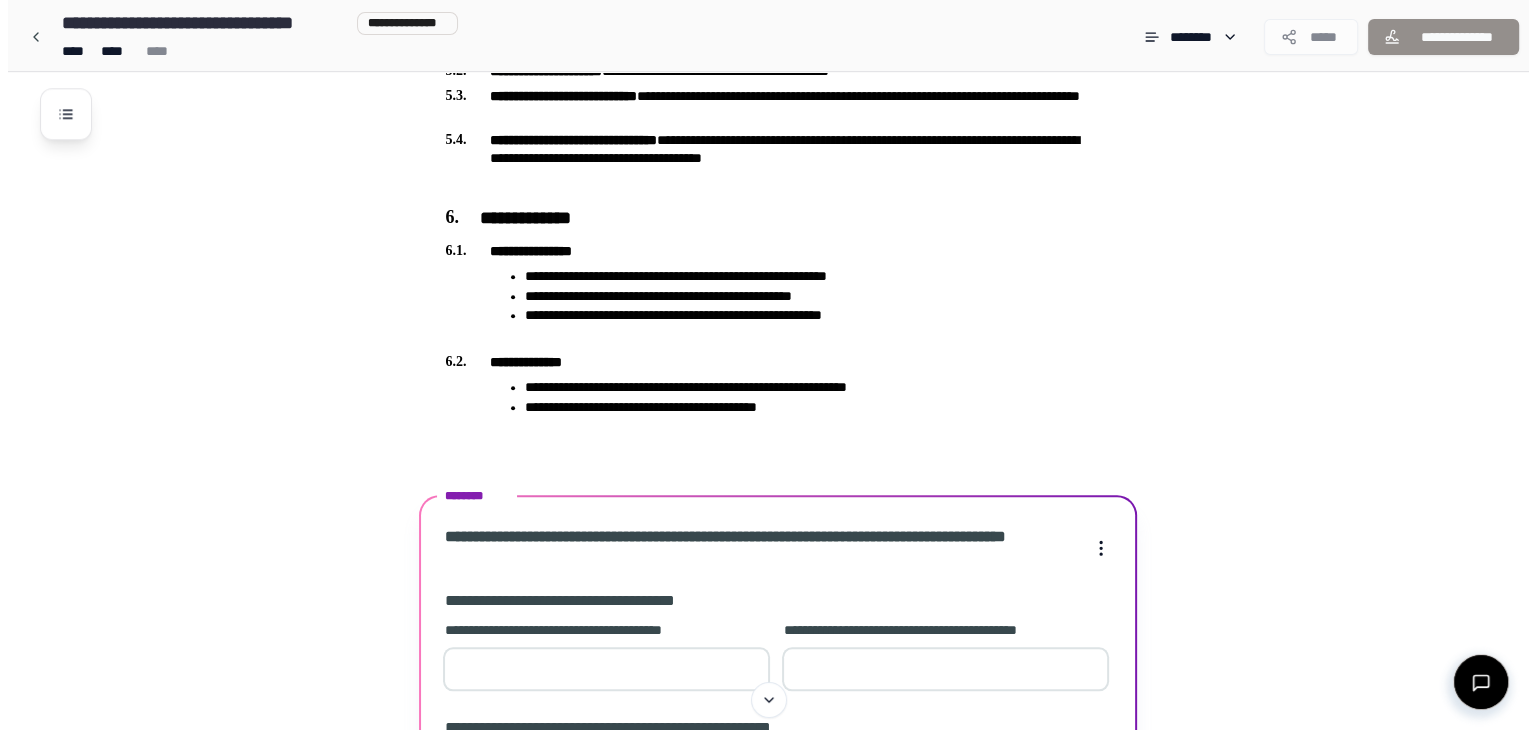 scroll, scrollTop: 1900, scrollLeft: 0, axis: vertical 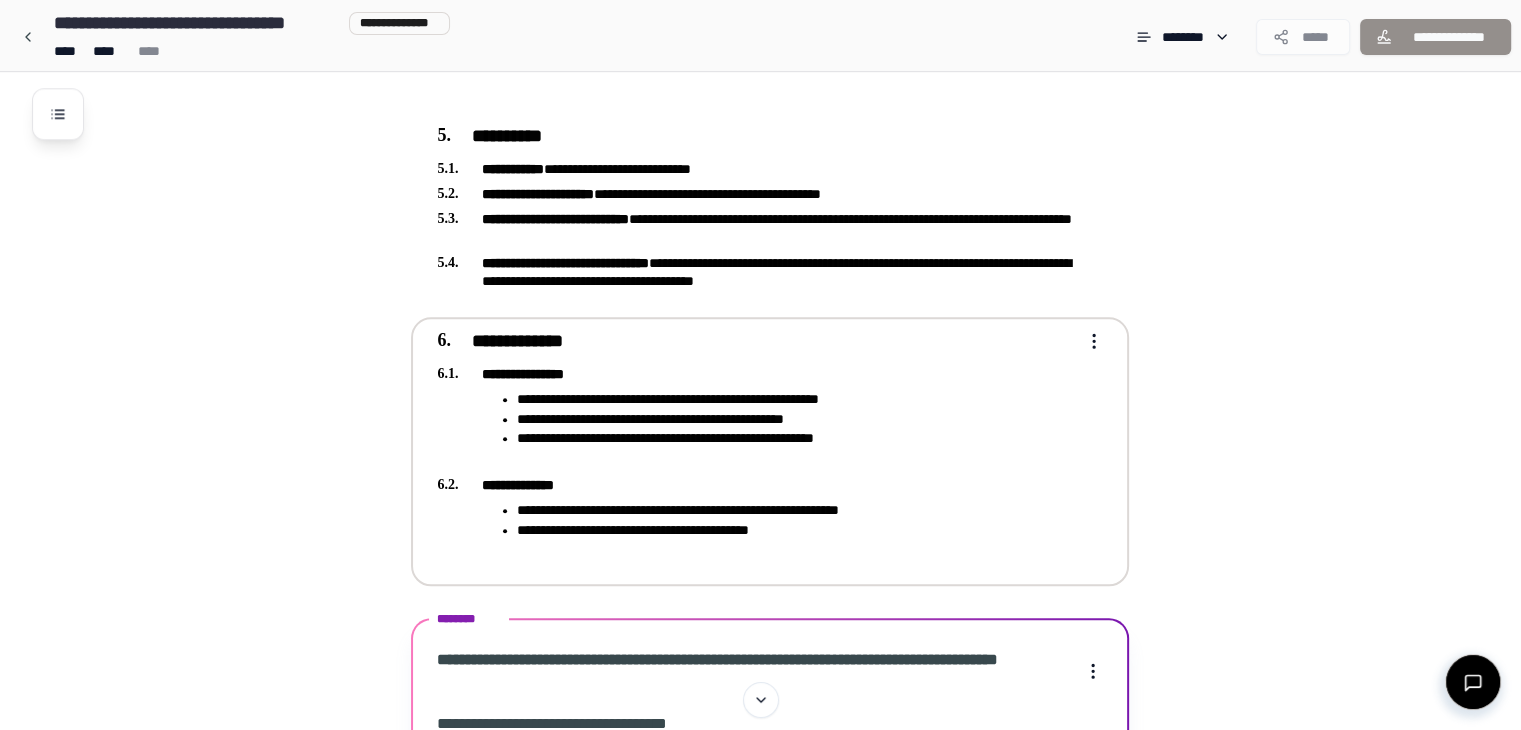 click on "**********" at bounding box center [756, 449] 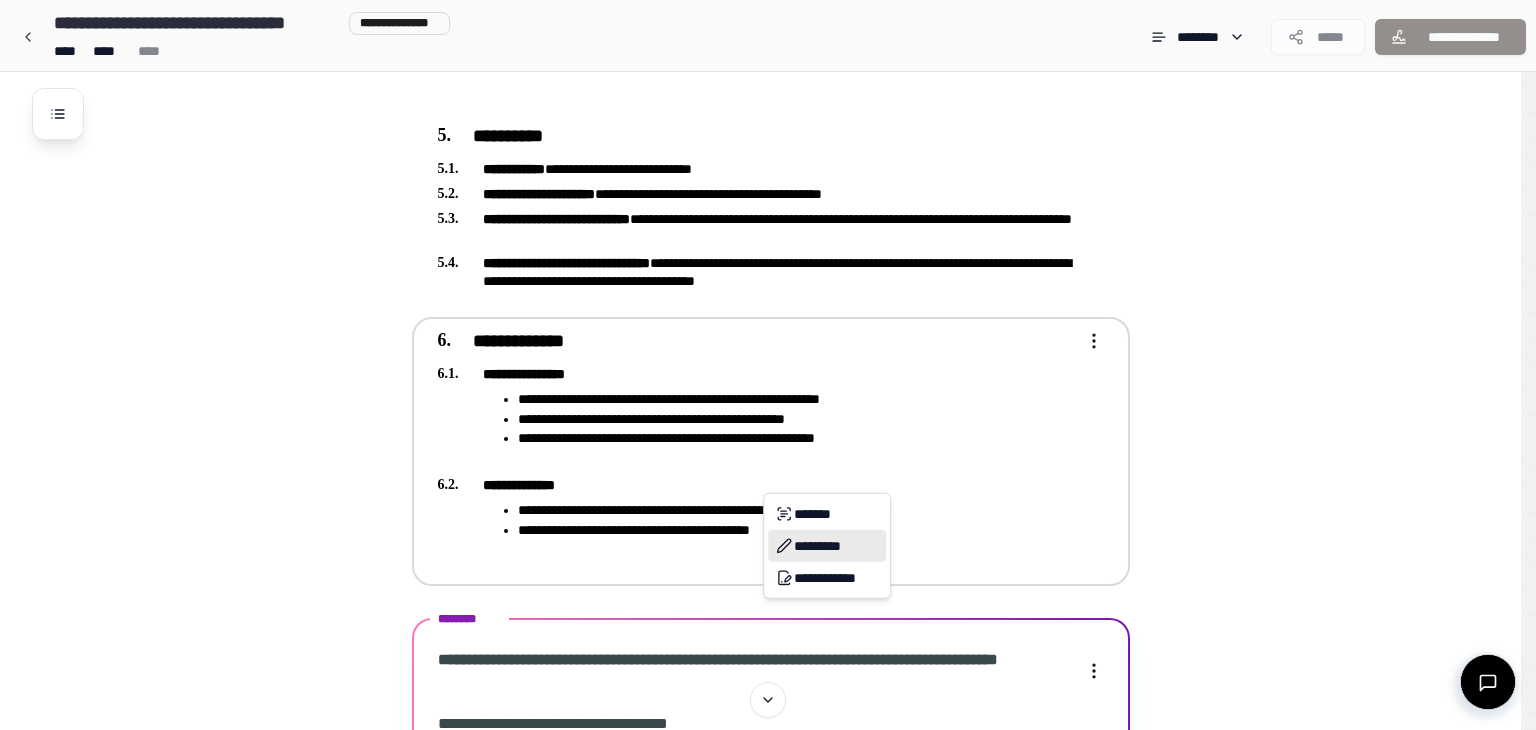 click on "*********" at bounding box center (827, 546) 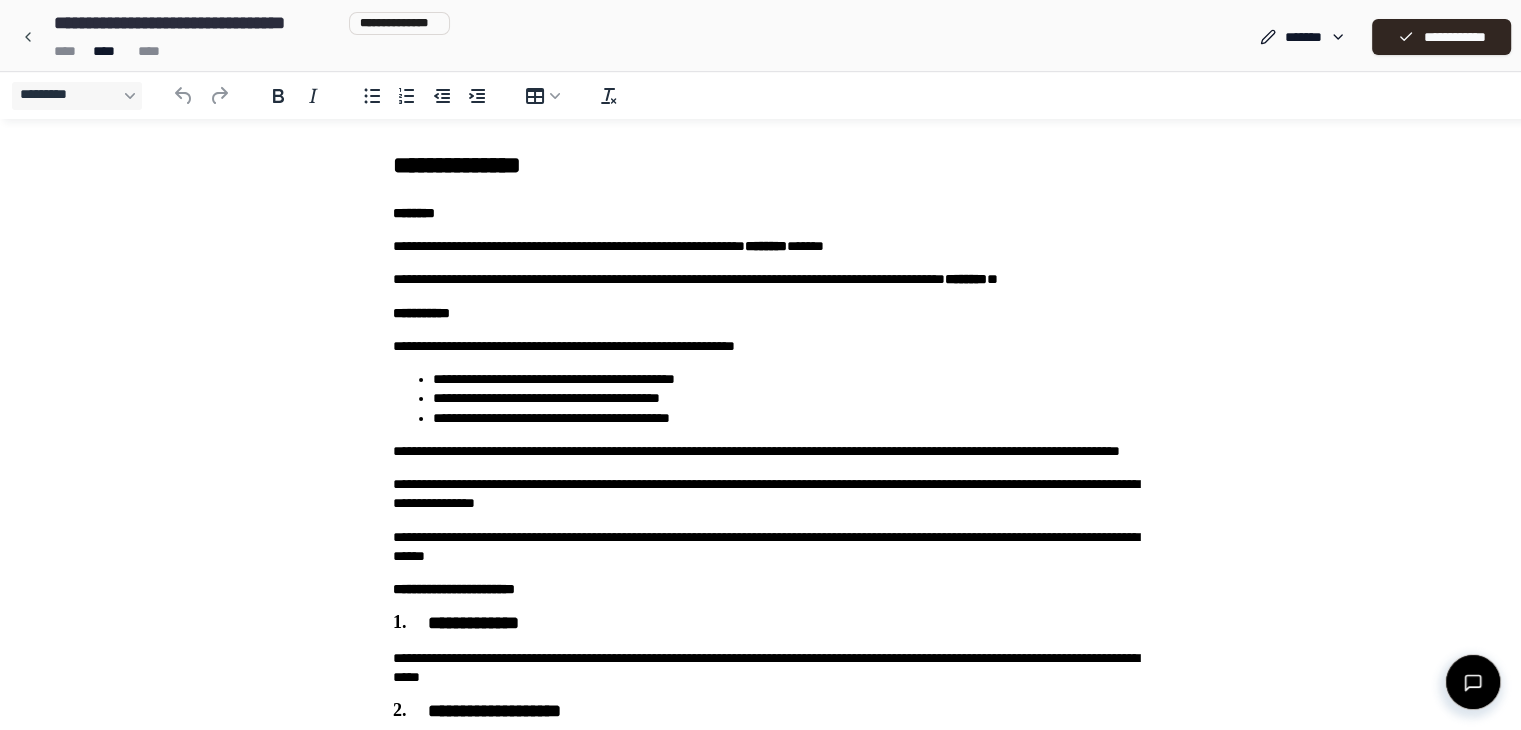 scroll, scrollTop: 0, scrollLeft: 0, axis: both 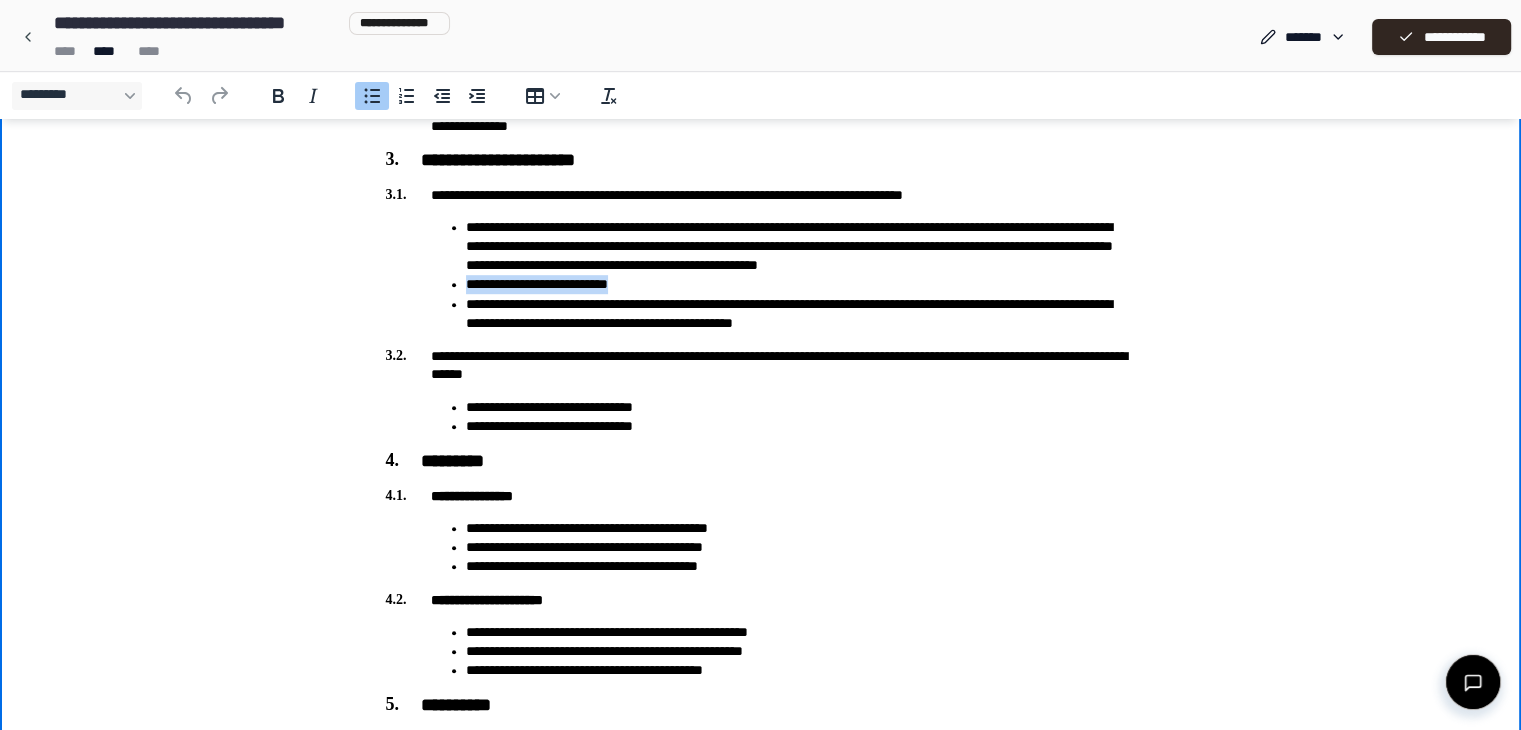 drag, startPoint x: 665, startPoint y: 290, endPoint x: 451, endPoint y: 285, distance: 214.05841 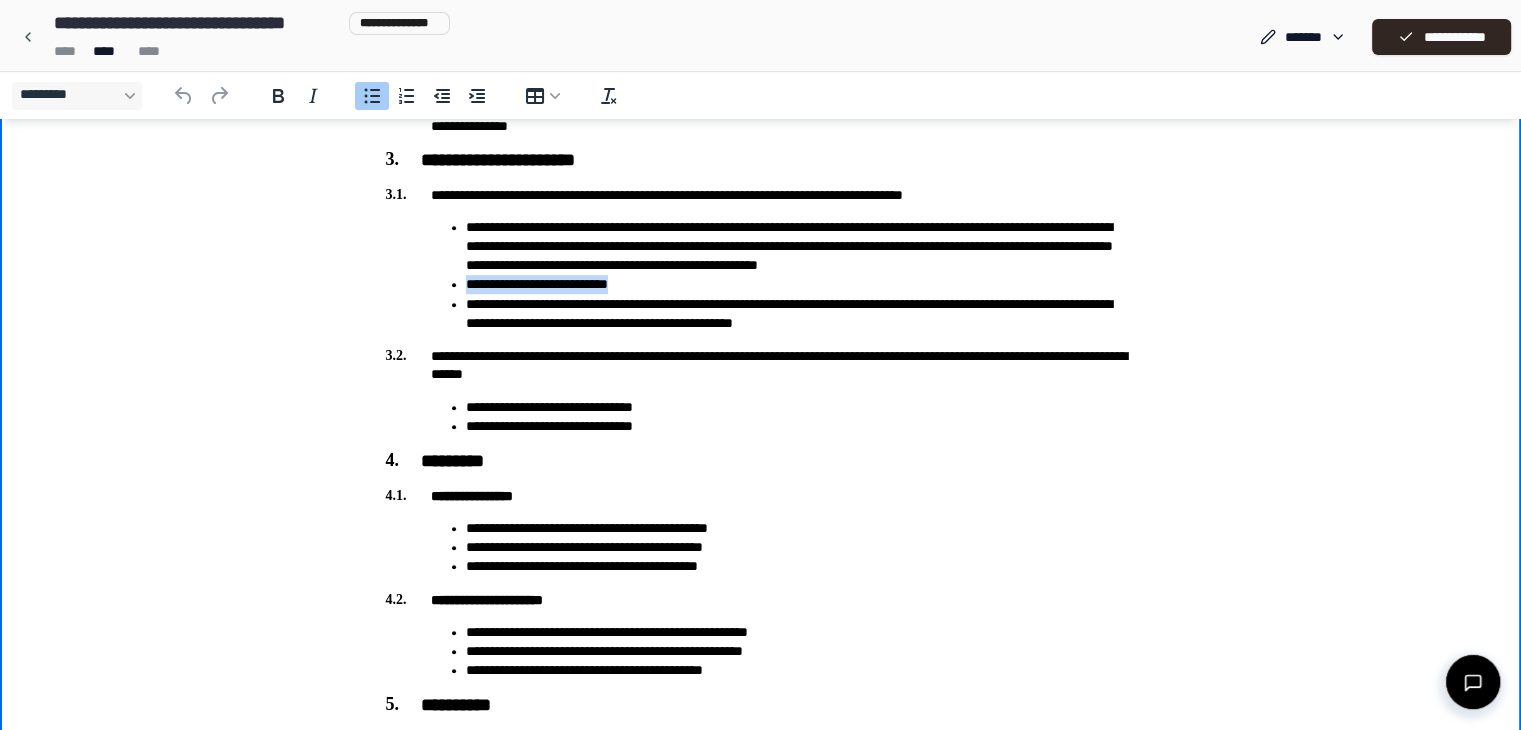 click on "**********" at bounding box center [801, 284] 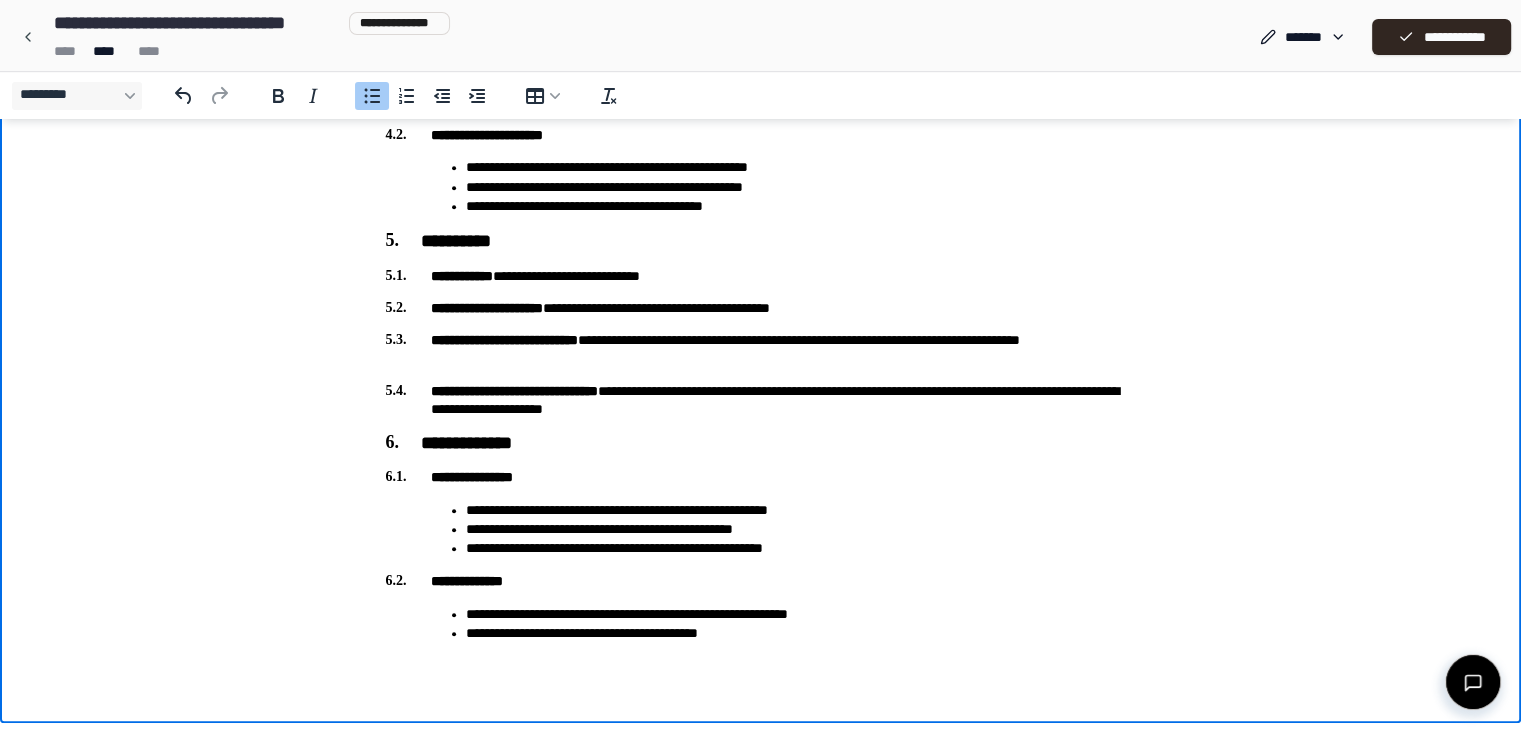 scroll, scrollTop: 1579, scrollLeft: 0, axis: vertical 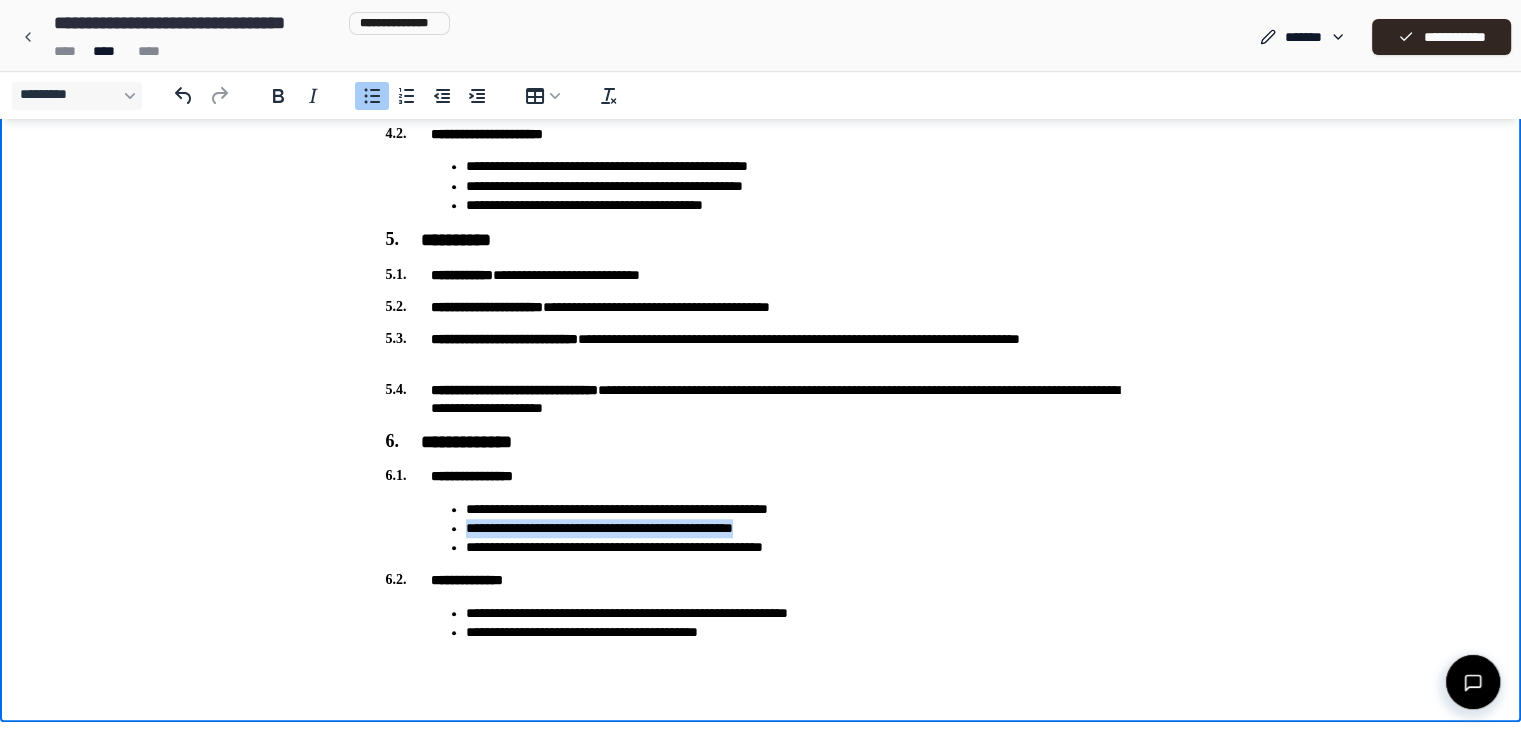 drag, startPoint x: 818, startPoint y: 529, endPoint x: 451, endPoint y: 530, distance: 367.00137 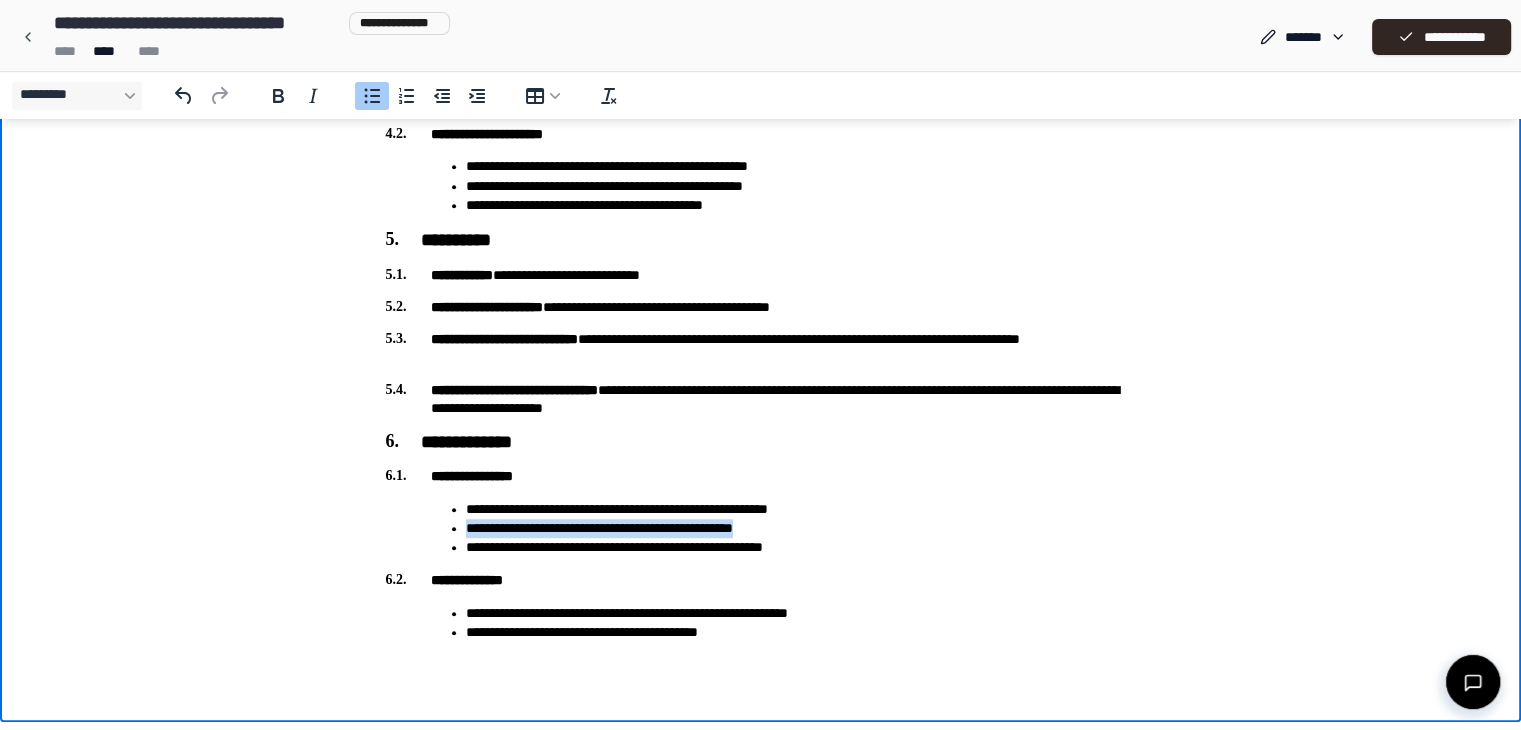 click on "**********" at bounding box center [801, 528] 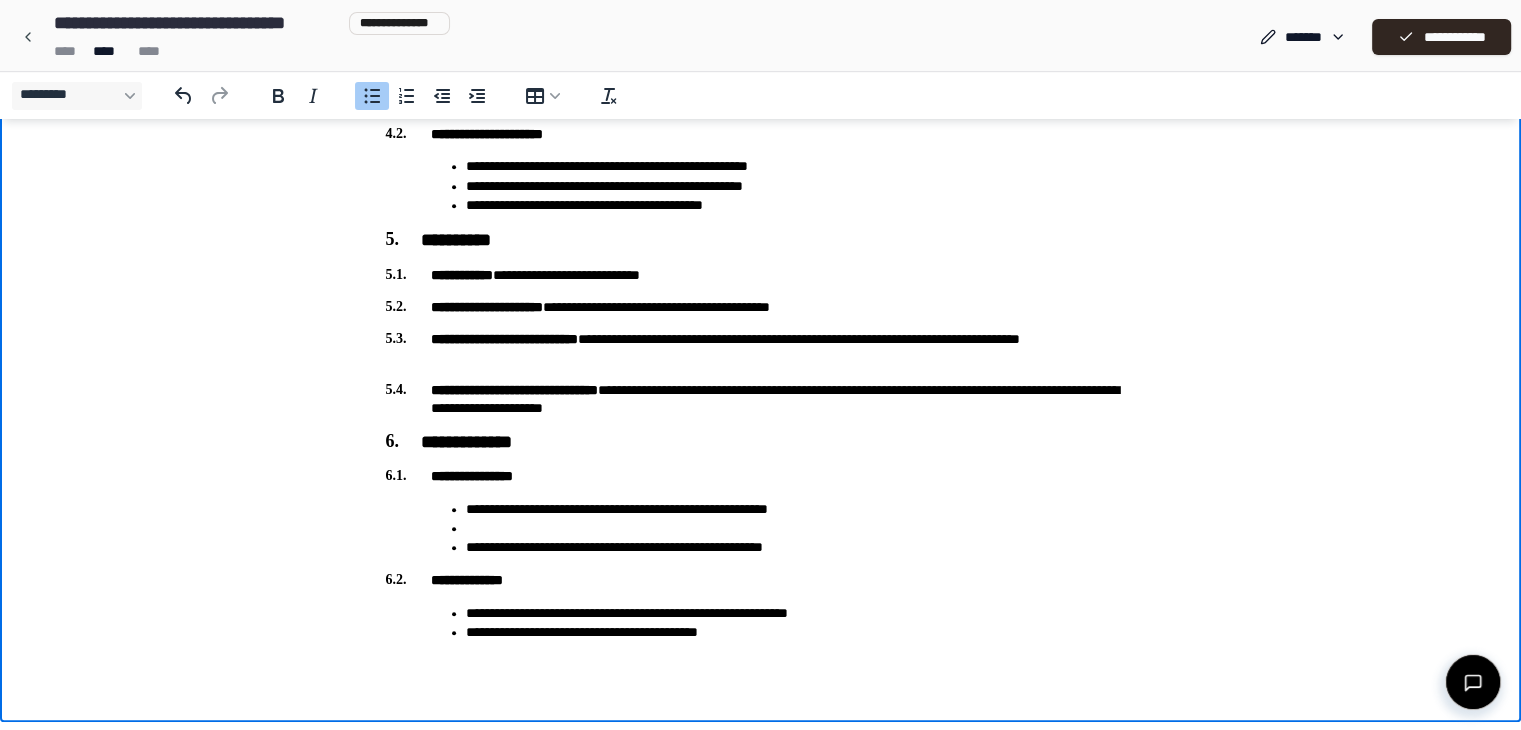 scroll, scrollTop: 1560, scrollLeft: 0, axis: vertical 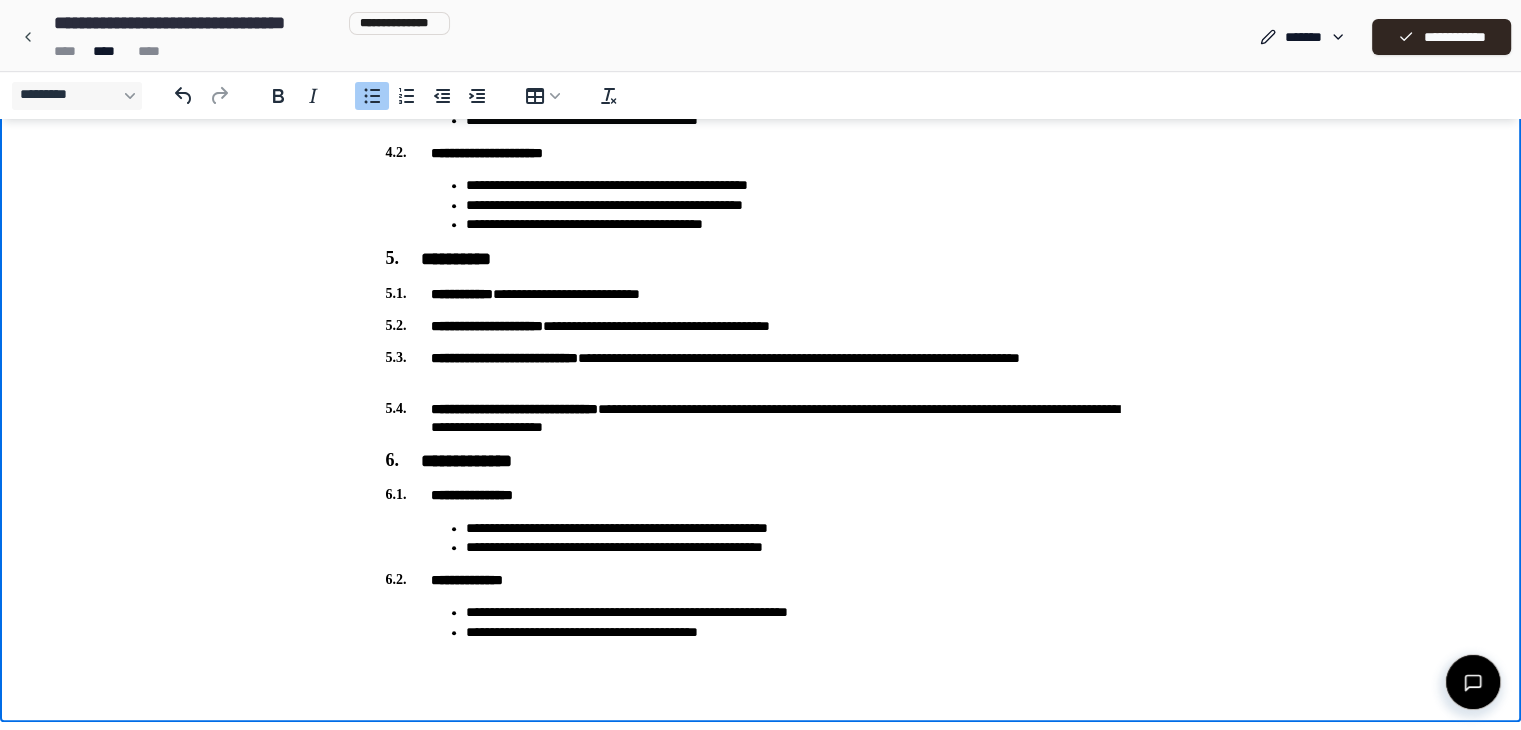 click on "**********" at bounding box center (801, 632) 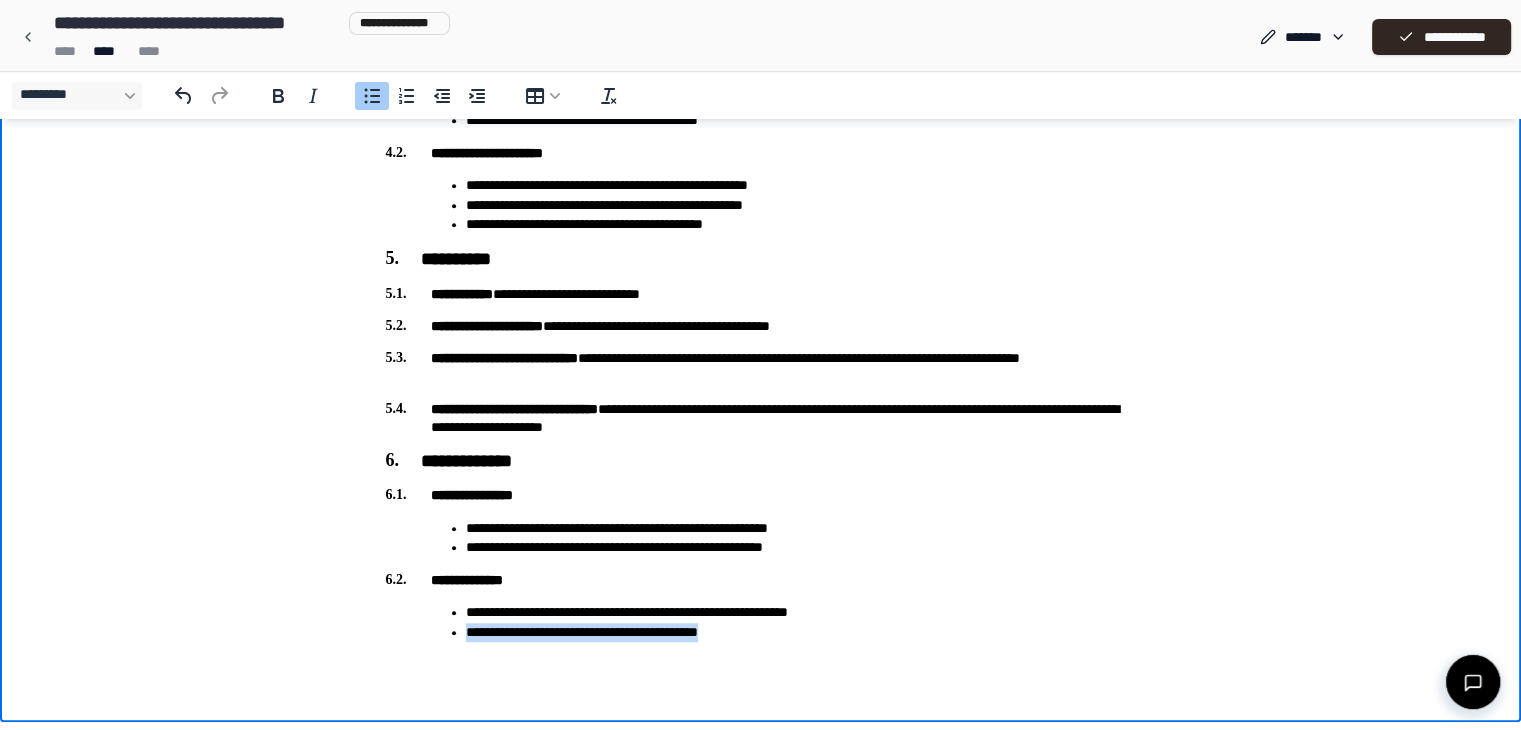 drag, startPoint x: 764, startPoint y: 633, endPoint x: 453, endPoint y: 641, distance: 311.10287 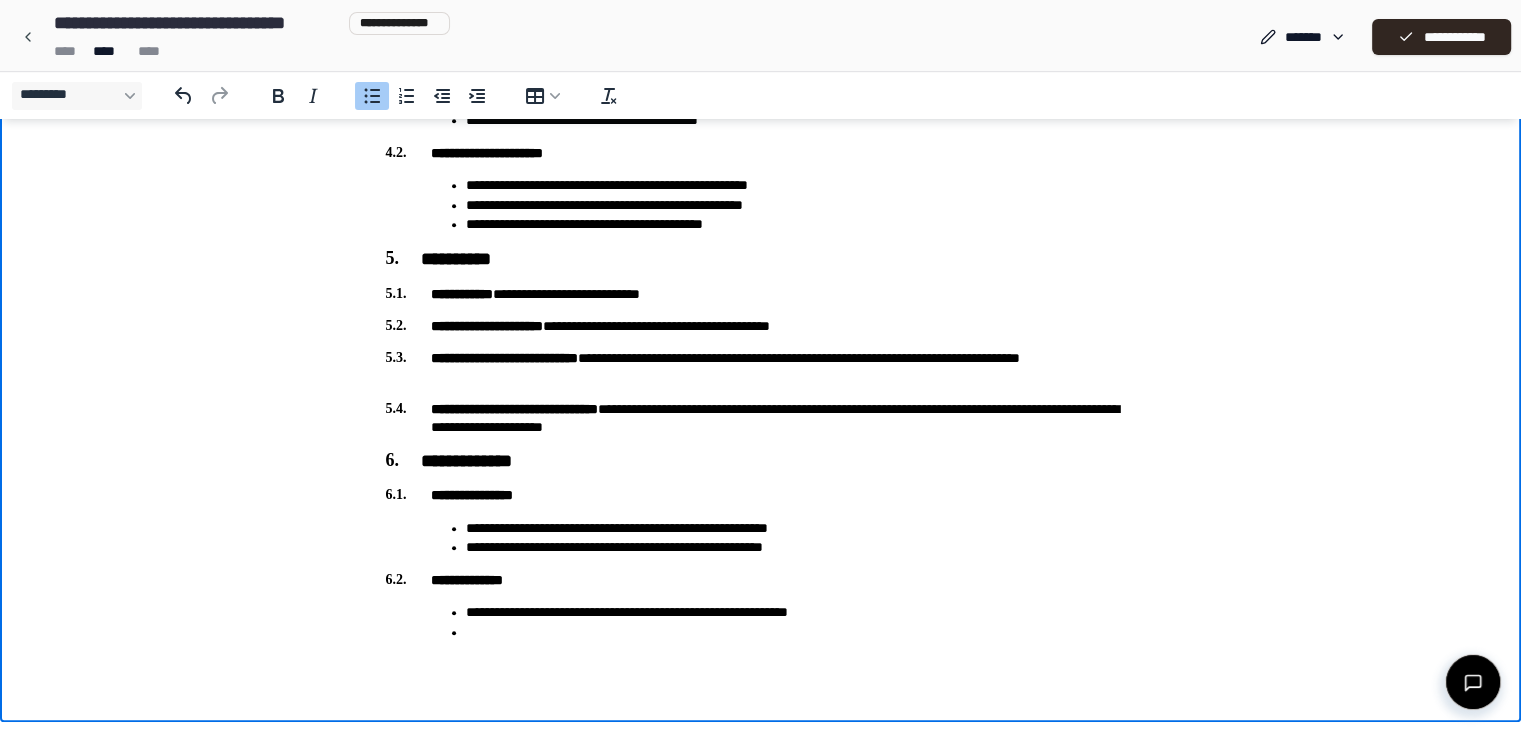 scroll, scrollTop: 1541, scrollLeft: 0, axis: vertical 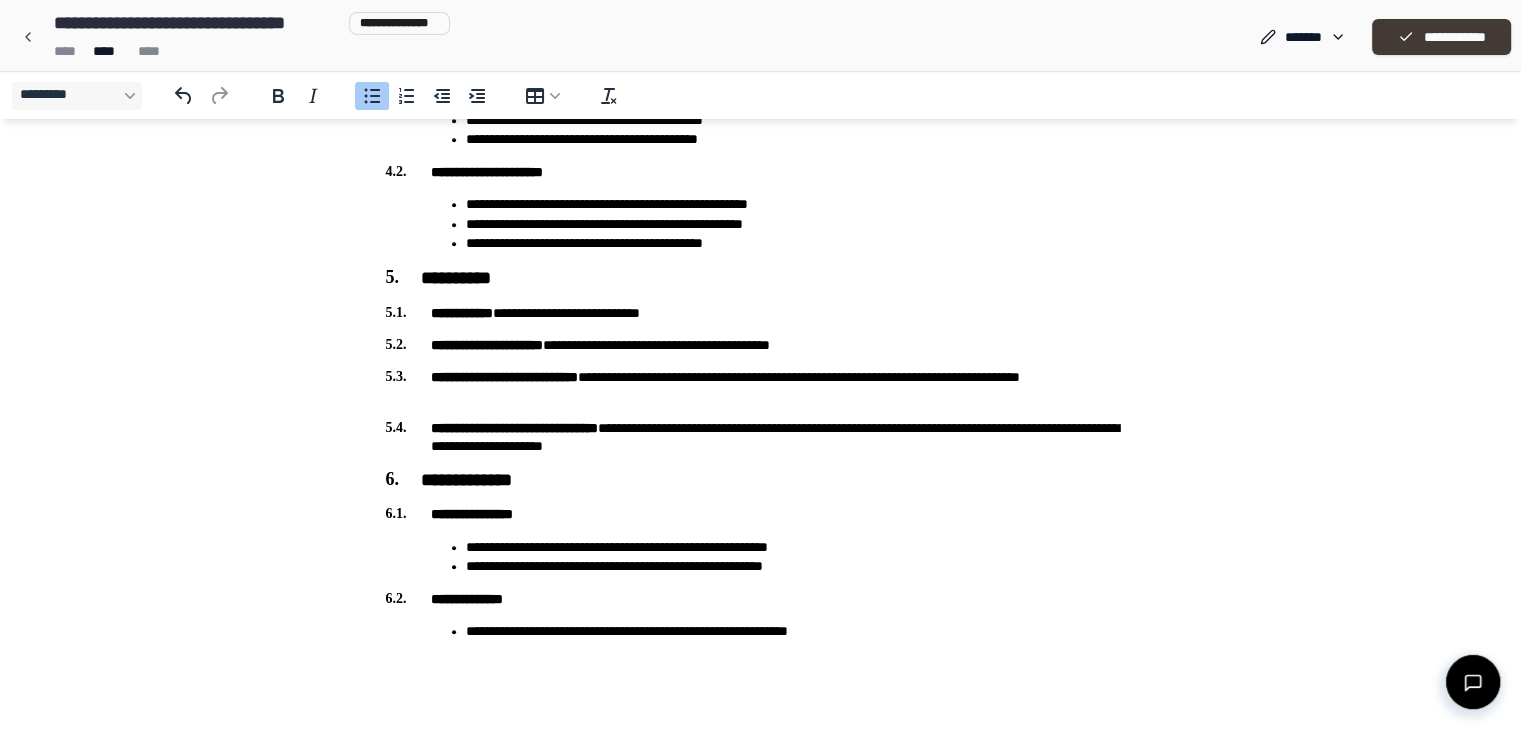 click on "**********" at bounding box center [1441, 37] 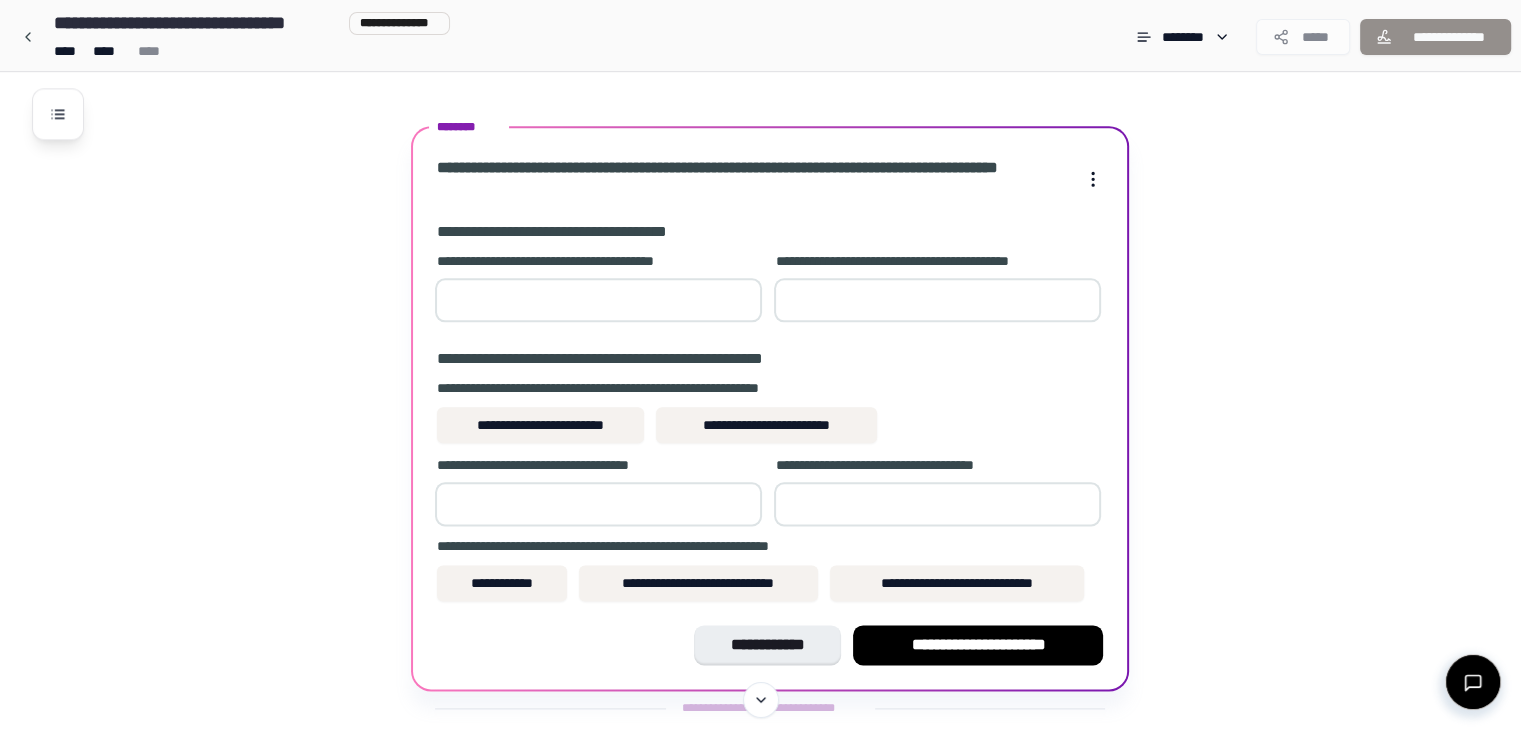 scroll, scrollTop: 2305, scrollLeft: 0, axis: vertical 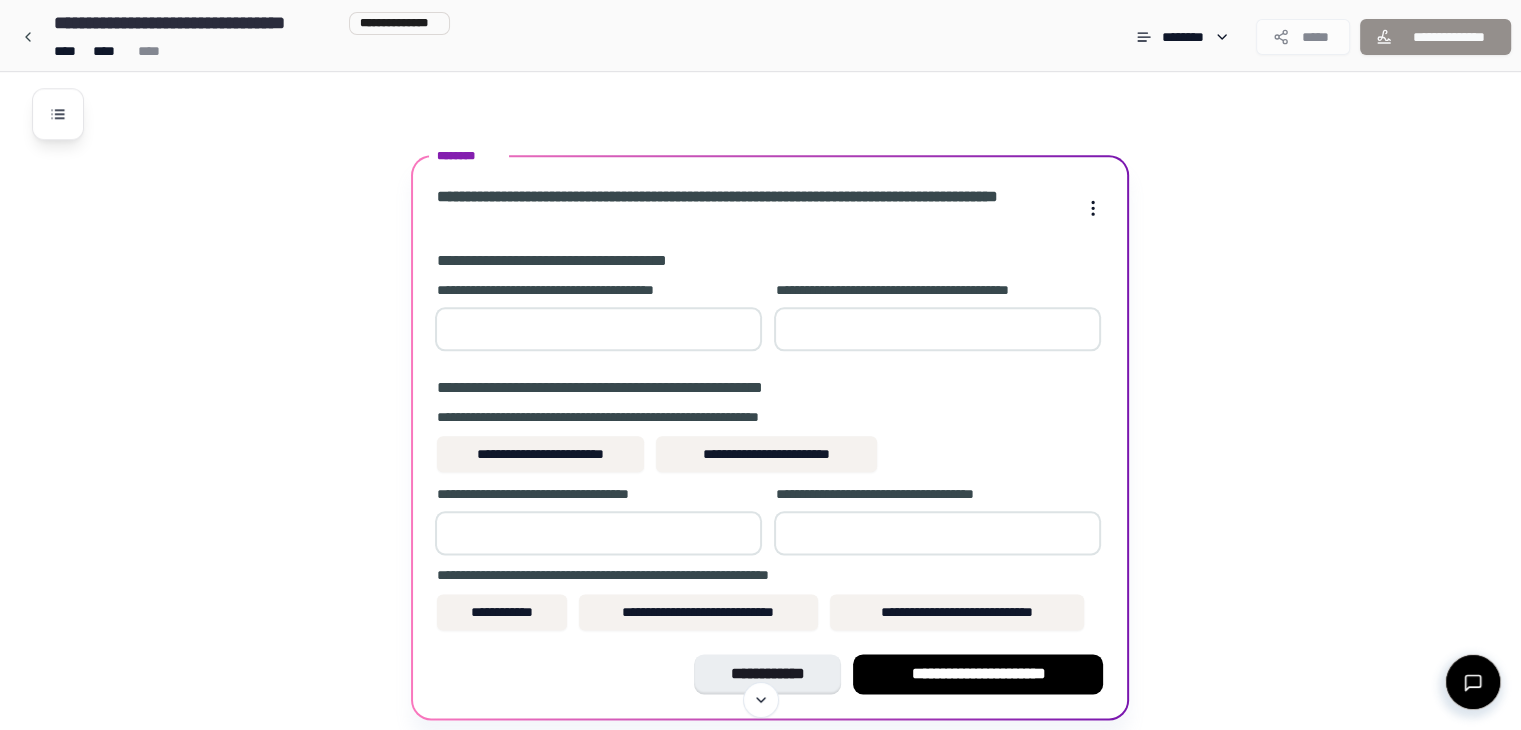 click on "**********" at bounding box center [760, -757] 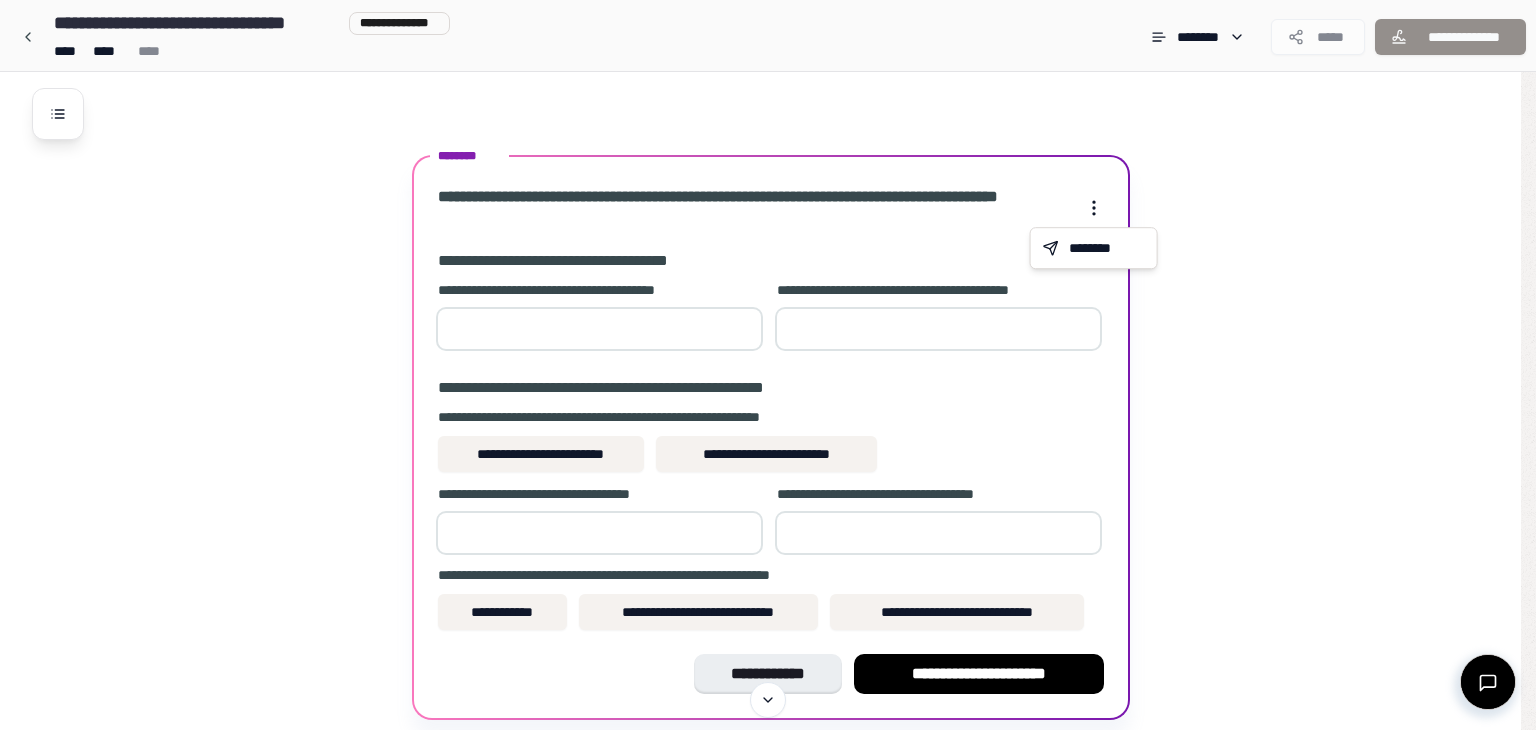 click on "**********" at bounding box center (768, -757) 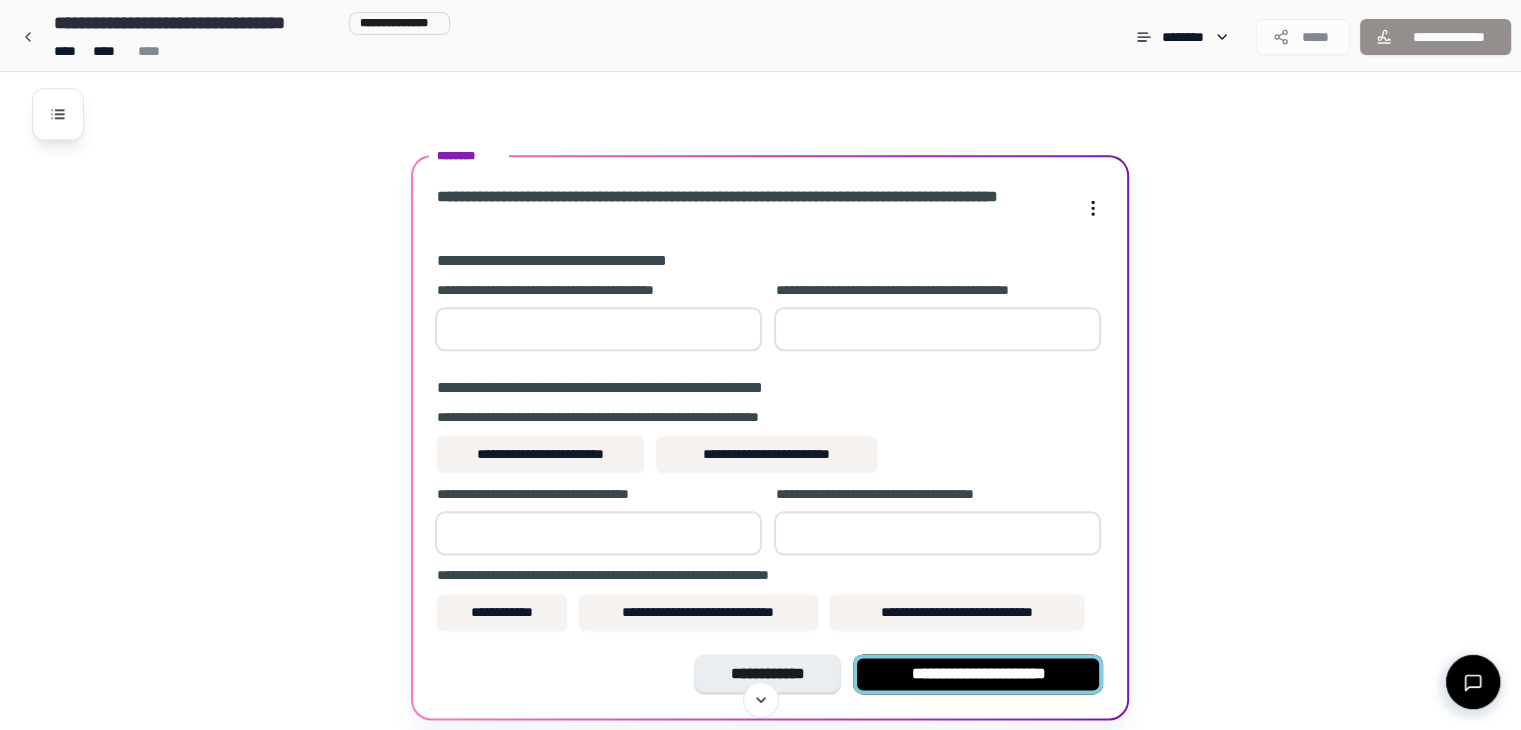 click on "**********" at bounding box center (978, 674) 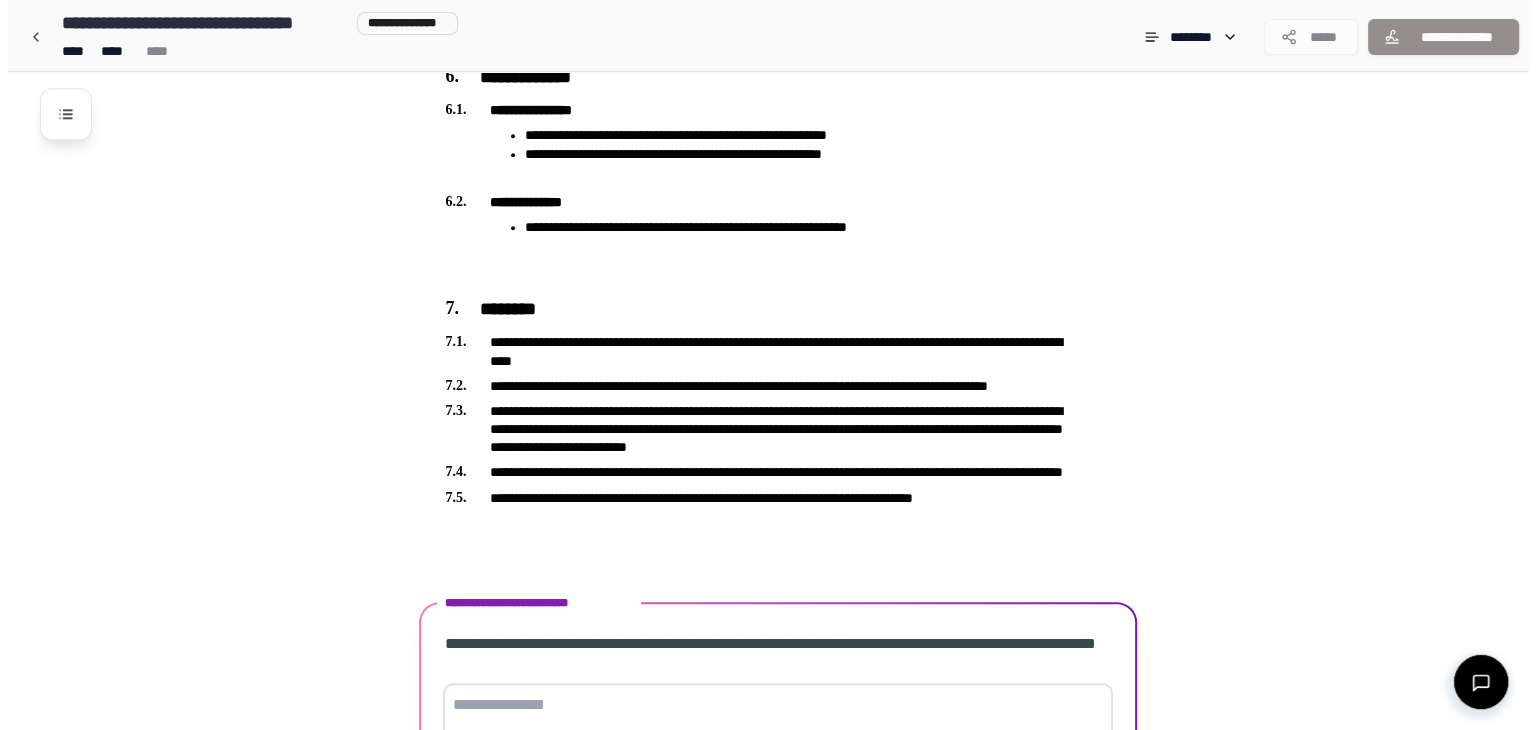 scroll, scrollTop: 2325, scrollLeft: 0, axis: vertical 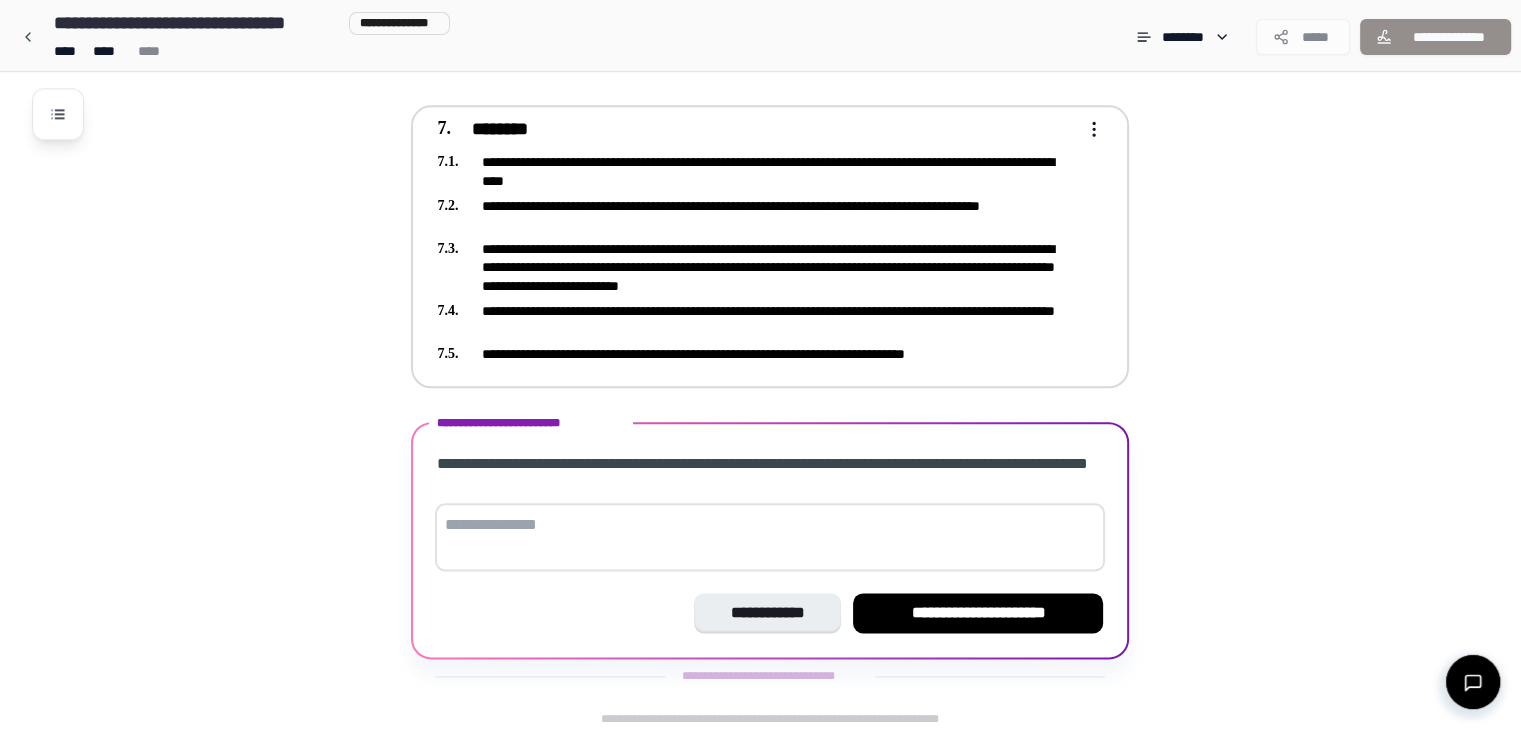 click on "**********" at bounding box center [760, -798] 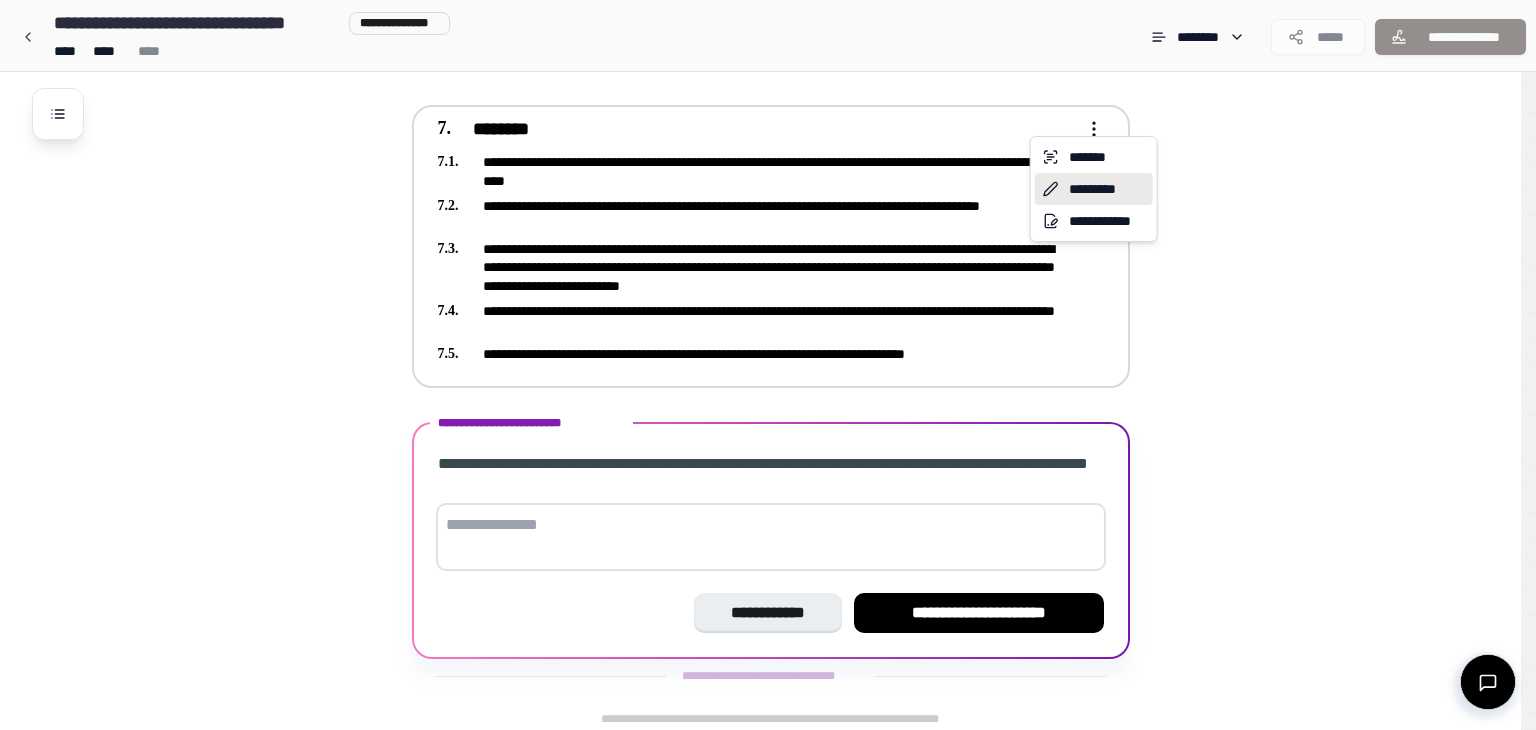click on "*********" at bounding box center [1094, 189] 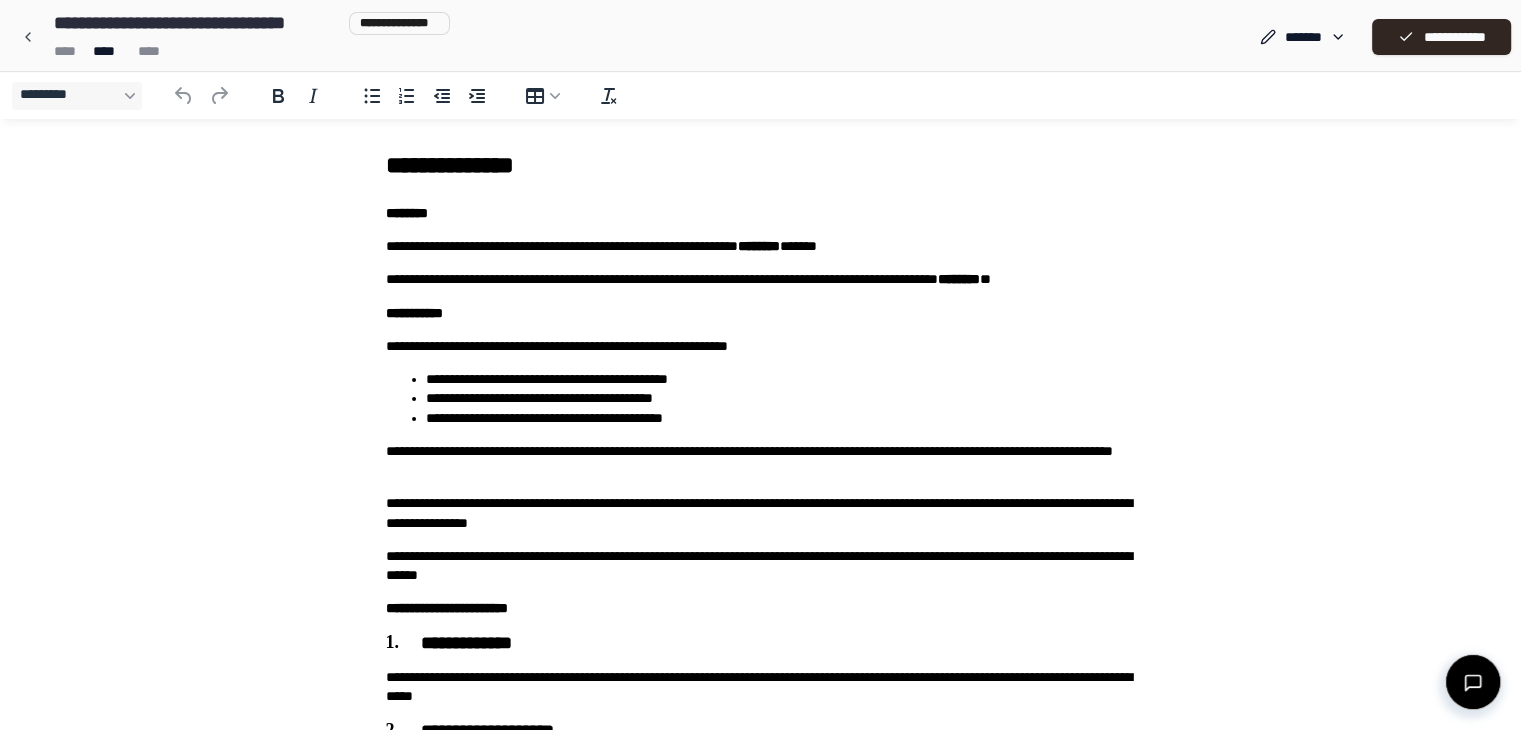 scroll, scrollTop: 0, scrollLeft: 0, axis: both 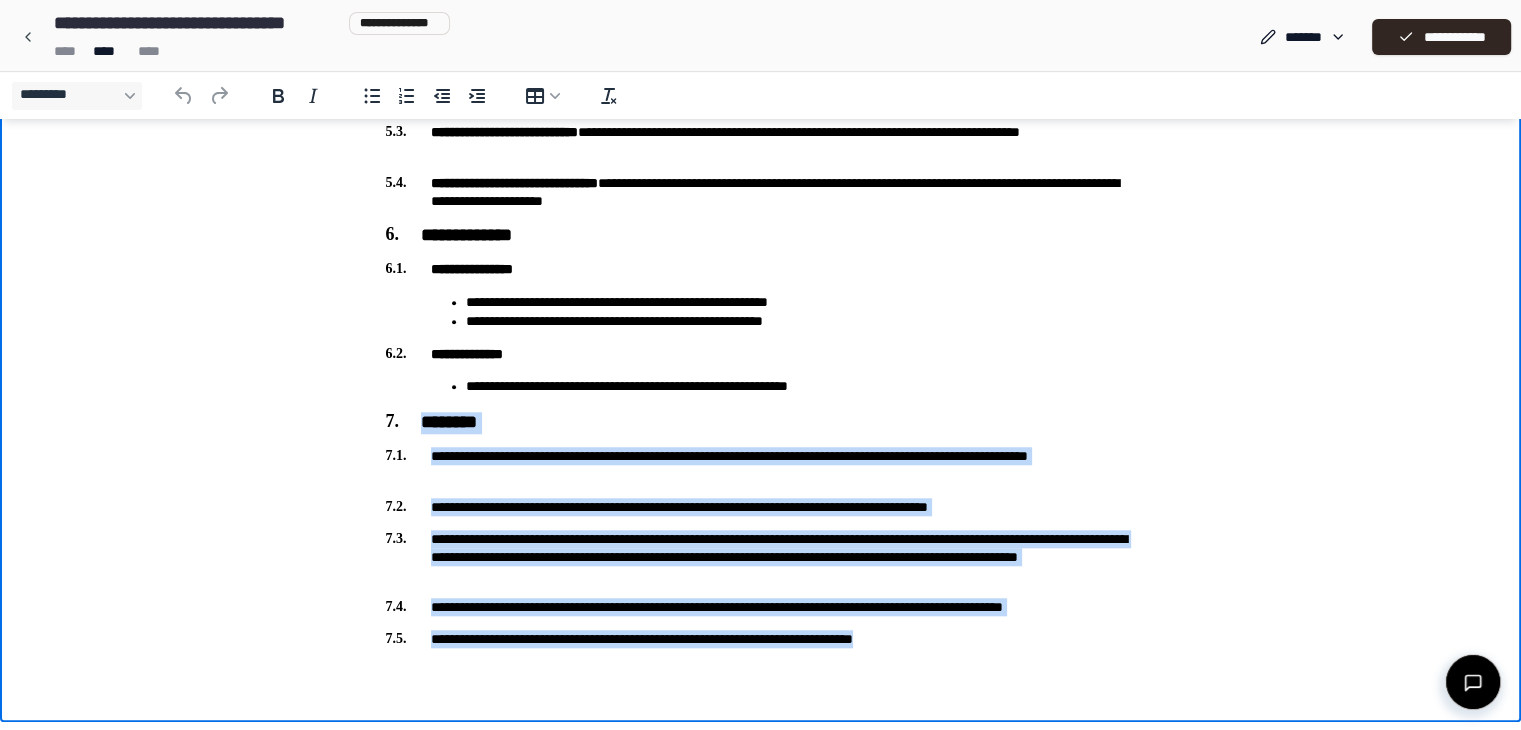 drag, startPoint x: 1016, startPoint y: 643, endPoint x: 375, endPoint y: 419, distance: 679.0118 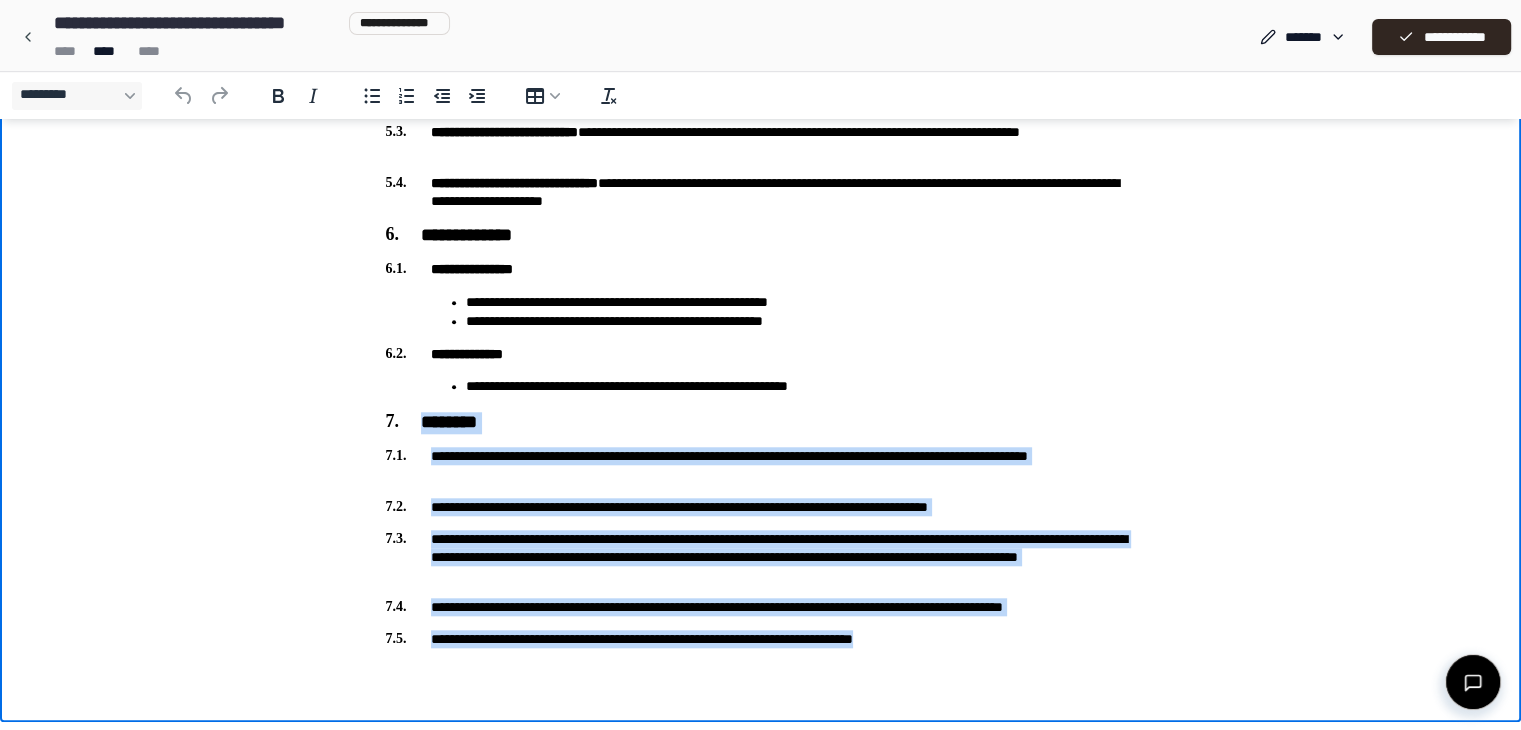 click on "**********" at bounding box center [761, -498] 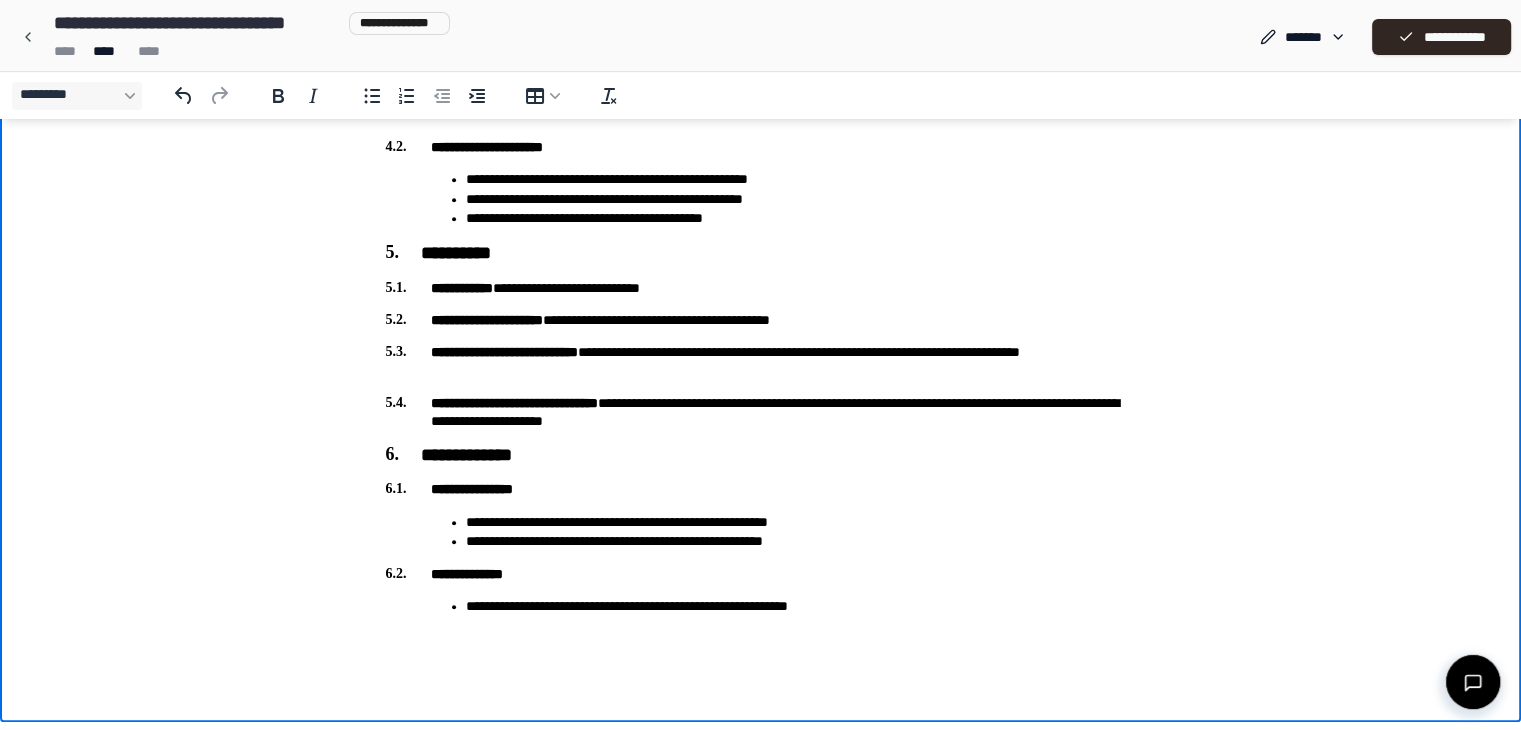 scroll, scrollTop: 1541, scrollLeft: 0, axis: vertical 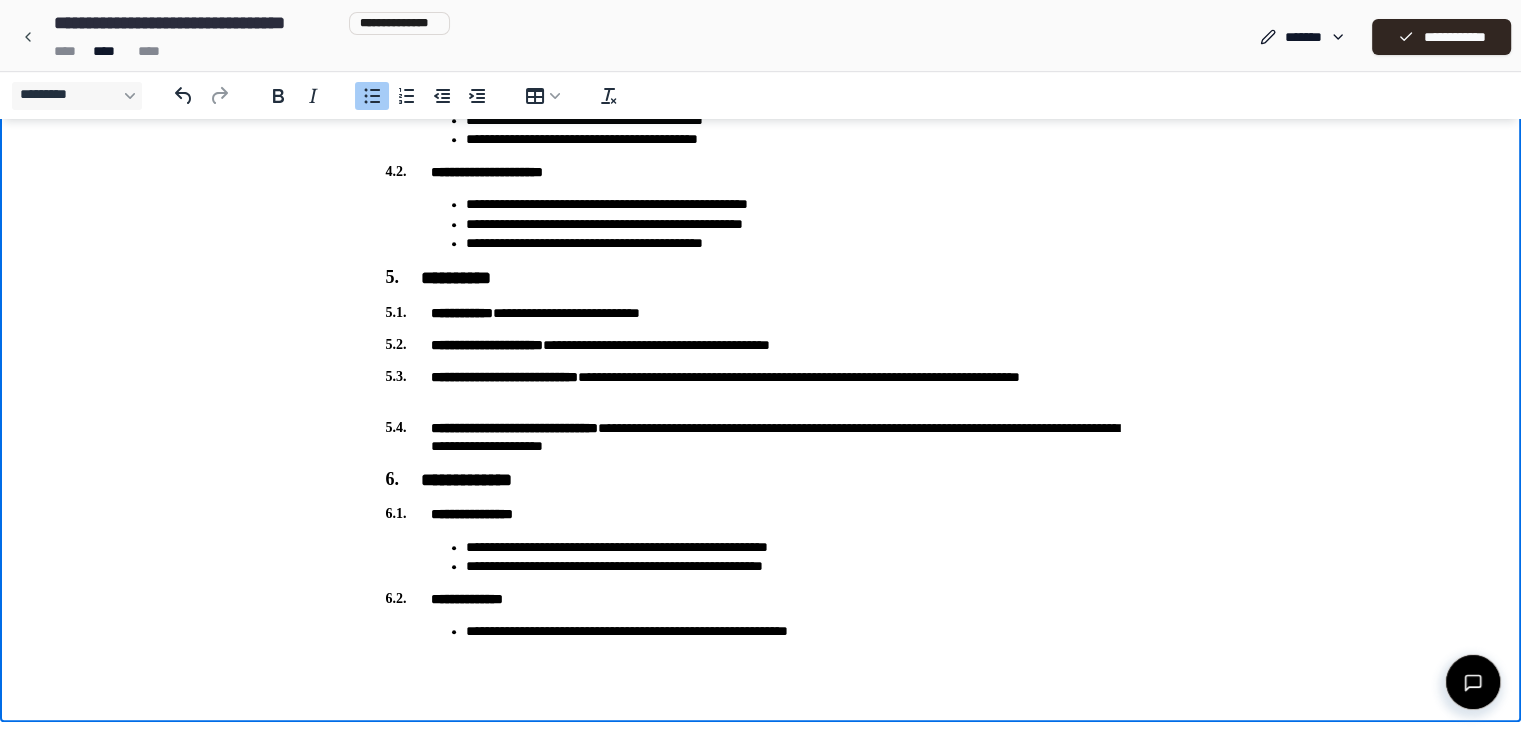 type 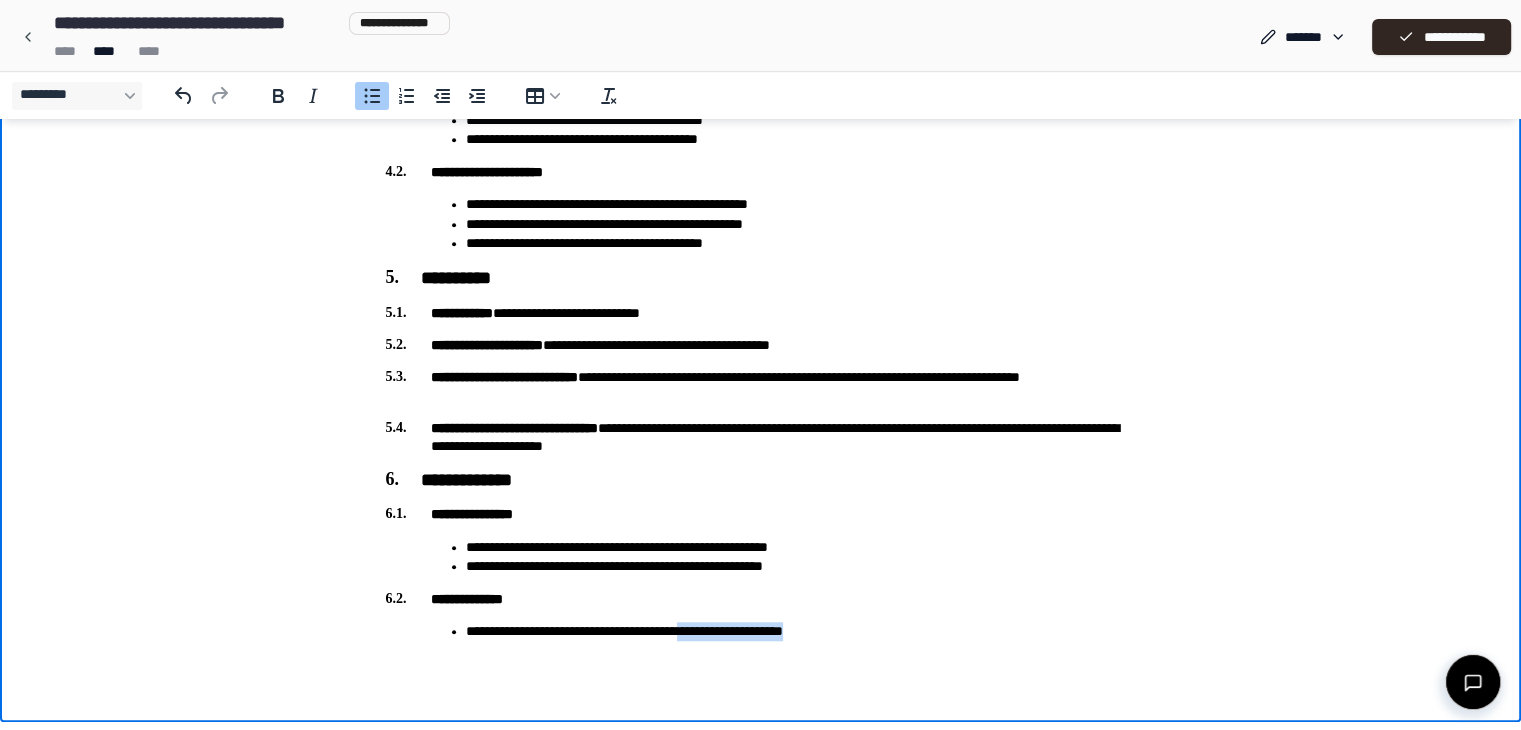 drag, startPoint x: 860, startPoint y: 632, endPoint x: 731, endPoint y: 614, distance: 130.24976 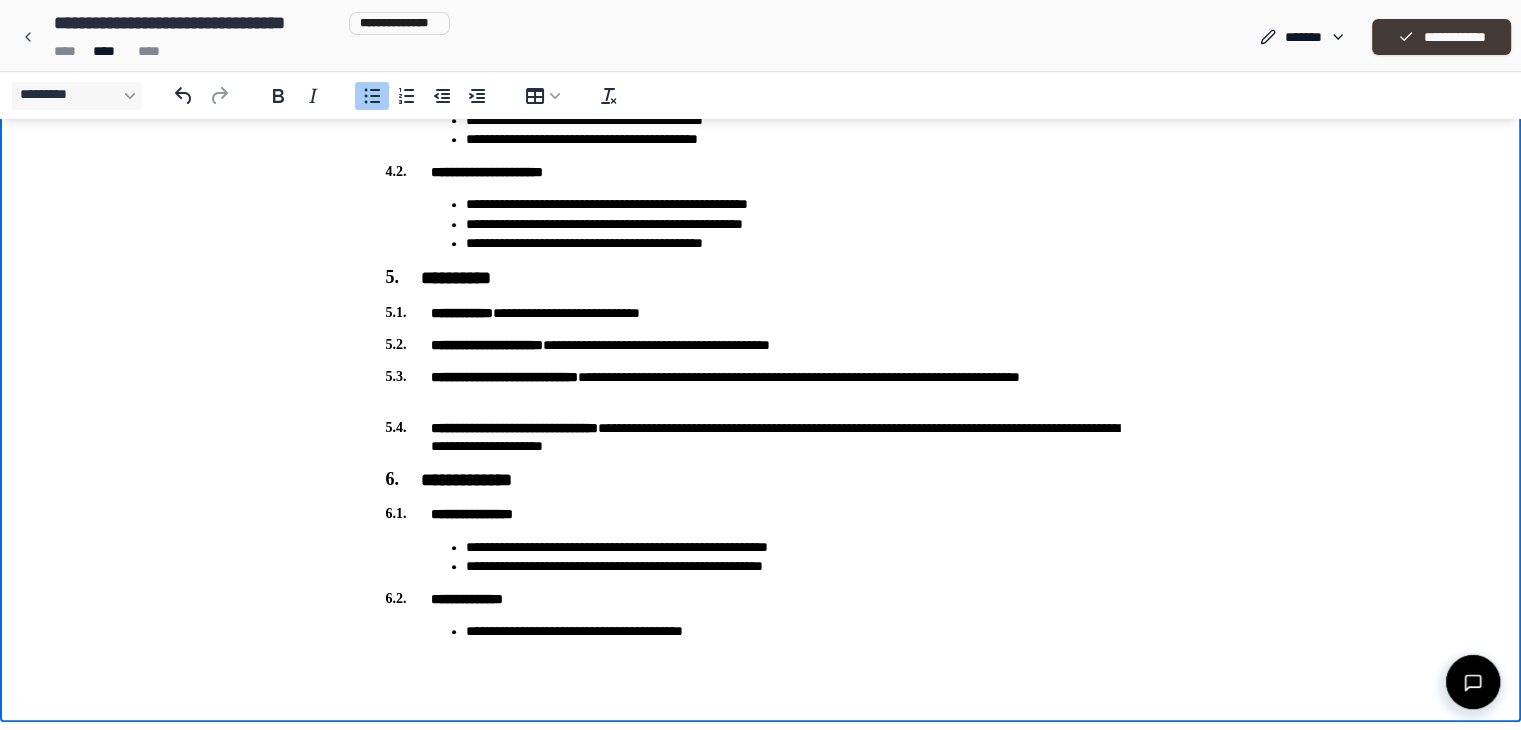 click on "**********" at bounding box center [1441, 37] 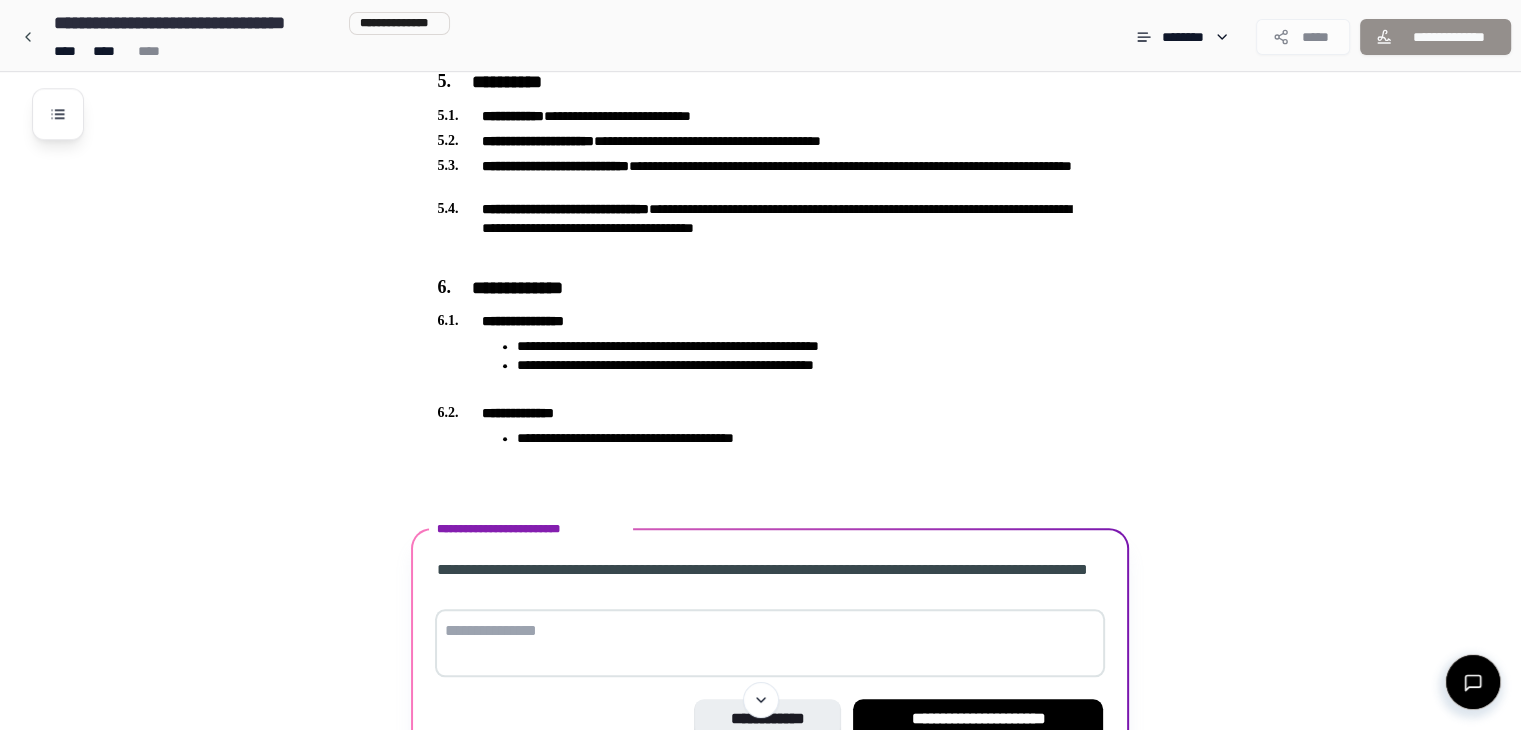 scroll, scrollTop: 2041, scrollLeft: 0, axis: vertical 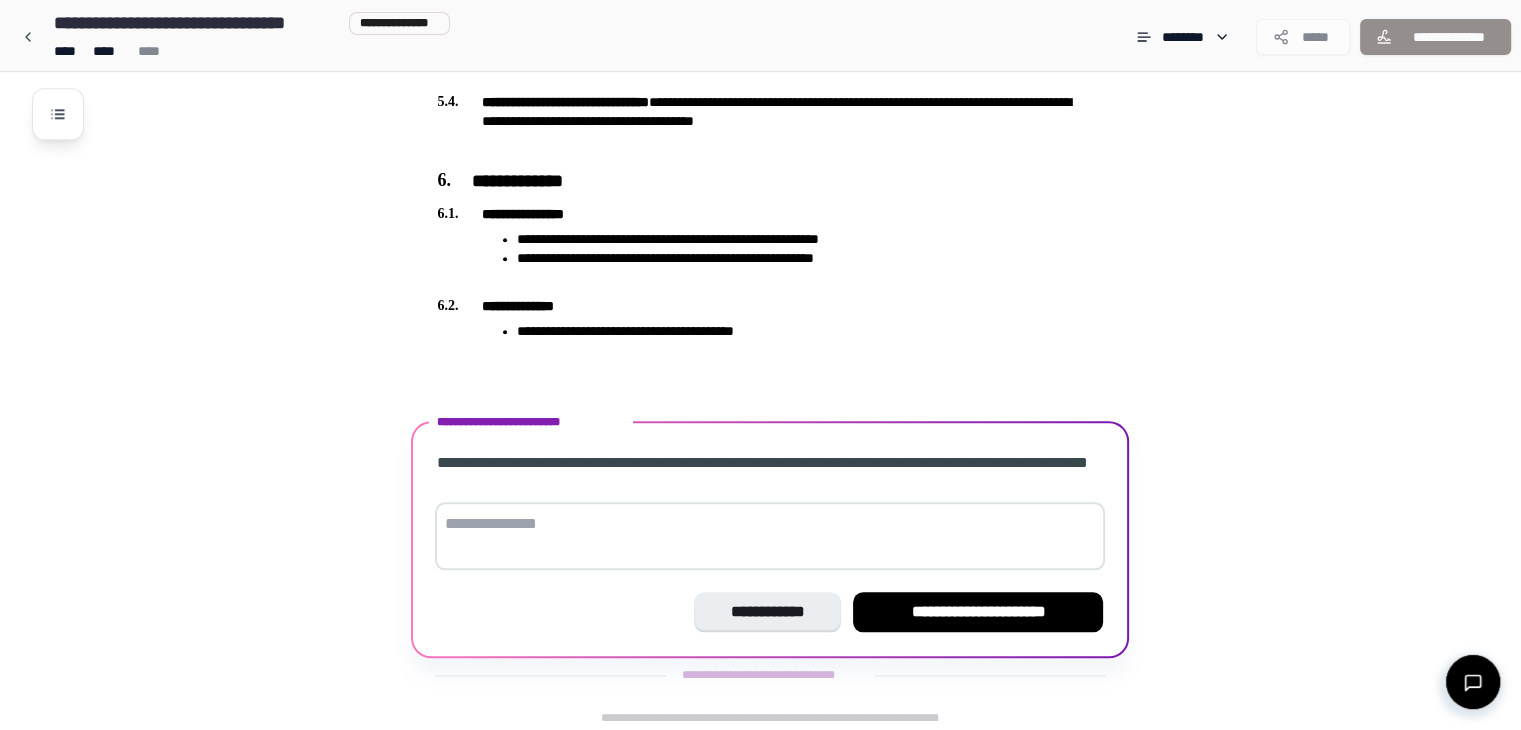 click at bounding box center (770, 536) 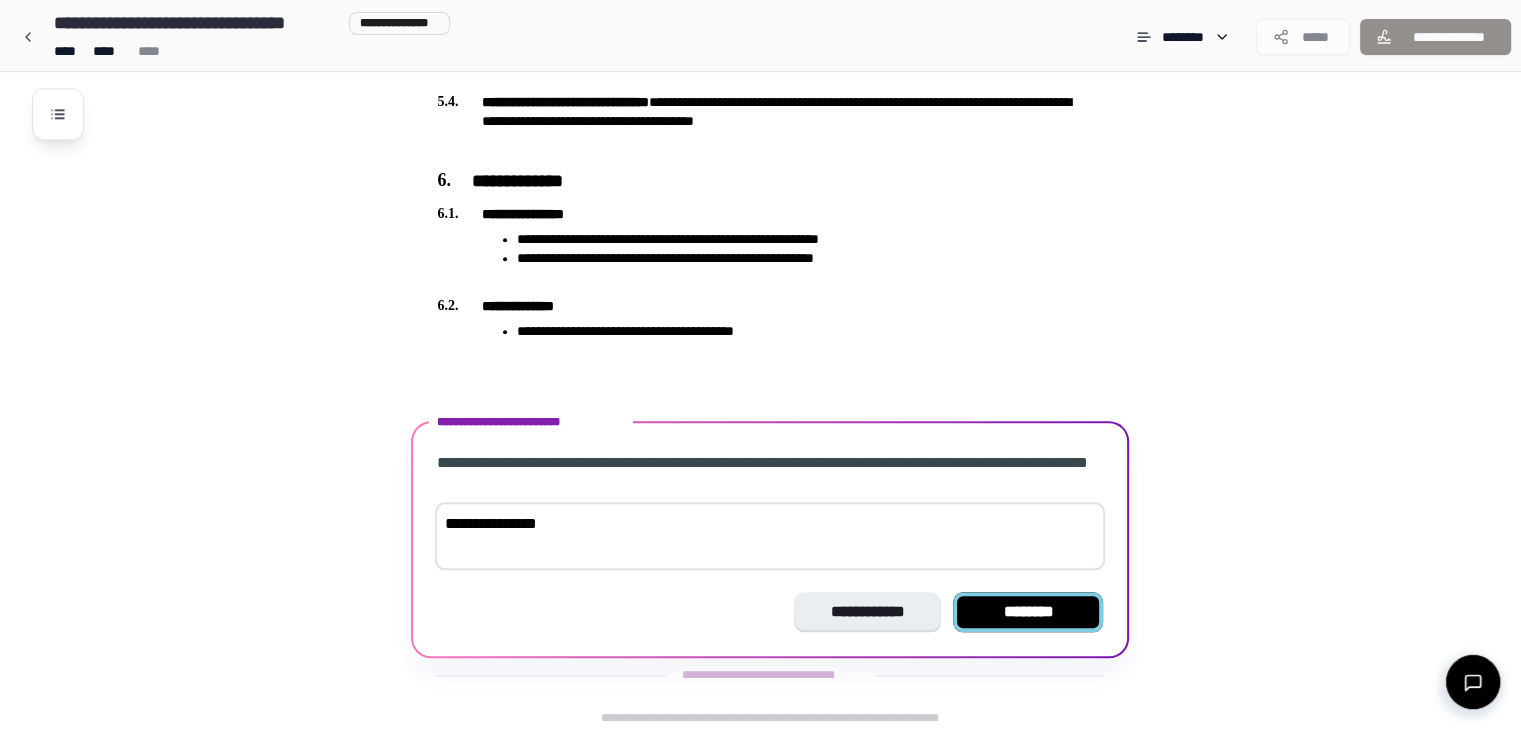 type on "**********" 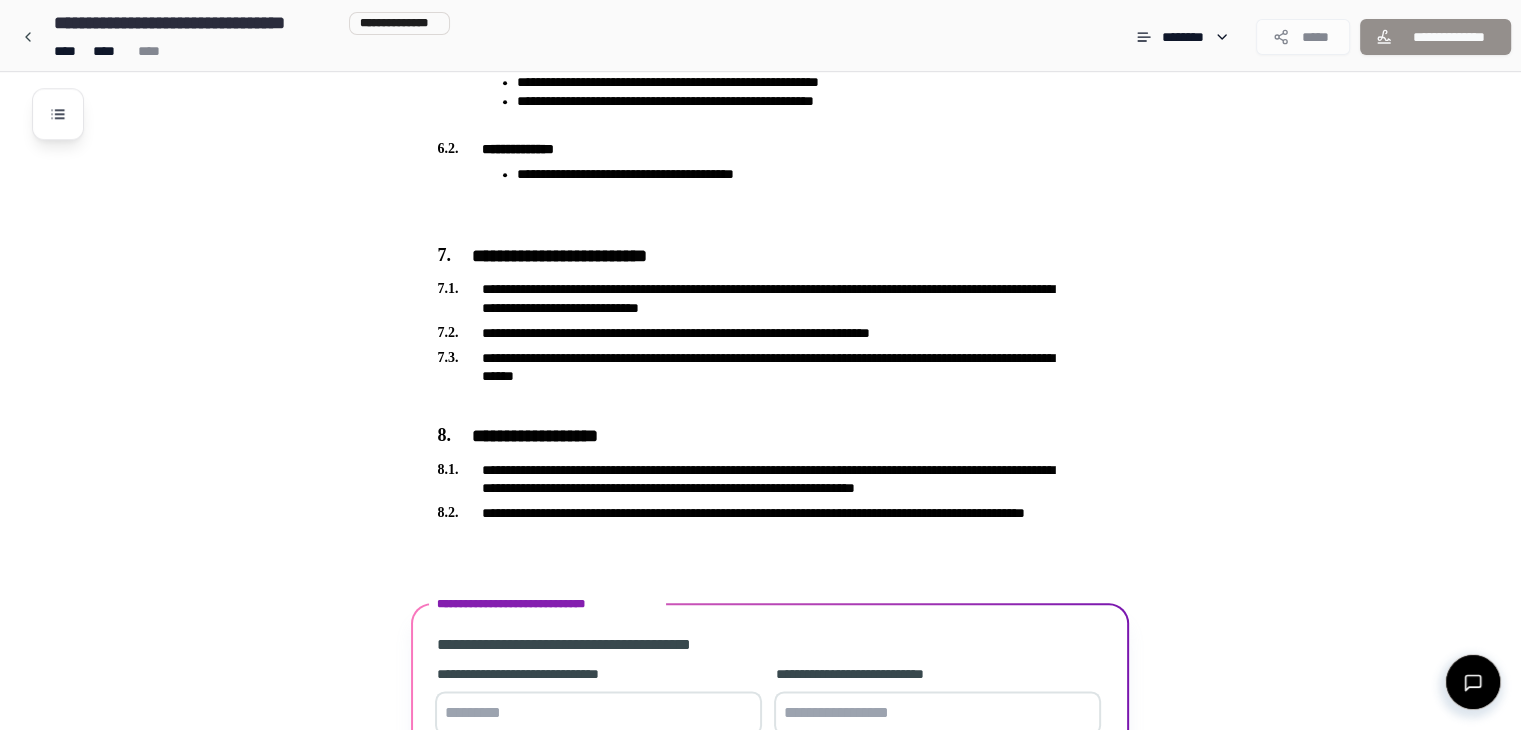 scroll, scrollTop: 2361, scrollLeft: 0, axis: vertical 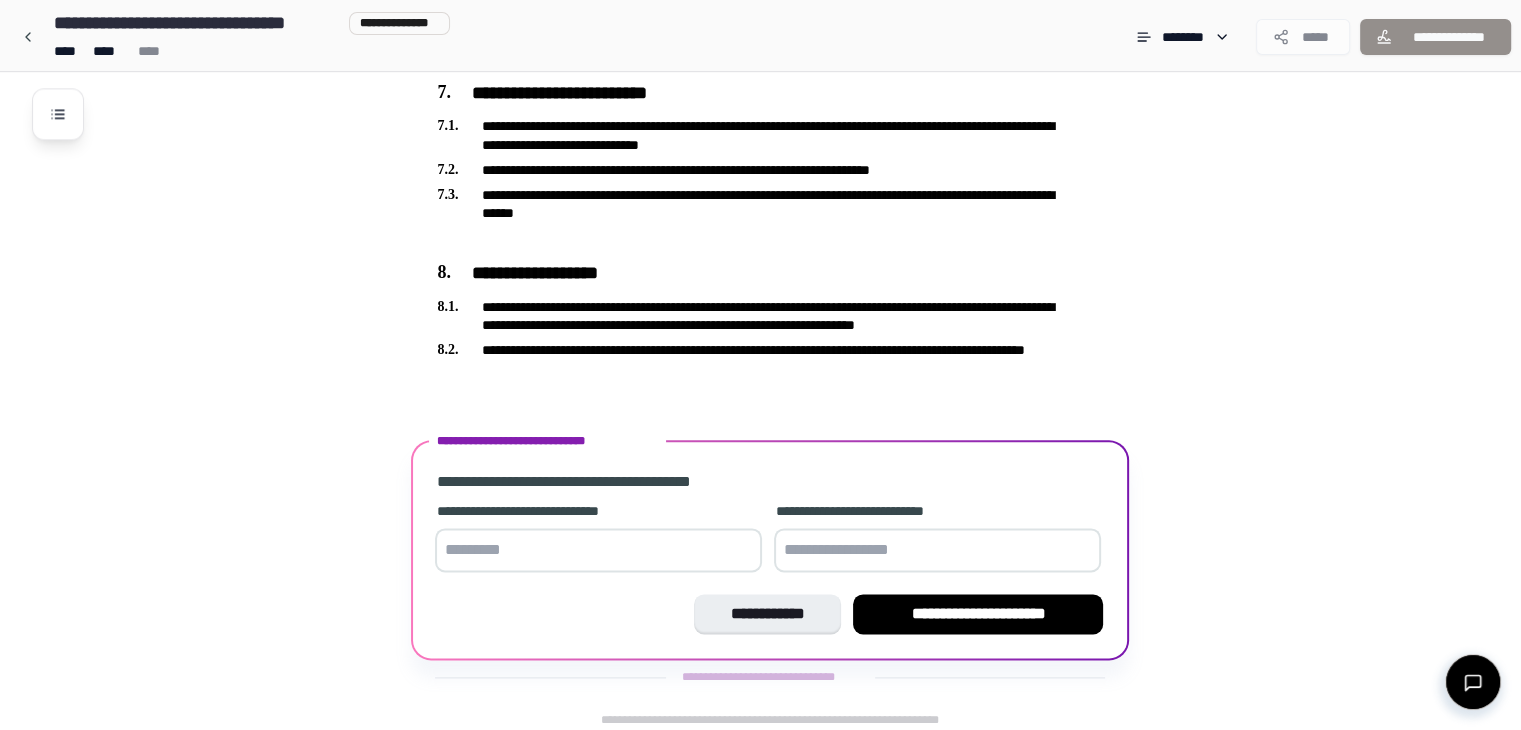 click at bounding box center (598, 550) 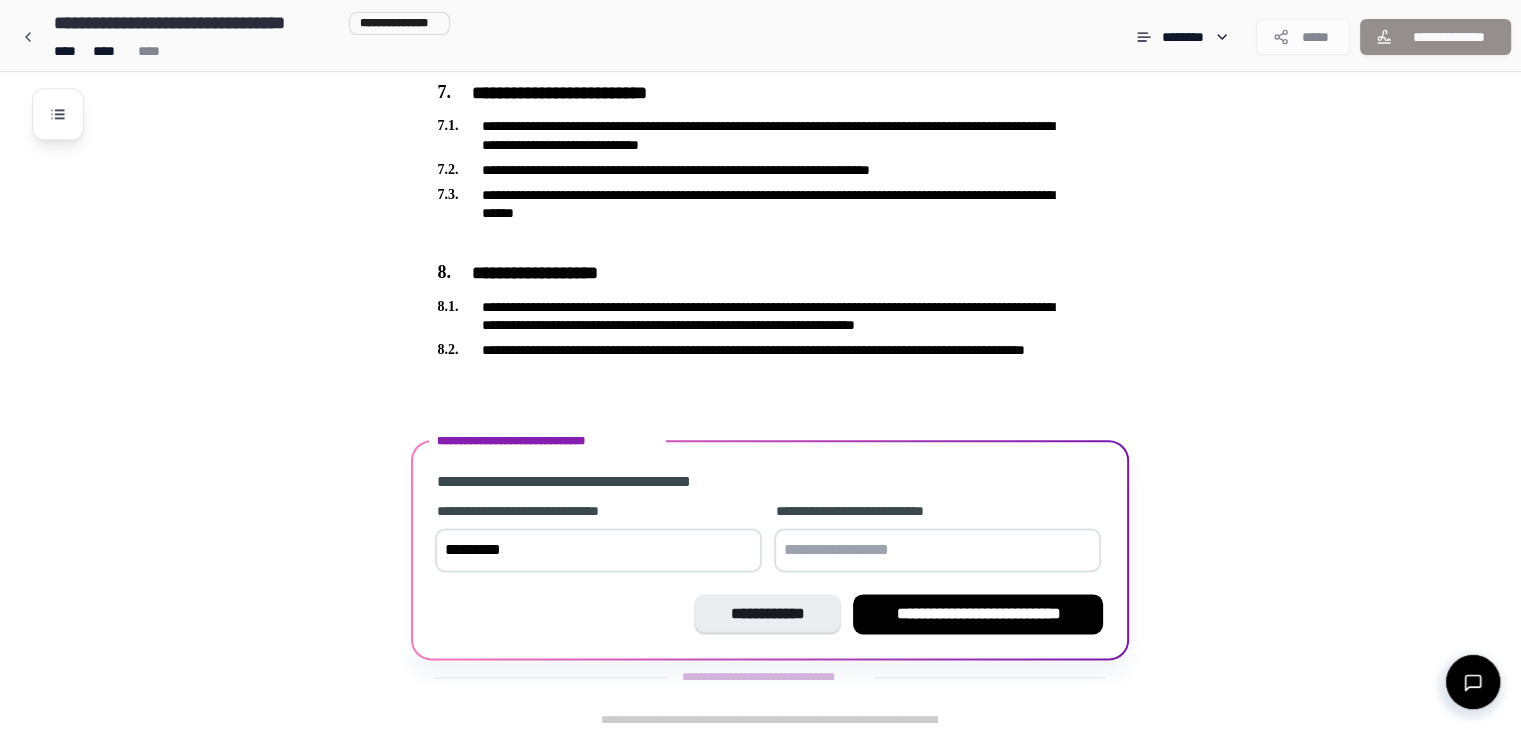 type on "*********" 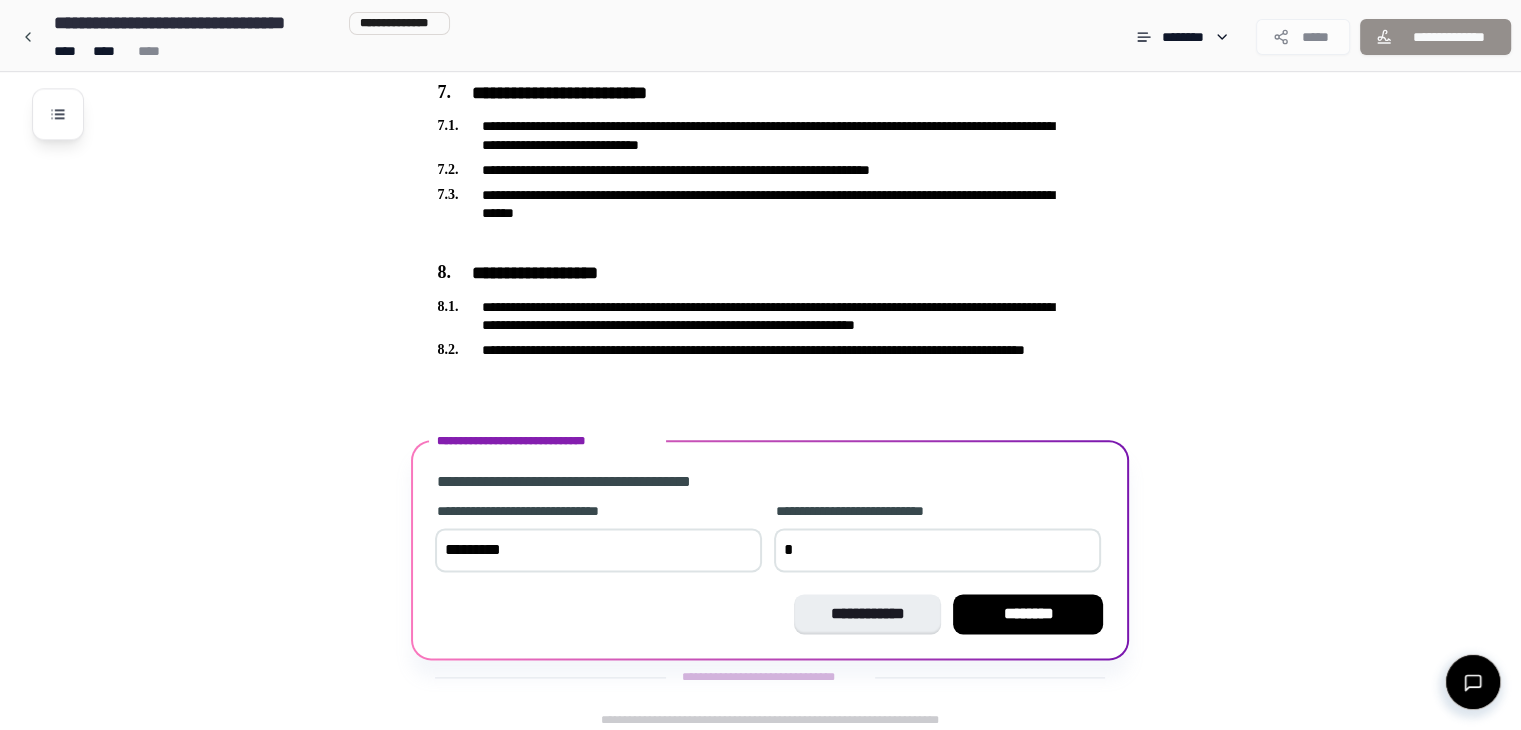 type 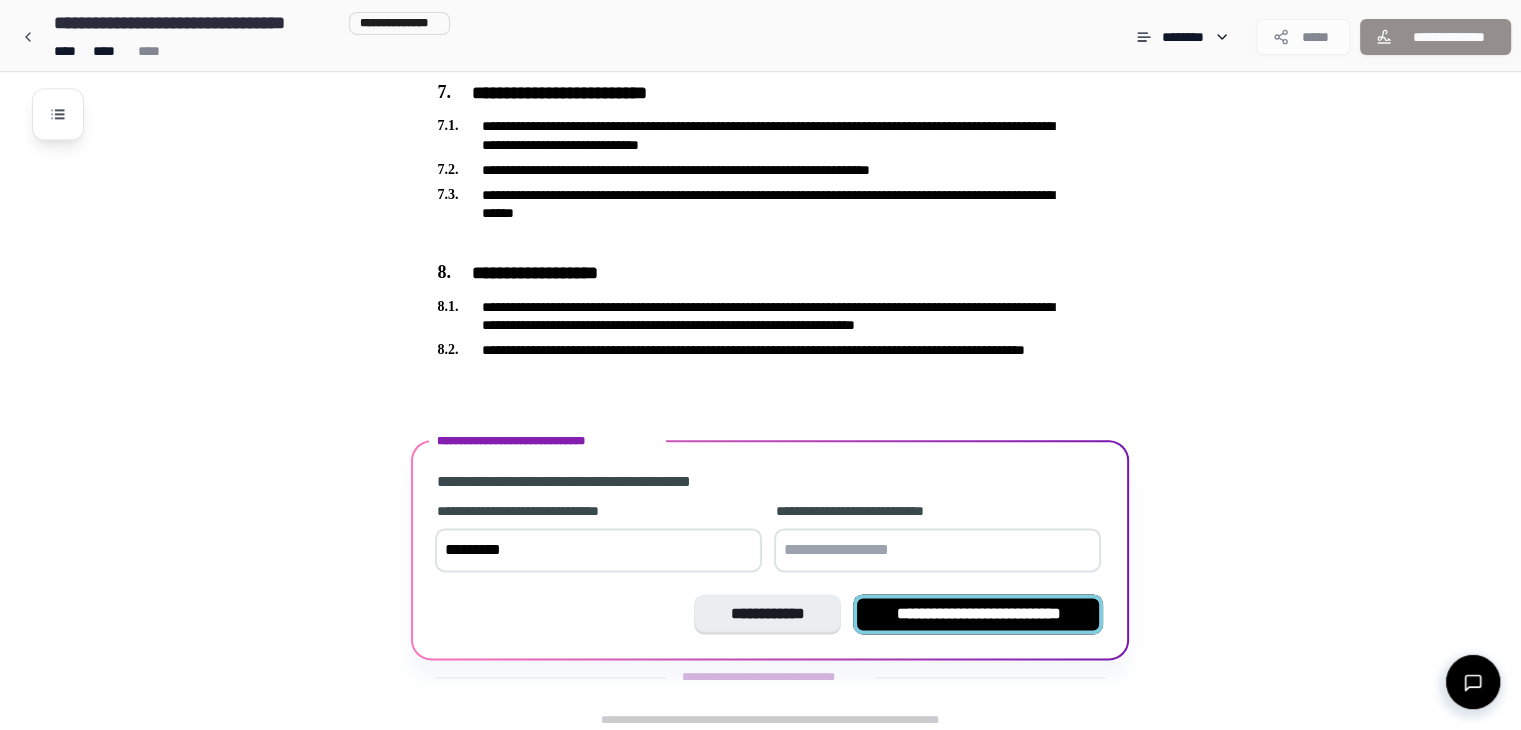 click on "**********" at bounding box center (978, 614) 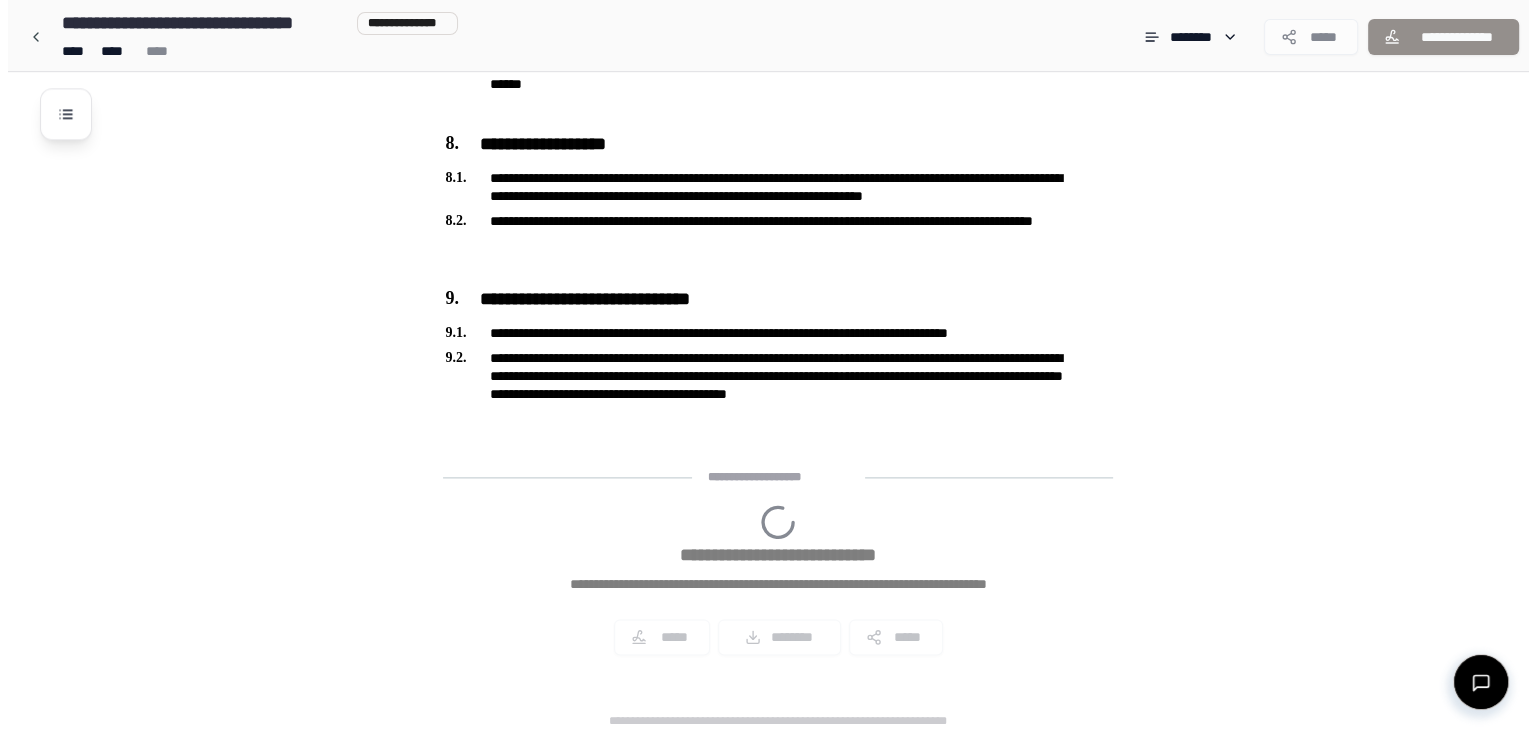 scroll, scrollTop: 2624, scrollLeft: 0, axis: vertical 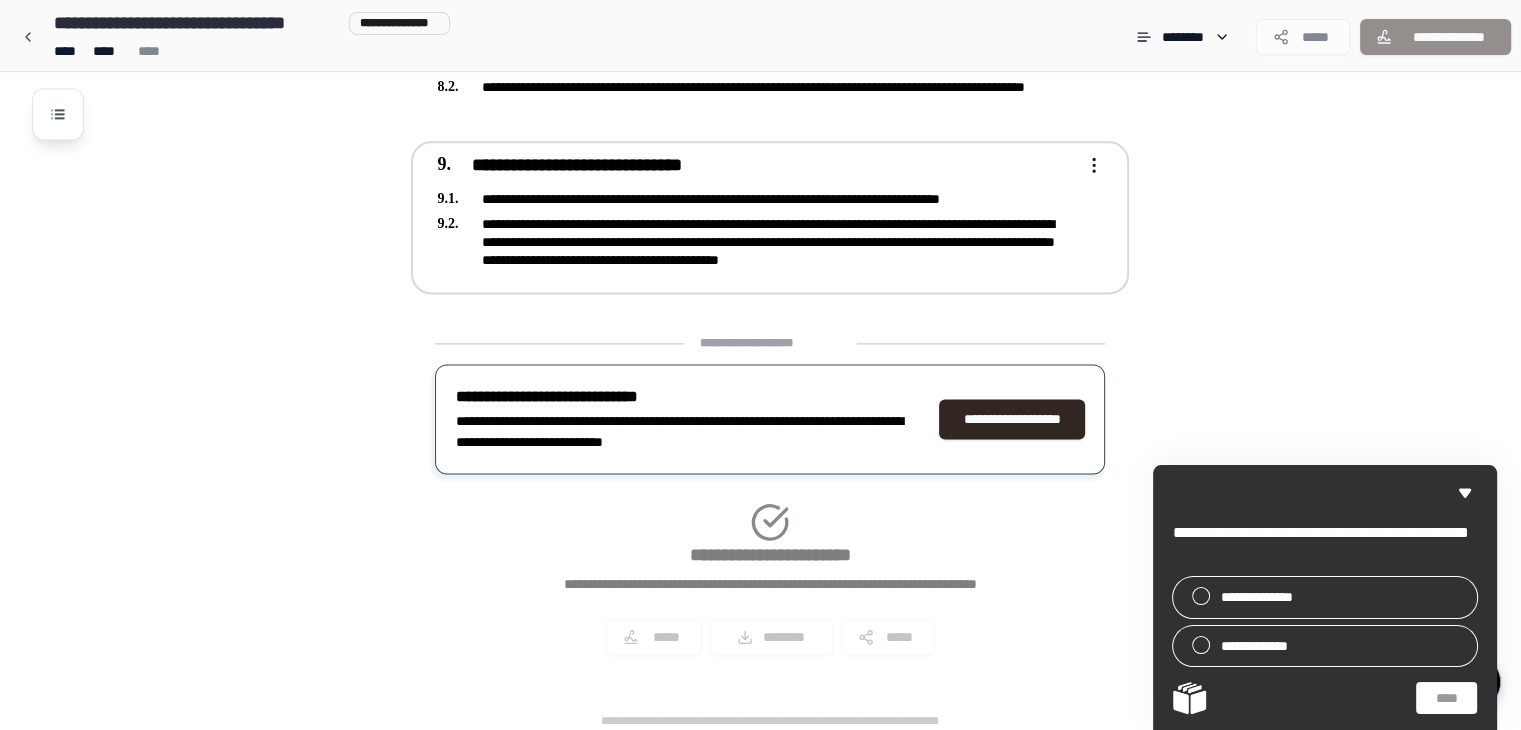 click on "**********" at bounding box center [756, 199] 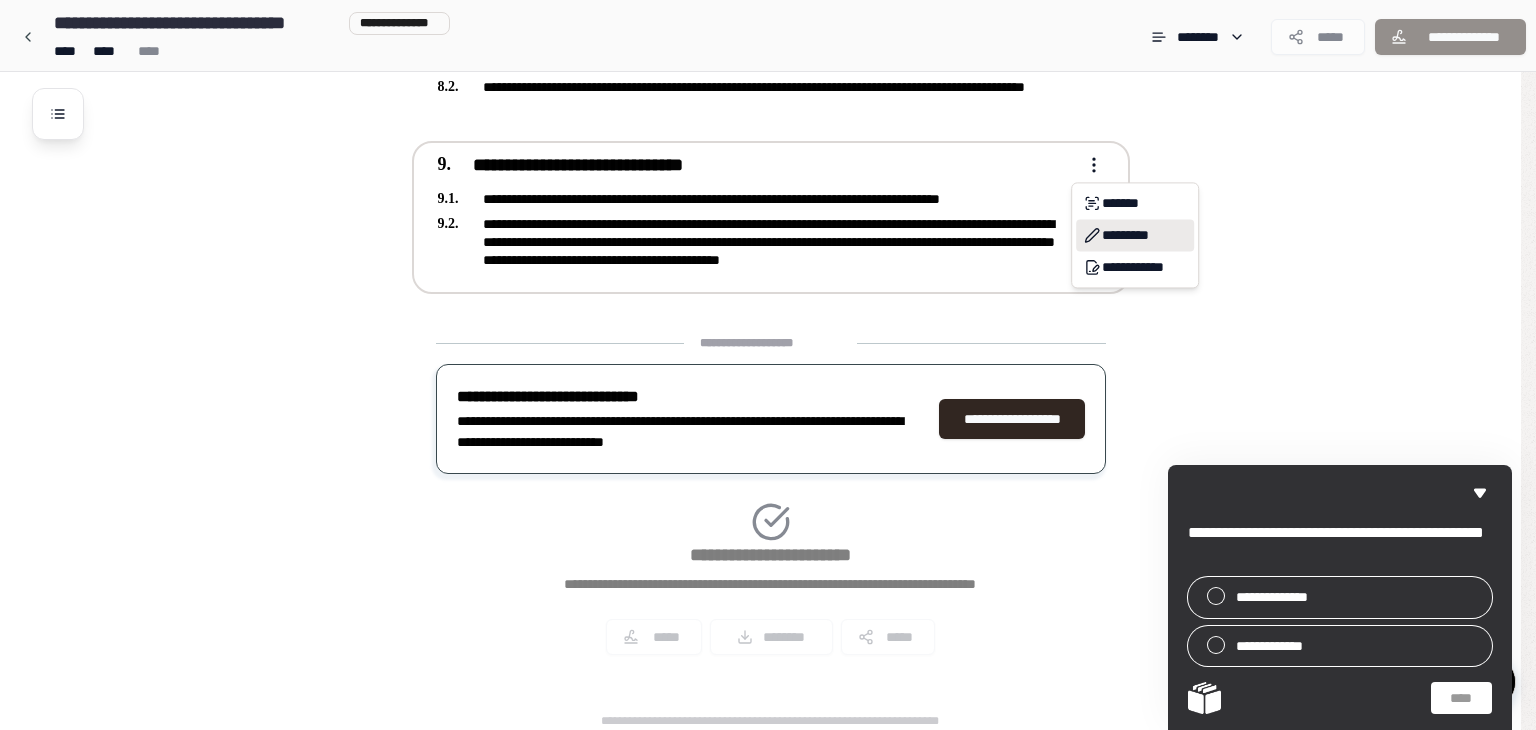 click on "*********" at bounding box center (1135, 235) 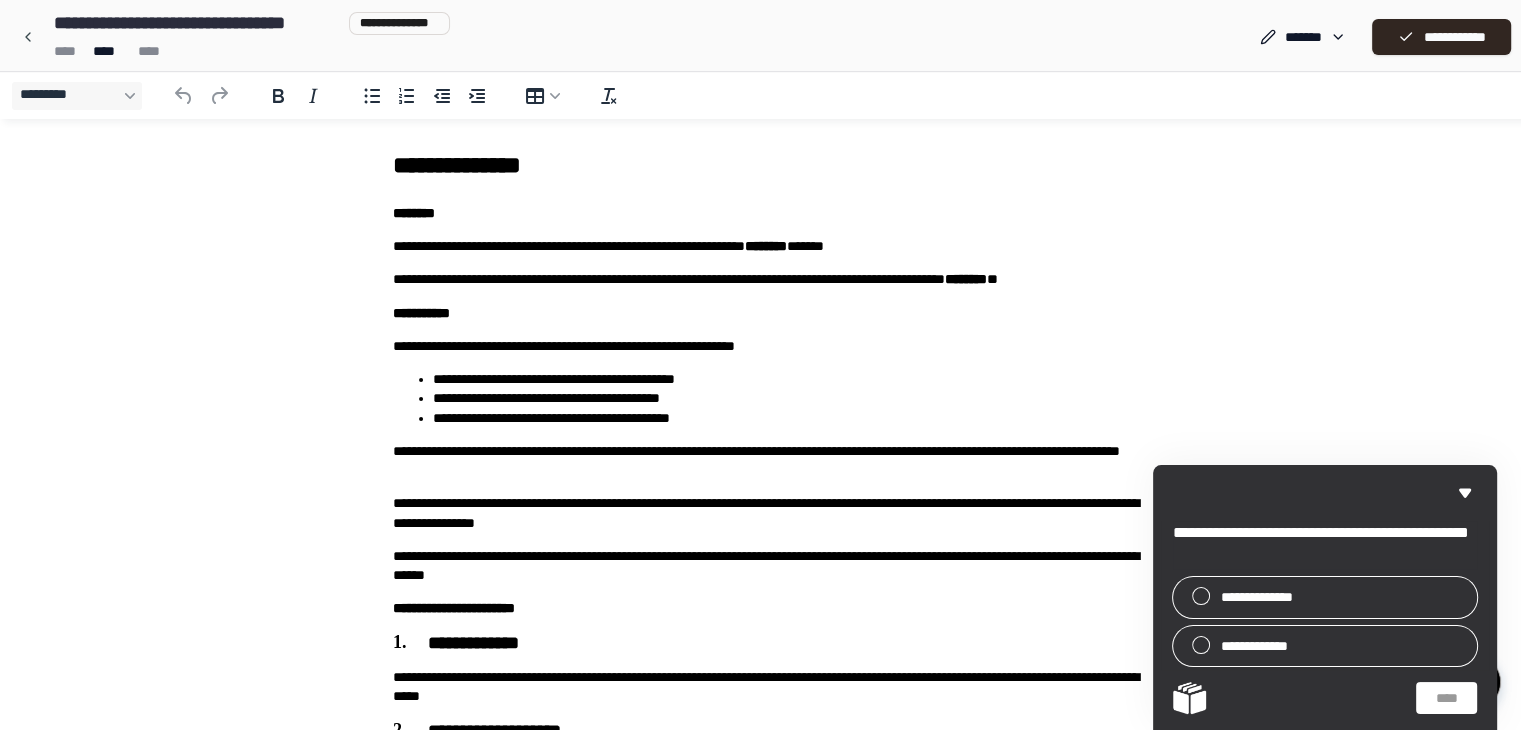 scroll, scrollTop: 0, scrollLeft: 0, axis: both 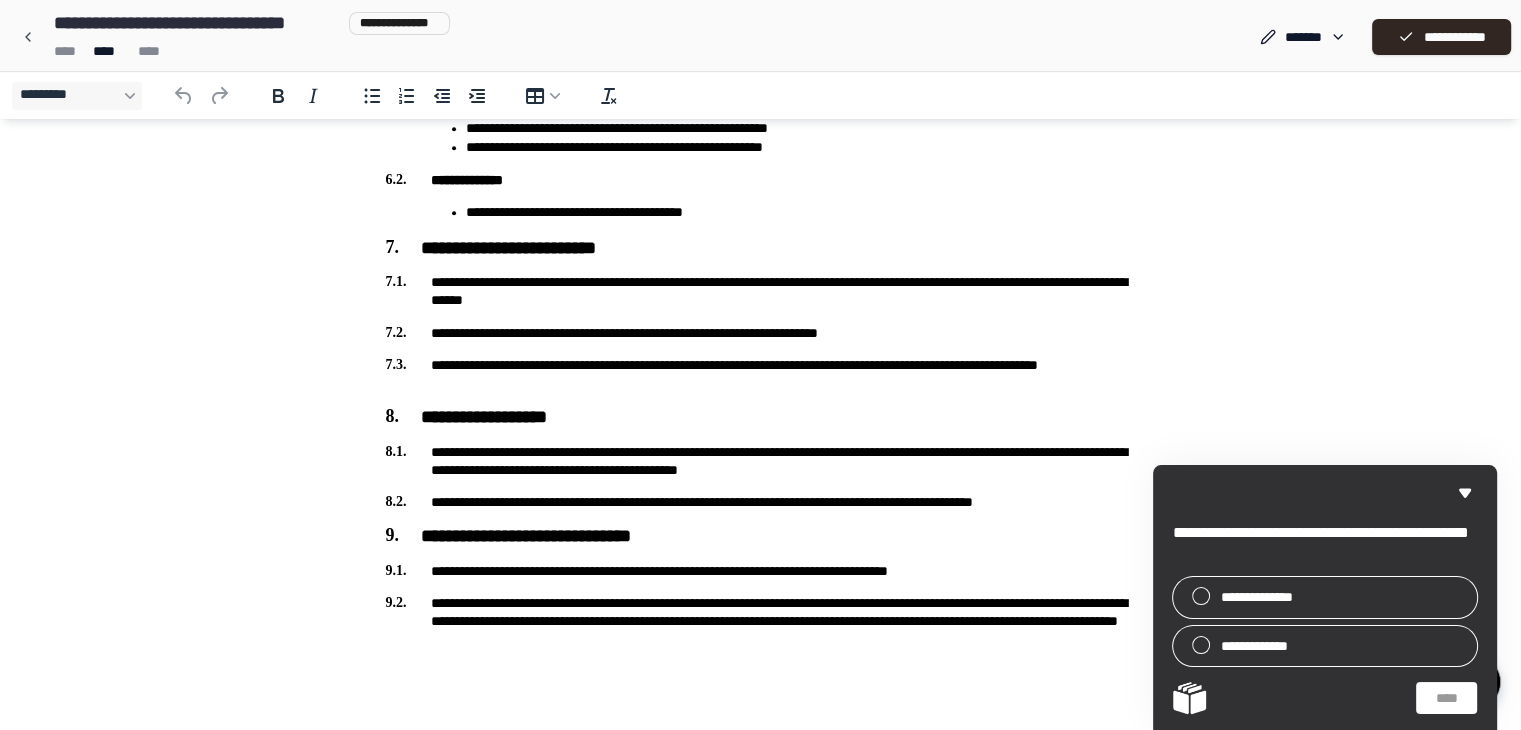 click on "**********" at bounding box center (761, 621) 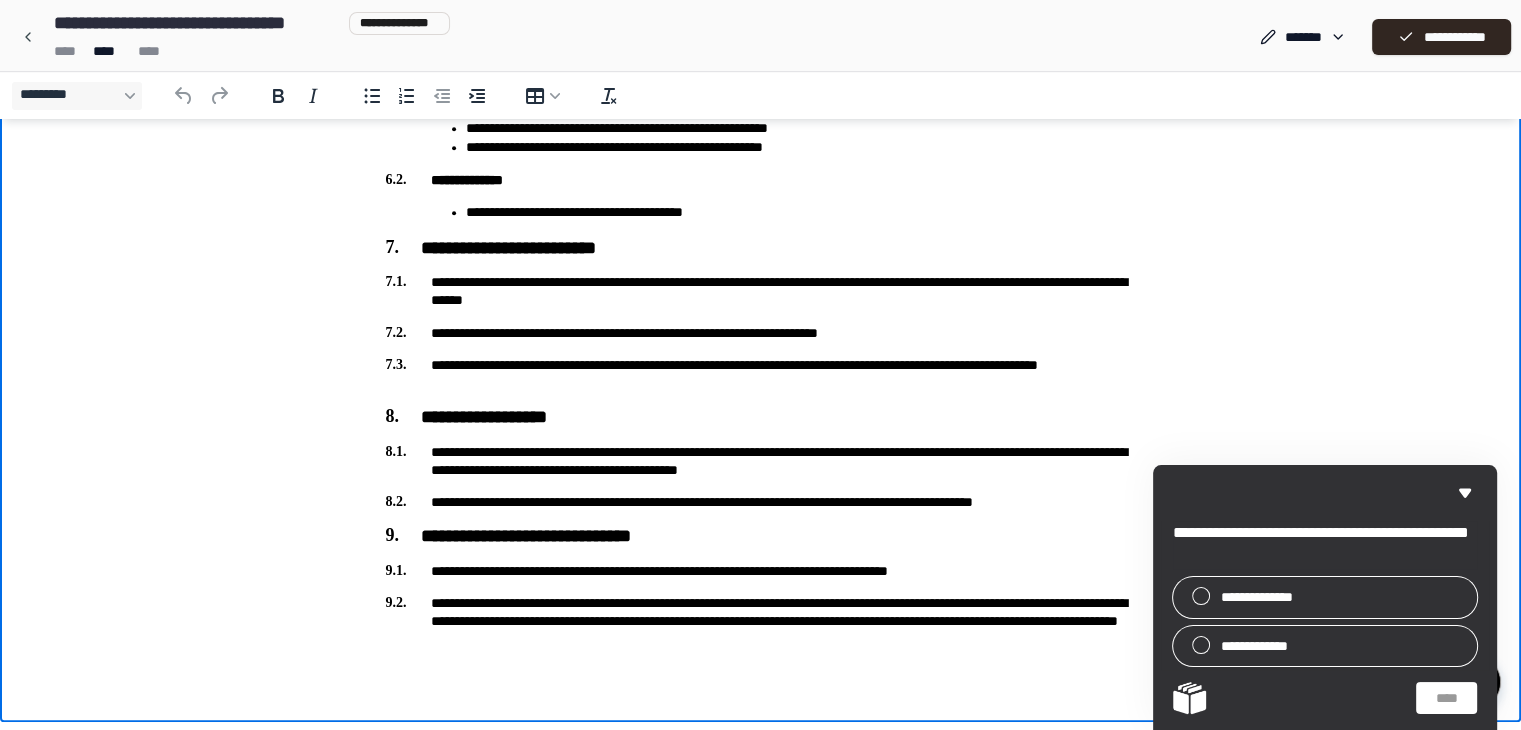 type 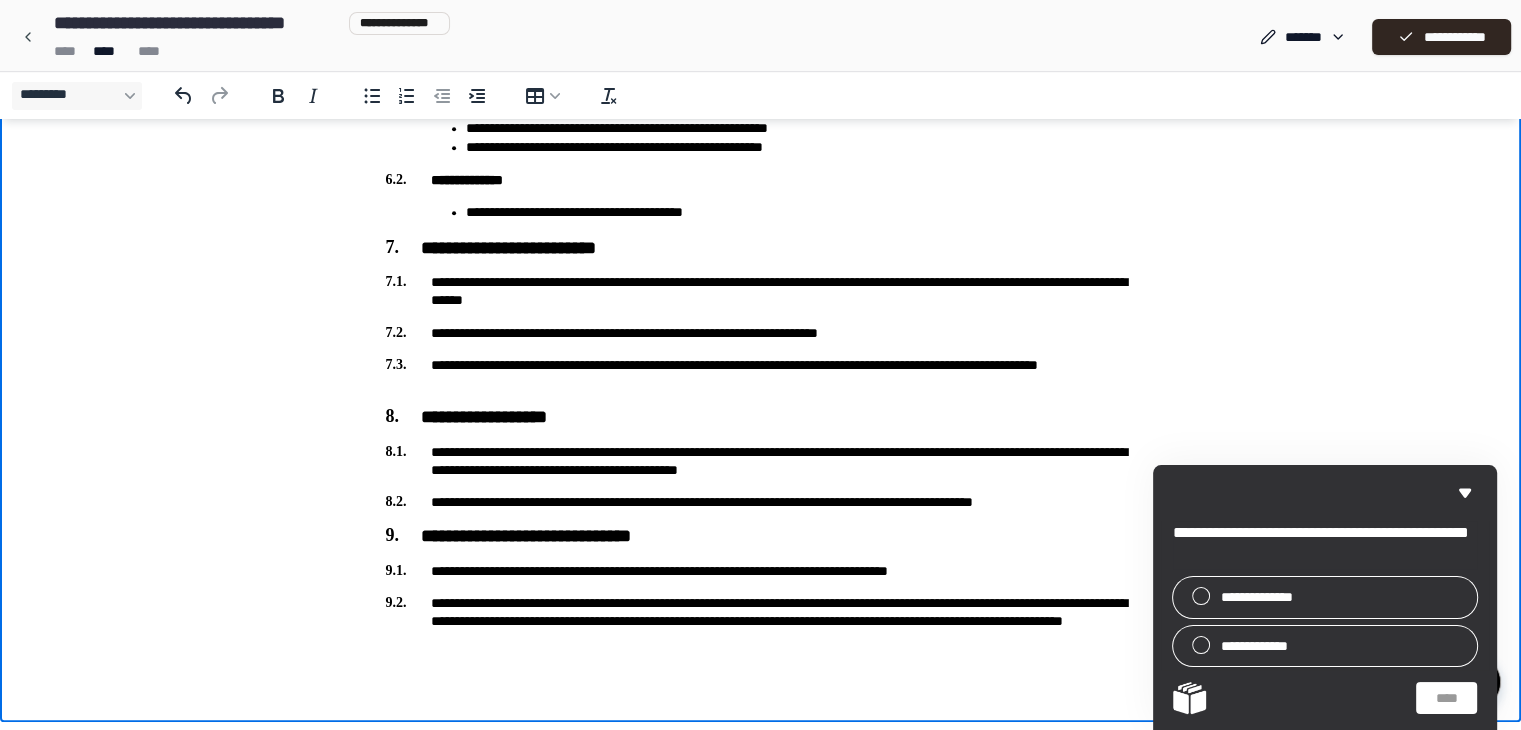 click on "**********" at bounding box center (761, 621) 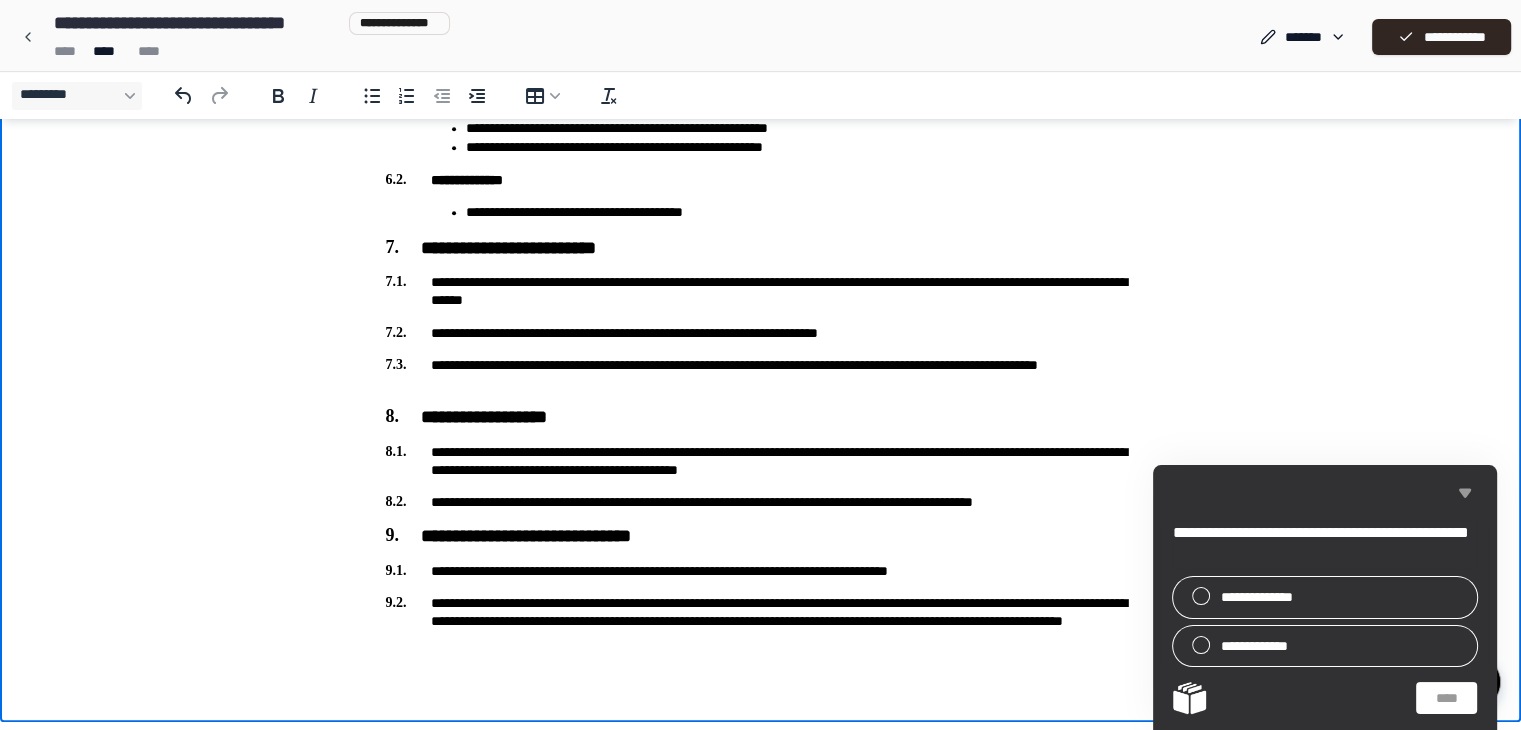 click 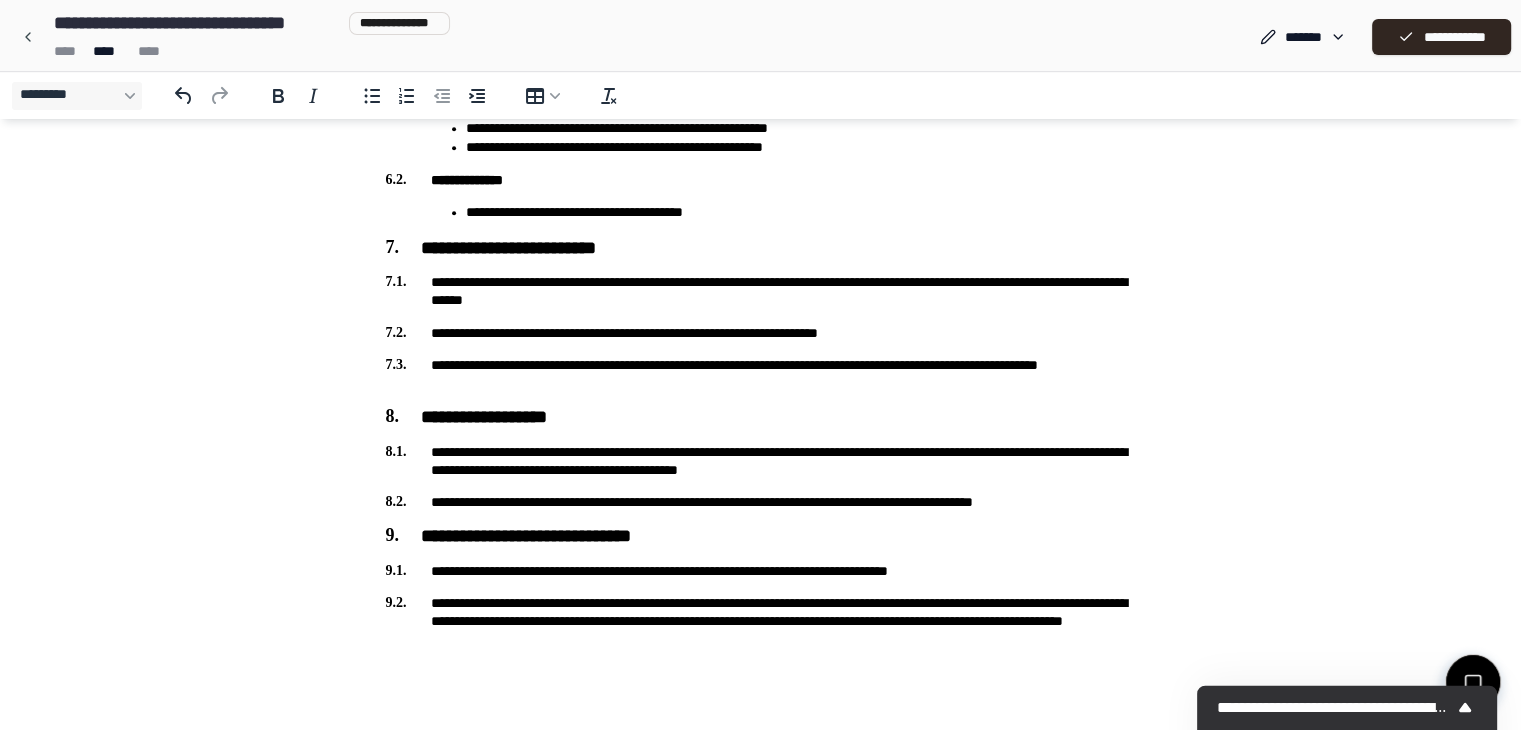 scroll, scrollTop: 1960, scrollLeft: 0, axis: vertical 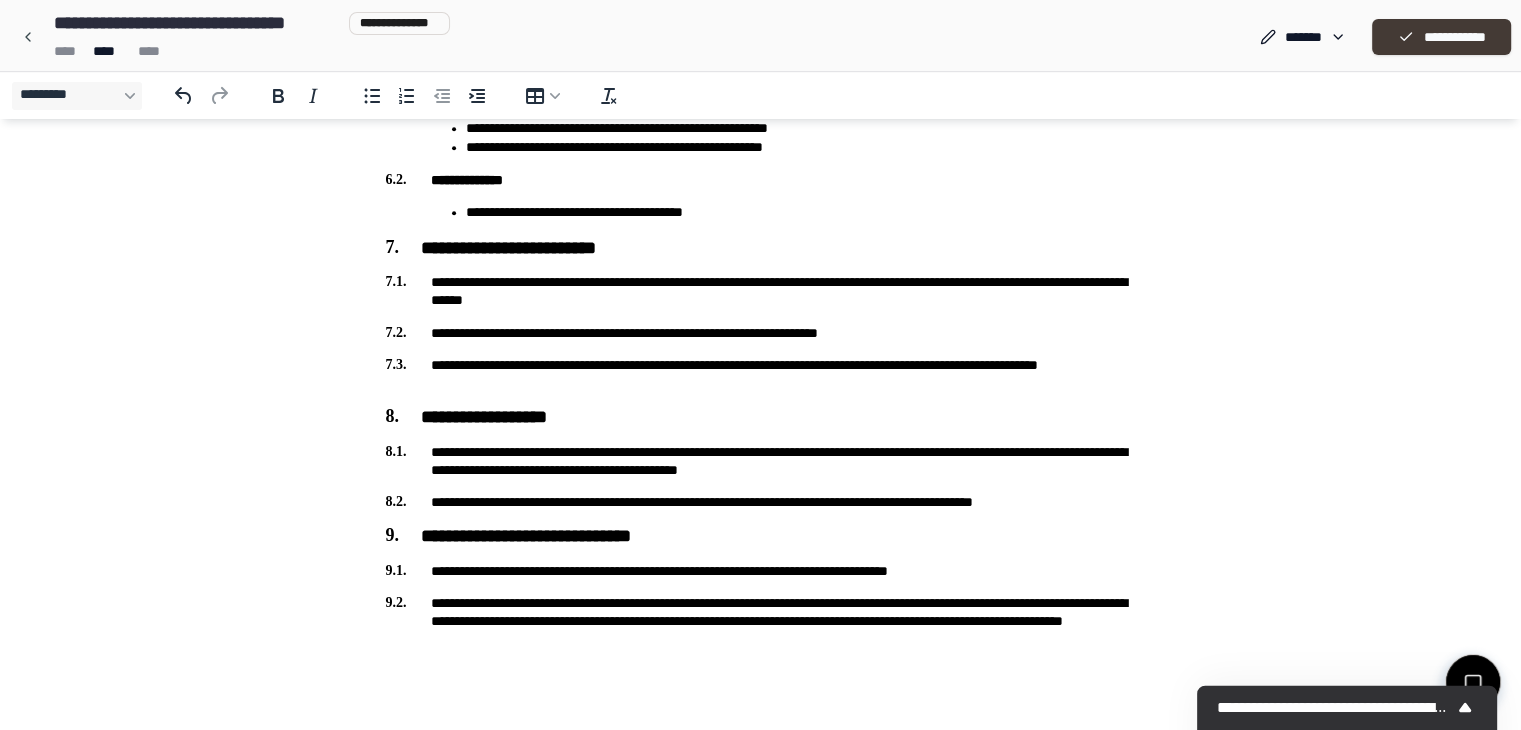 click on "**********" at bounding box center [1441, 37] 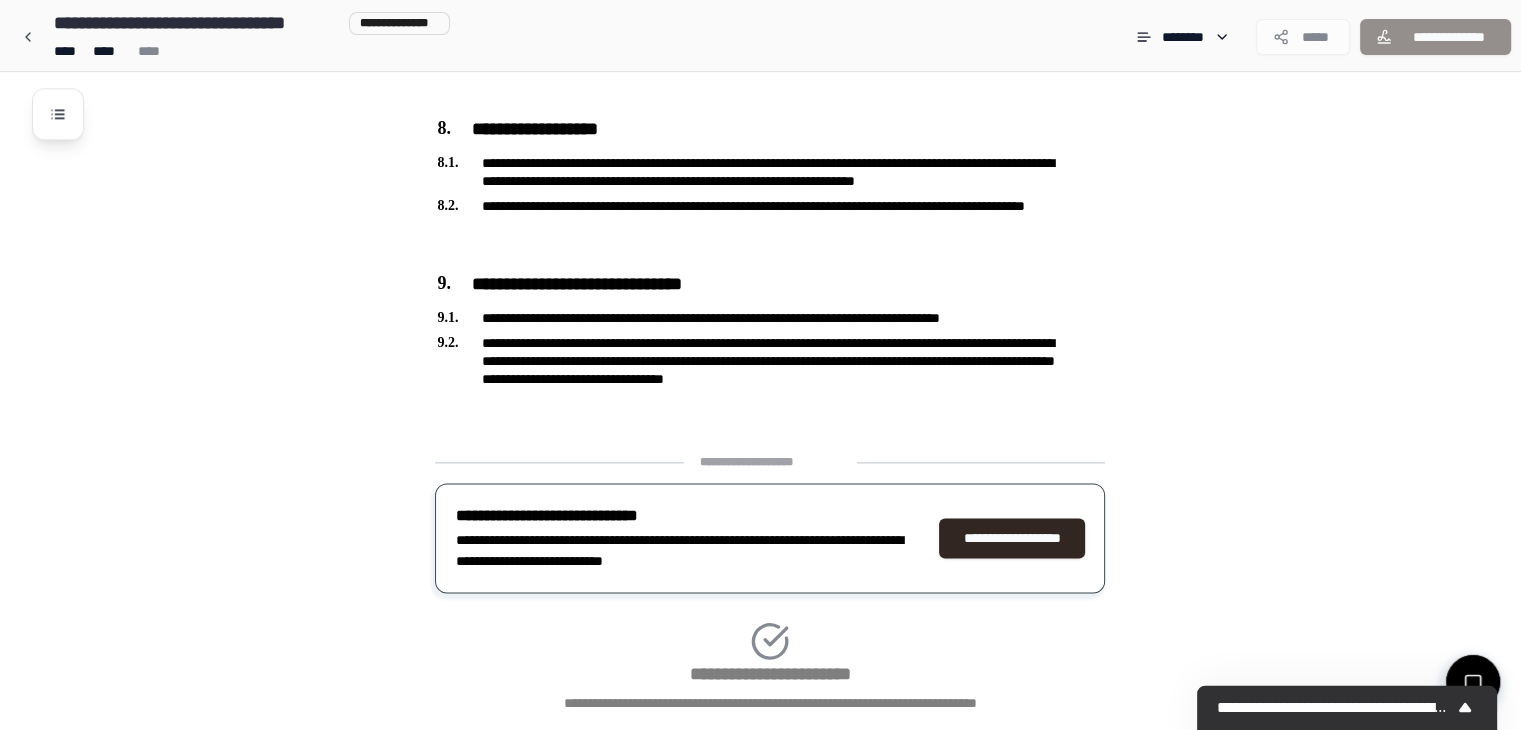 scroll, scrollTop: 2624, scrollLeft: 0, axis: vertical 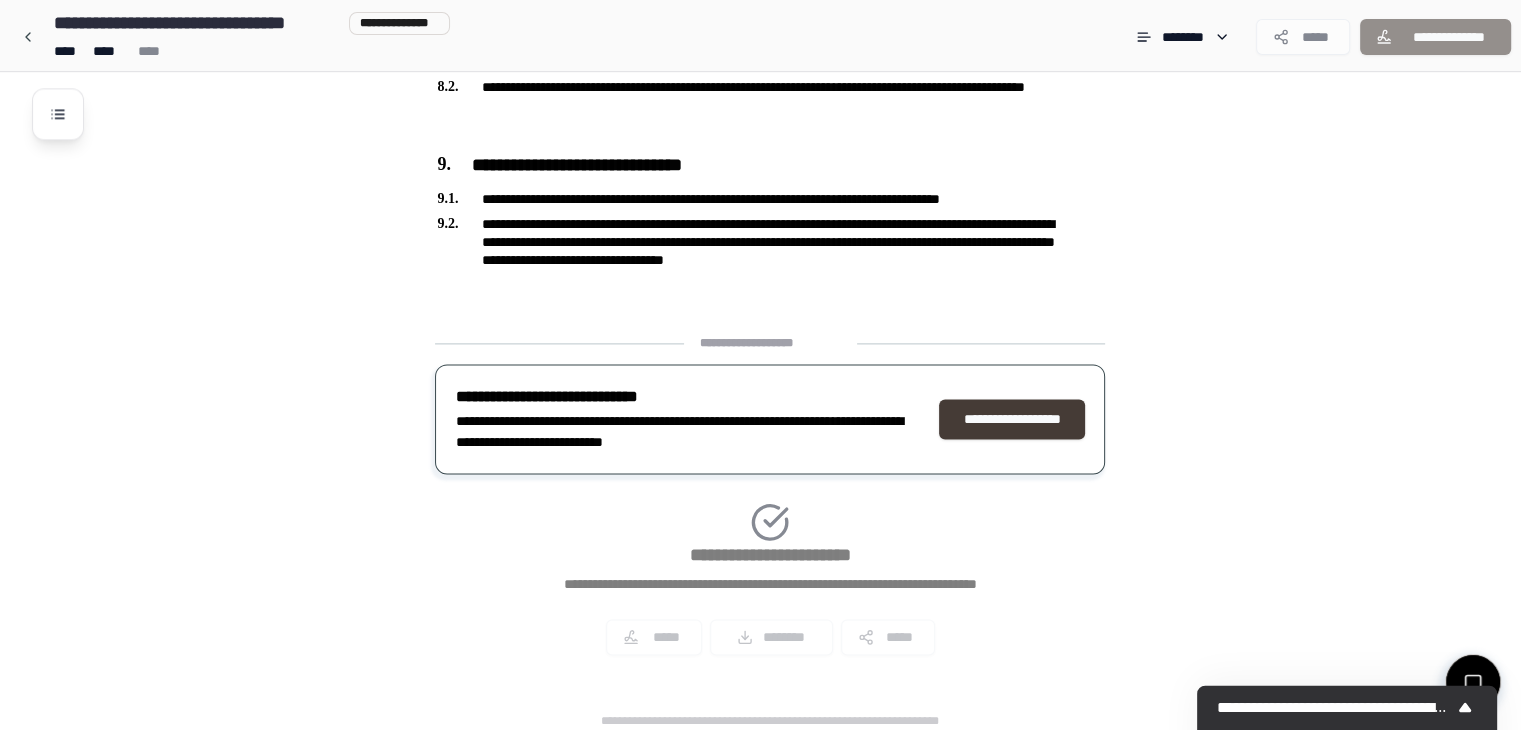click on "**********" at bounding box center [1012, 419] 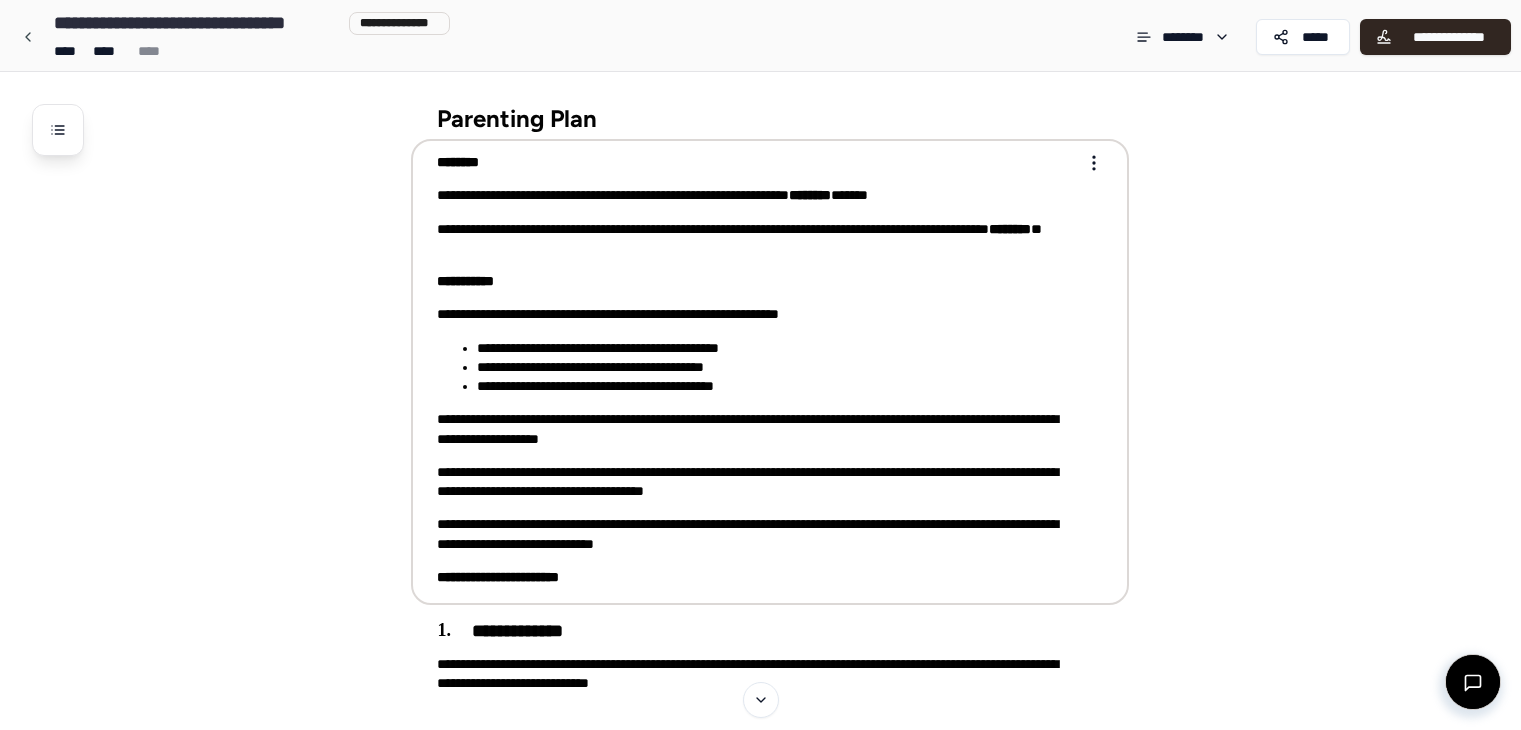 scroll, scrollTop: 0, scrollLeft: 0, axis: both 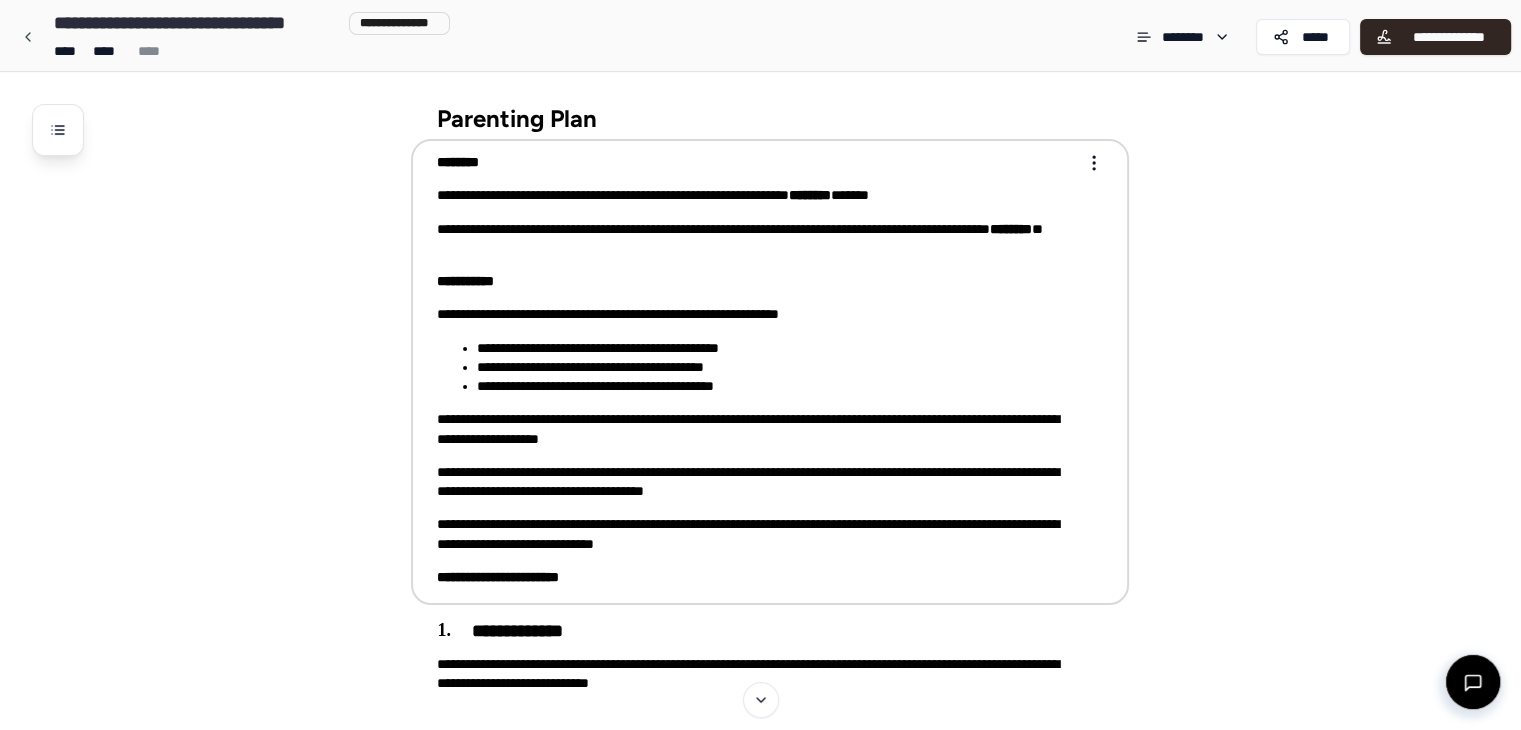 click on "**********" at bounding box center [760, 1610] 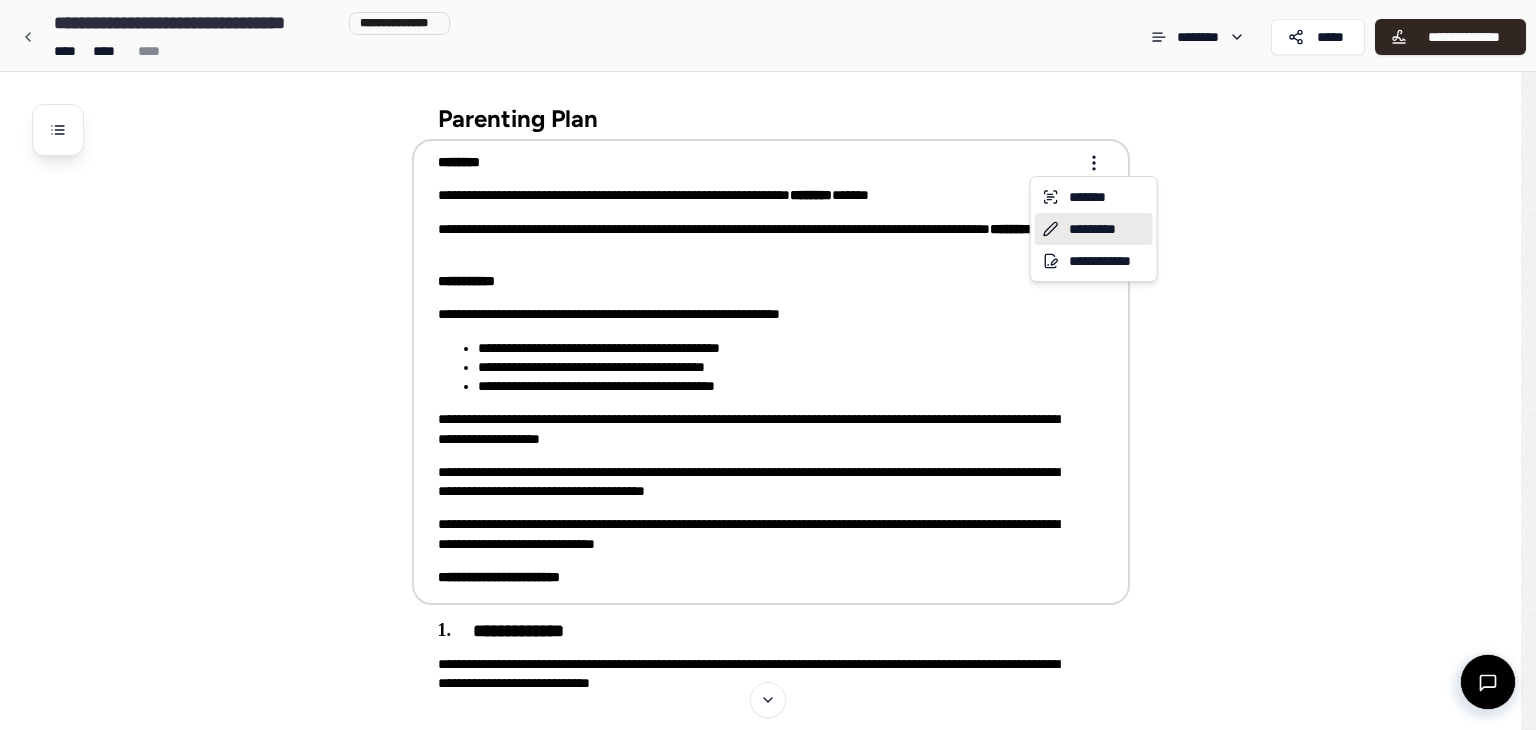 click on "*********" at bounding box center [1094, 229] 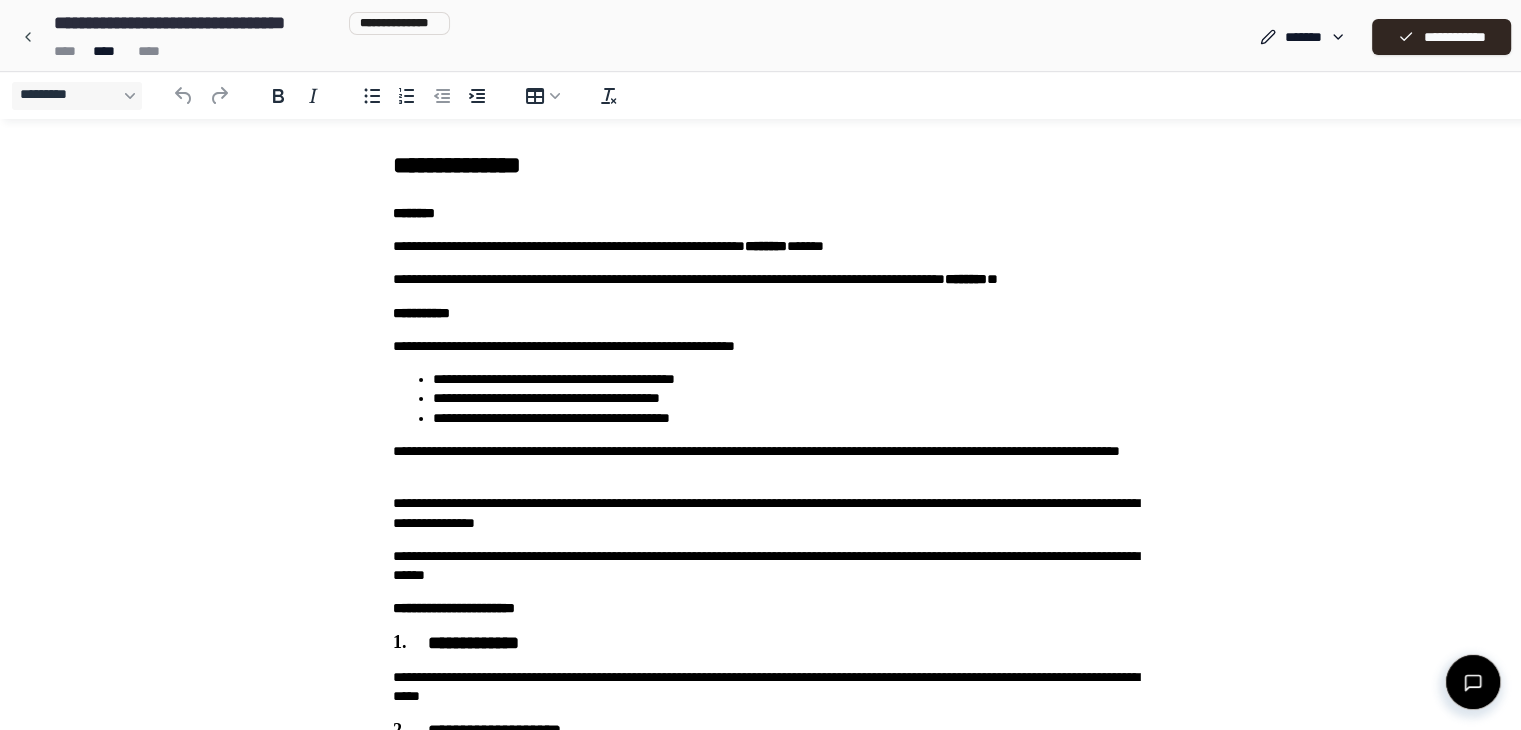 scroll, scrollTop: 0, scrollLeft: 0, axis: both 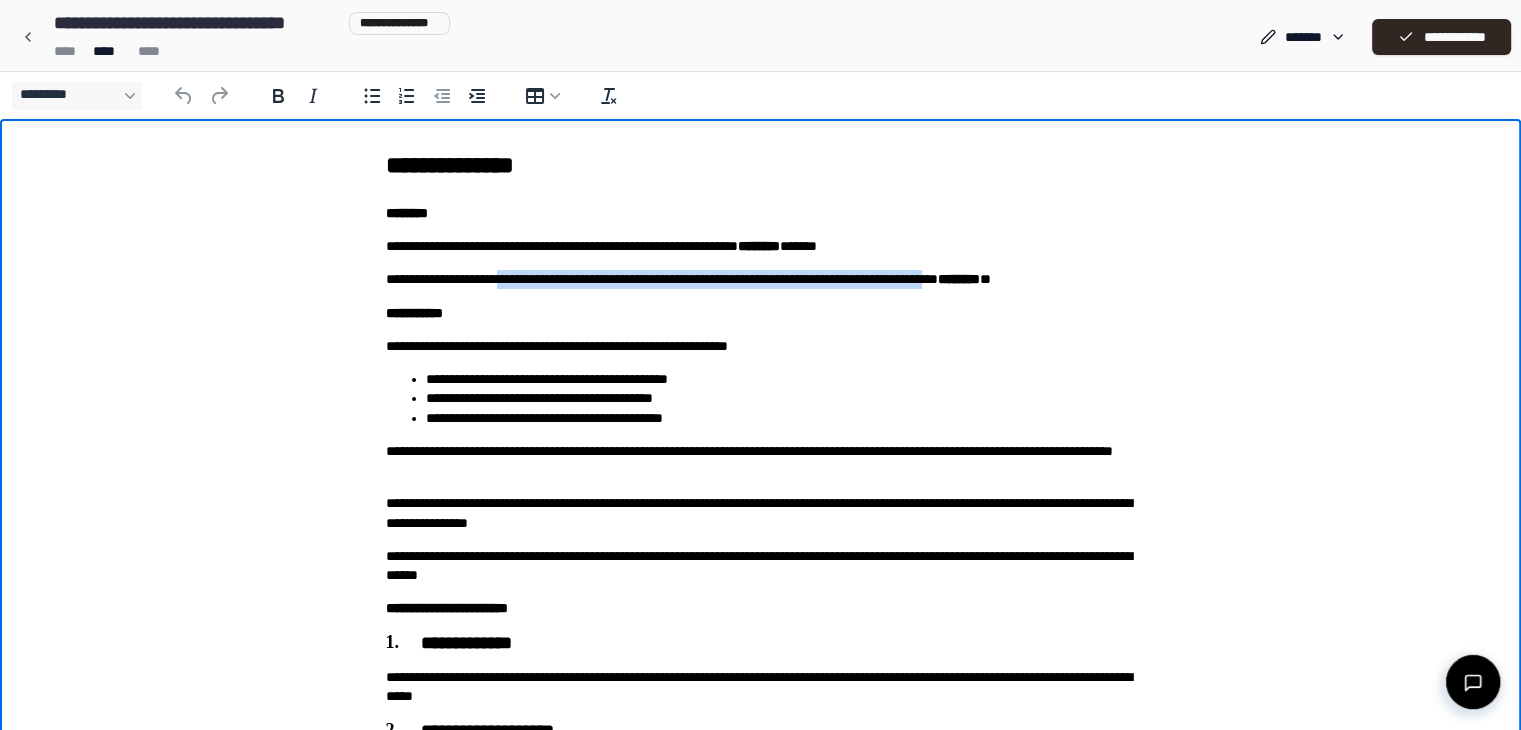 drag, startPoint x: 1052, startPoint y: 279, endPoint x: 528, endPoint y: 275, distance: 524.01526 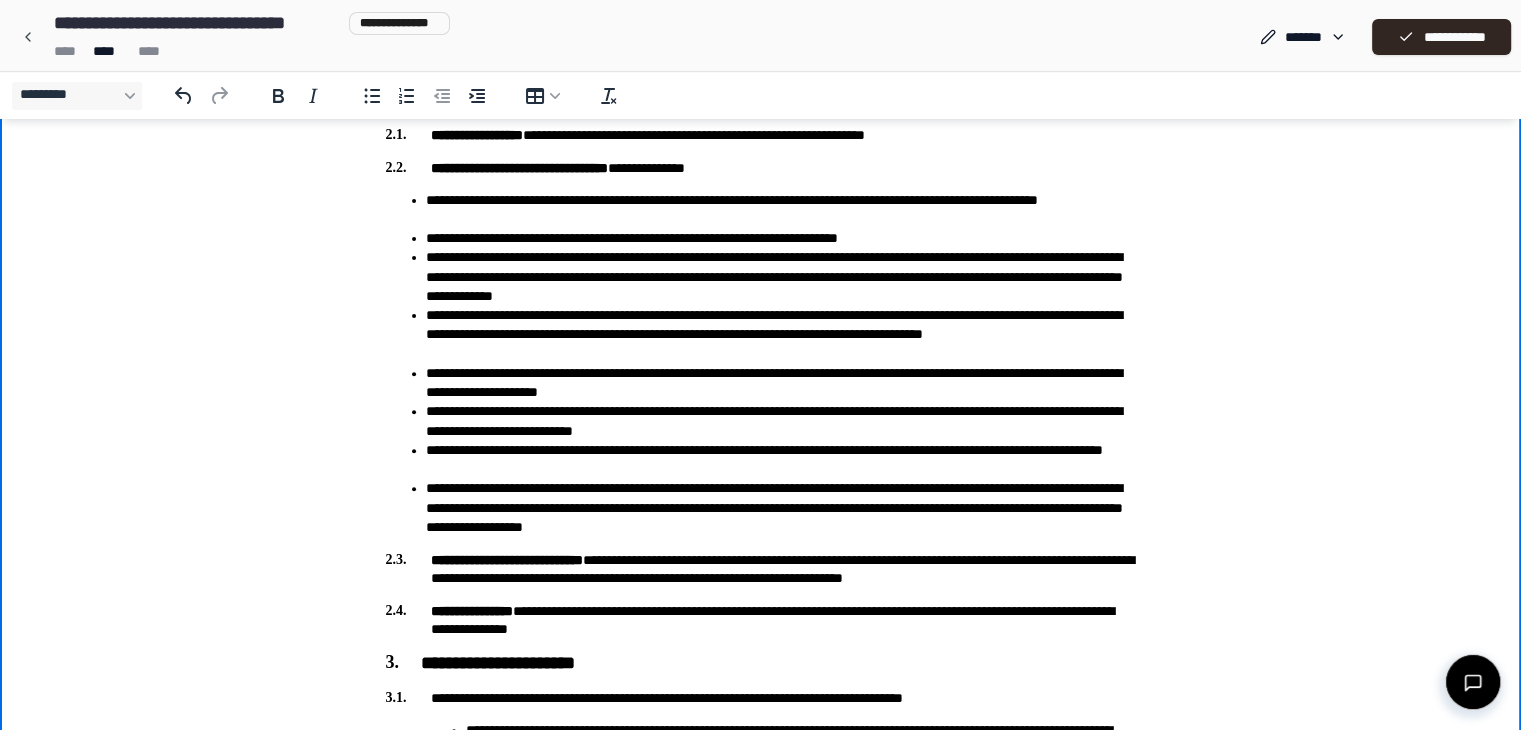 scroll, scrollTop: 632, scrollLeft: 0, axis: vertical 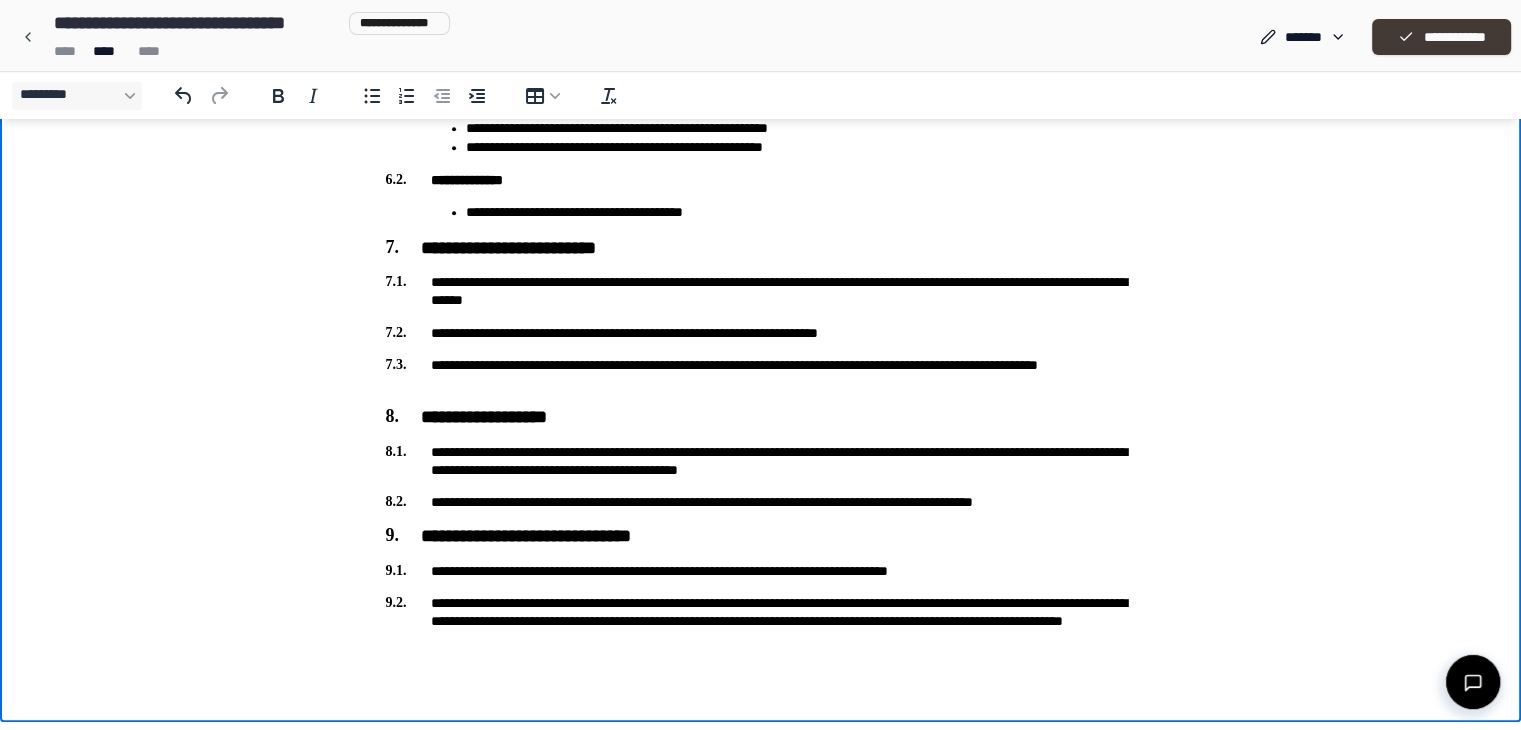 click on "**********" at bounding box center [1441, 37] 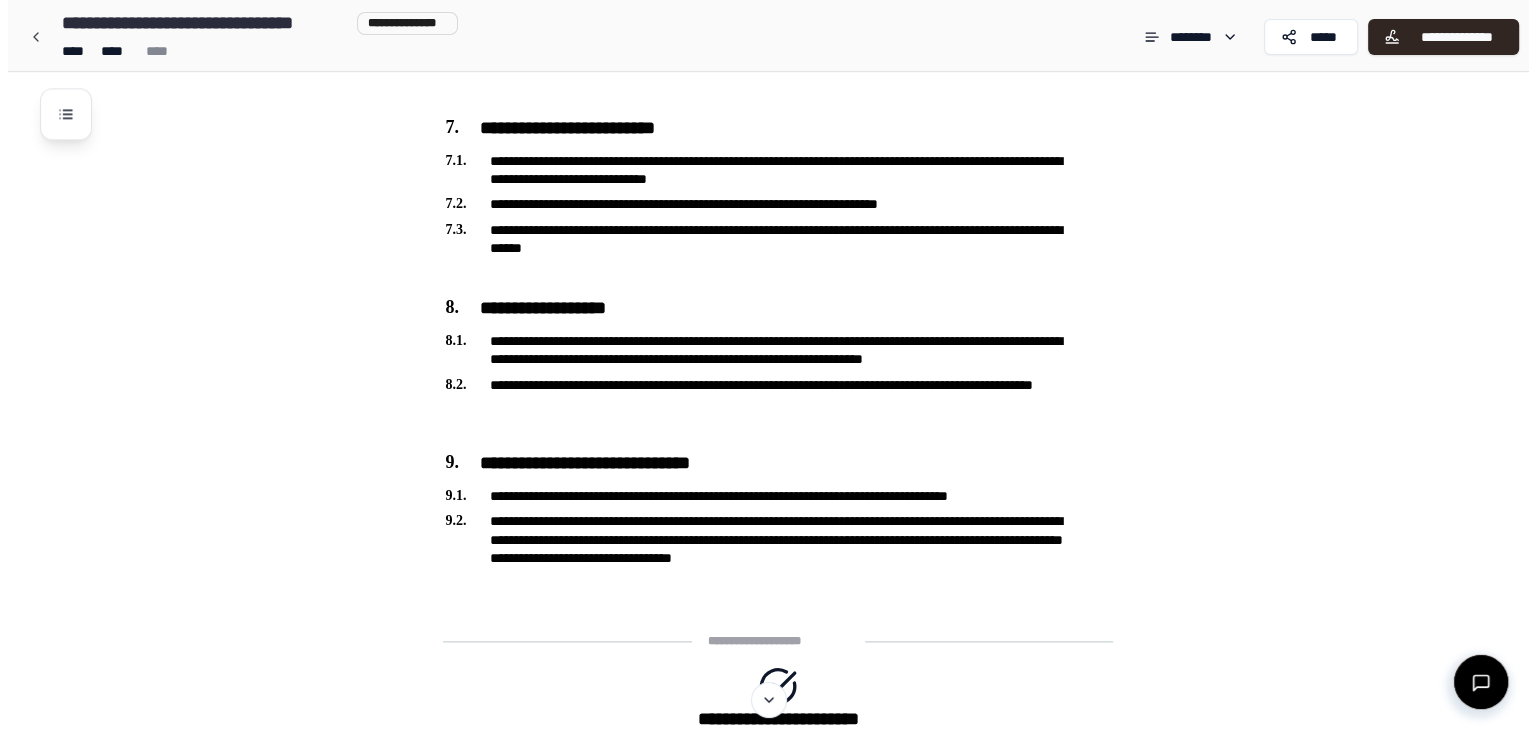 scroll, scrollTop: 2471, scrollLeft: 0, axis: vertical 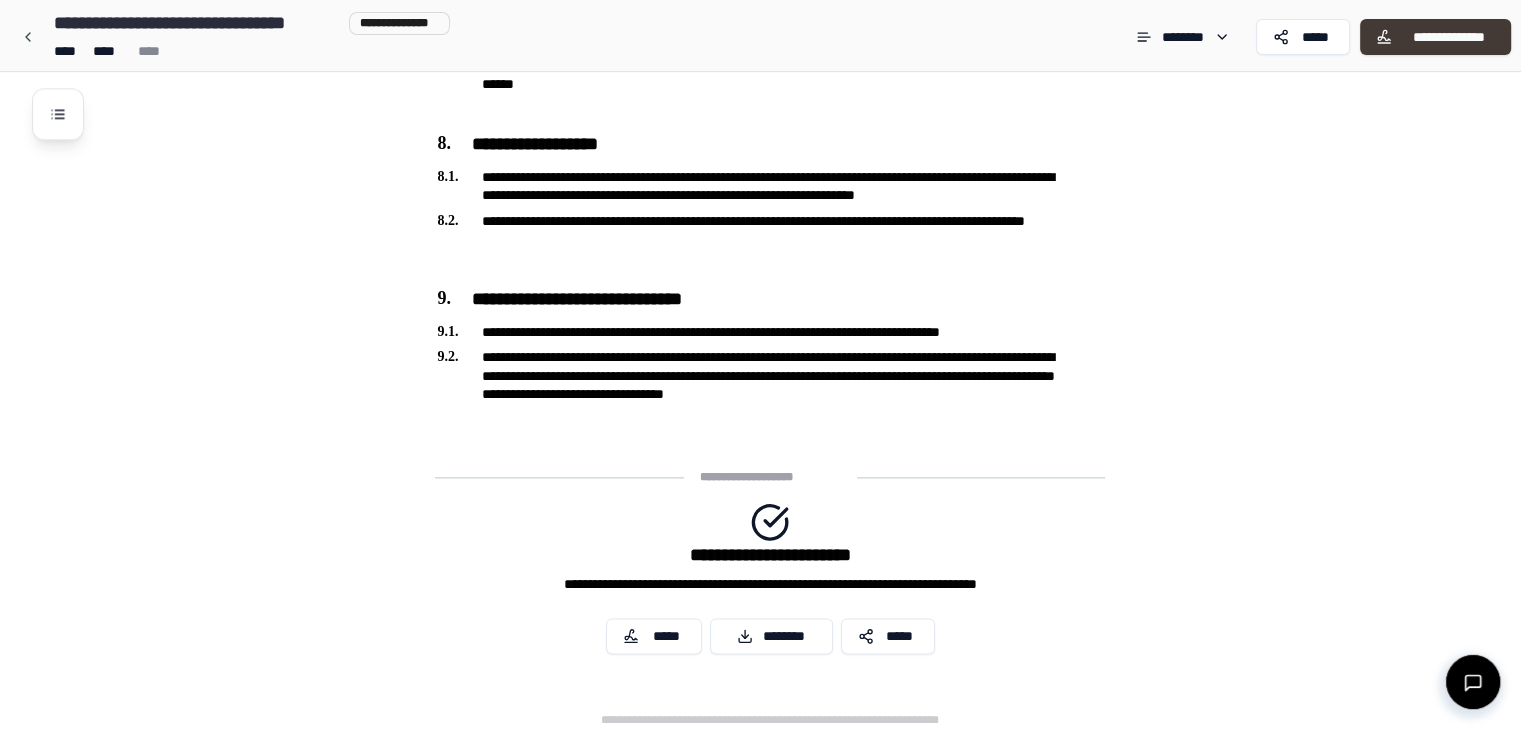 click on "**********" at bounding box center [1448, 37] 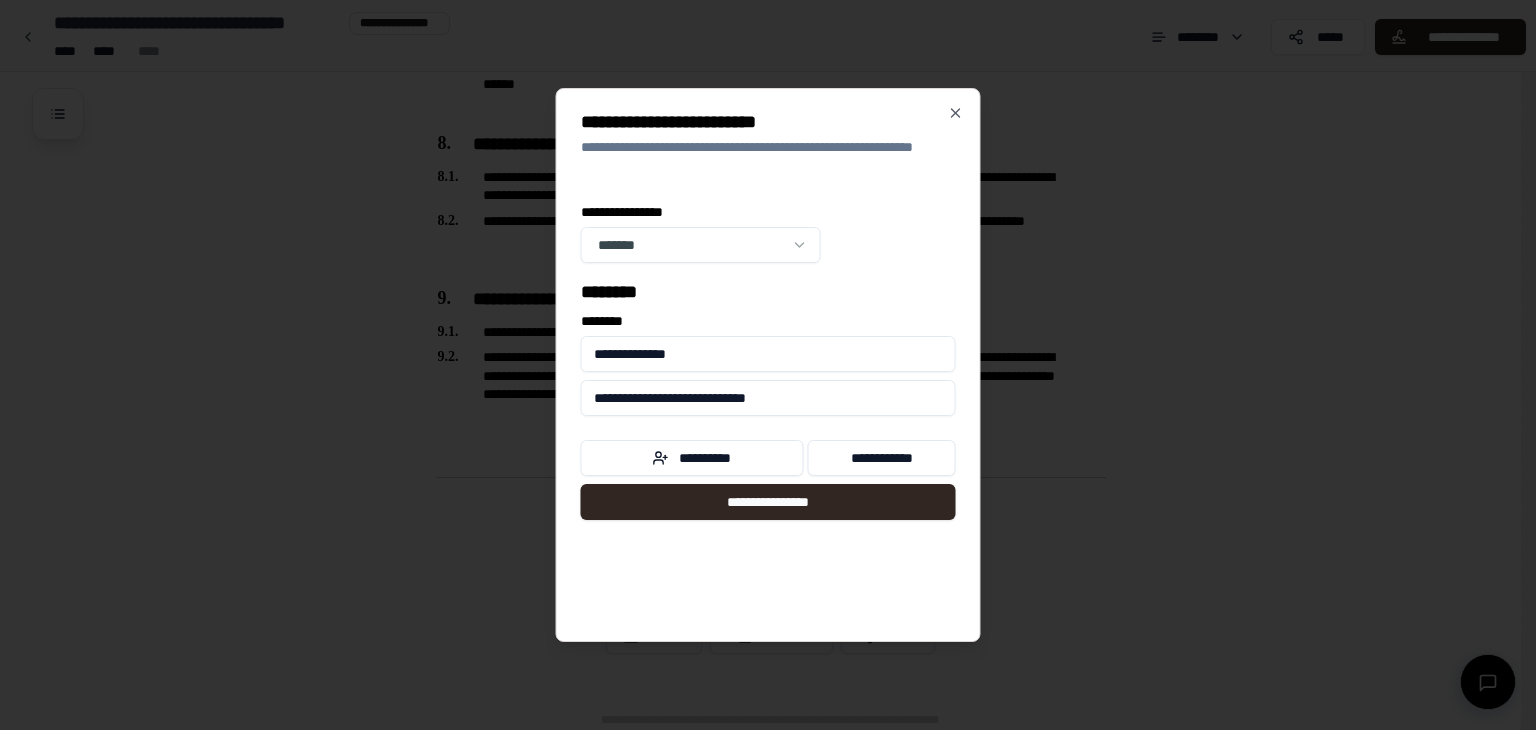 click on "**********" at bounding box center (760, -871) 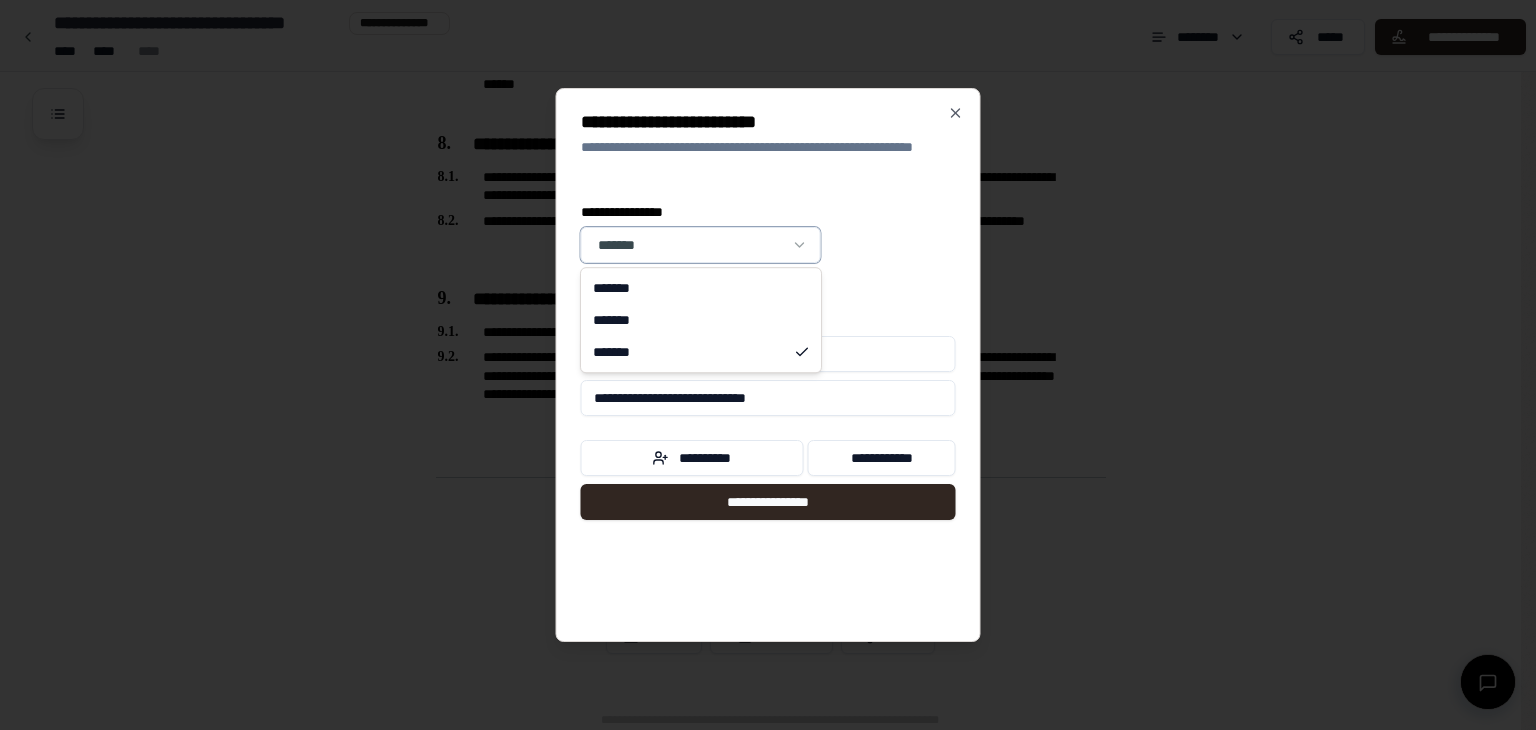 click on "**********" at bounding box center (760, -871) 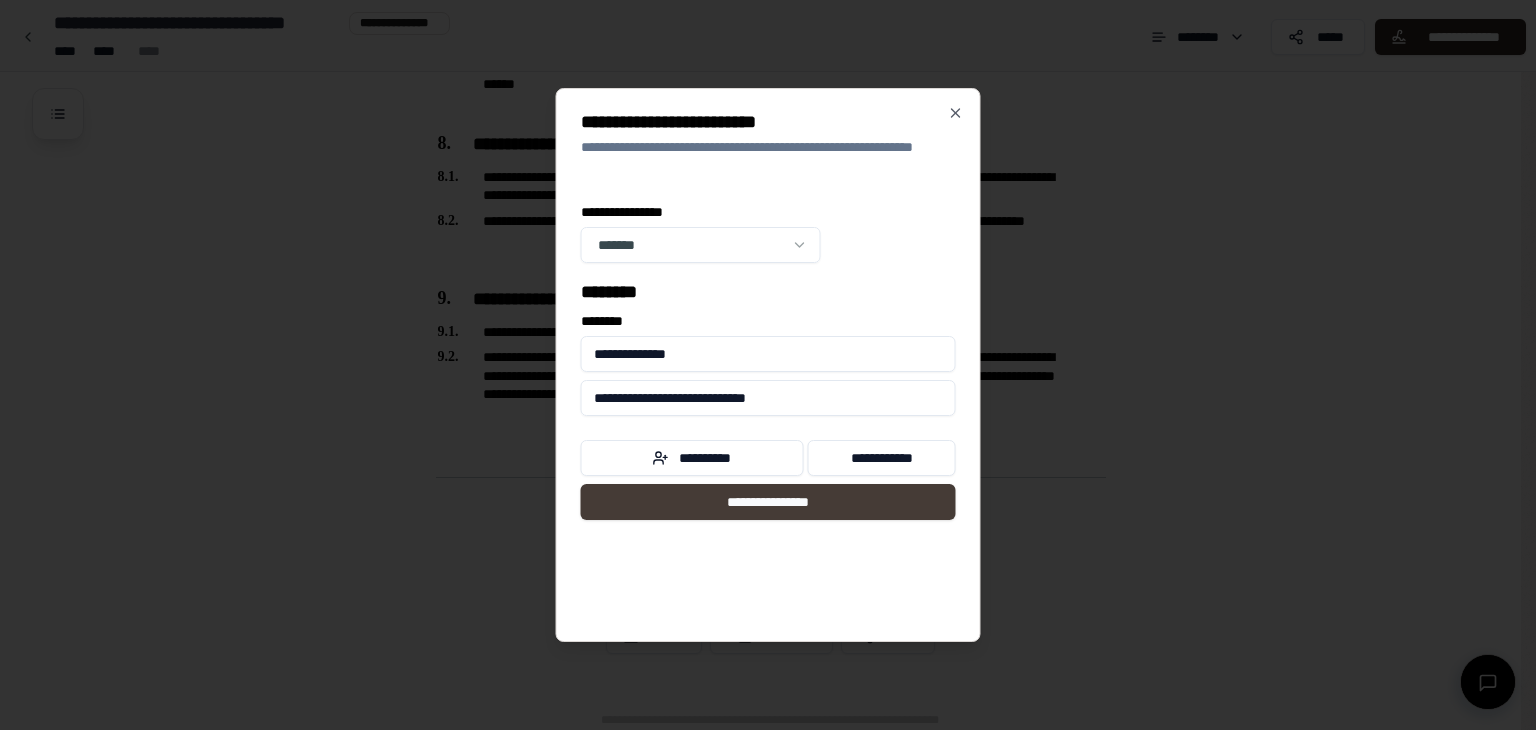 click on "**********" at bounding box center (768, 502) 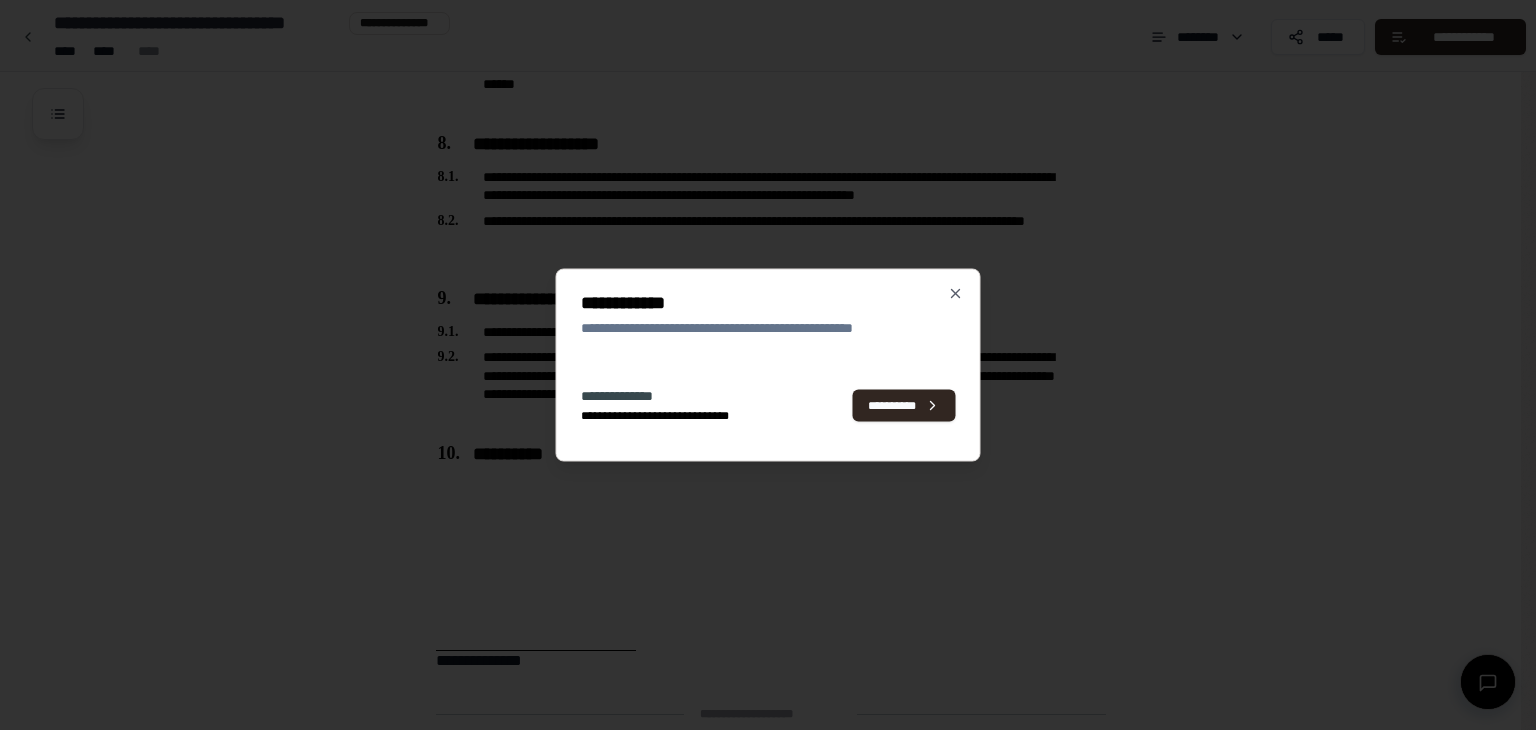 scroll, scrollTop: 2707, scrollLeft: 0, axis: vertical 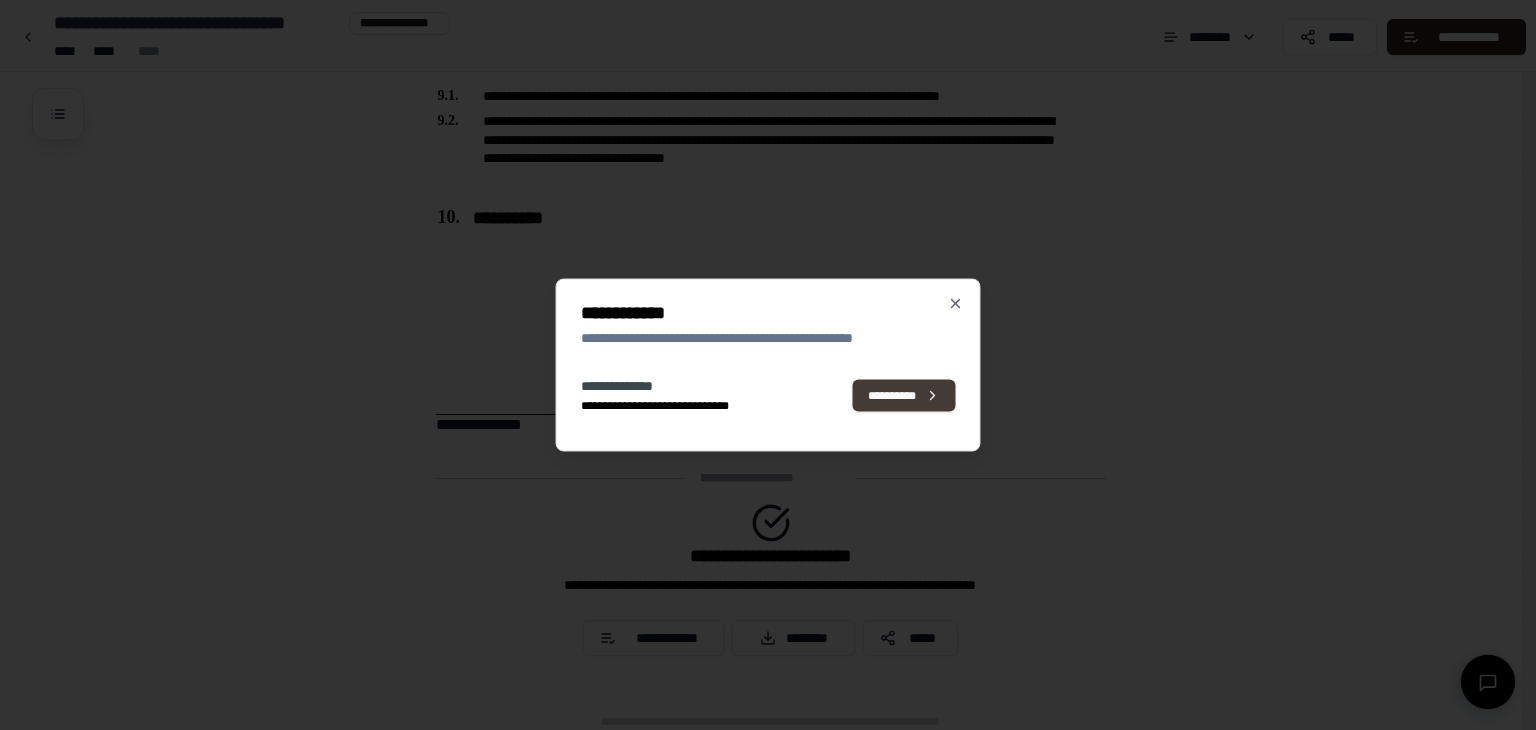 click on "**********" at bounding box center [904, 395] 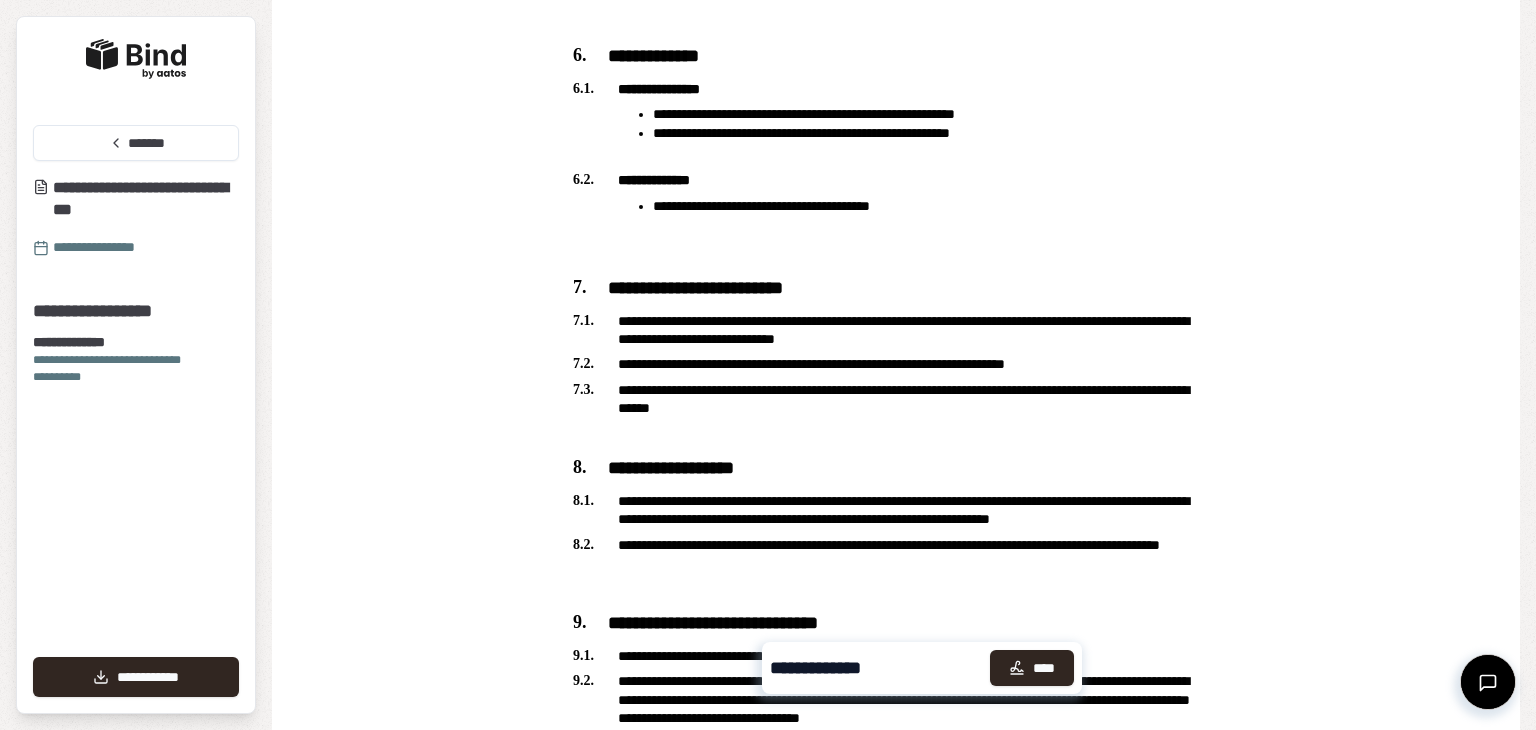scroll, scrollTop: 2415, scrollLeft: 0, axis: vertical 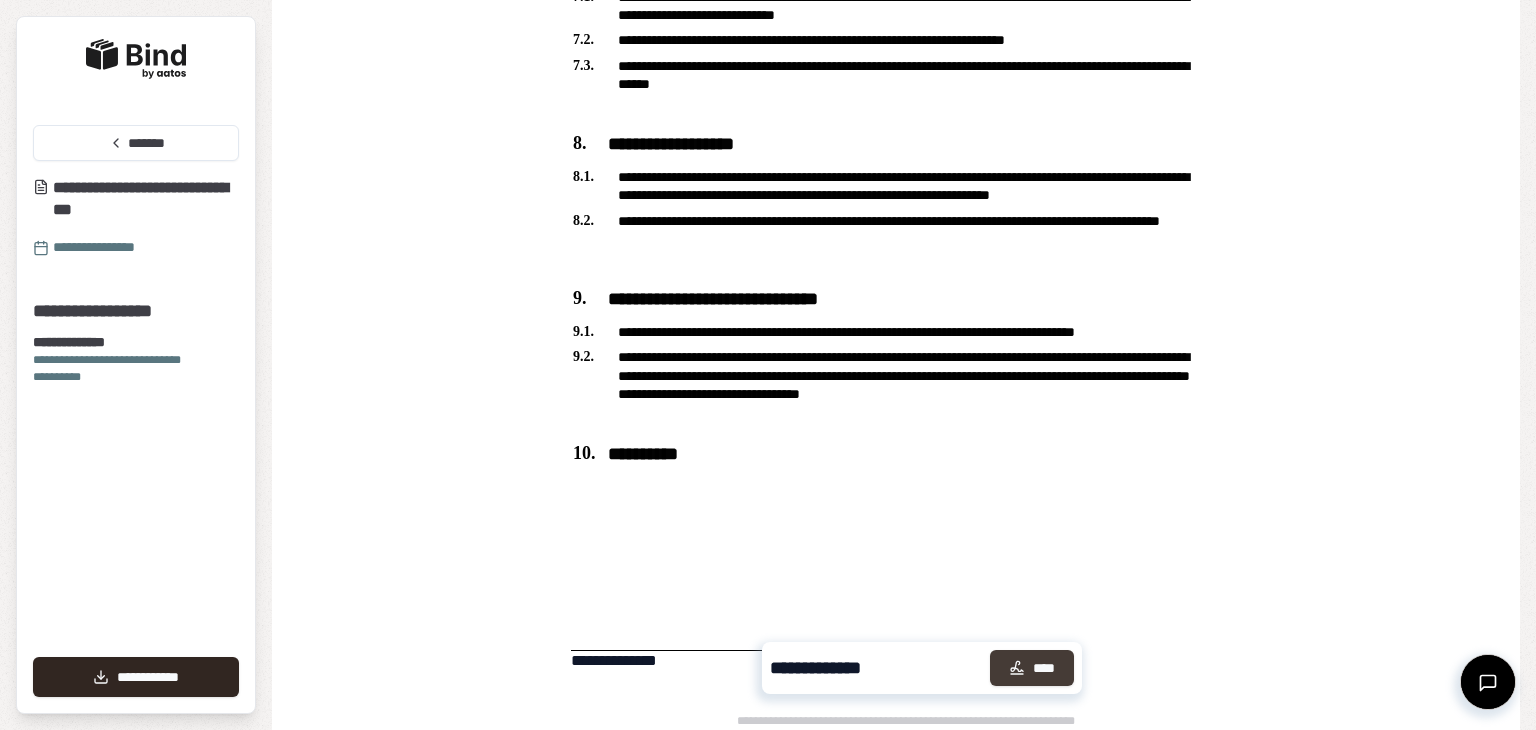 click on "****" at bounding box center (1032, 668) 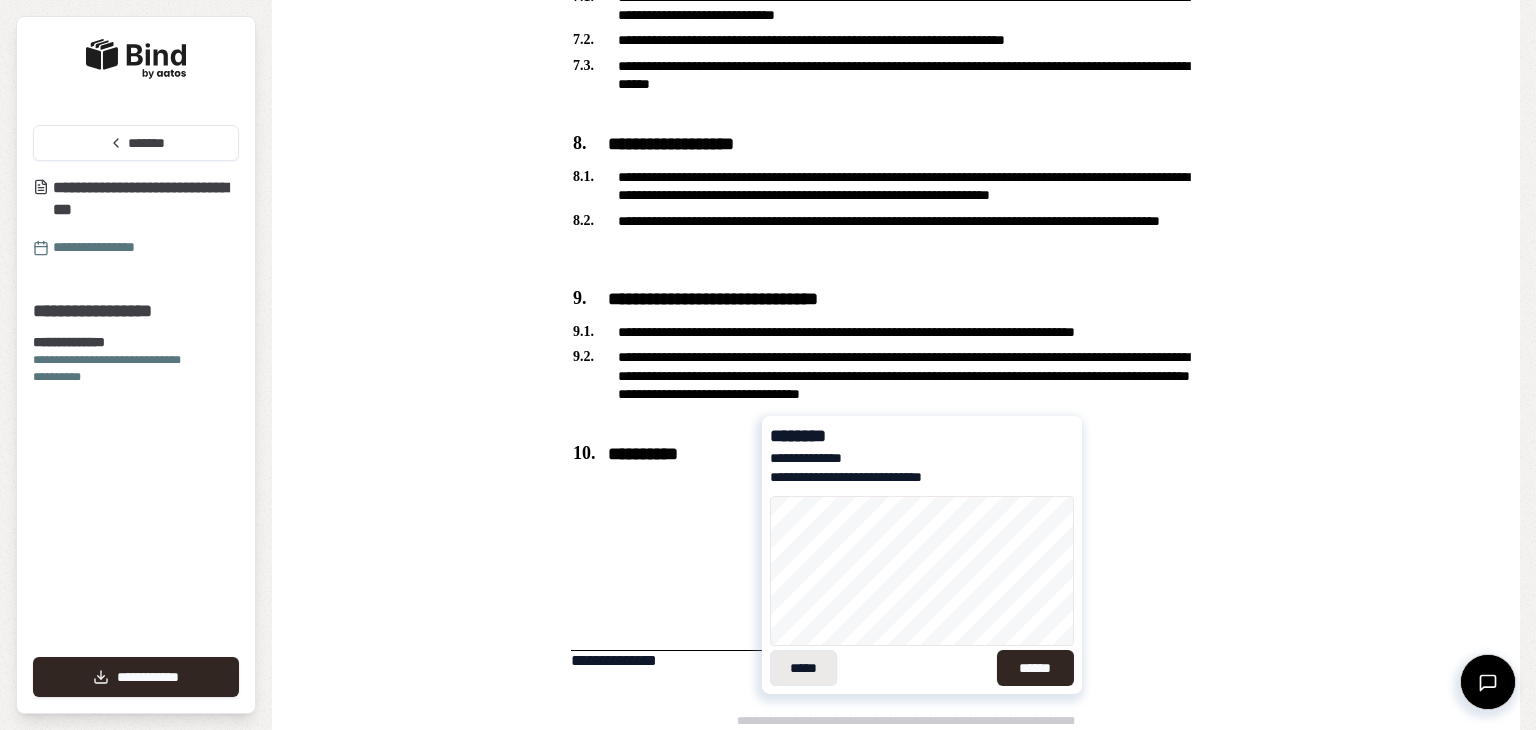 click on "*****" at bounding box center (803, 668) 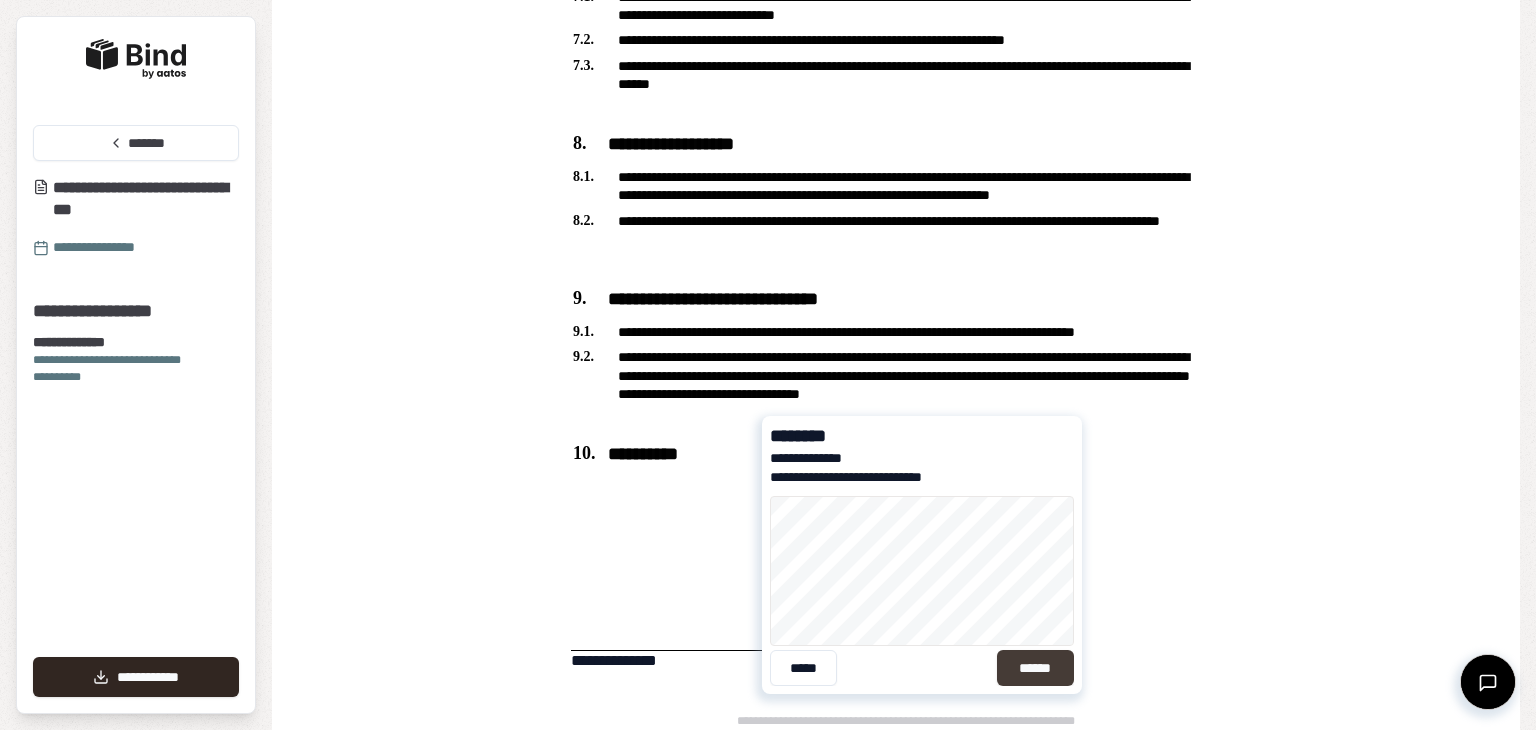 click on "******" at bounding box center (1035, 668) 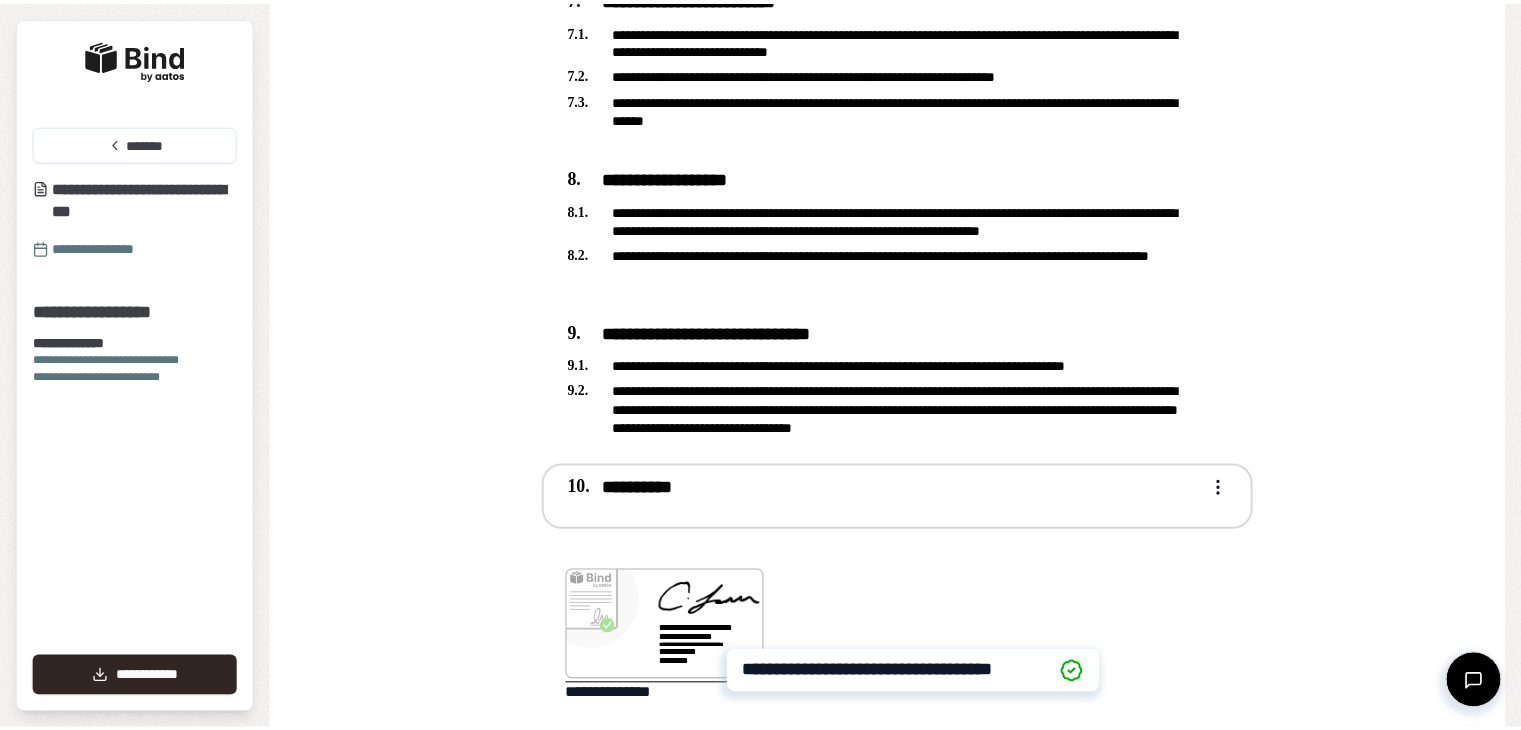 scroll, scrollTop: 2415, scrollLeft: 0, axis: vertical 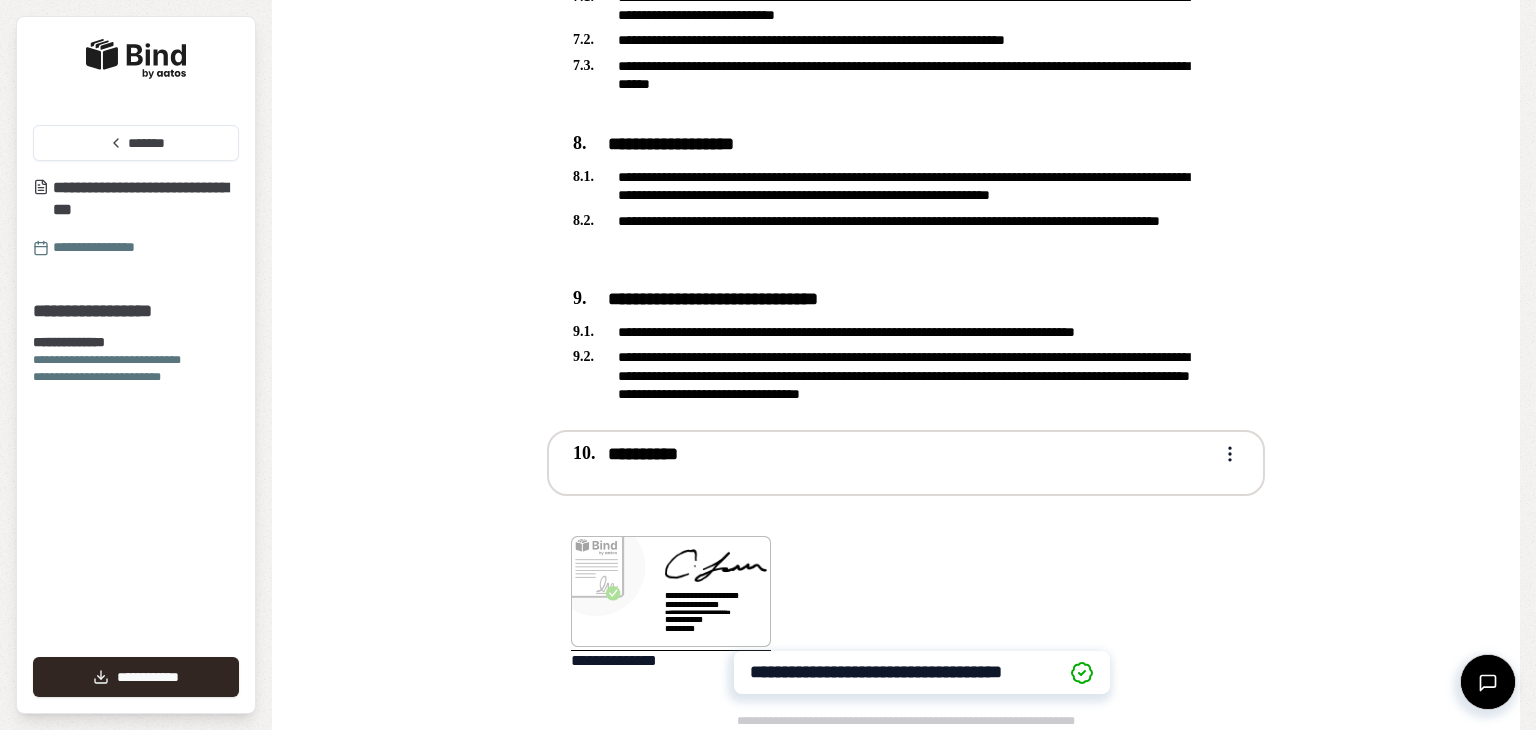 click on "**********" at bounding box center (906, 672) 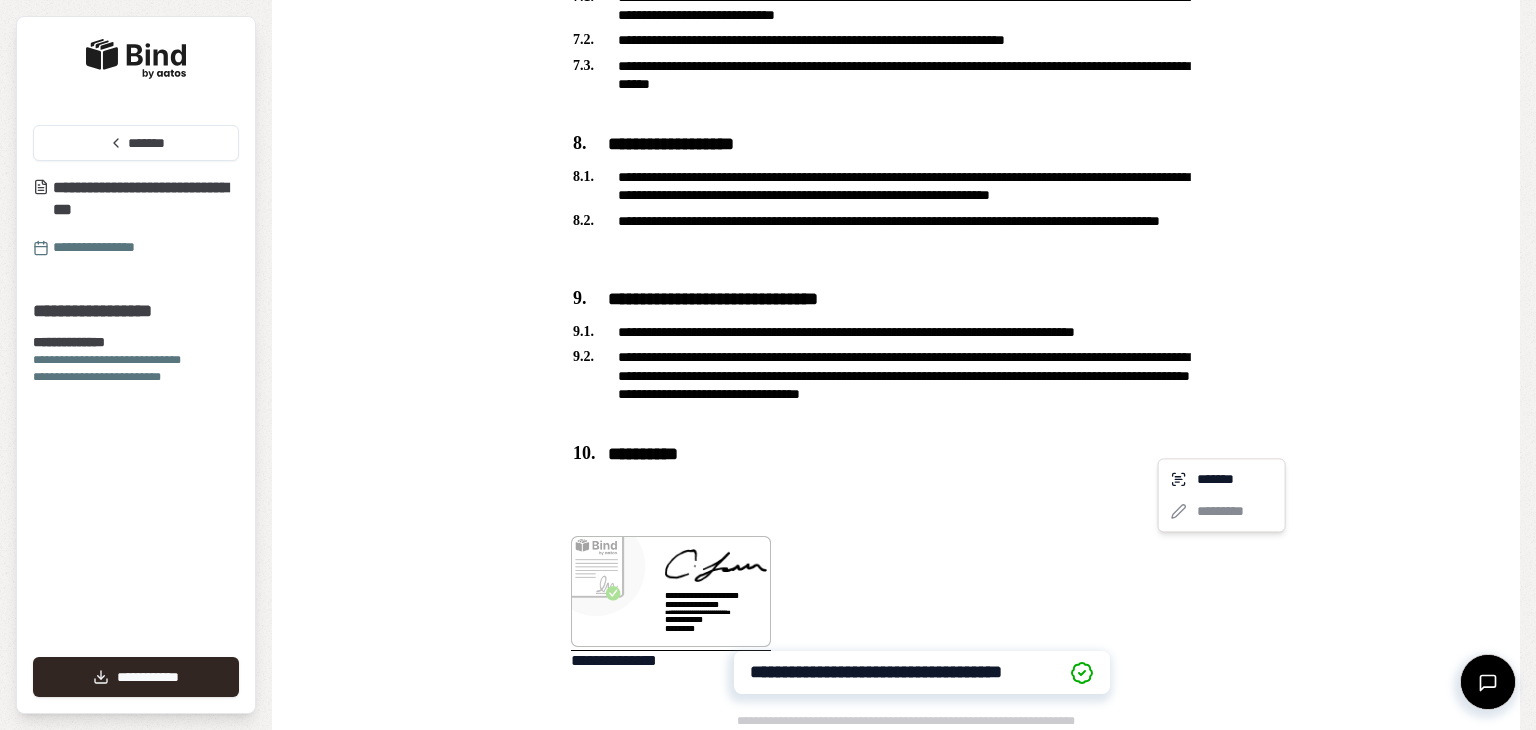 click on "**********" at bounding box center (768, 365) 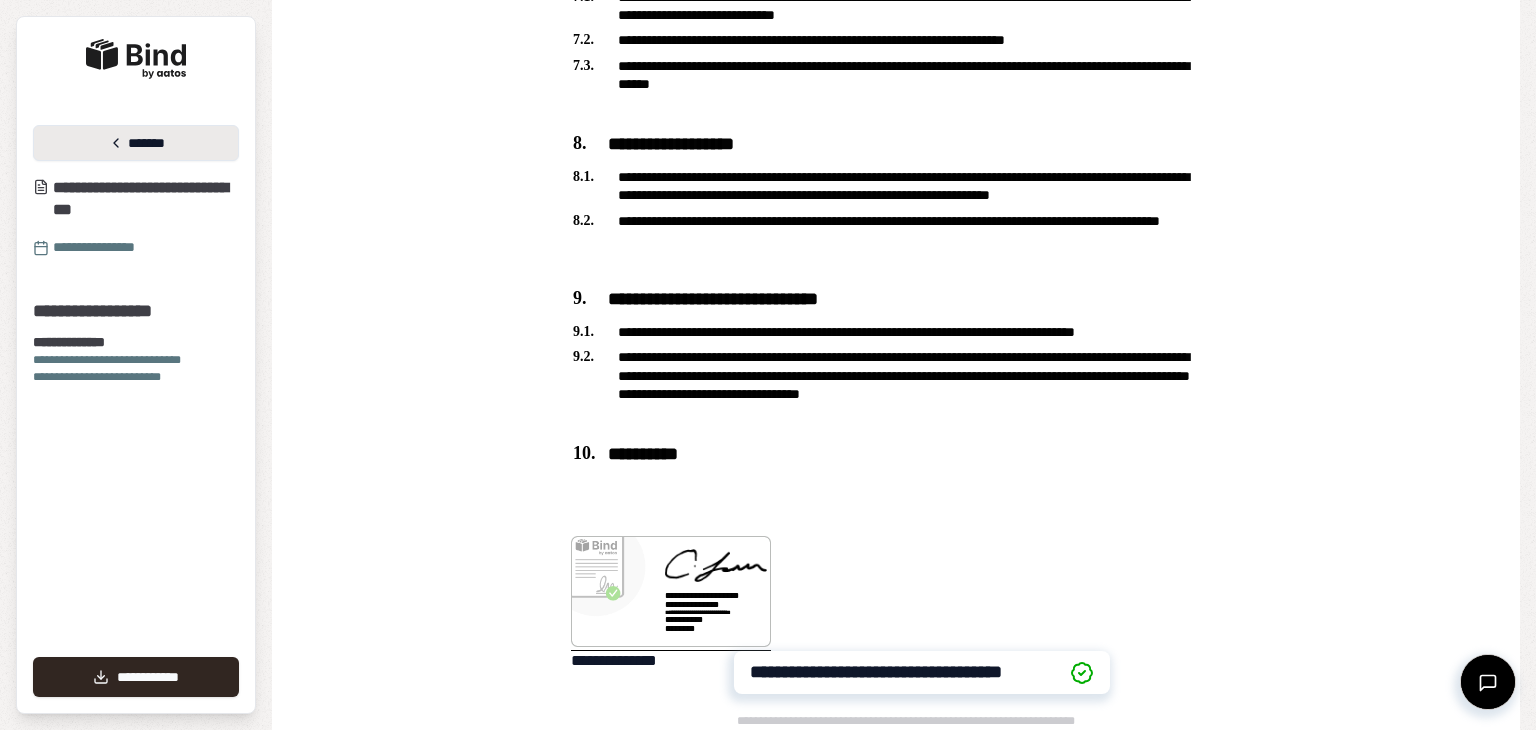 click on "*******" at bounding box center [136, 143] 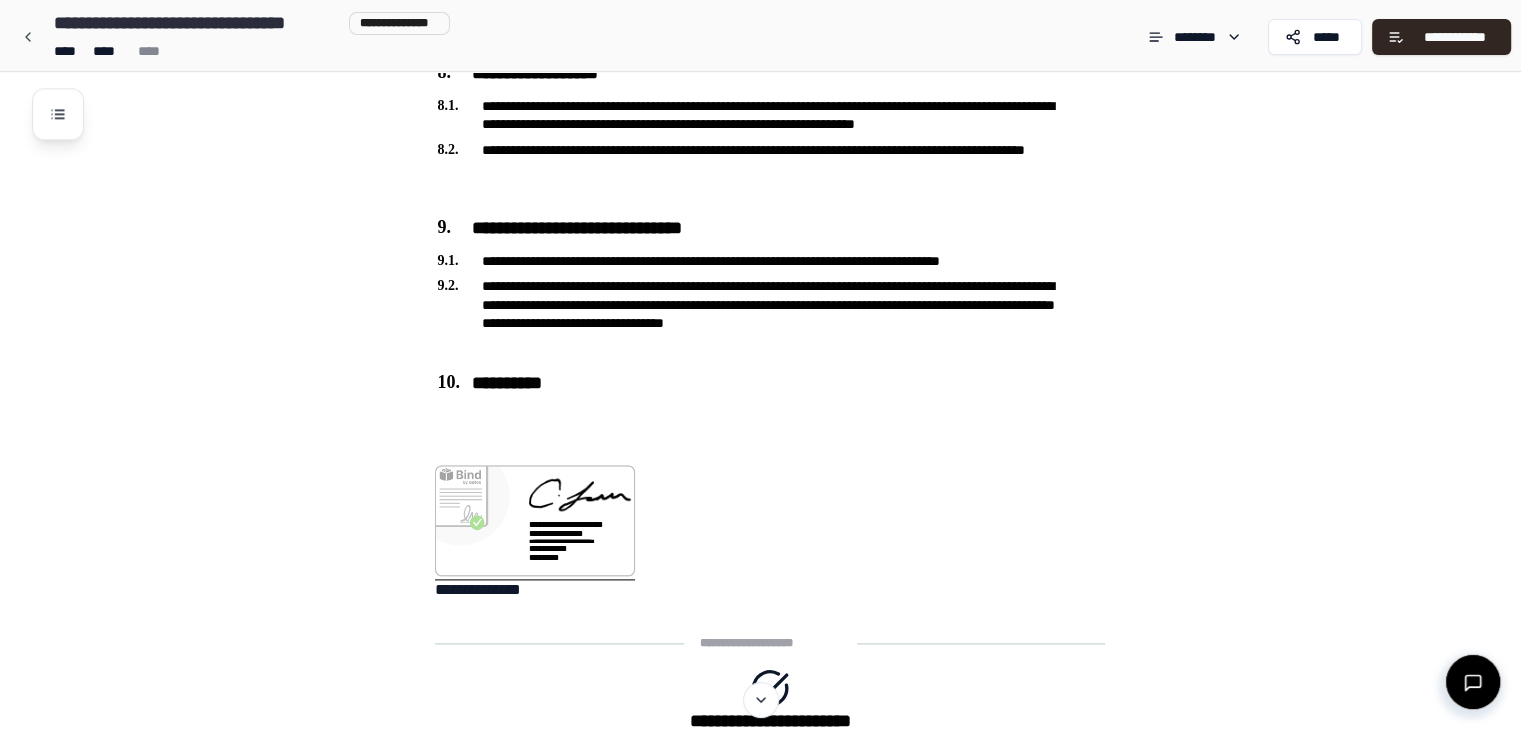 scroll, scrollTop: 2562, scrollLeft: 0, axis: vertical 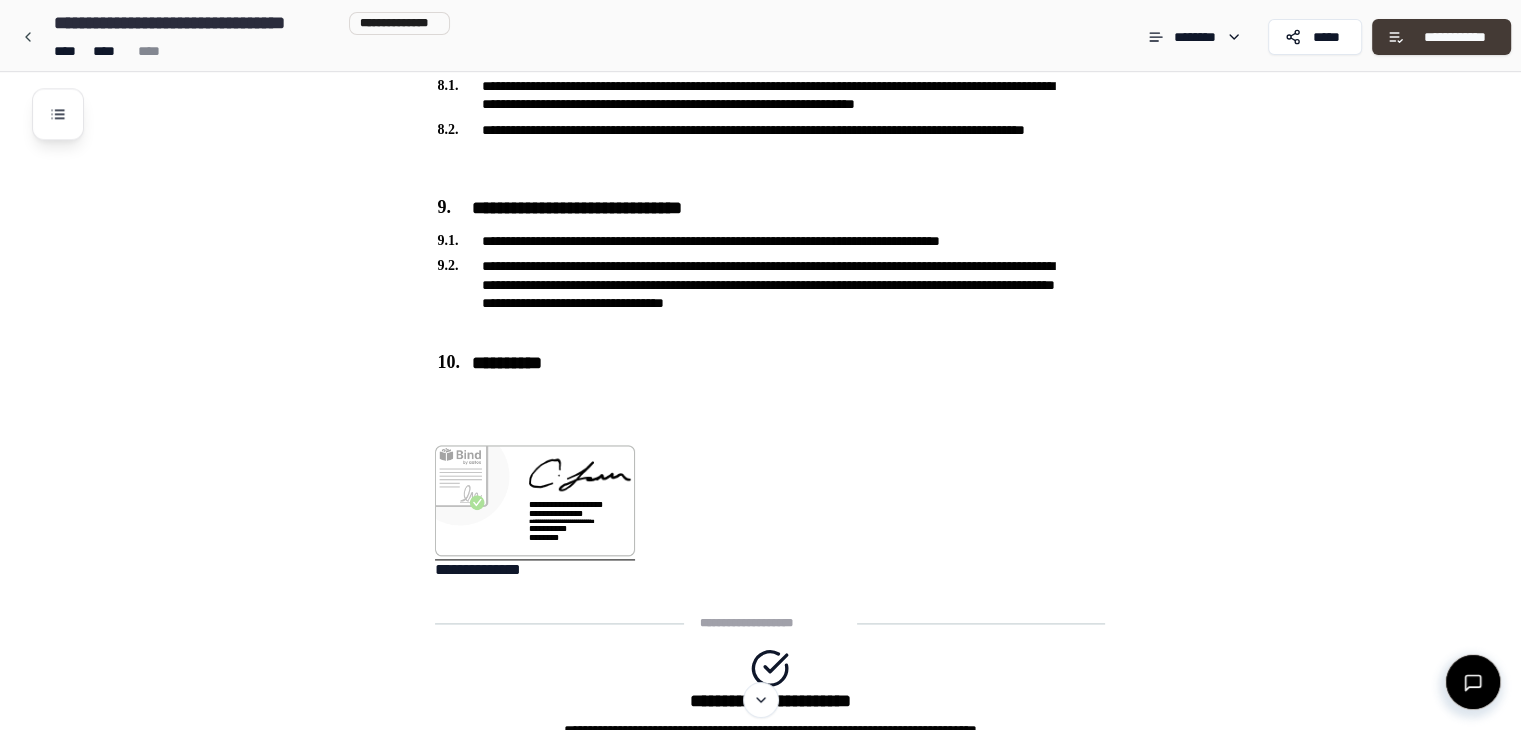 click on "**********" at bounding box center [1454, 37] 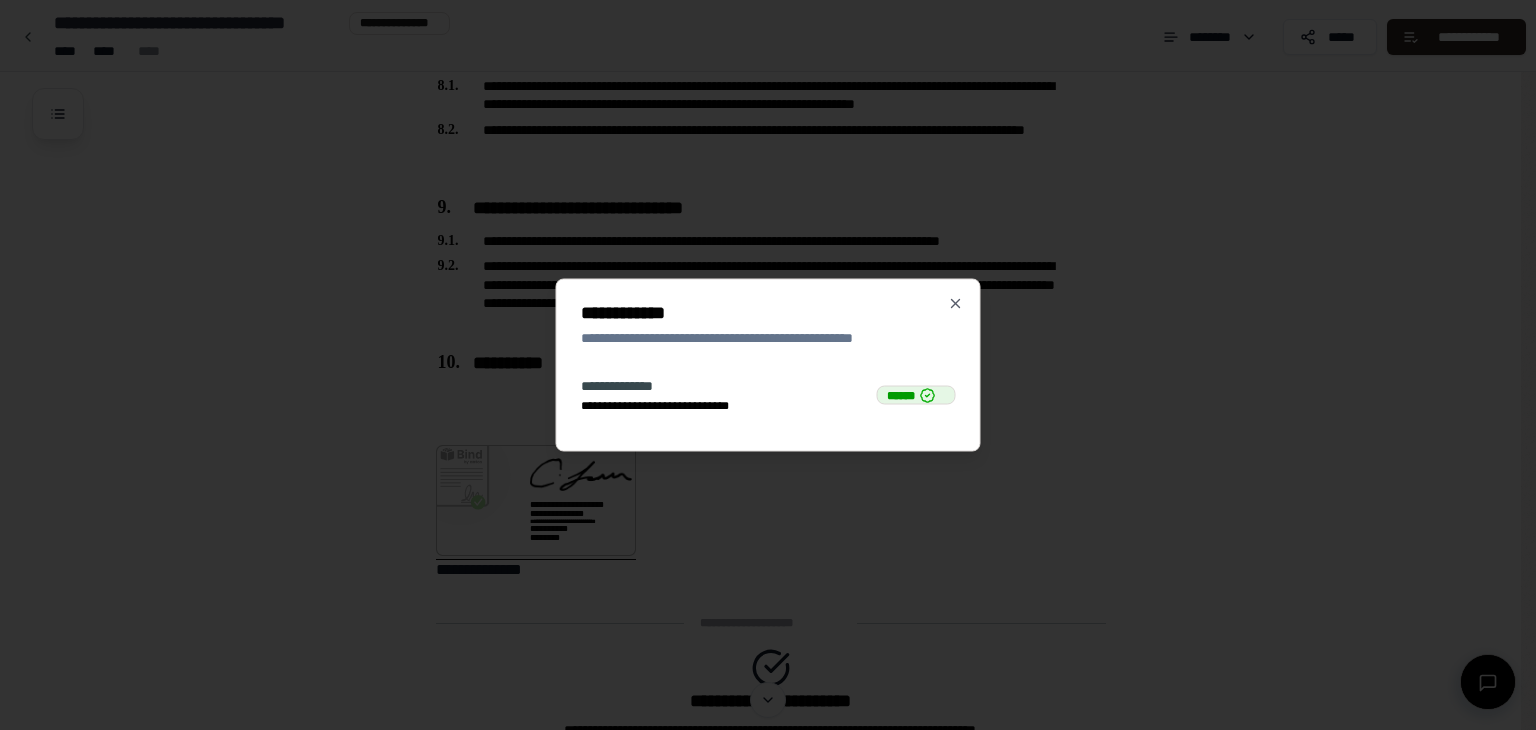 click on "**********" at bounding box center (768, 338) 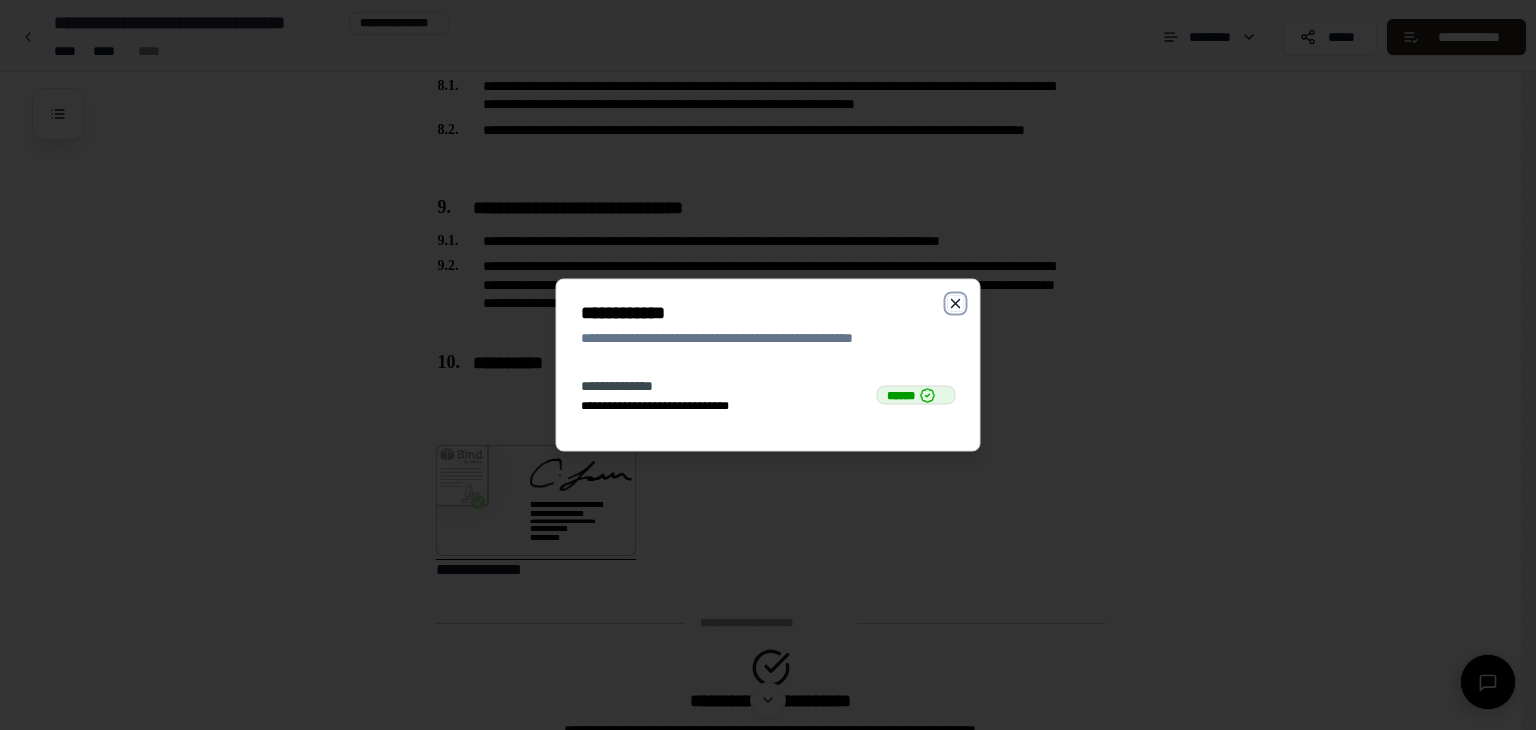 click 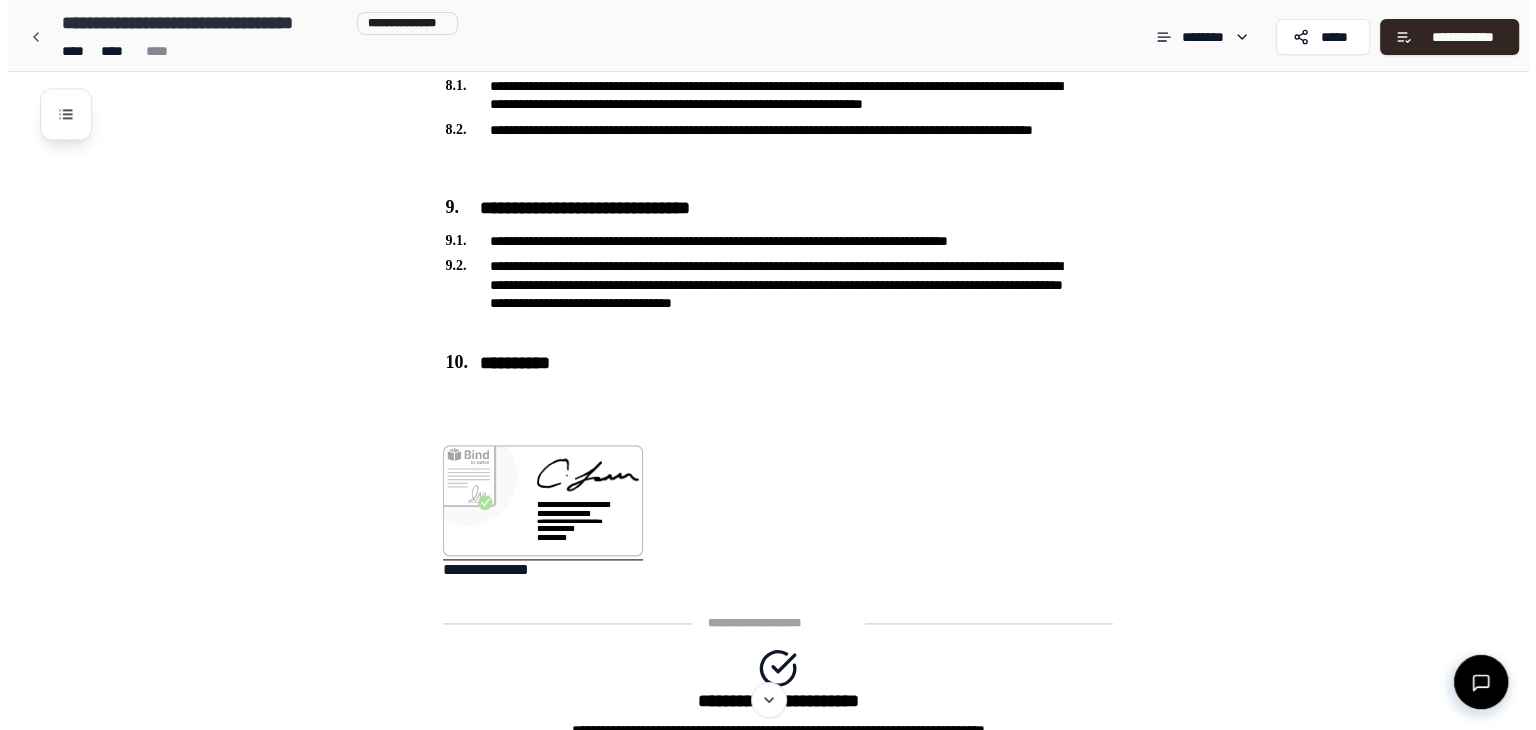 scroll, scrollTop: 2707, scrollLeft: 0, axis: vertical 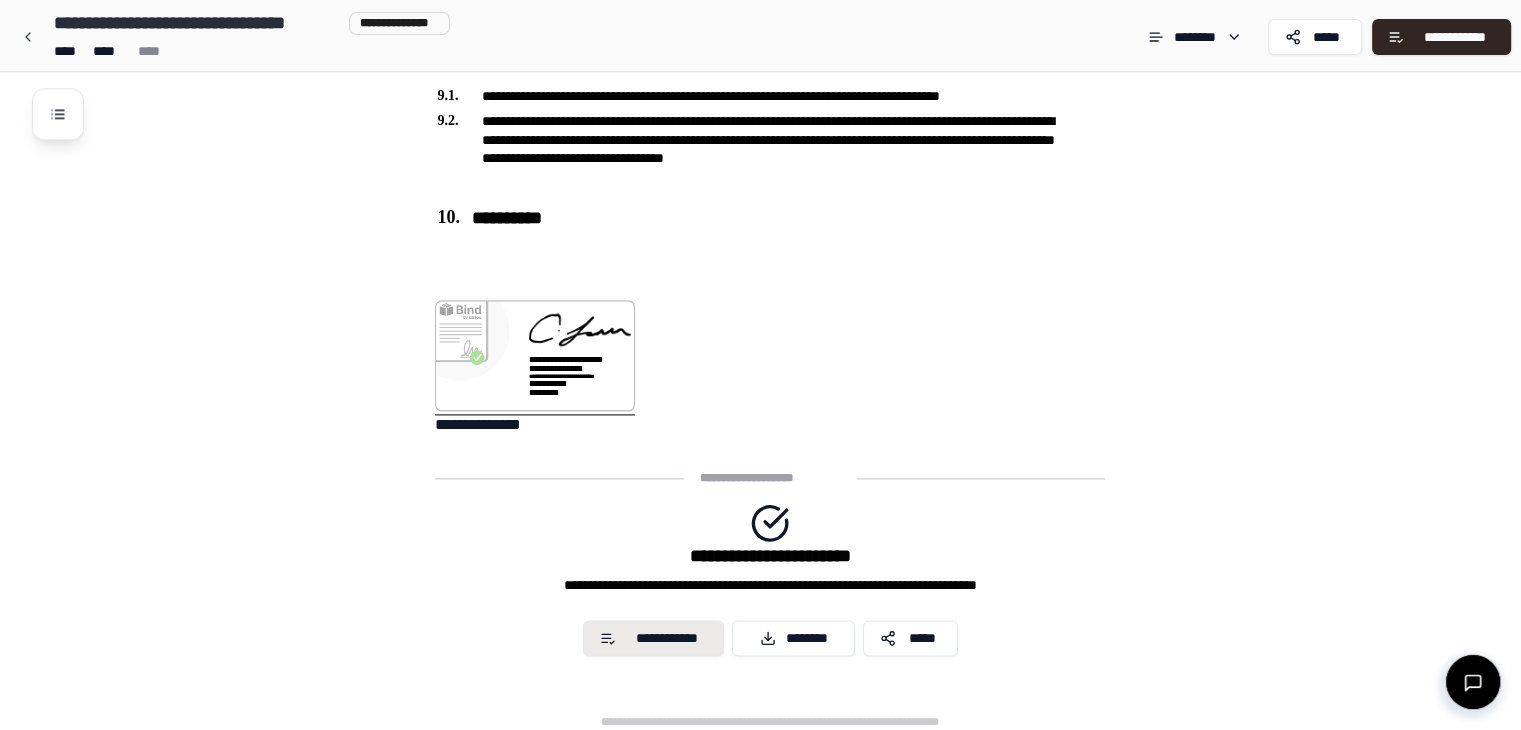 click on "**********" at bounding box center [666, 638] 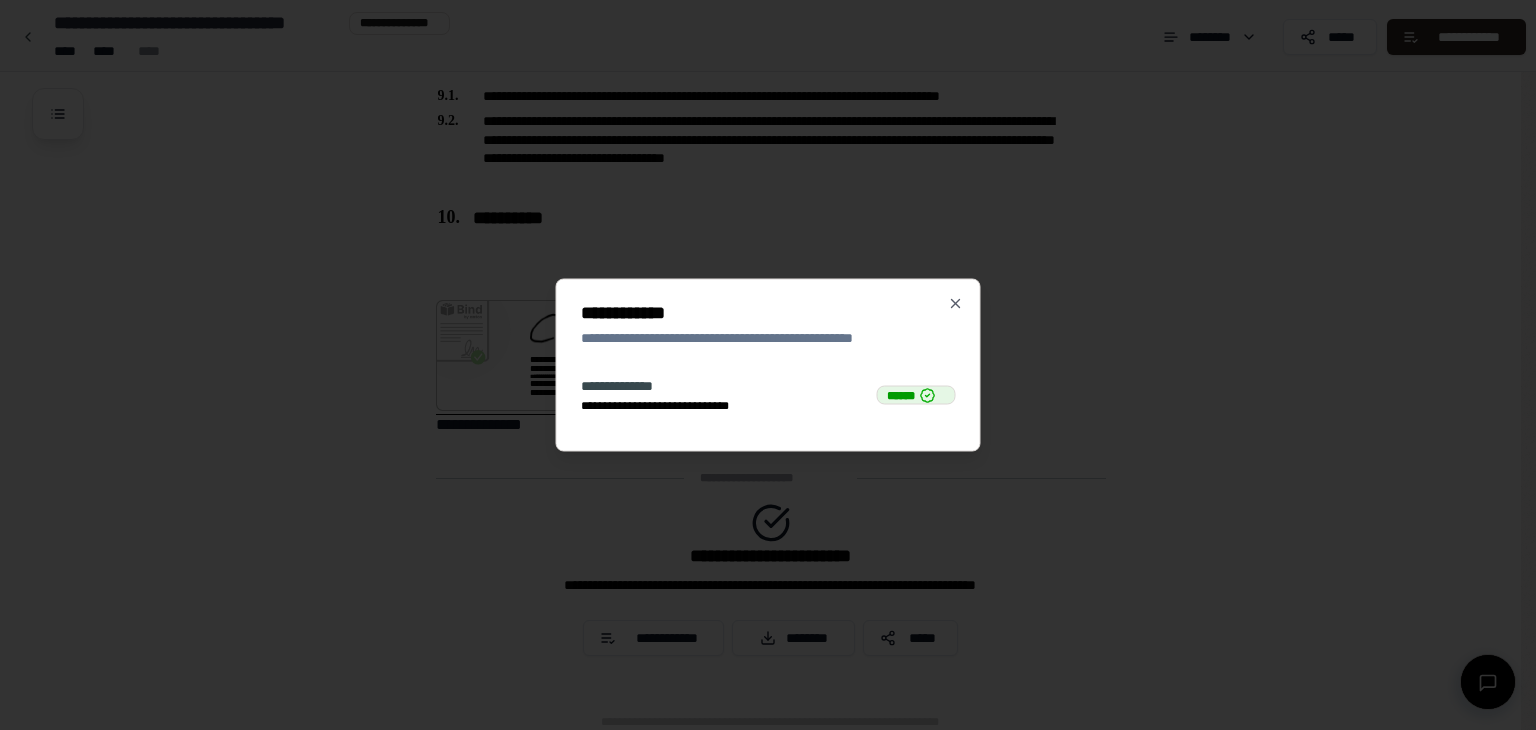 click on "**********" at bounding box center [768, 395] 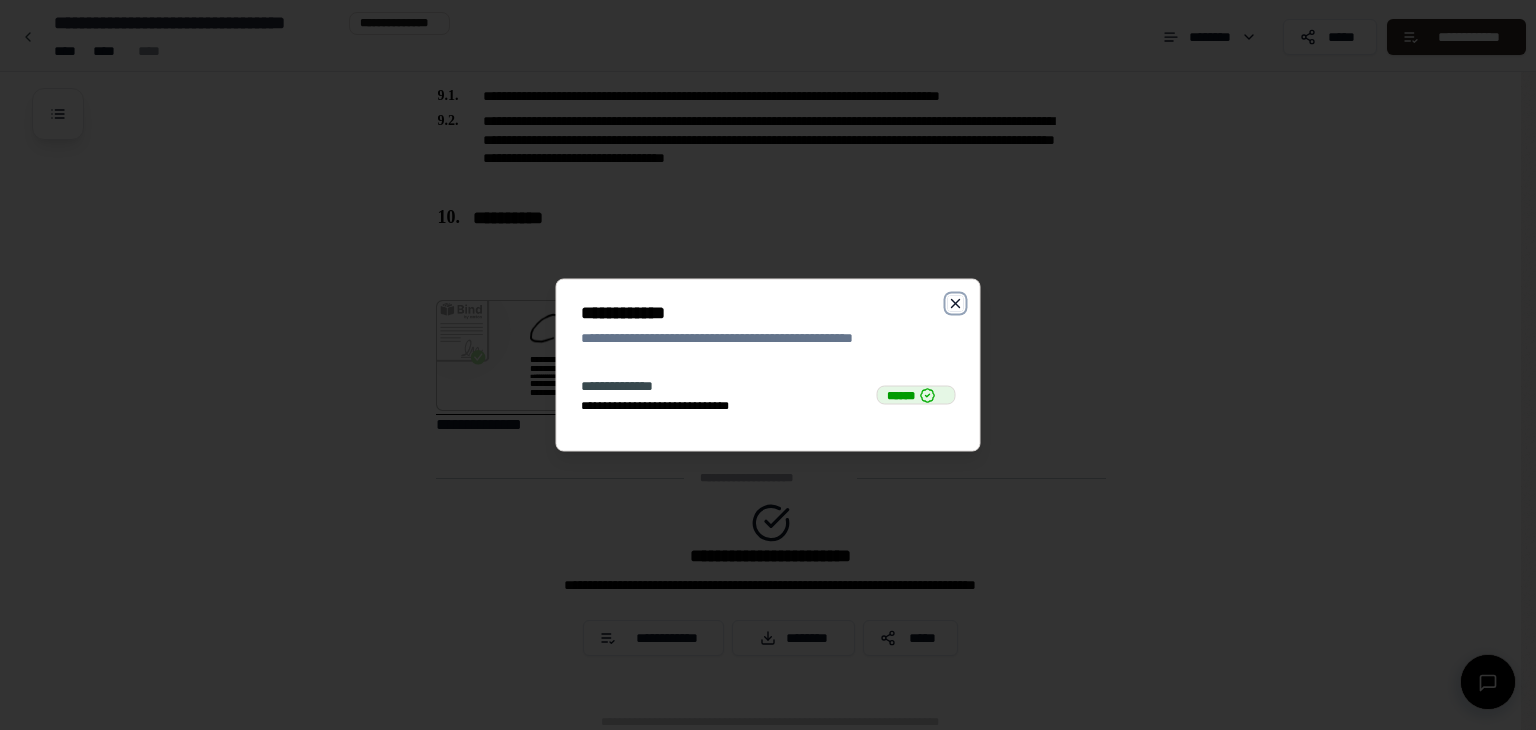 click 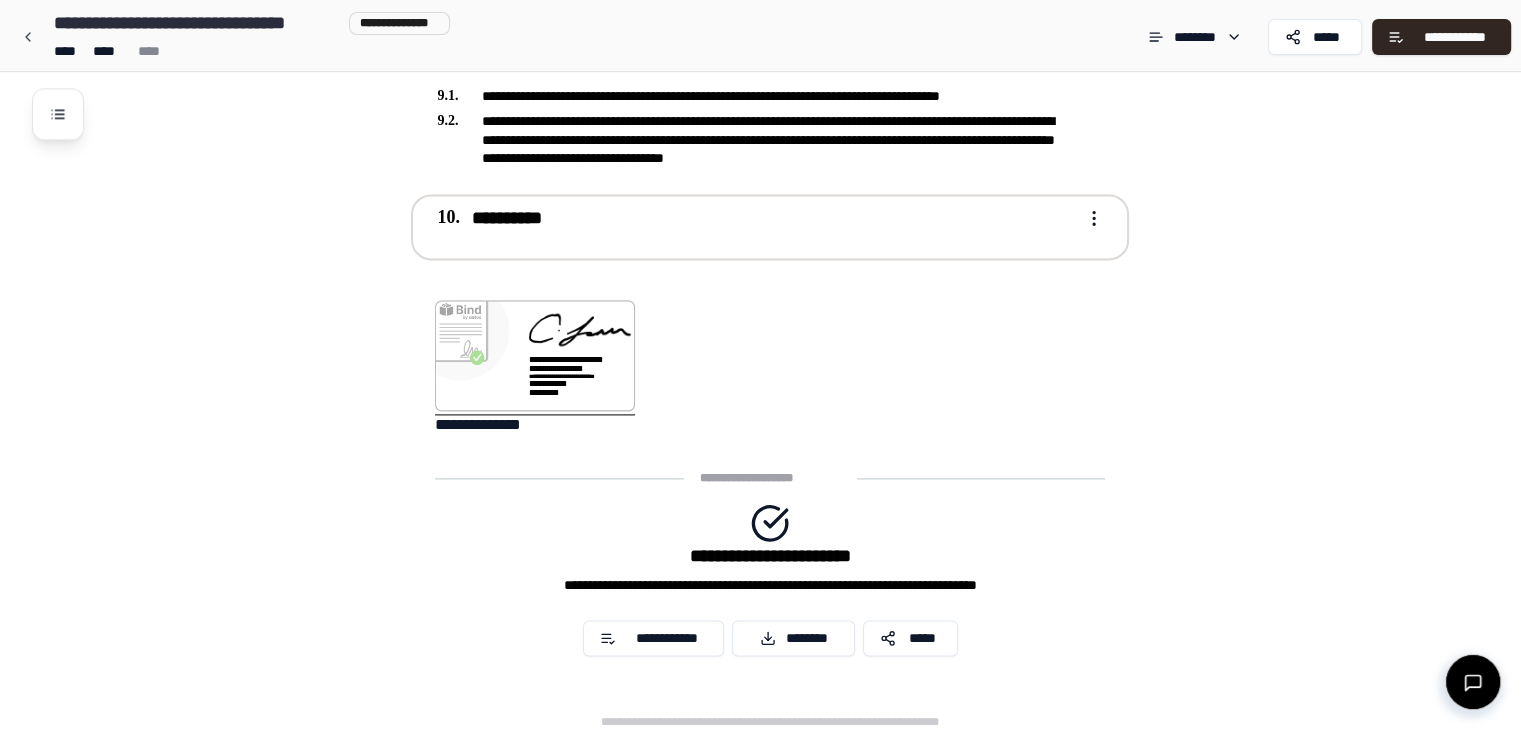drag, startPoint x: 1012, startPoint y: 237, endPoint x: 917, endPoint y: 230, distance: 95.257545 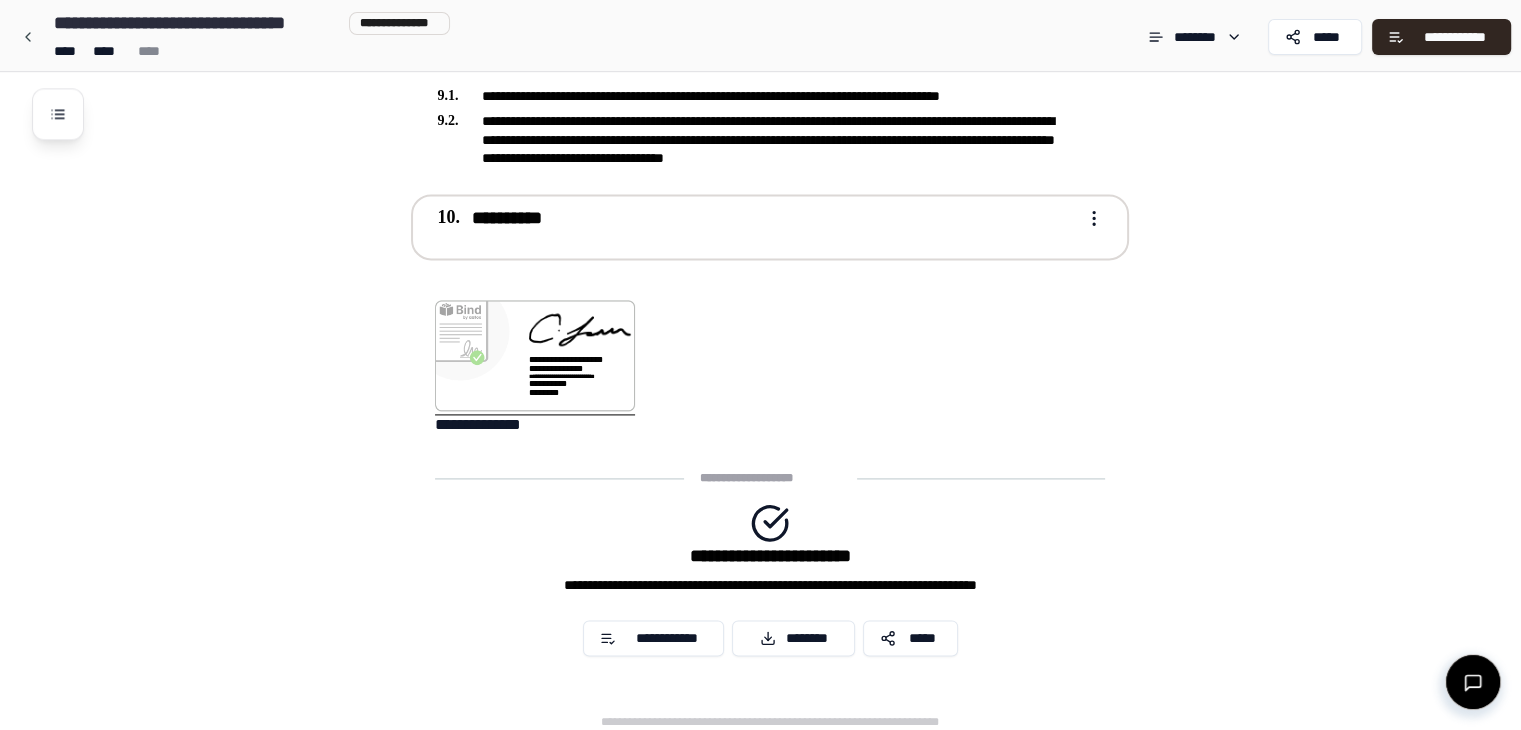 click on "**********" at bounding box center [760, -989] 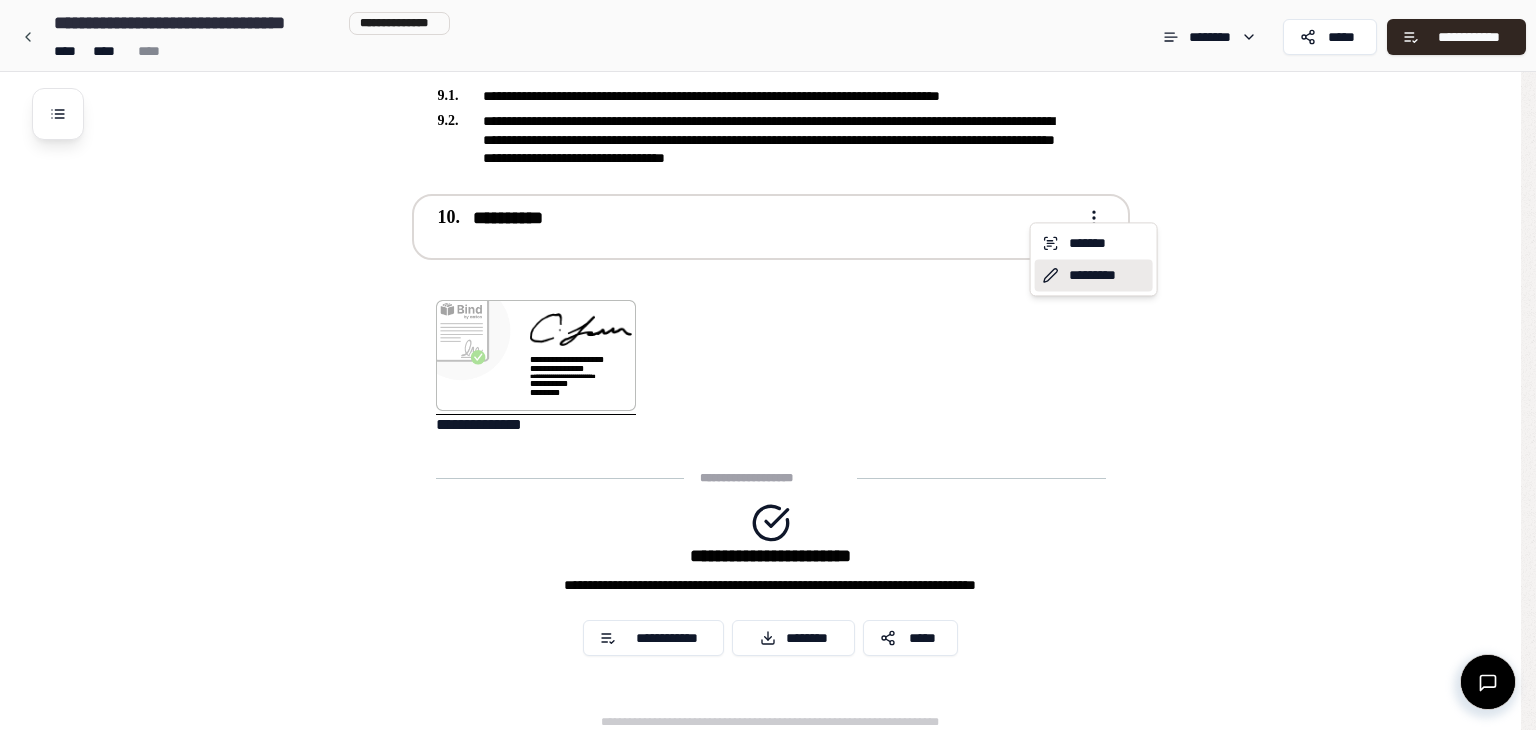 click on "*********" at bounding box center (1094, 275) 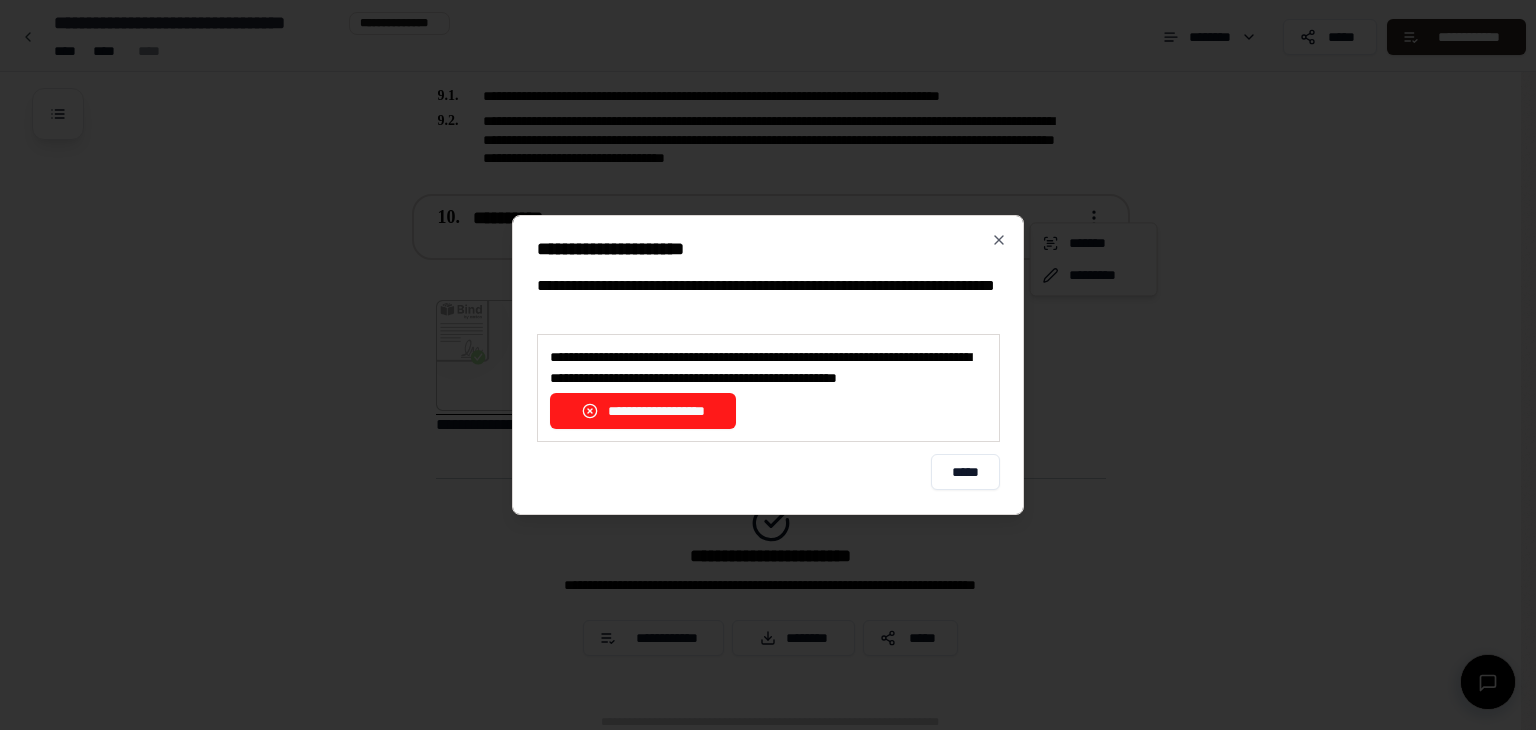 click on "**********" at bounding box center (643, 411) 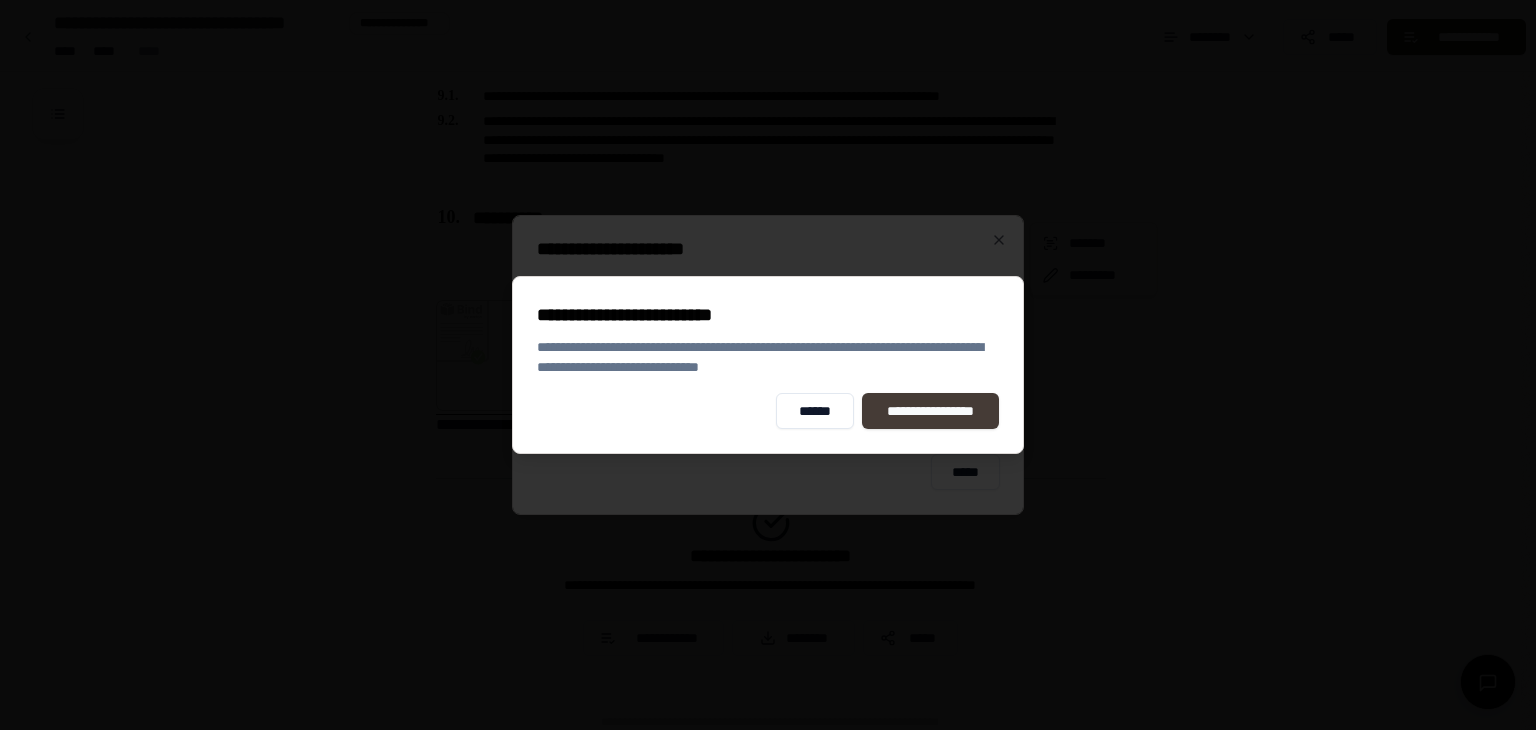 click on "**********" at bounding box center (931, 411) 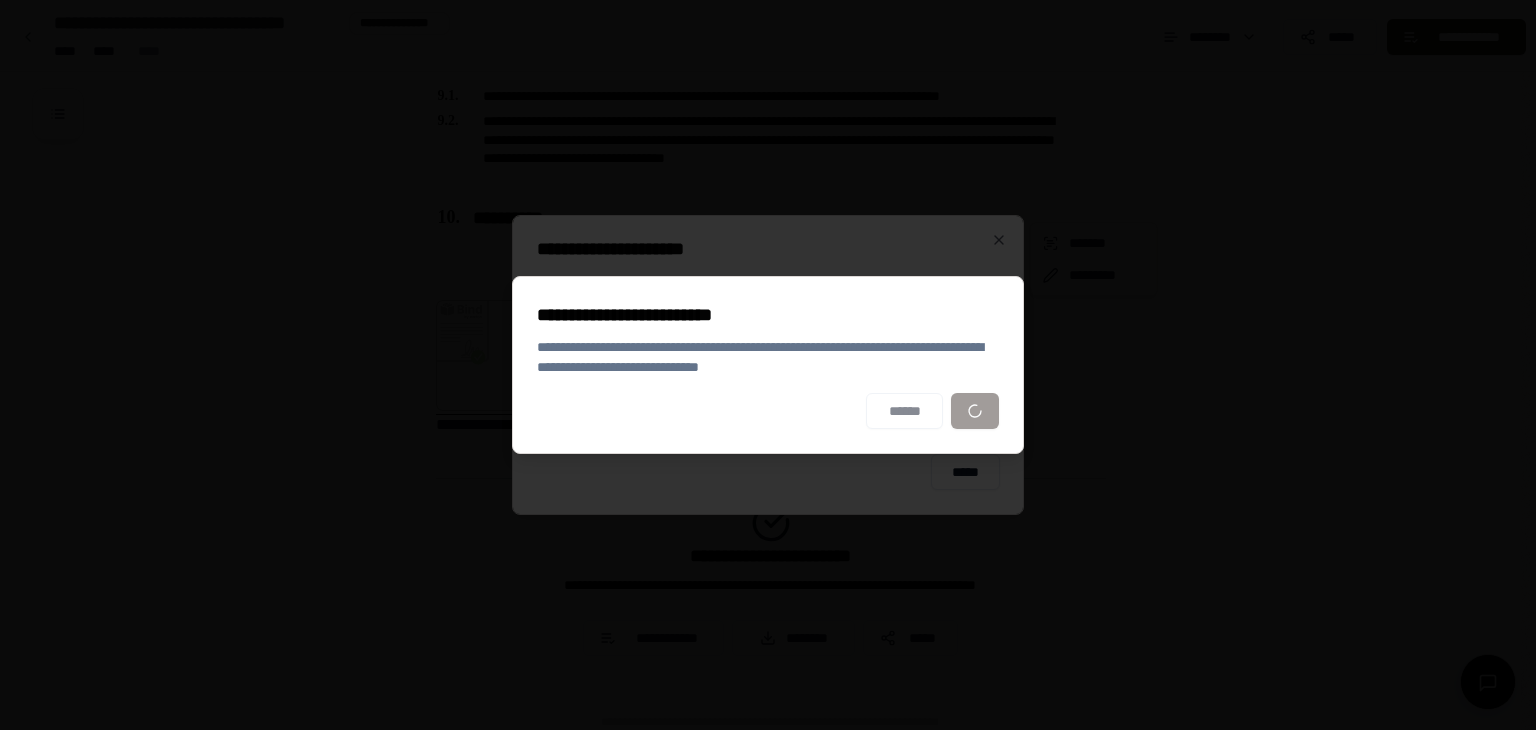 scroll, scrollTop: 2471, scrollLeft: 0, axis: vertical 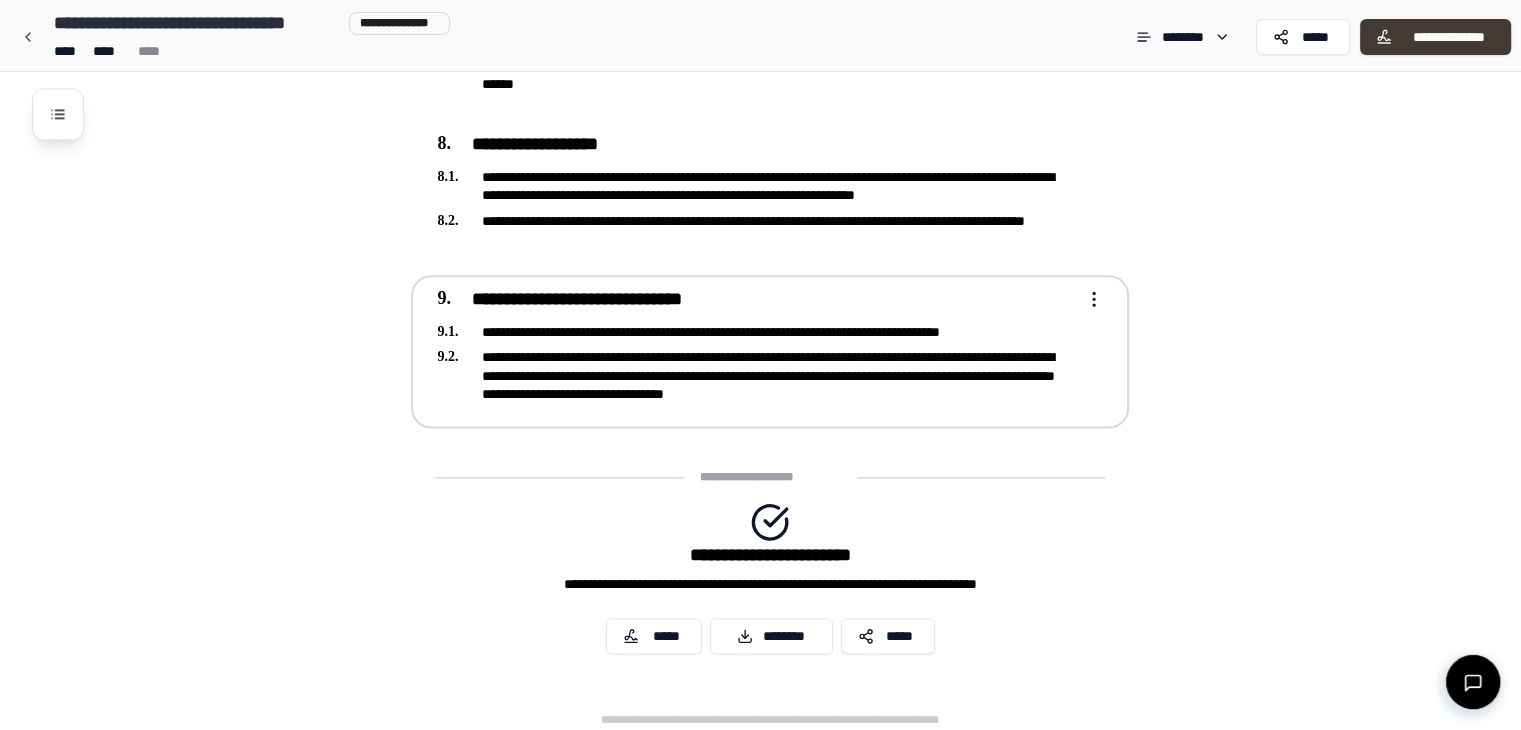 click on "**********" at bounding box center (1448, 37) 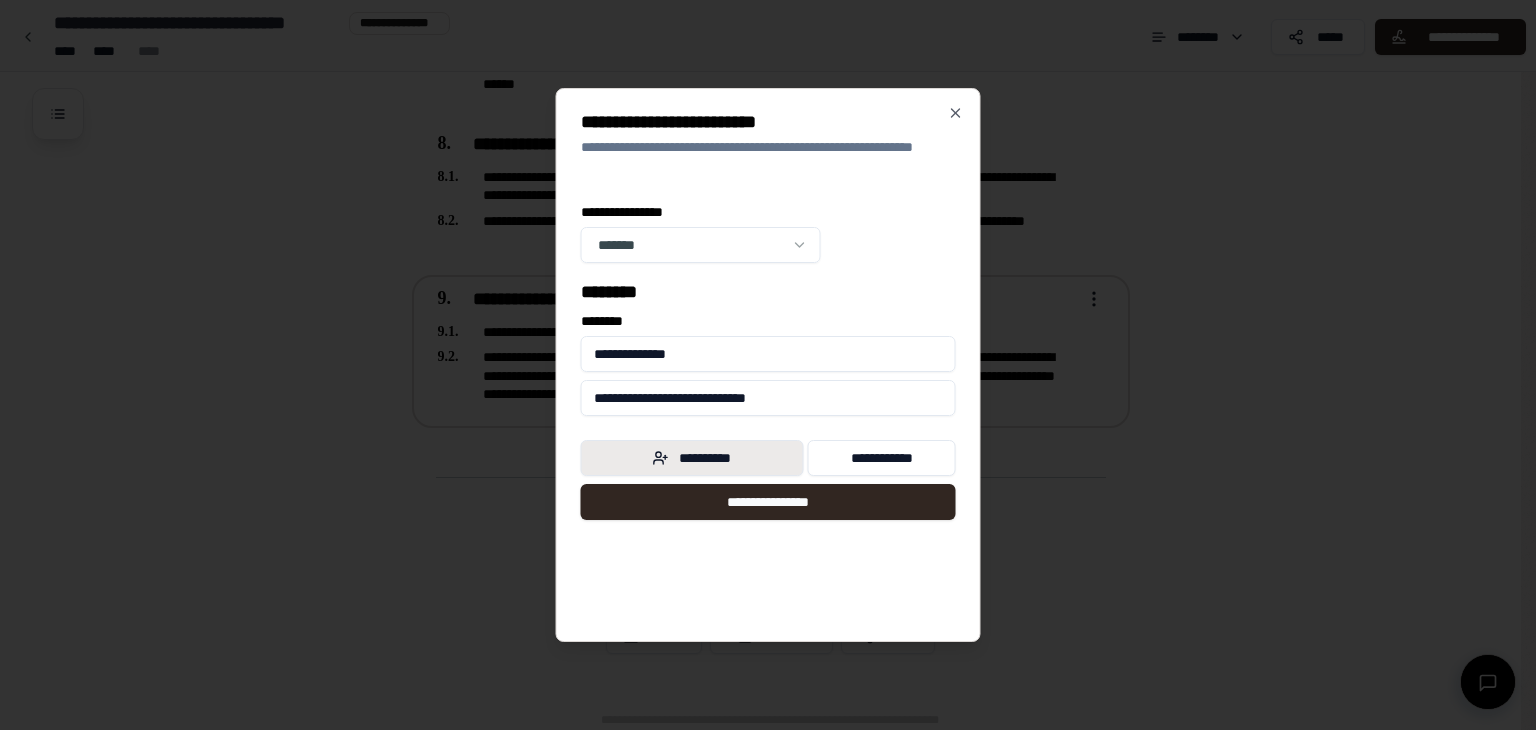 click on "**********" at bounding box center [692, 458] 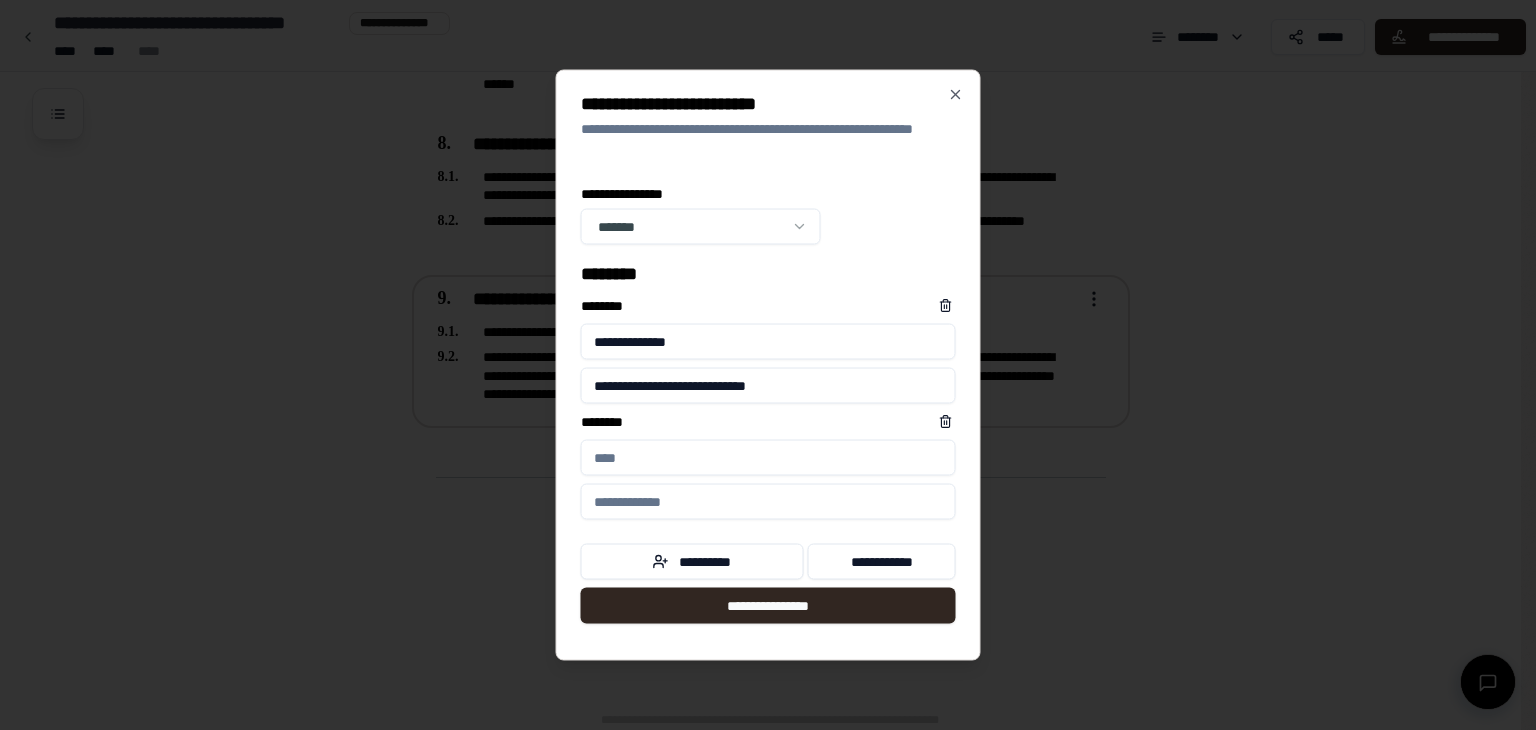 click on "******   *" at bounding box center (768, 458) 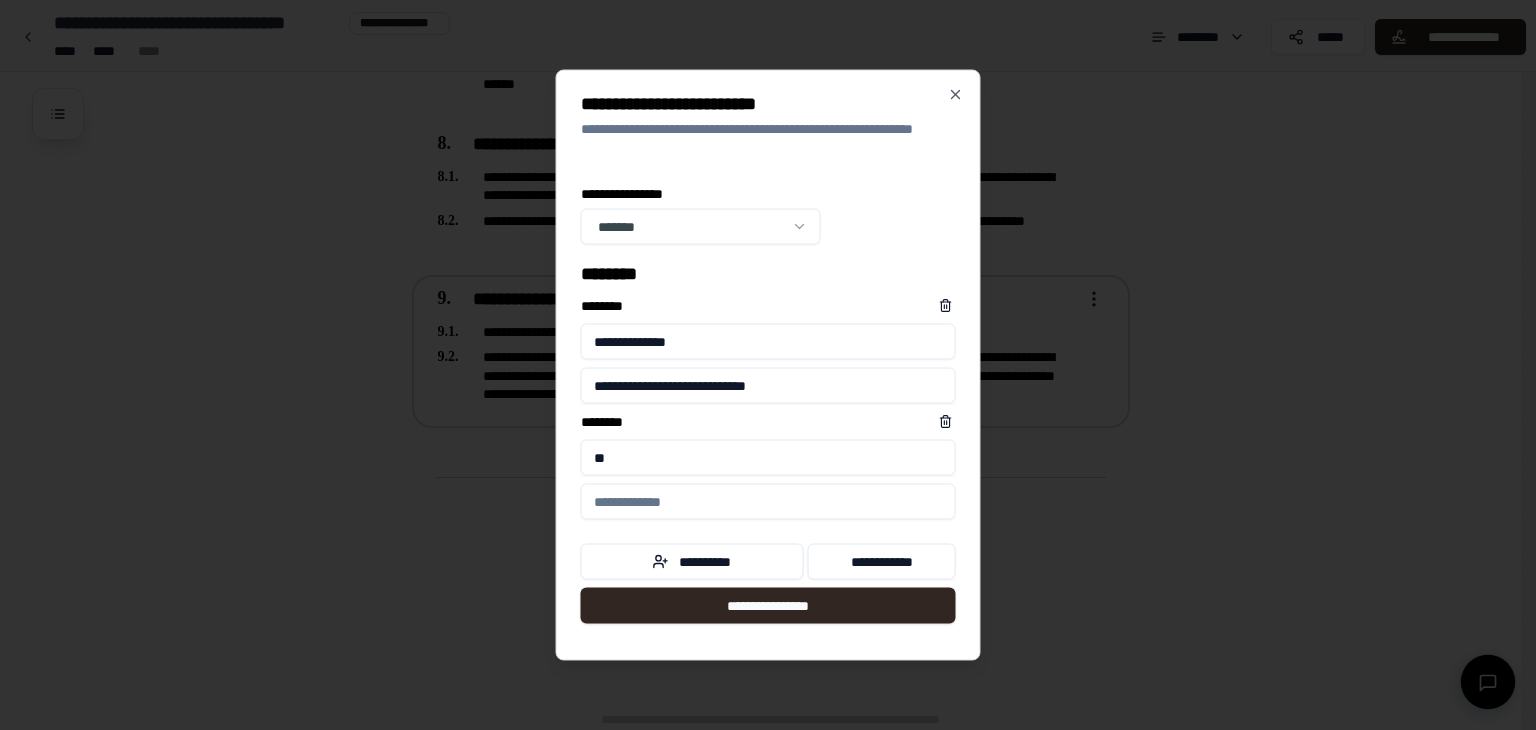 type on "*" 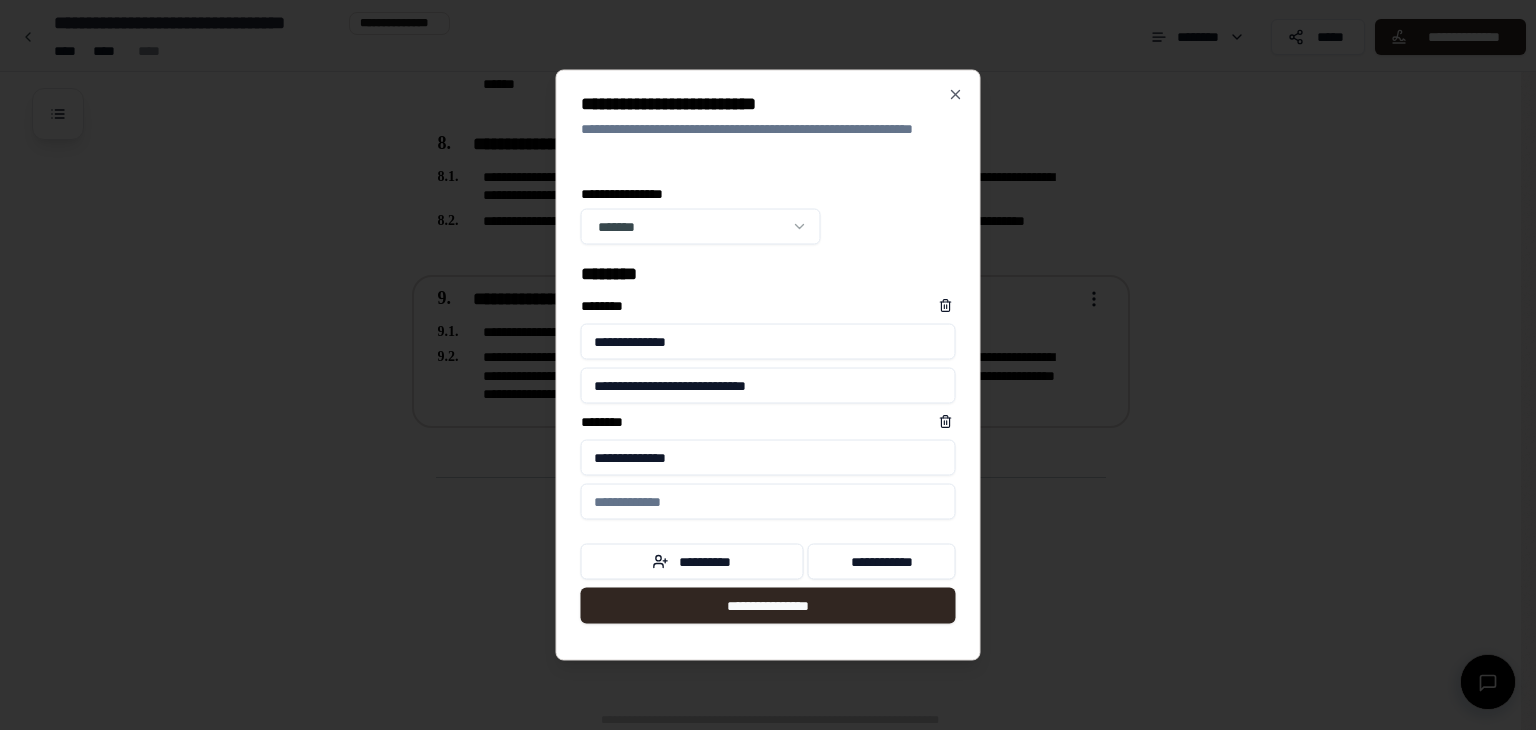 type on "**********" 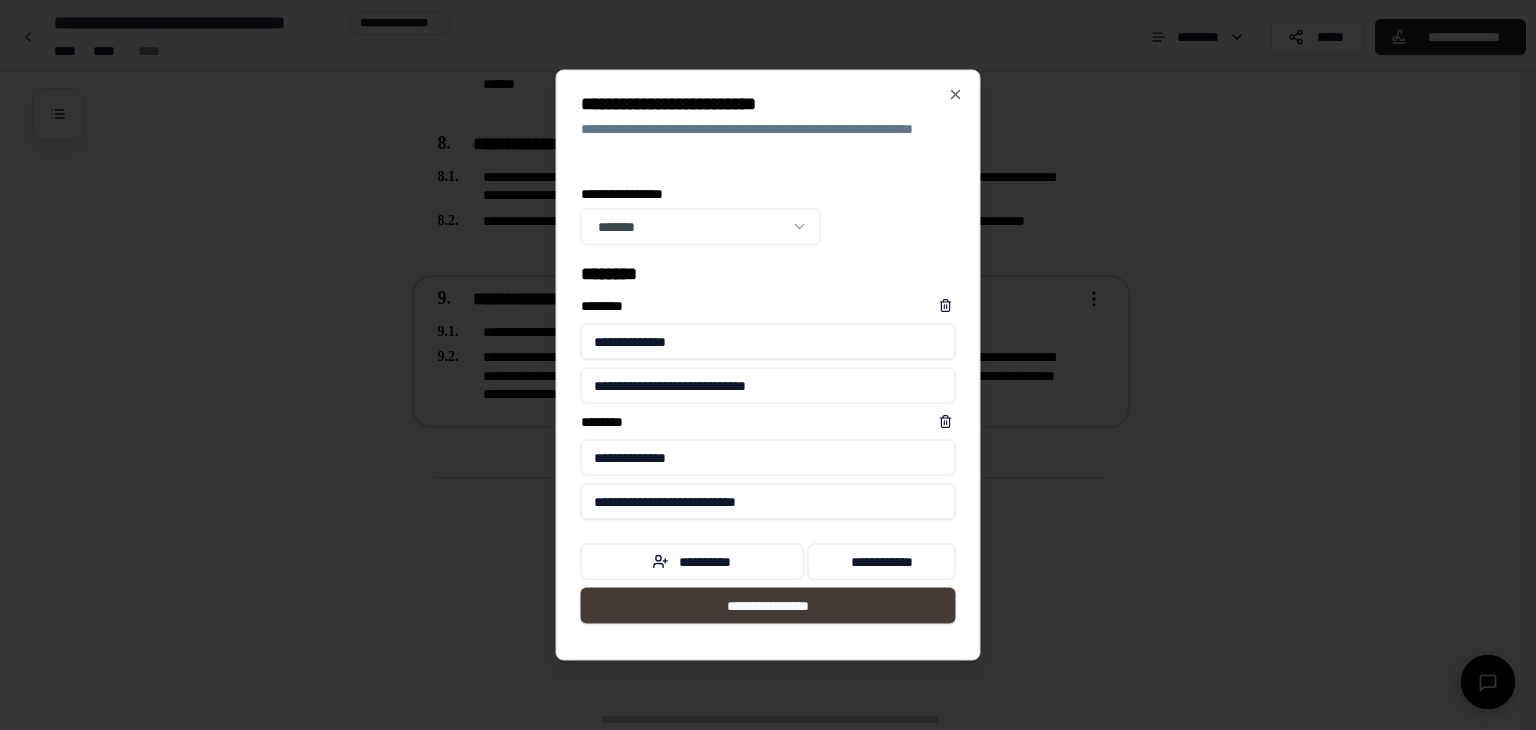type on "**********" 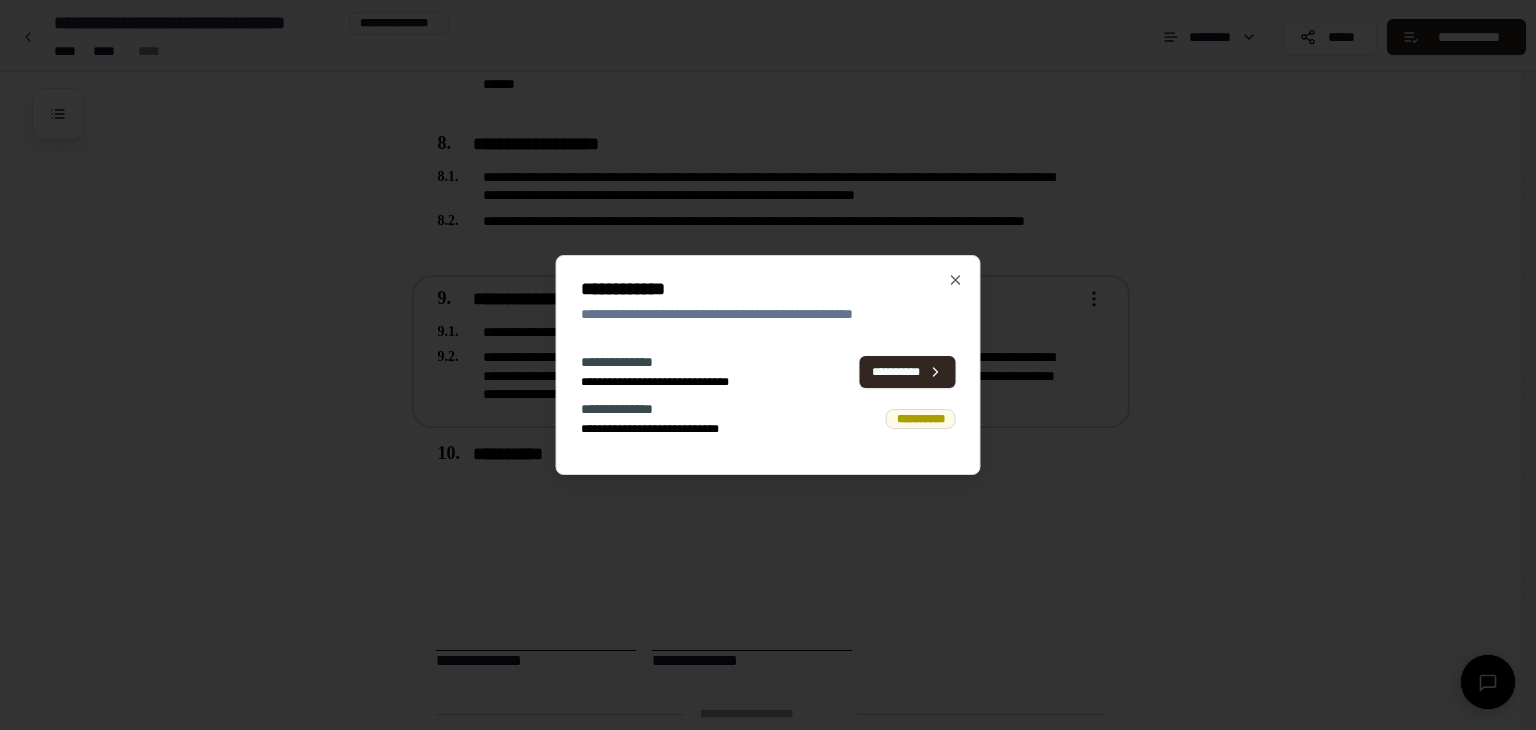 scroll, scrollTop: 2707, scrollLeft: 0, axis: vertical 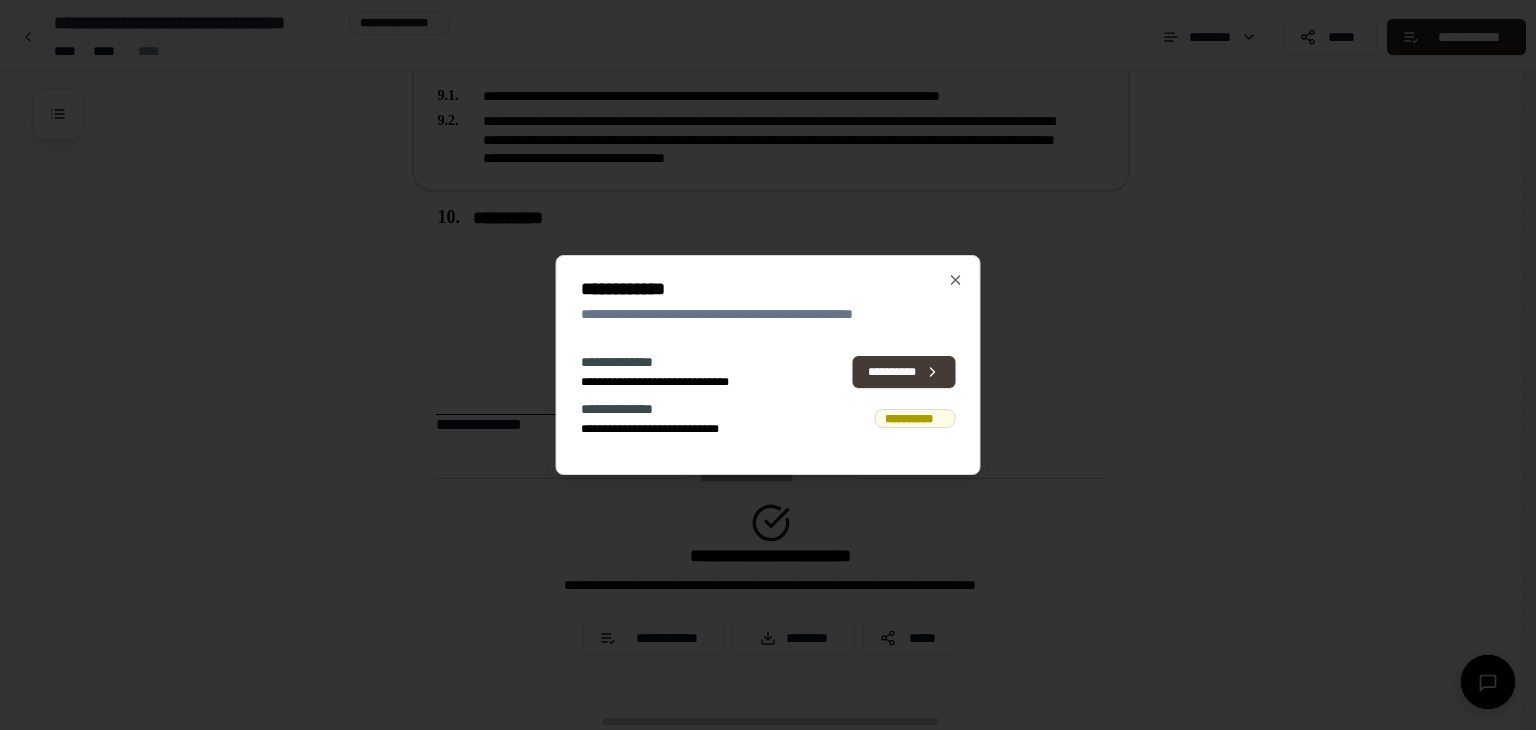 click on "**********" at bounding box center [904, 372] 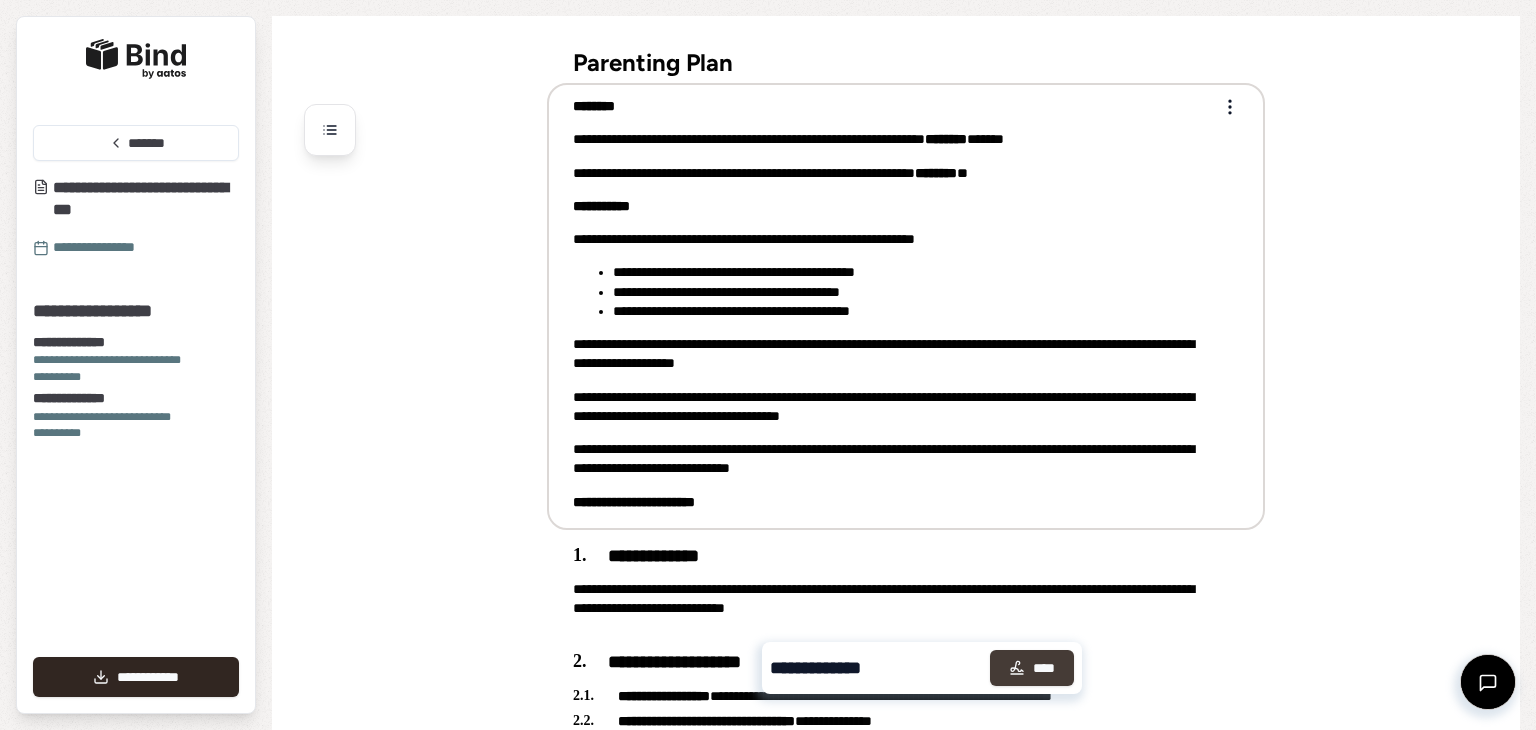 click on "****" at bounding box center [1032, 668] 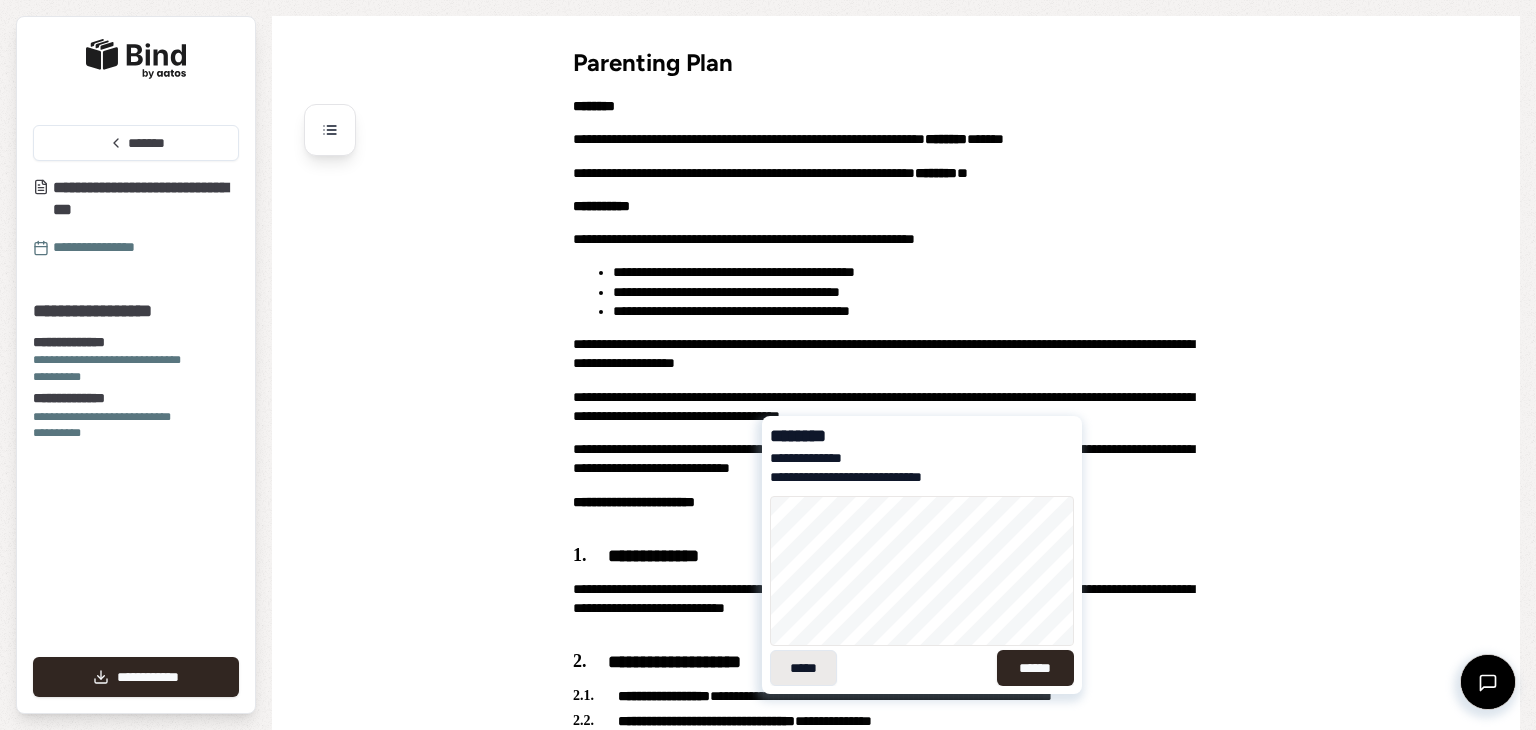 click on "*****" at bounding box center [803, 668] 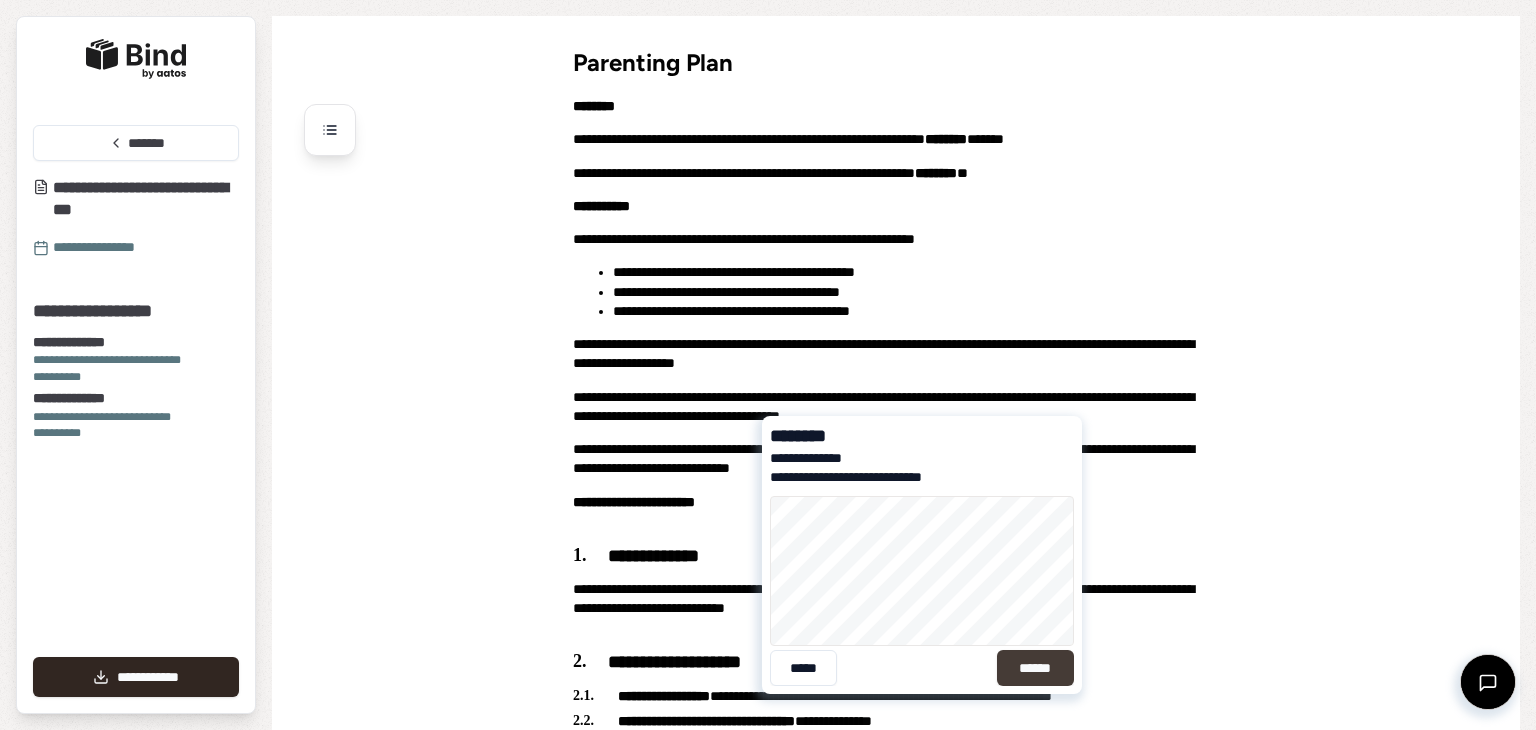 click on "******" at bounding box center [1035, 668] 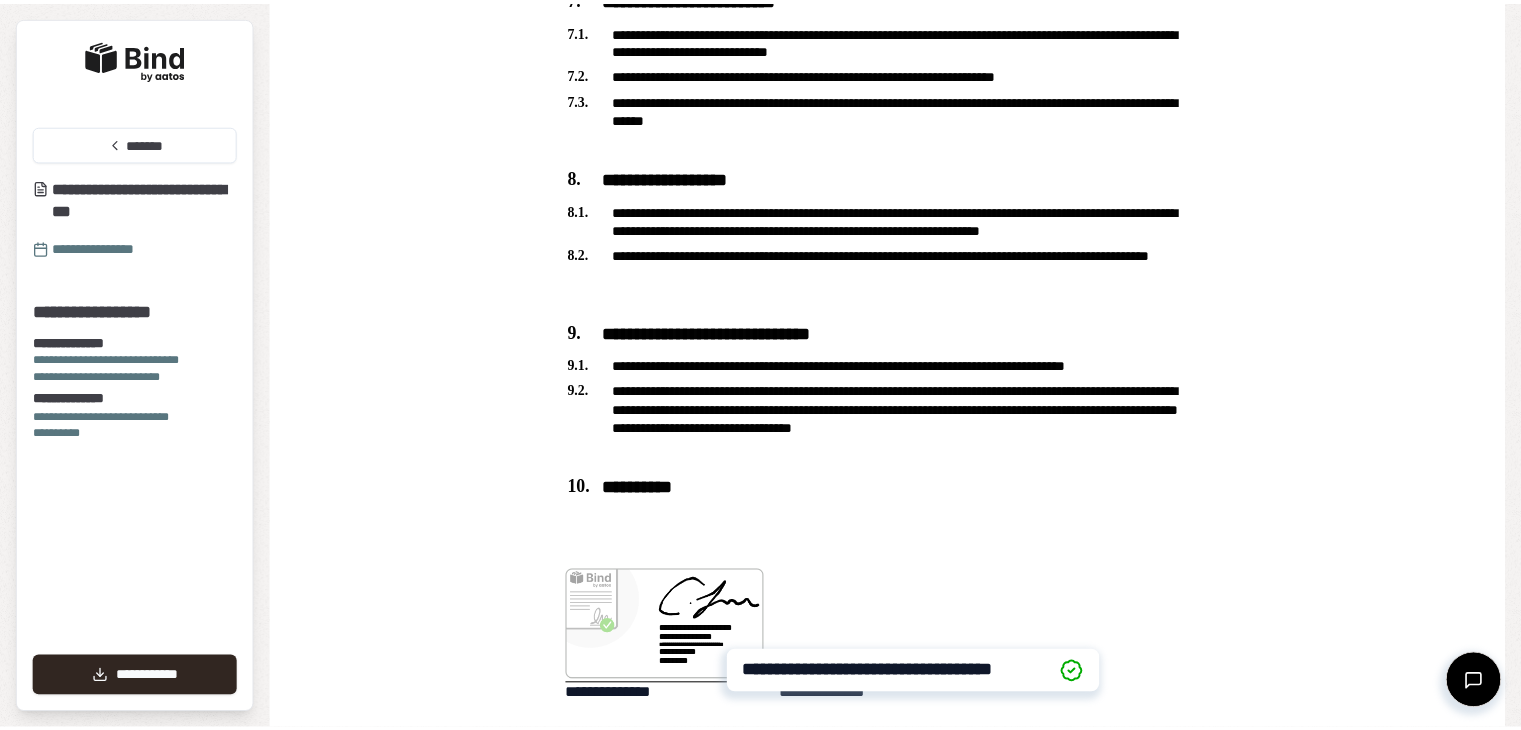 scroll, scrollTop: 2415, scrollLeft: 0, axis: vertical 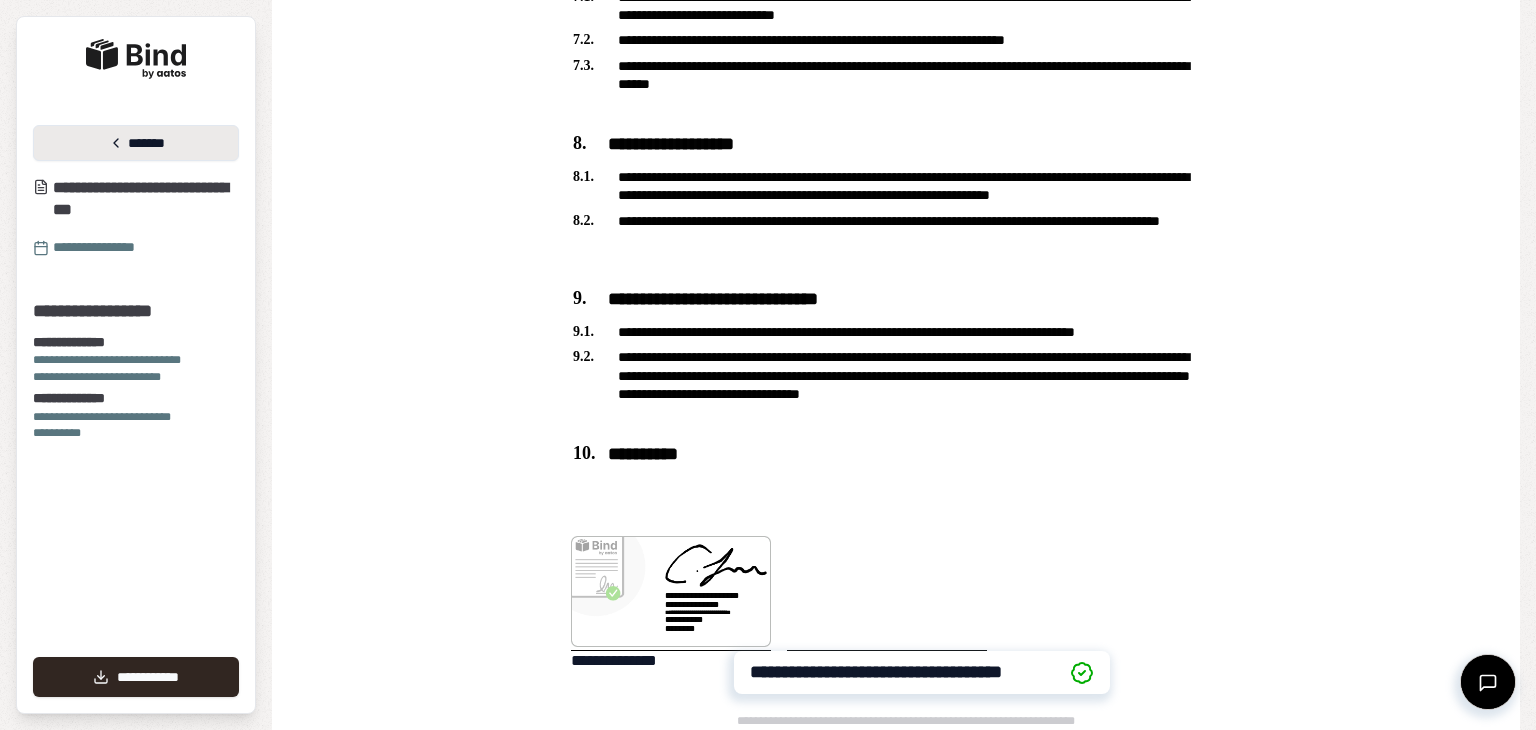 click on "*******" at bounding box center [136, 143] 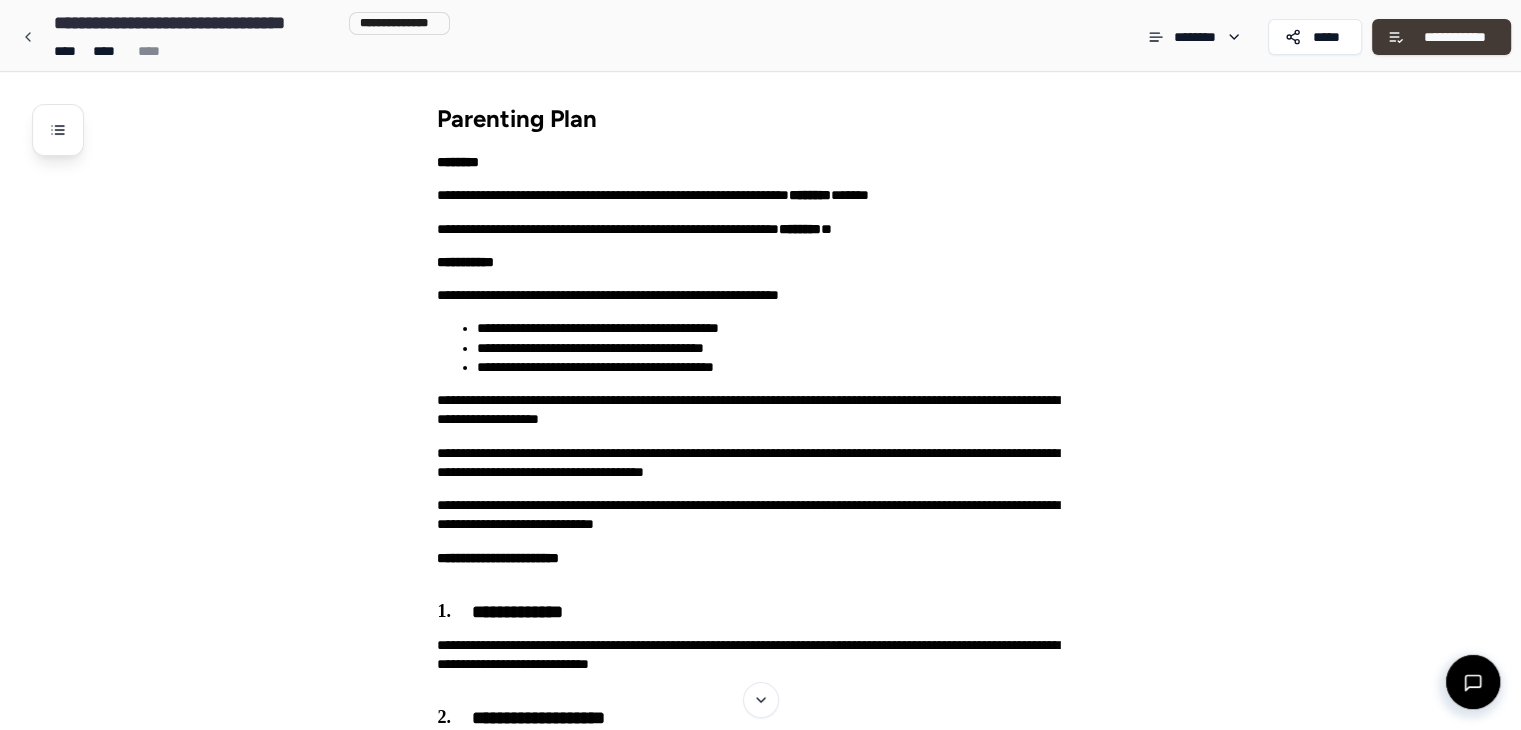 click on "**********" at bounding box center [1454, 37] 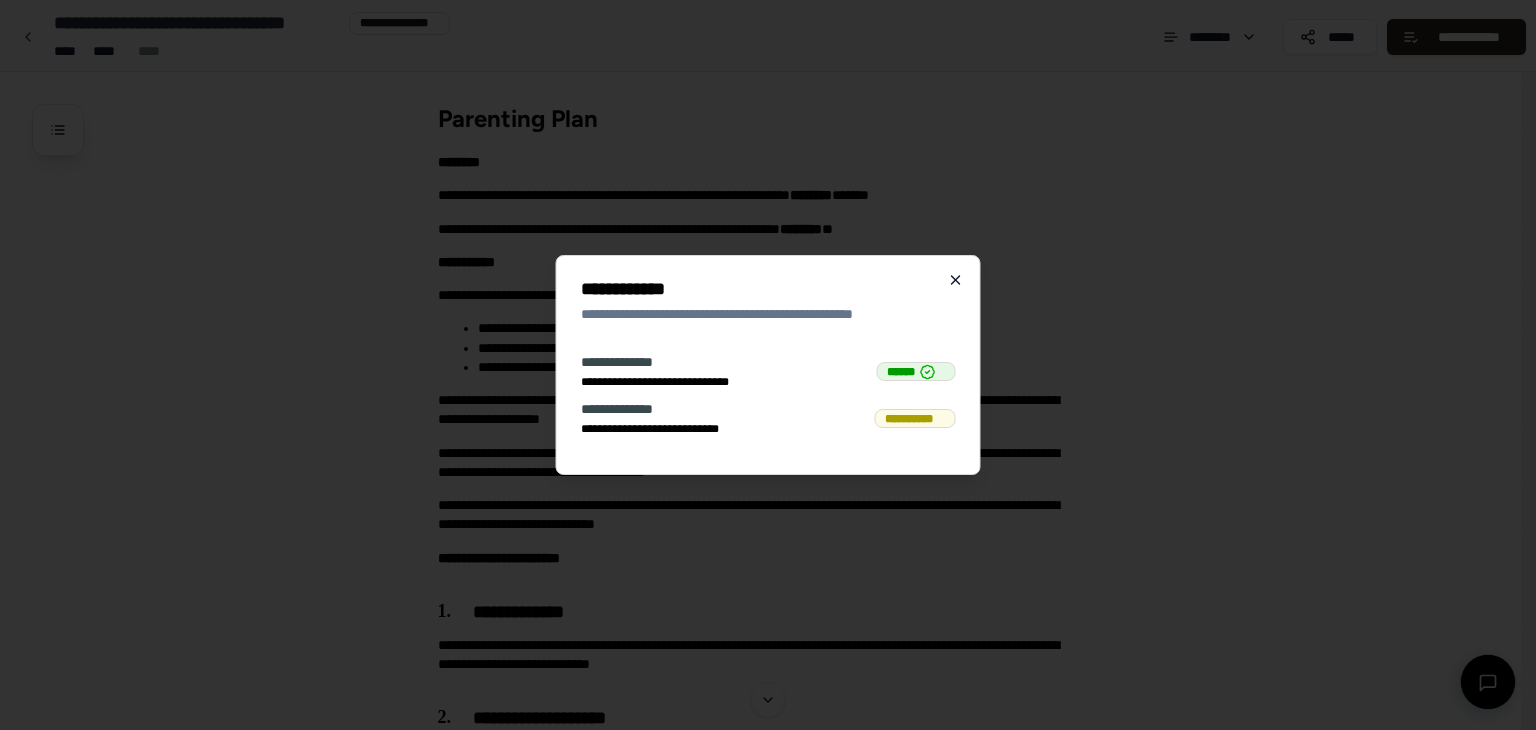 click 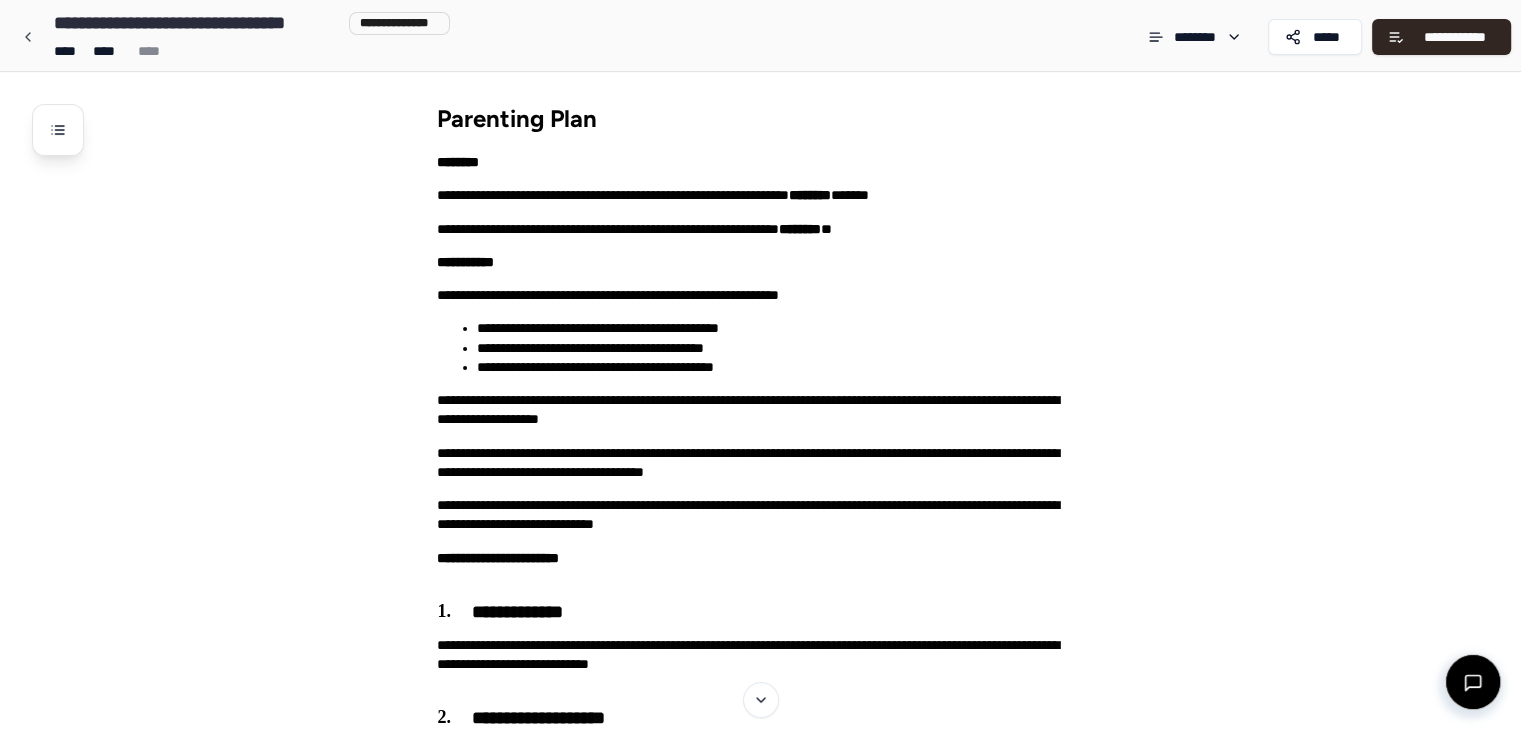 scroll, scrollTop: 638, scrollLeft: 0, axis: vertical 